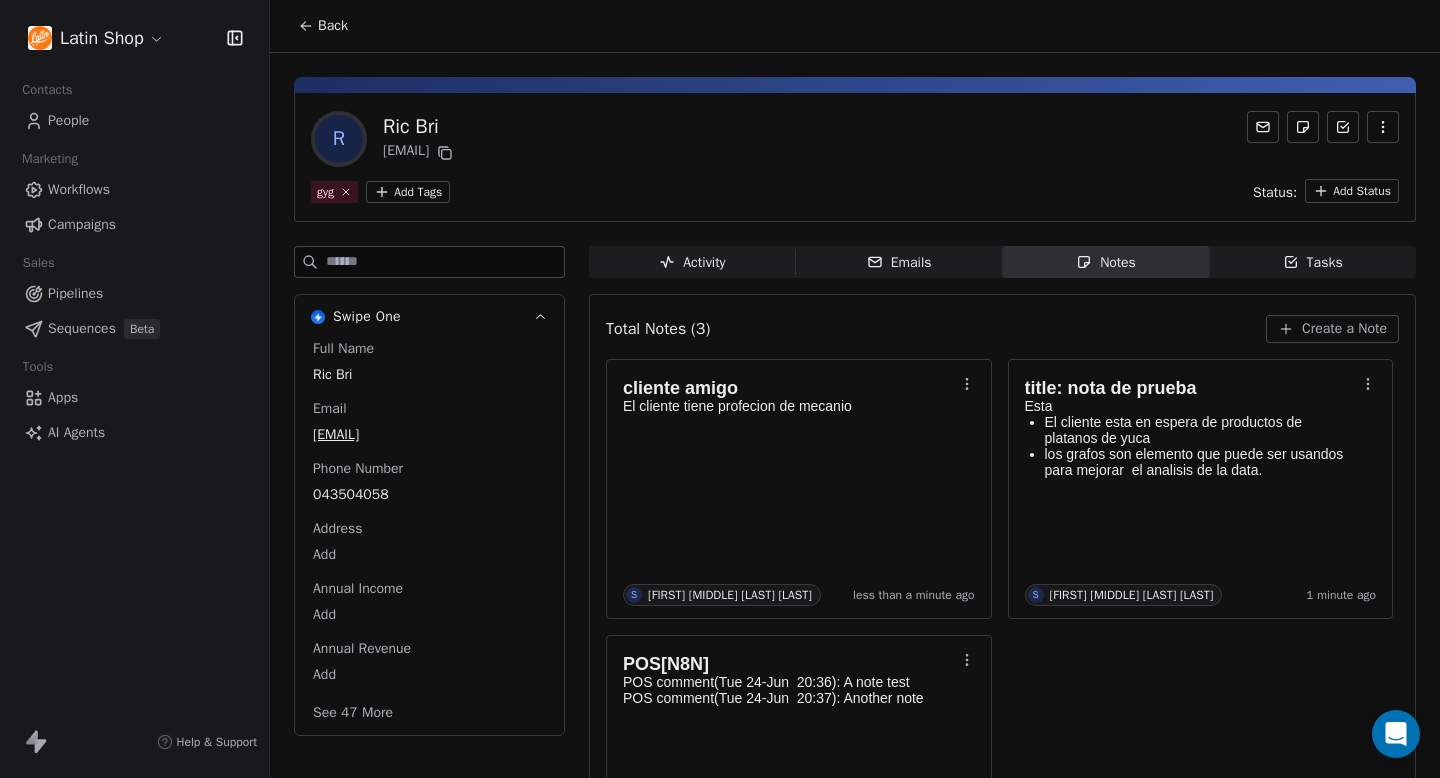 scroll, scrollTop: 0, scrollLeft: 0, axis: both 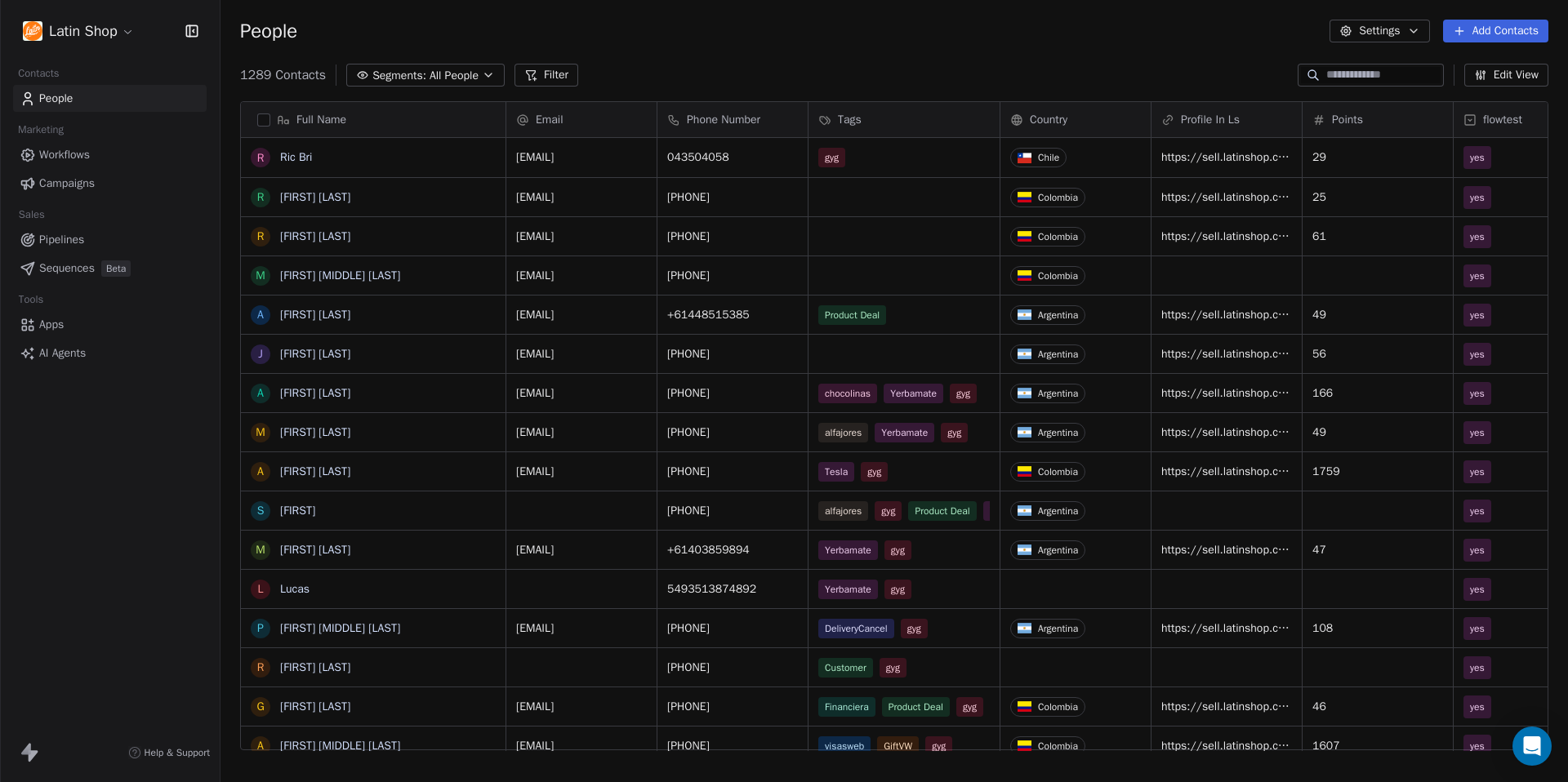 click on "Latin Shop Contacts People Marketing Workflows Campaigns Sales Pipelines Sequences Beta Tools Apps AI Agents Help & Support People Settings  Add Contacts 1289 Contacts Segments: All People Filter  Edit View Tag Add to Sequence Export Full Name R Ric Bri R Ricardo Brito R Ricardo Brito M Maria Cristina Gonzalez Jaramillo A Alesandro Mare J Julia Berisso A Agostina Pavos M Melisa Cavallo A Alejandra Correa s silvina M Maria speroni L Lucas p patricia Hoyos Rios R Ricardo Chontaduro G Gicela Arroyave A Alexander Ramírez Ardila D Dan Eteel A Angelica Garcia S Sandra Peru G Guillermo Pulido D Daniel L Lisa Castaño L Lina Navarro K Karem Rodriguez A Angela Melo J Judit Newton E Eliana Gutiérrez V Vincent Sim J Jonathan Cruz R Ricardo Veloz C Cindy Carolina Garzon real V Valeria Londono P Paola Bernal A Andrea Fisher K Kathryn King L Lala Gonzalez Email Phone Number Tags Country Profile In Ls Points flowtest ricardo.brito+test115@gmail.com 043504058 gyg Chile 29 yes ricardo.brito+test112@gmail.com +61435940578" at bounding box center [784, 391] 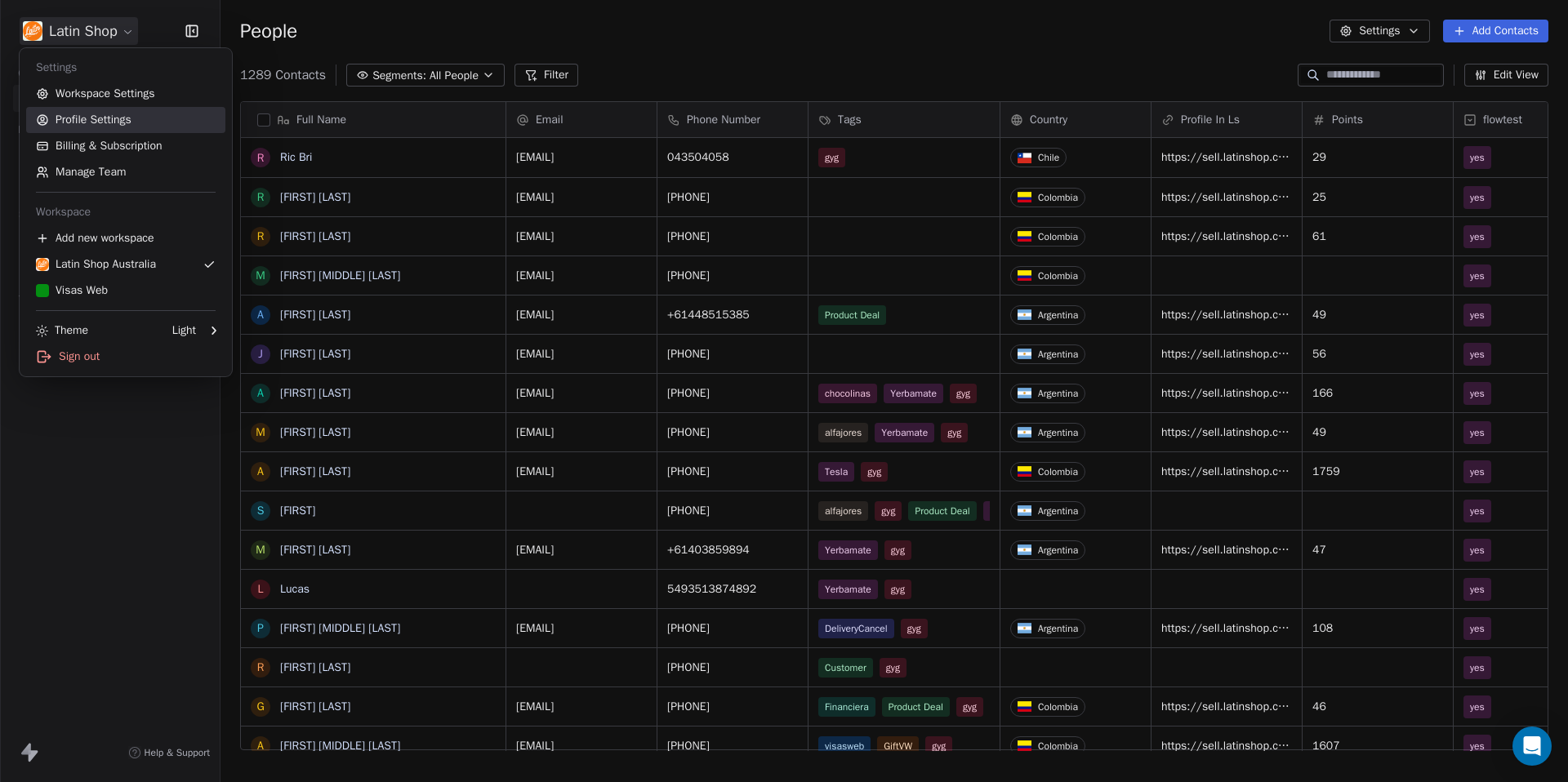 click on "Profile Settings" at bounding box center [126, 120] 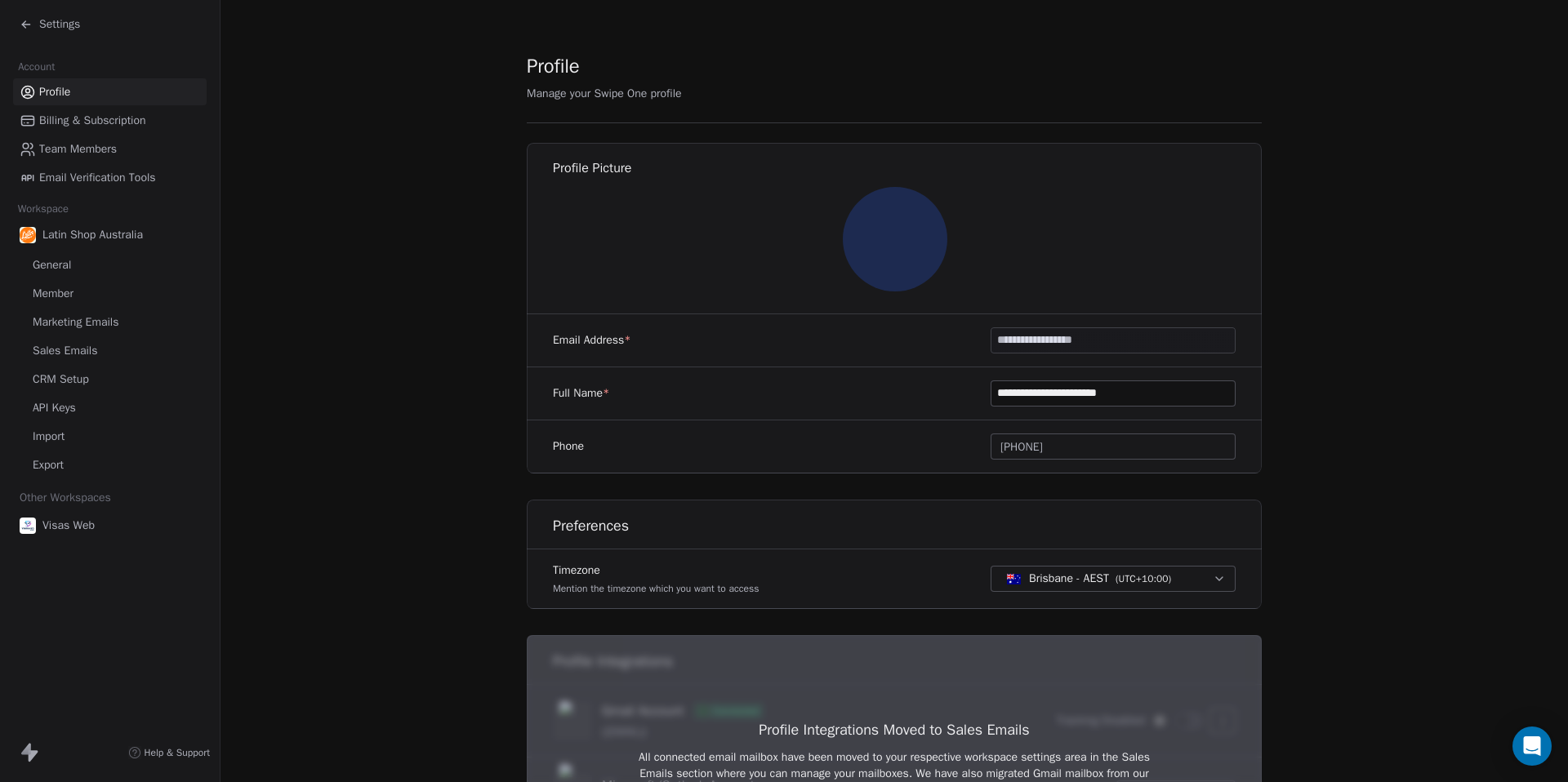 click on "CRM Setup" at bounding box center (60, 379) 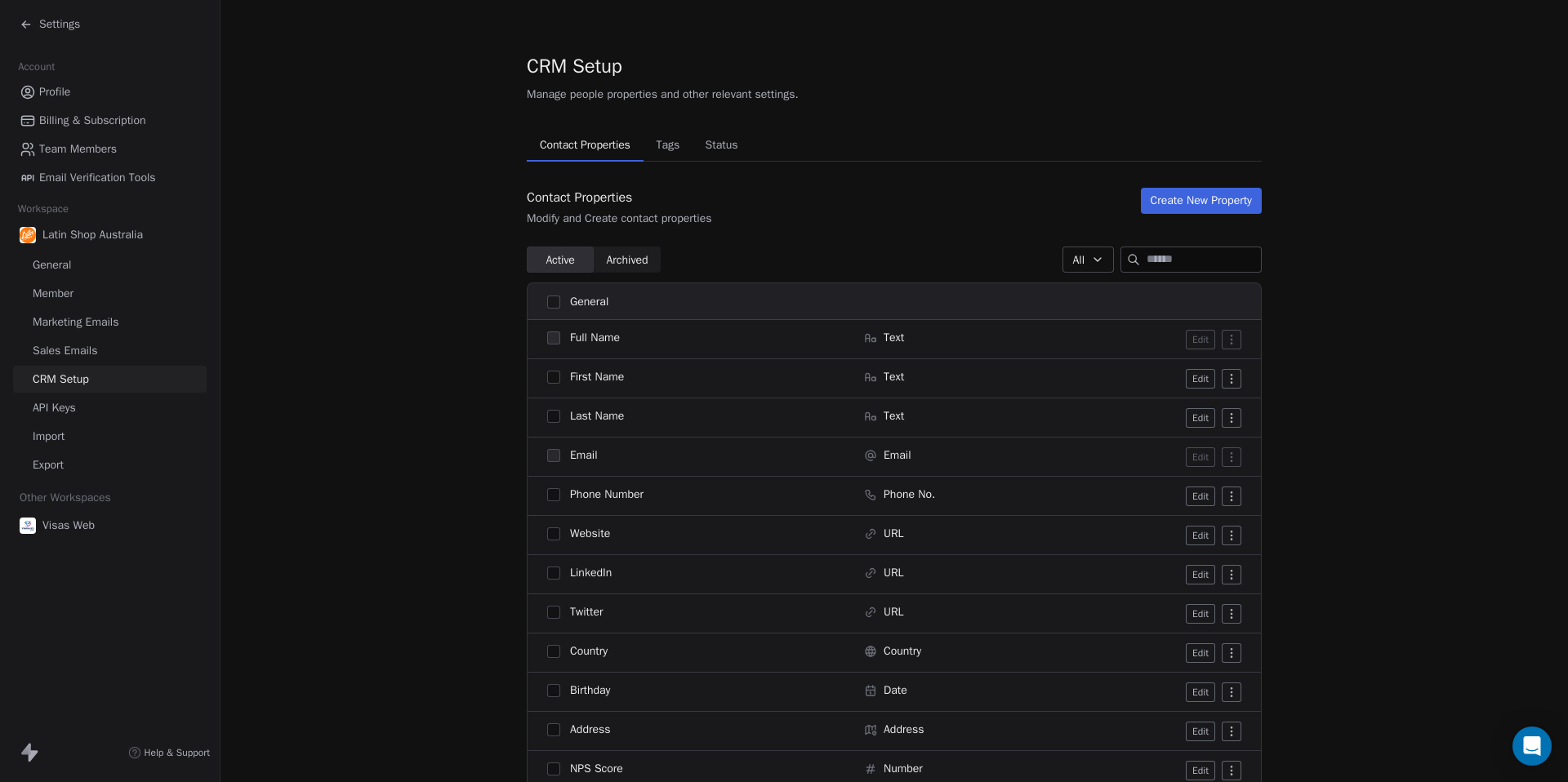 click on "Tags" at bounding box center [667, 145] 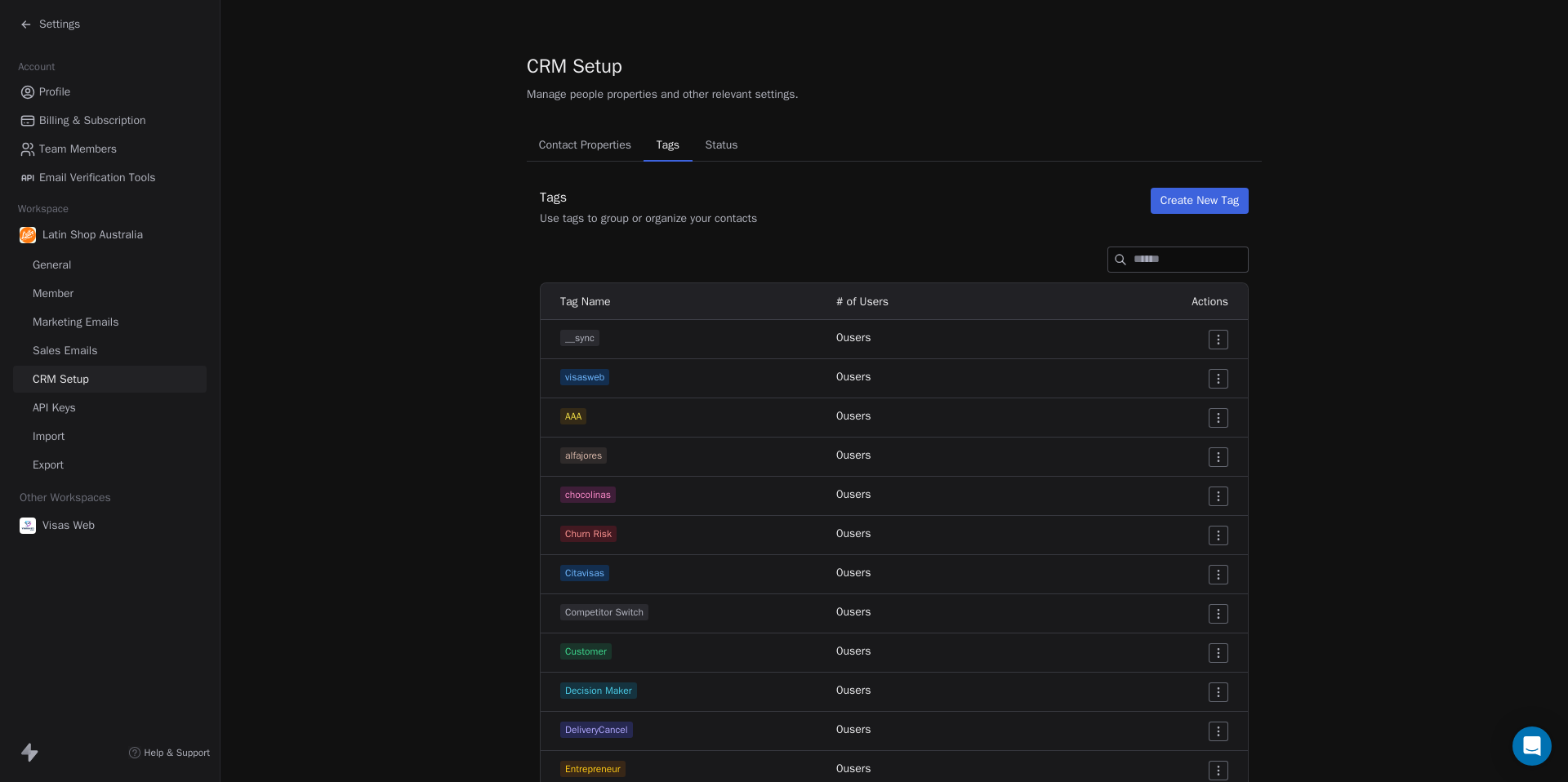 click on "Create New Tag" at bounding box center [1200, 201] 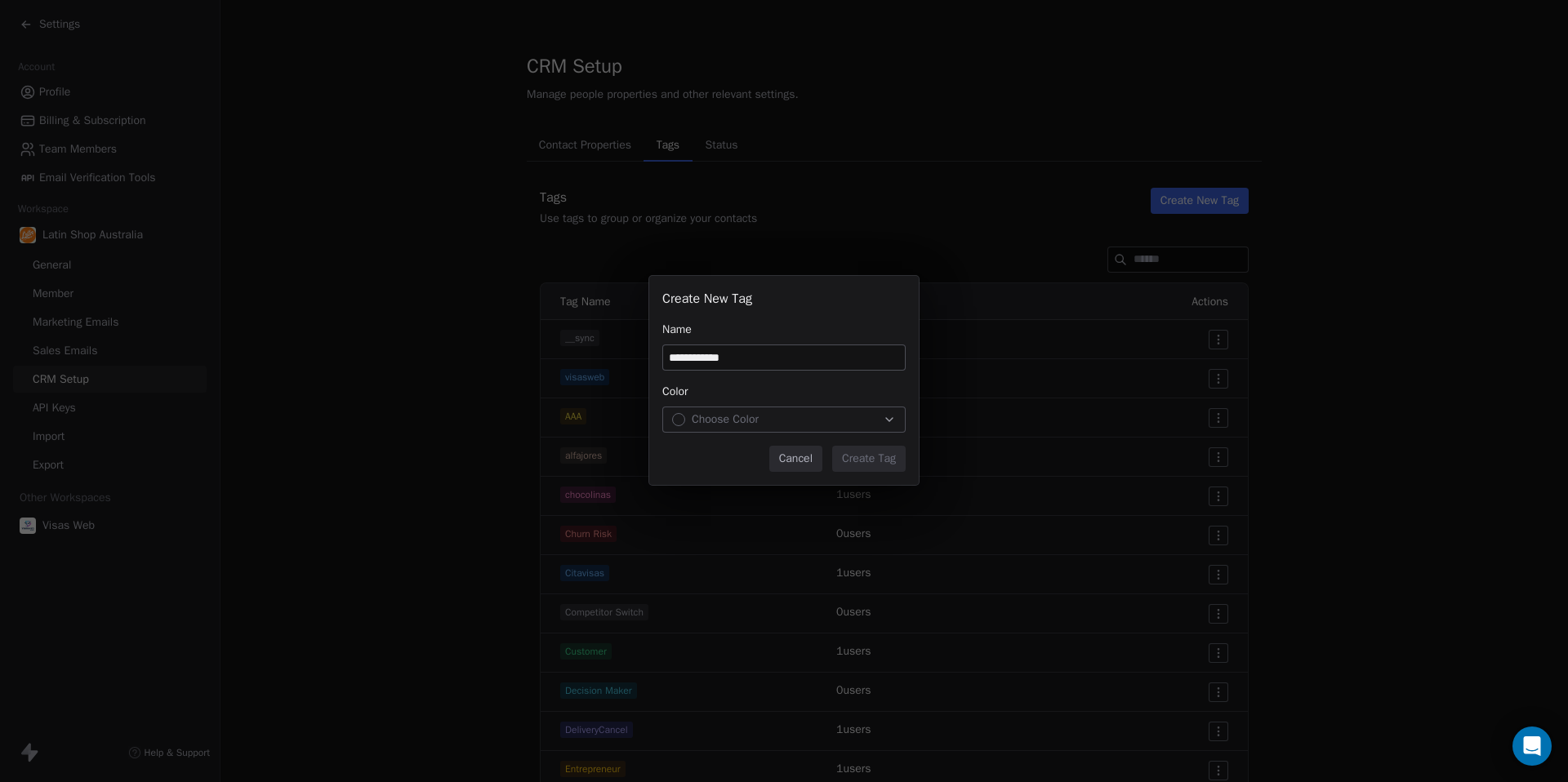 type on "**********" 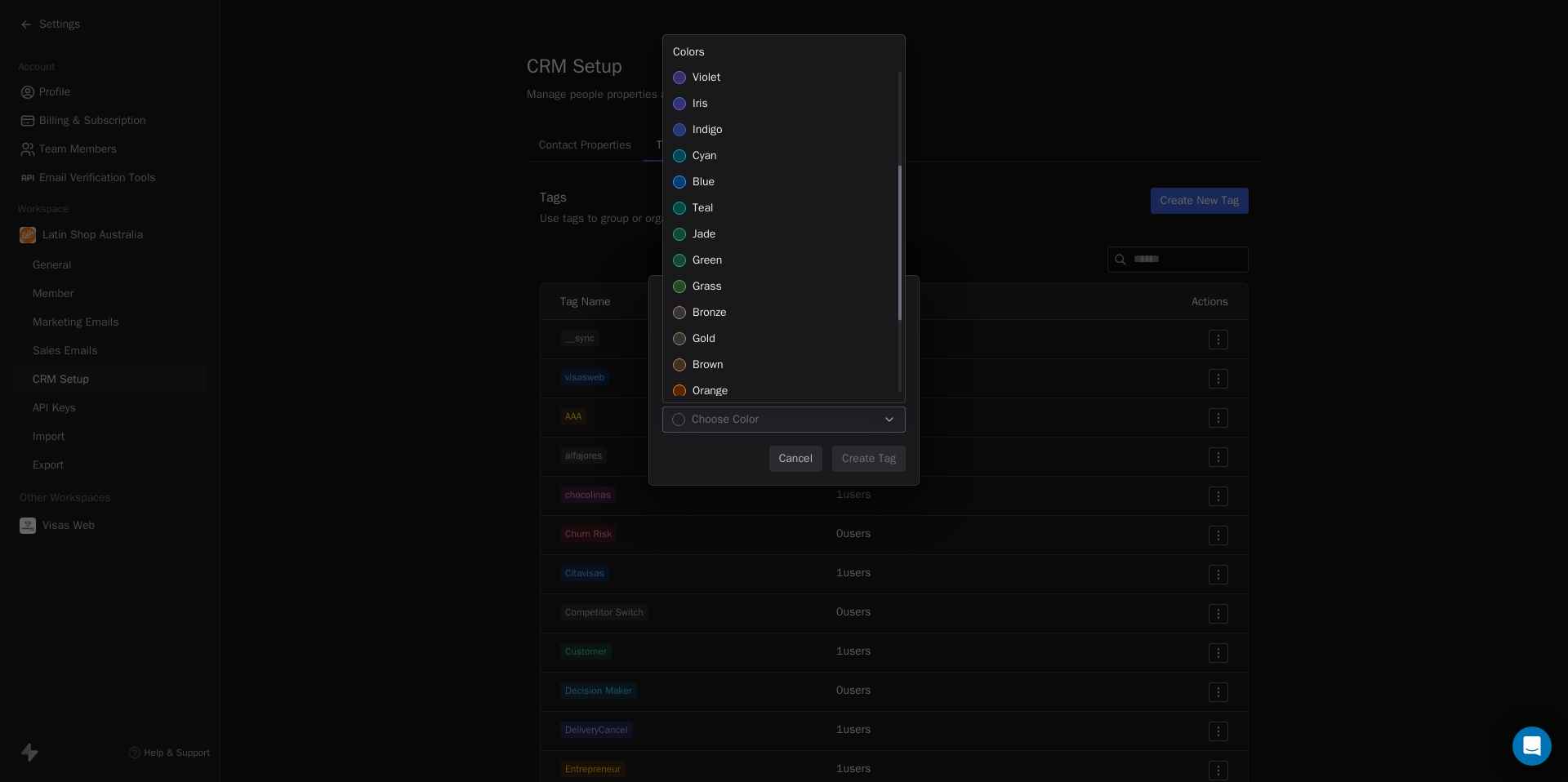 scroll, scrollTop: 351, scrollLeft: 0, axis: vertical 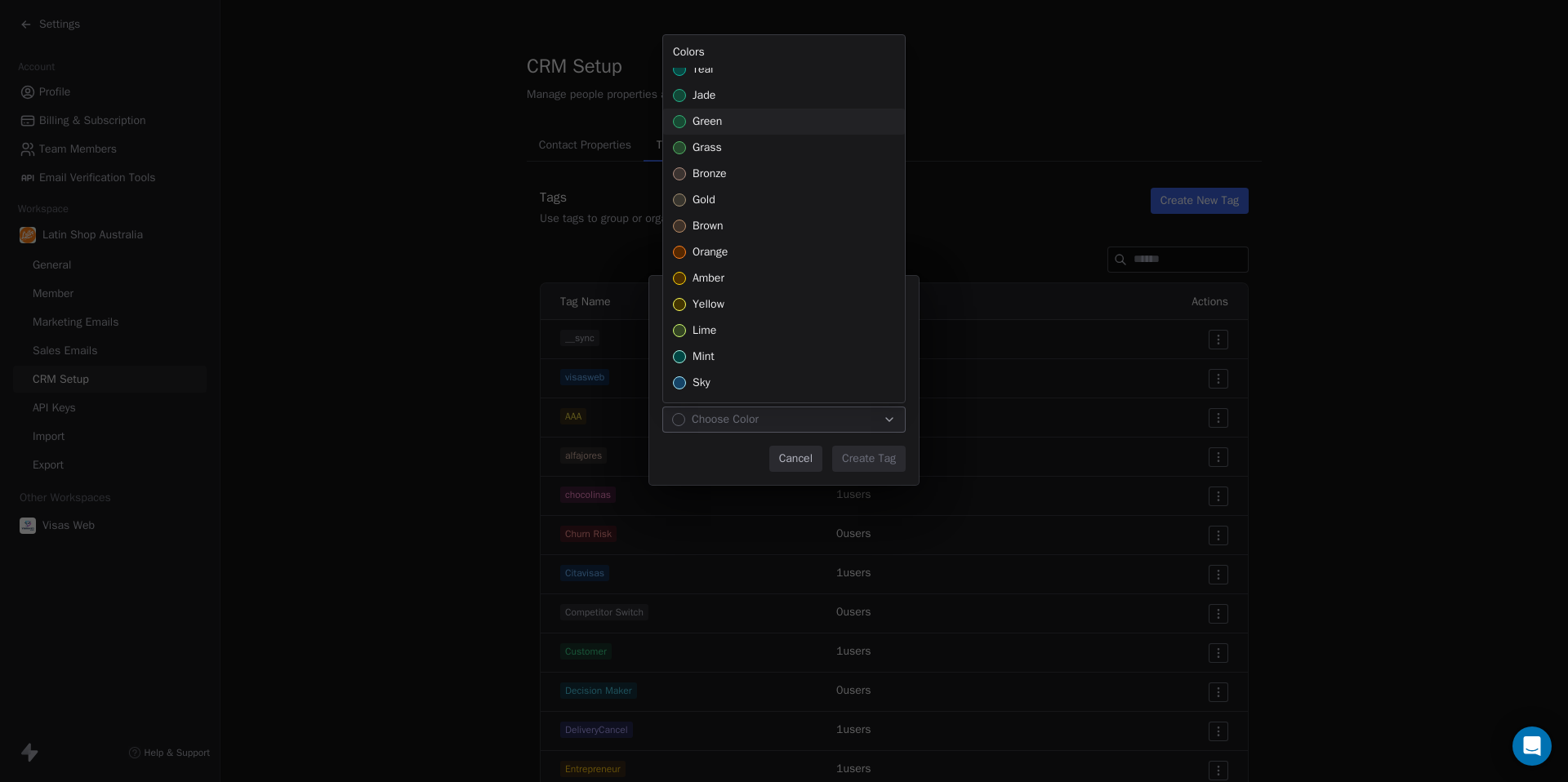 click on "green" at bounding box center [707, 122] 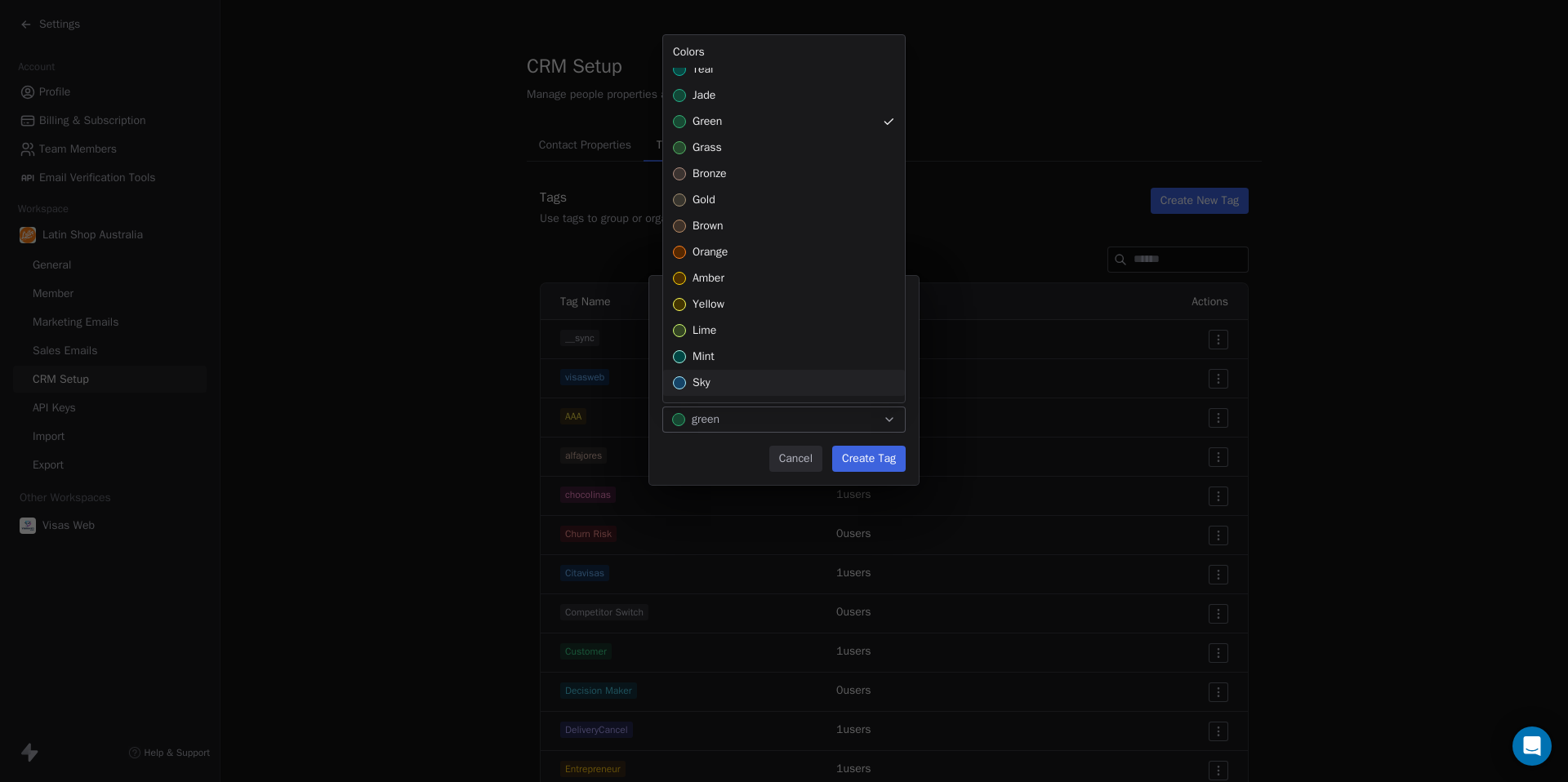 click on "**********" at bounding box center [784, 390] 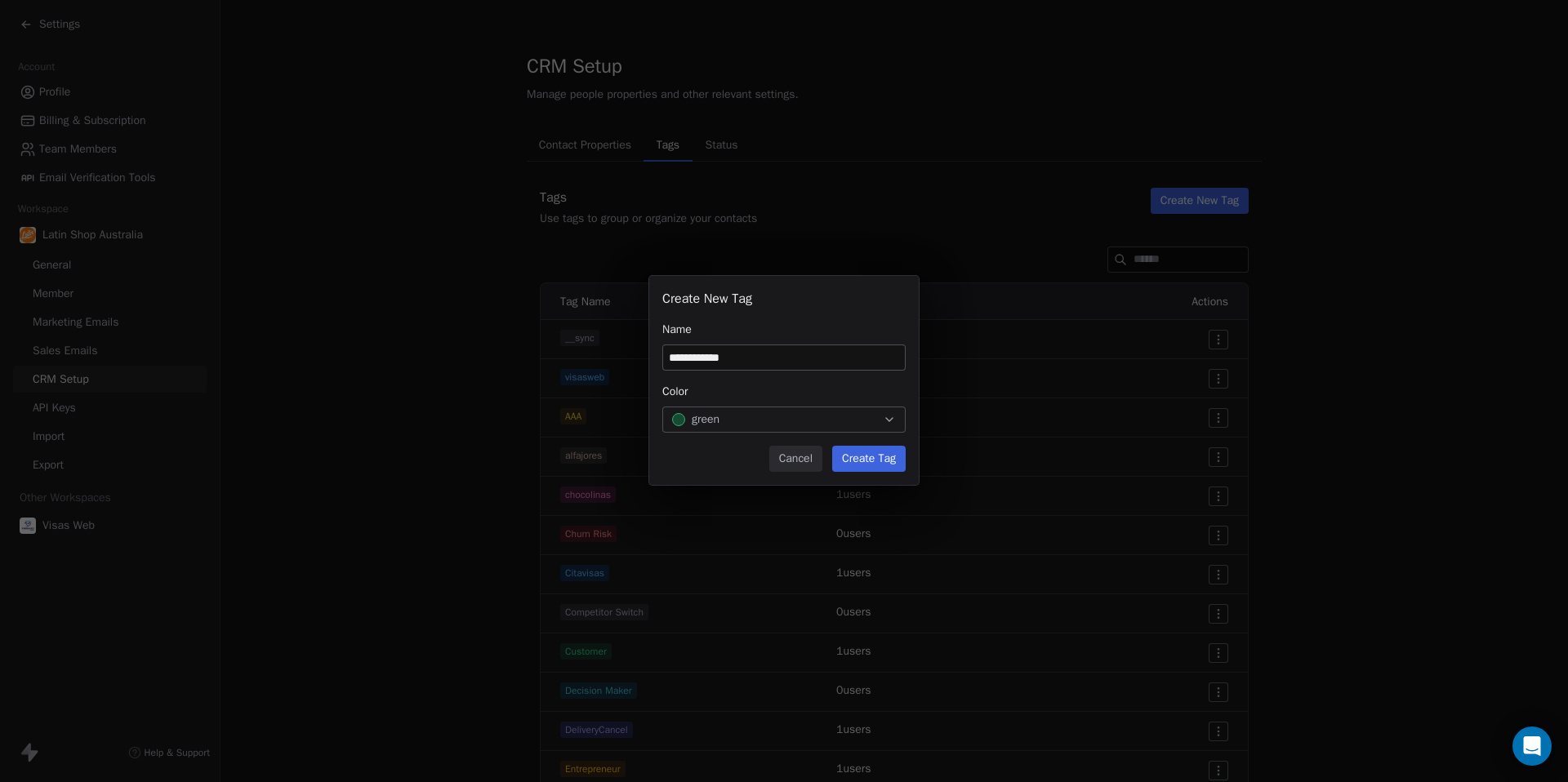 click on "Create Tag" at bounding box center [869, 459] 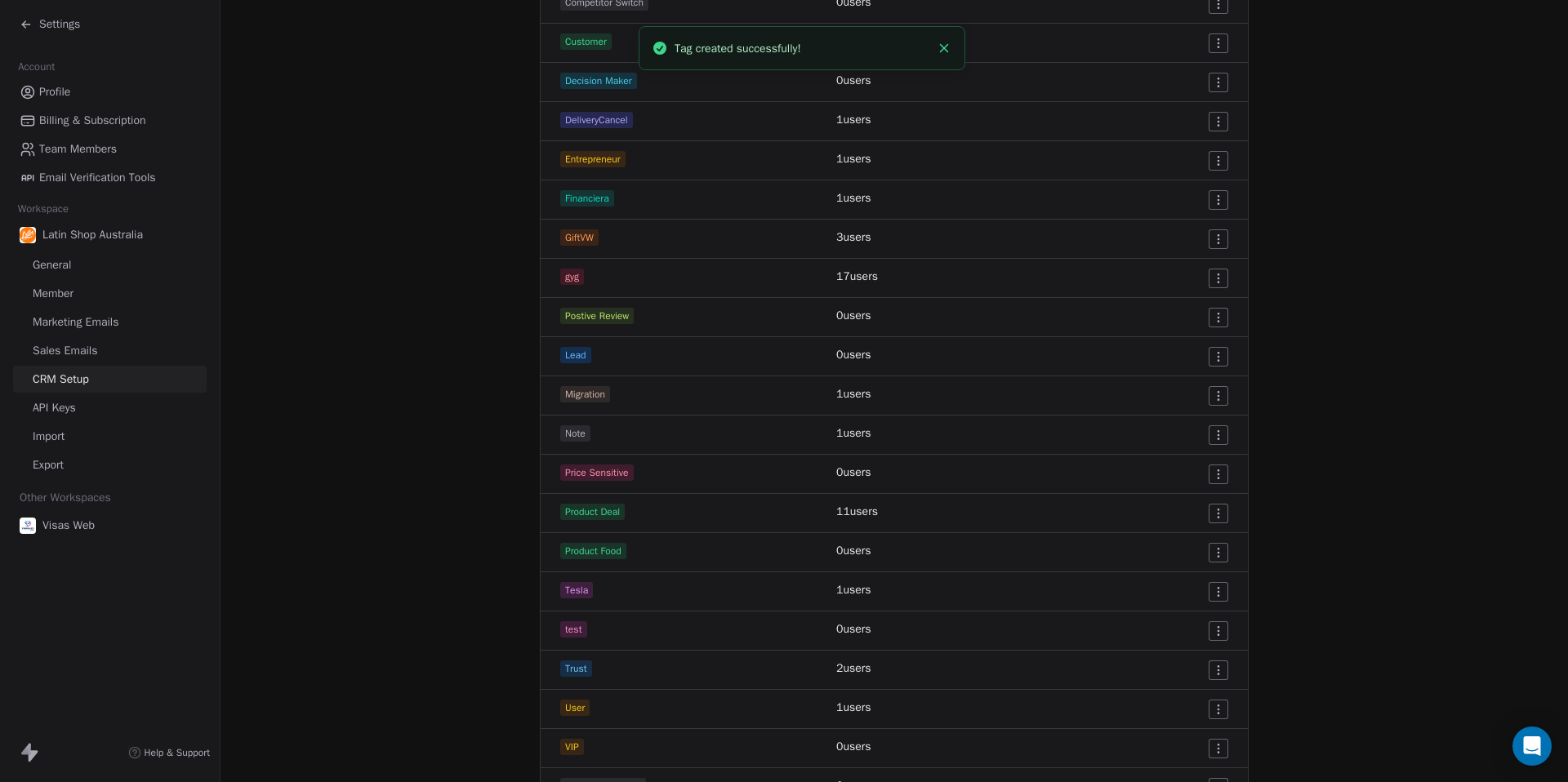 scroll, scrollTop: 575, scrollLeft: 0, axis: vertical 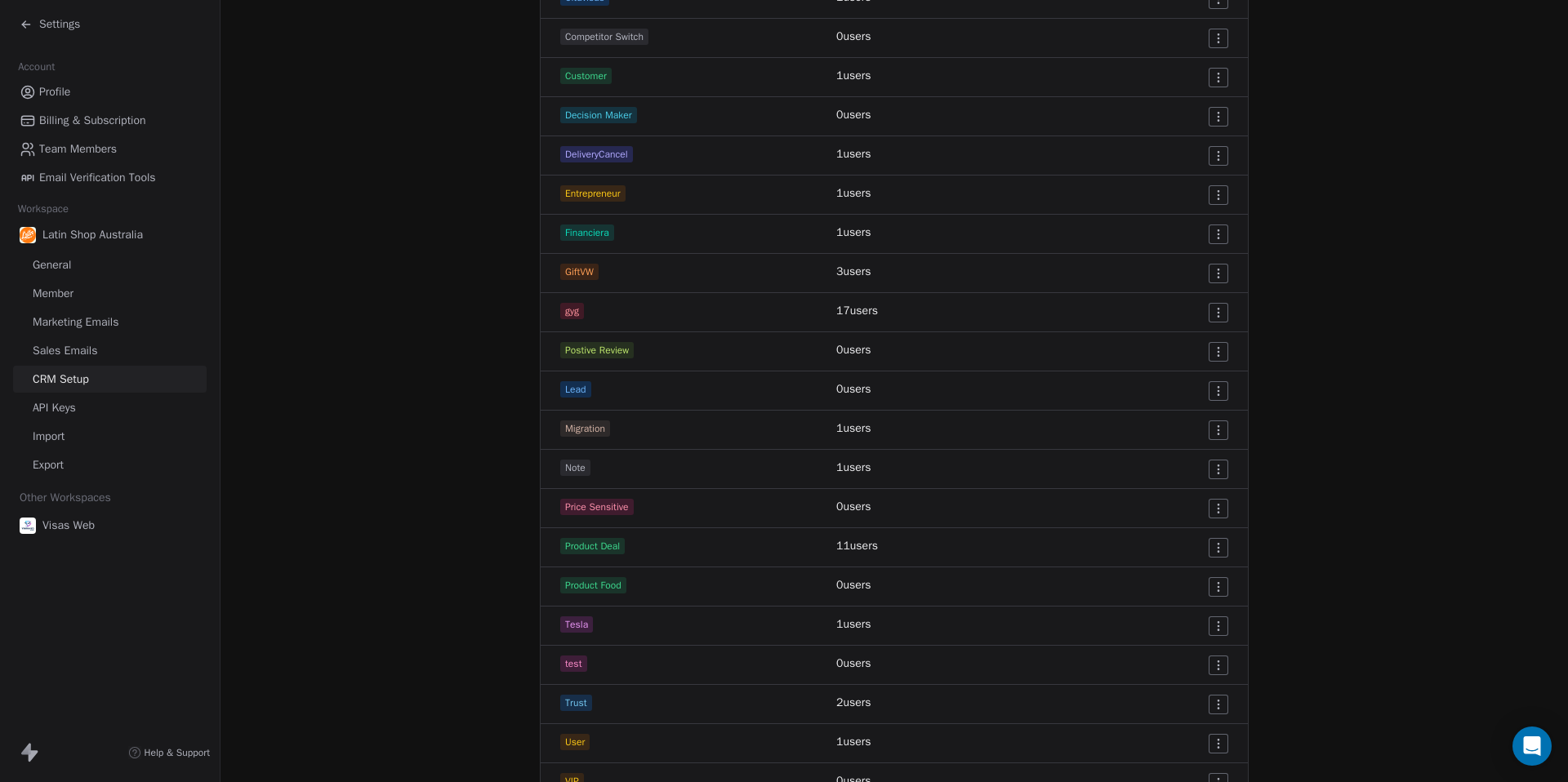 click on "Product Food" at bounding box center [593, 585] 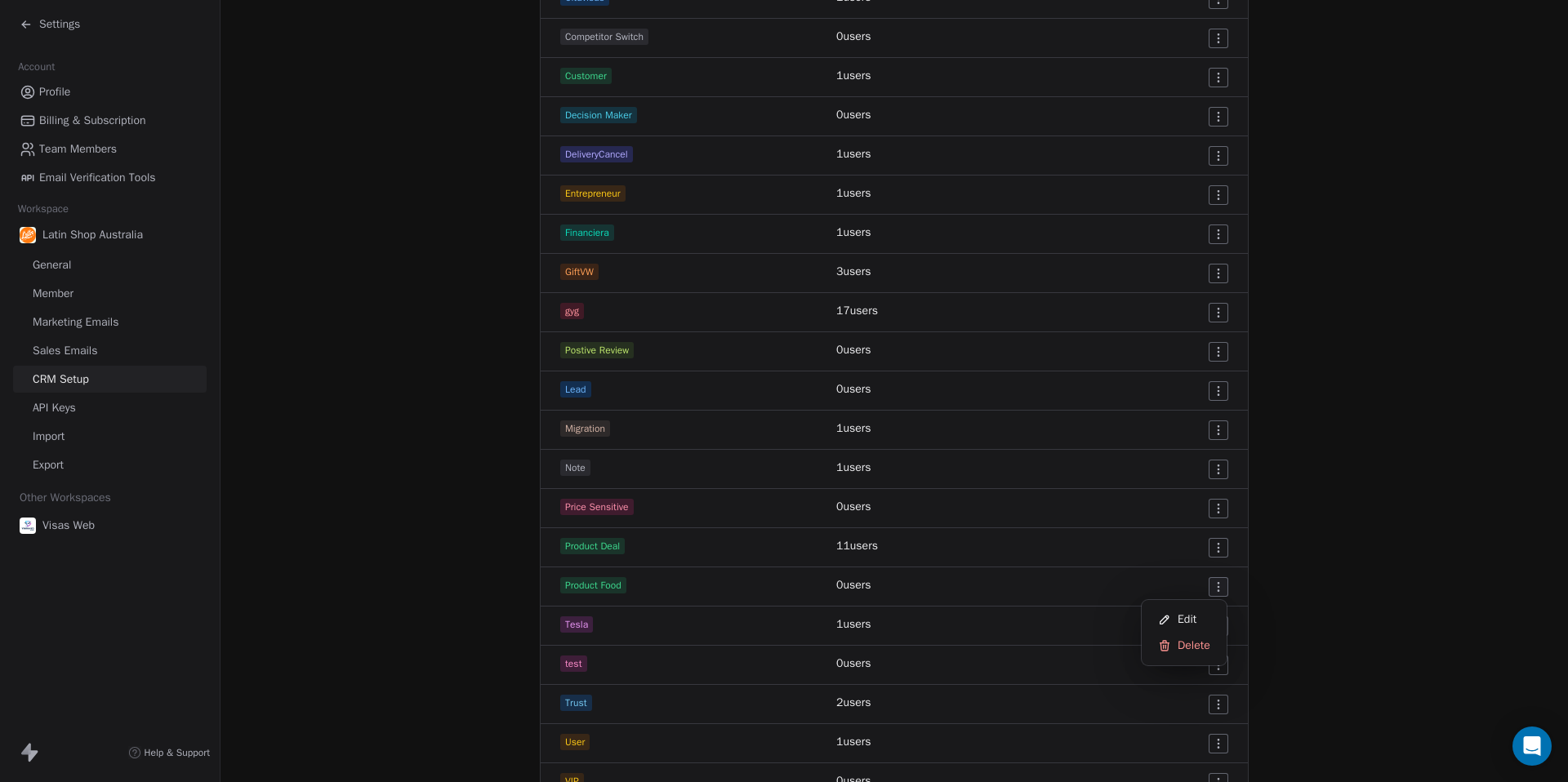 click on "Settings Account Profile Billing & Subscription Team Members Email Verification Tools Workspace Latin Shop Australia General Member Marketing Emails Sales Emails CRM Setup API Keys Import Export Other Workspaces Visas Web Help & Support CRM Setup Manage people properties and other relevant settings. Contact Properties Contact Properties Tags Tags Status Status Tags Use tags to group or organize your contacts Create New Tag Tag Name # of Users Actions __sync 0  users  visasweb 1  users AAA 8  users alfajores 2  users chocolinas 1  users Churn Risk 0  users Citavisas 1  users Competitor Switch 0  users Customer 1  users Decision Maker 0  users DeliveryCancel 1  users Entrepreneur 1  users Financiera 1  users GiftVW 3  users gyg 17  users Postive Review 0  users Lead 0  users Migration 1  users Note 1  users Price Sensitive 0  users Product Deal 11  users Product Food 0  users Tesla 1  users test 0  users Trust 2  users User 1  users VIP 0  users Webinar Attendee 0  users Yerbamate 5  users
Edit" at bounding box center (784, 391) 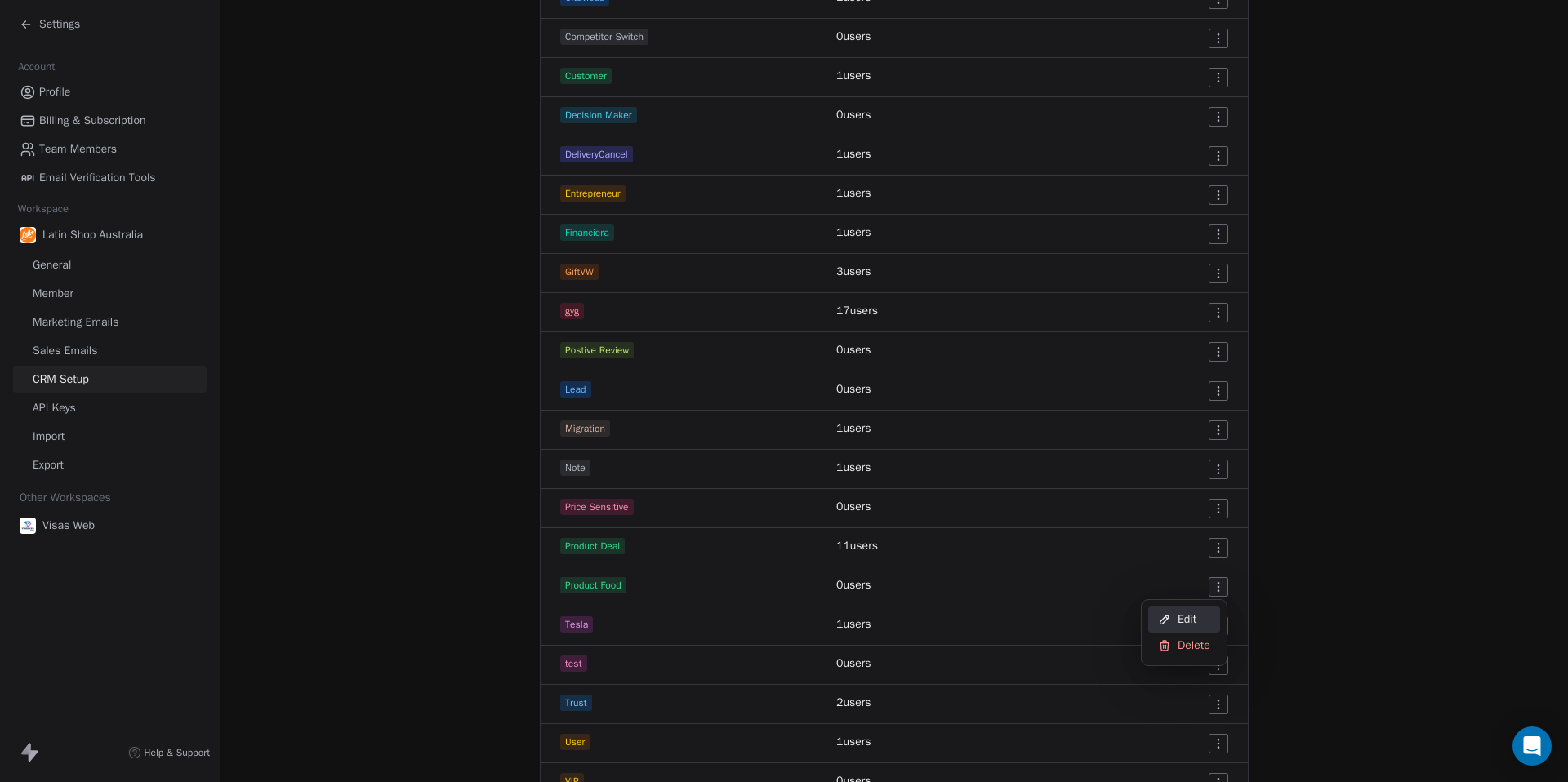 click on "Edit" at bounding box center (1187, 620) 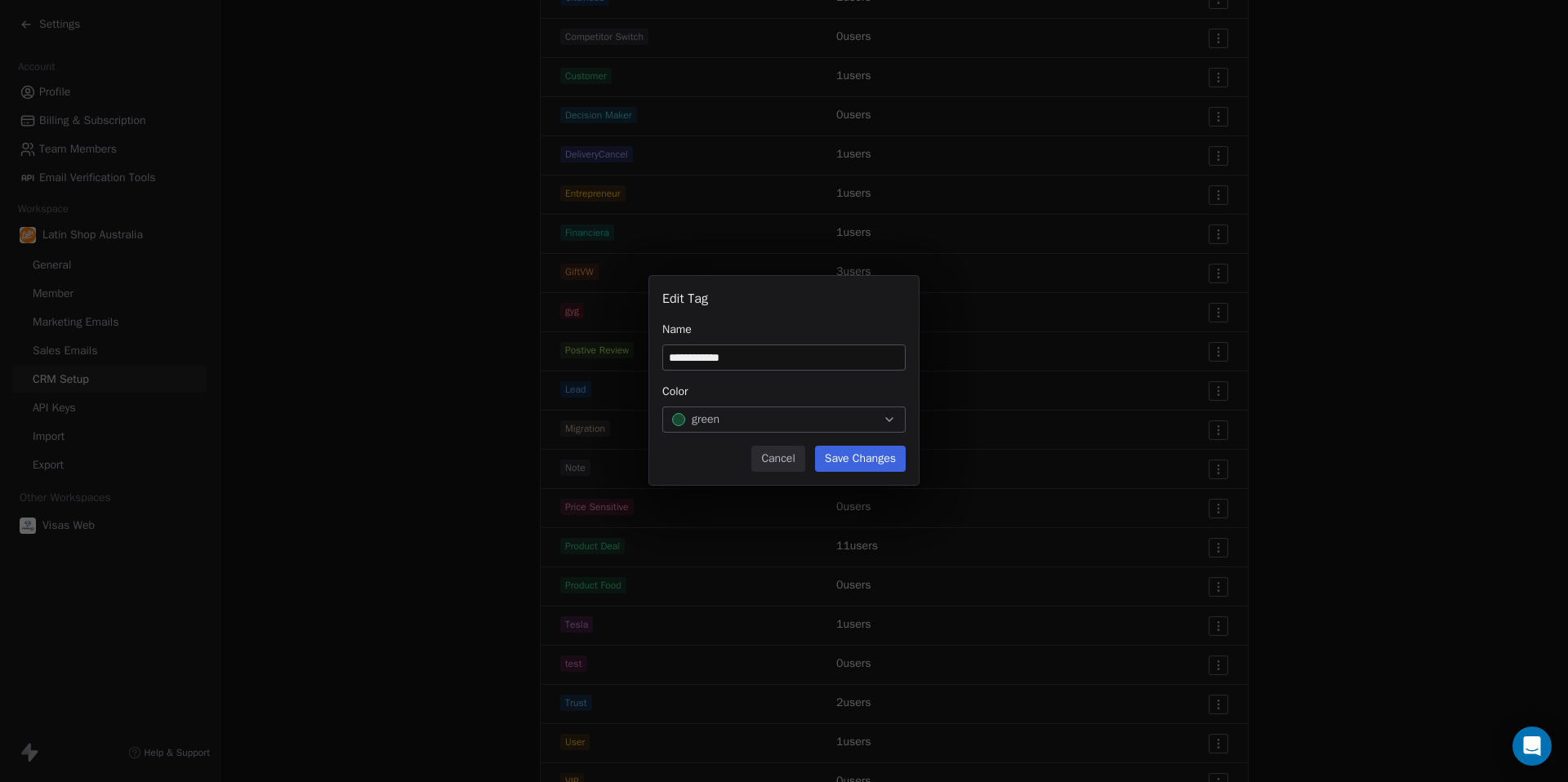 click on "**********" at bounding box center [784, 358] 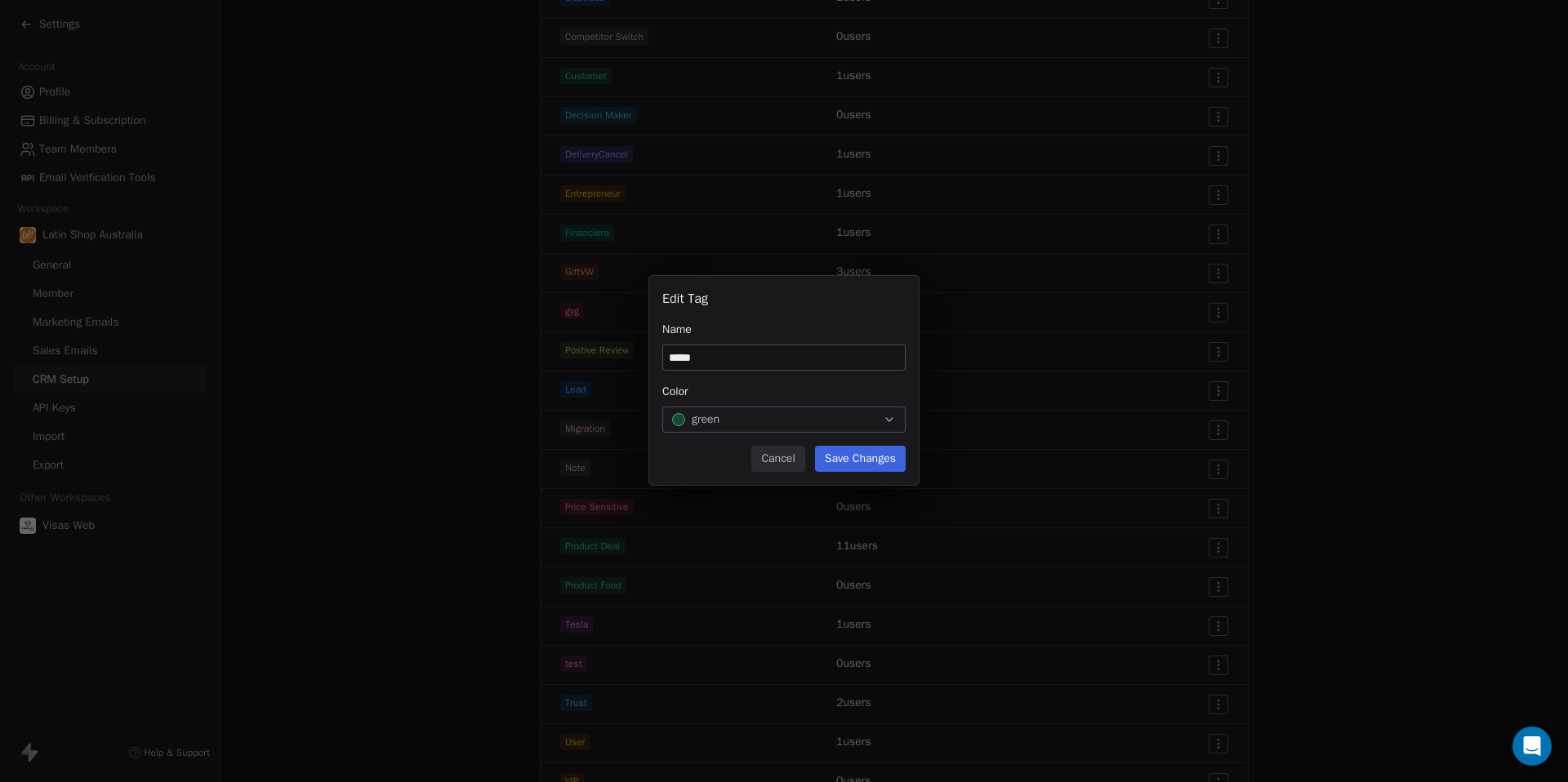 type on "****" 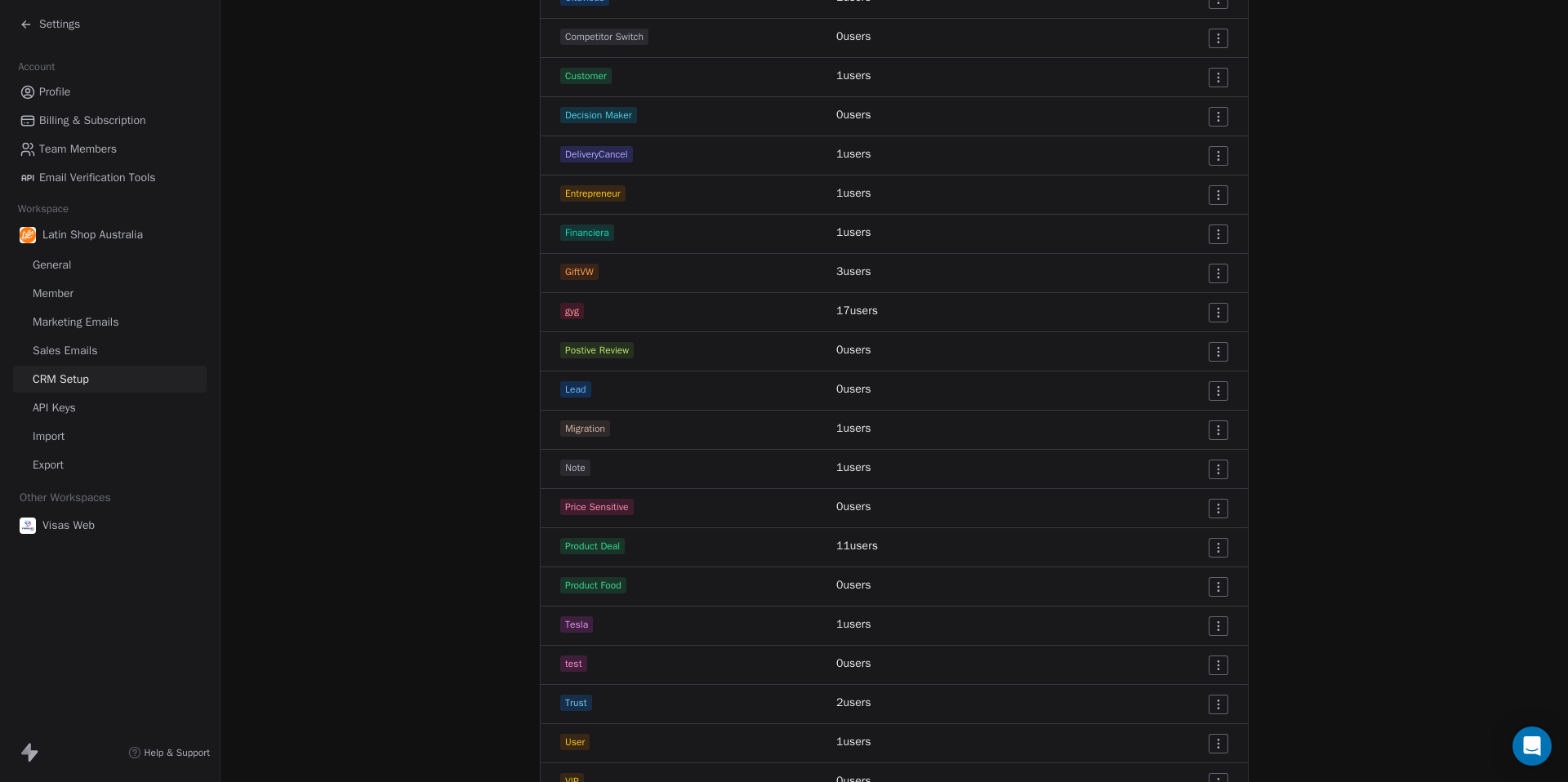 click on "Settings Account Profile Billing & Subscription Team Members Email Verification Tools Workspace Latin Shop Australia General Member Marketing Emails Sales Emails CRM Setup API Keys Import Export Other Workspaces Visas Web Help & Support CRM Setup Manage people properties and other relevant settings. Contact Properties Contact Properties Tags Tags Status Status Tags Use tags to group or organize your contacts Create New Tag Tag Name # of Users Actions __sync 0  users  visasweb 1  users AAA 8  users alfajores 2  users chocolinas 1  users Churn Risk 0  users Citavisas 1  users Competitor Switch 0  users Customer 1  users Decision Maker 0  users DeliveryCancel 1  users Entrepreneur 1  users Financiera 1  users GiftVW 3  users gyg 17  users Postive Review 0  users Lead 0  users Migration 1  users Note 1  users Price Sensitive 0  users Product Deal 11  users Product Food 0  users Tesla 1  users test 0  users Trust 2  users User 1  users VIP 0  users Webinar Attendee 0  users Yerbamate 5  users" at bounding box center [784, 391] 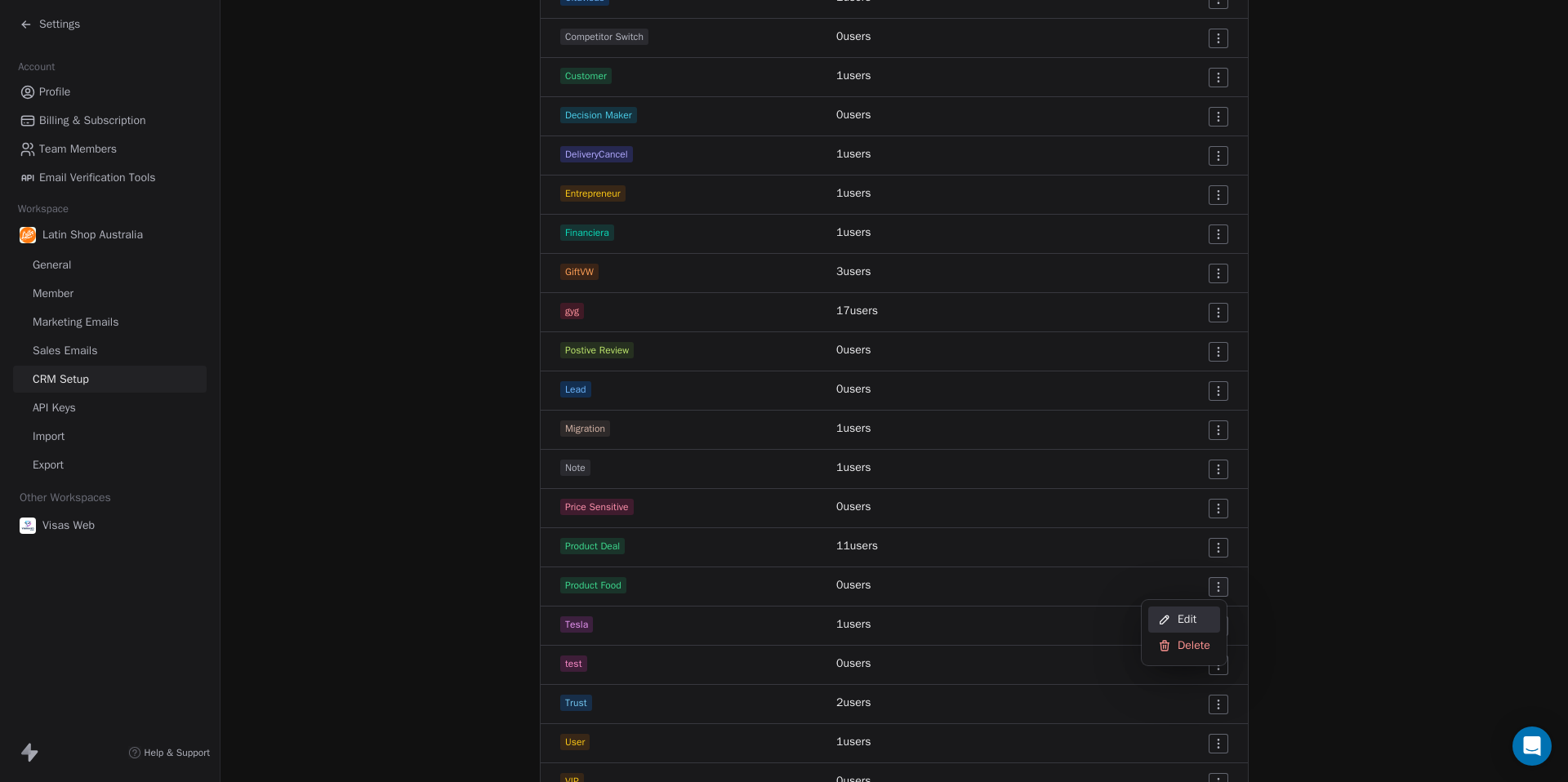 click on "Edit" at bounding box center (1184, 620) 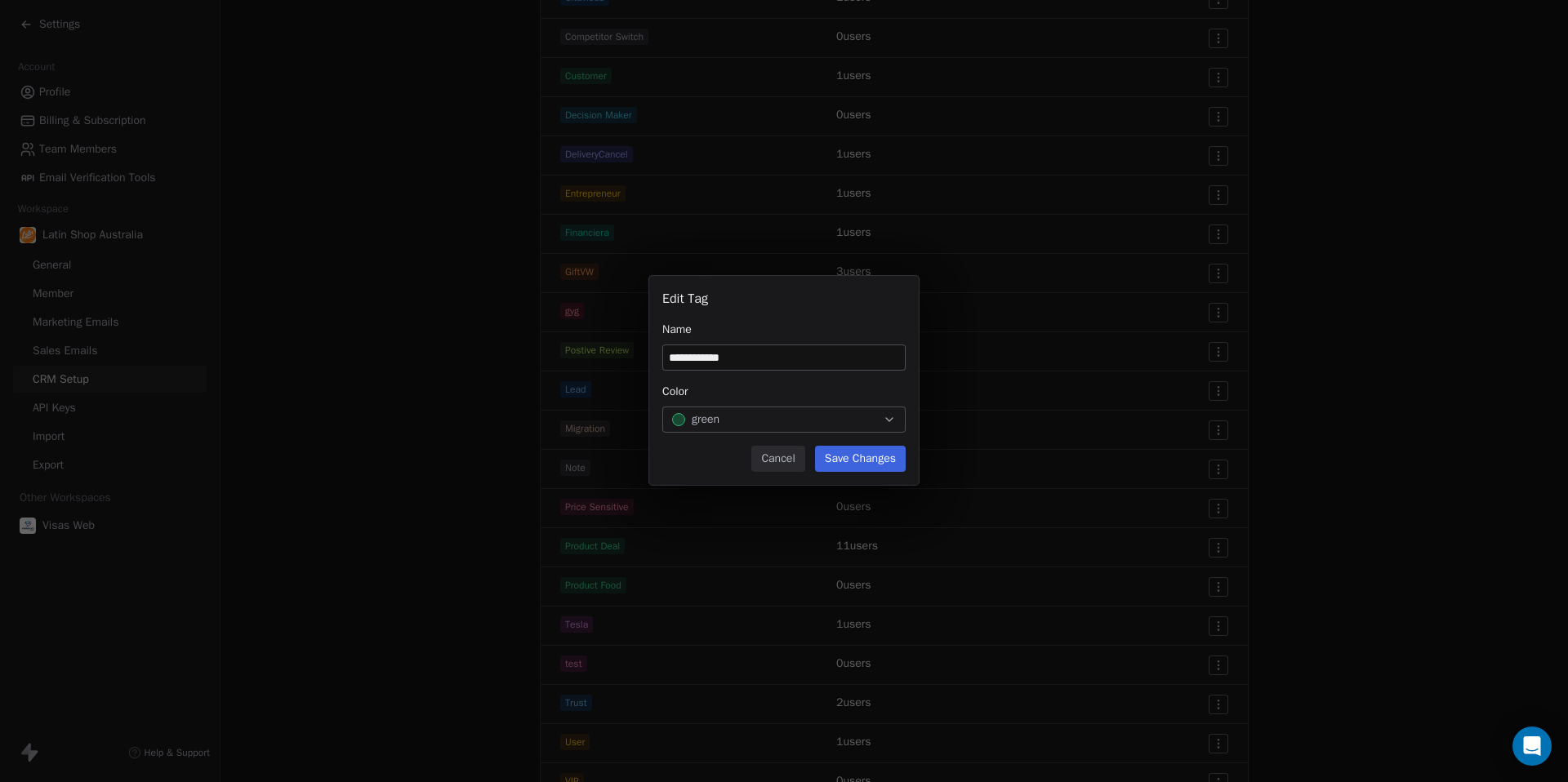 type on "**********" 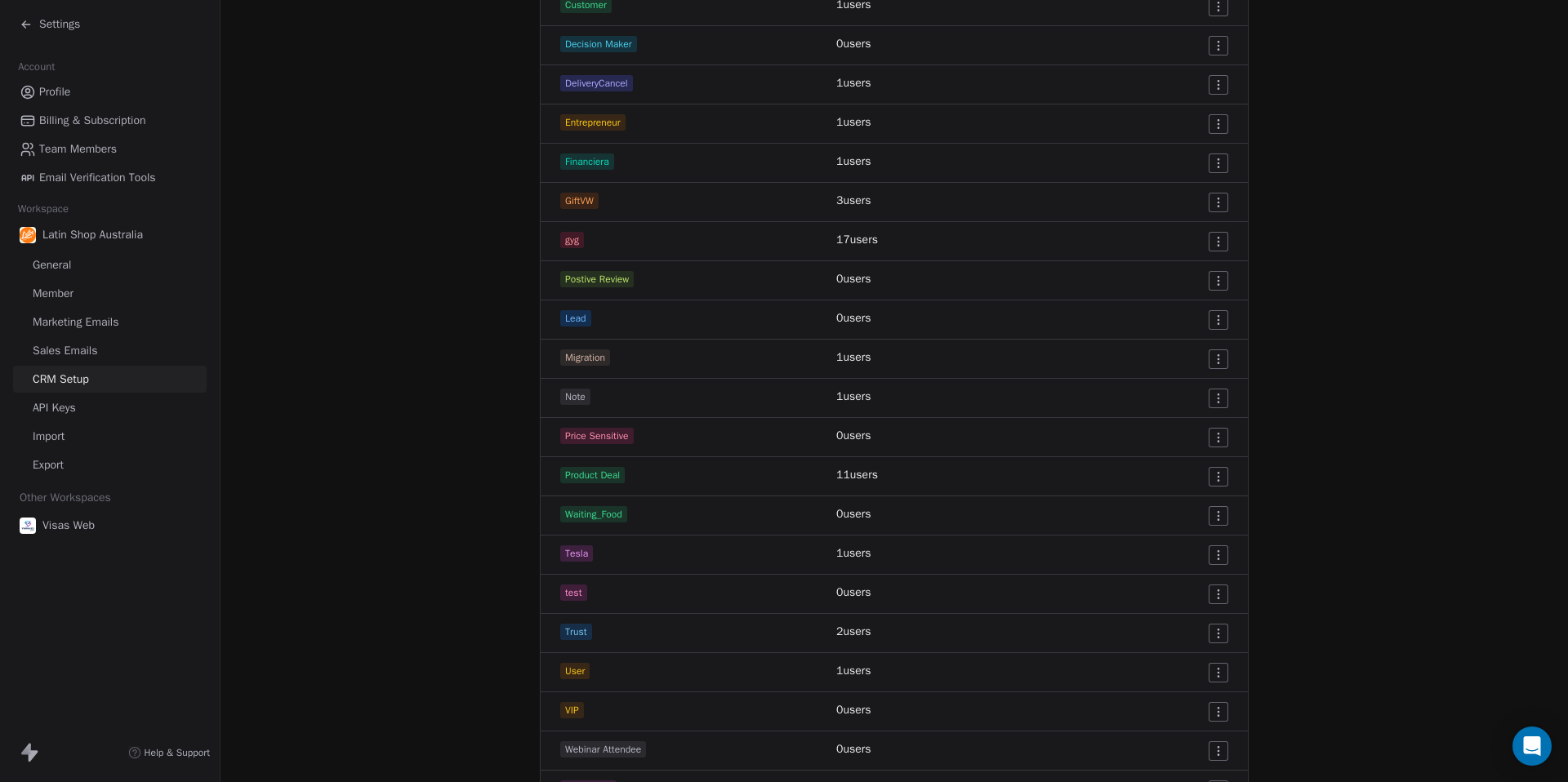 scroll, scrollTop: 642, scrollLeft: 0, axis: vertical 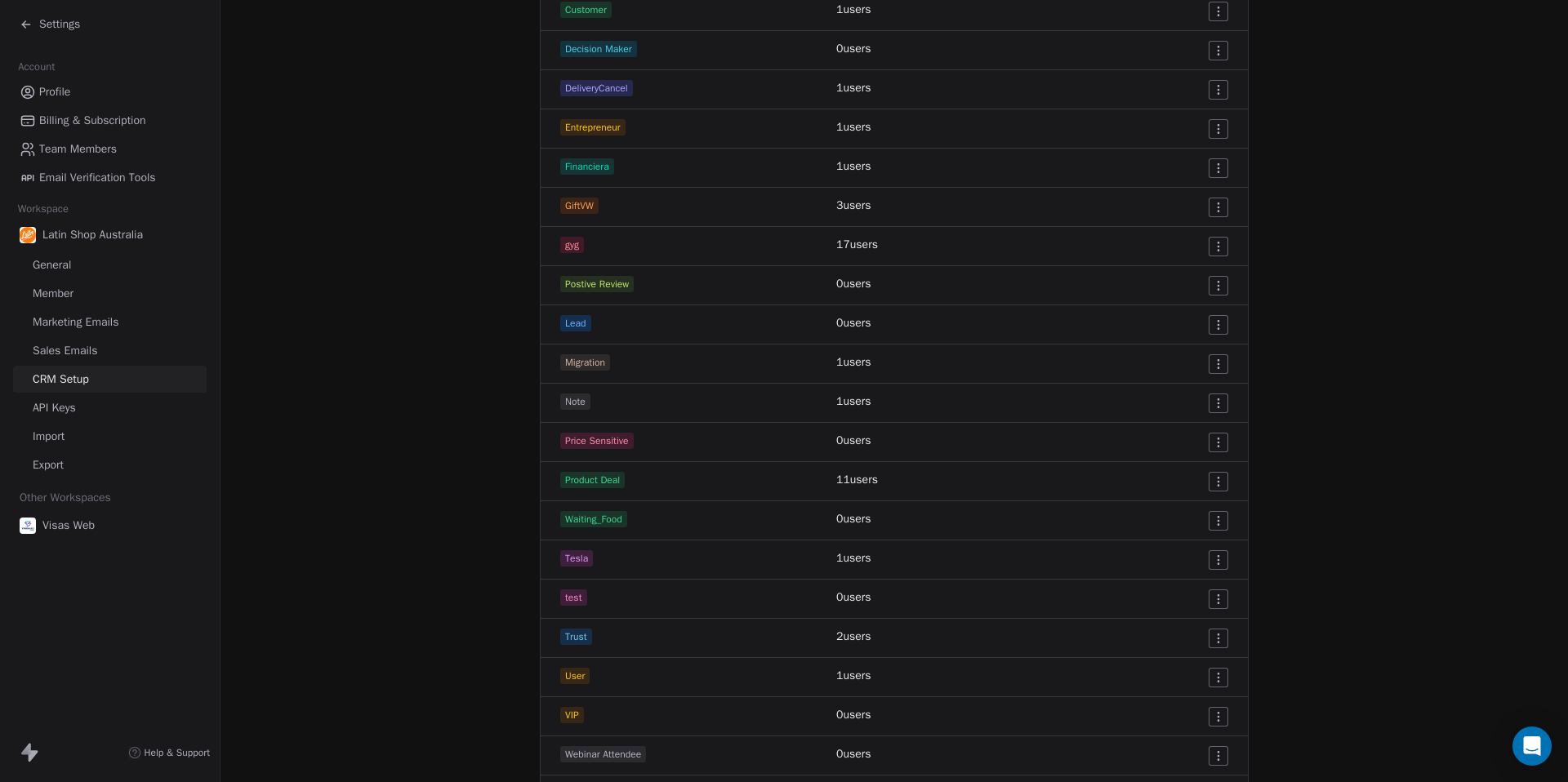 click on "Settings Account Profile Billing & Subscription Team Members Email Verification Tools Workspace Latin Shop Australia General Member Marketing Emails Sales Emails CRM Setup API Keys Import Export Other Workspaces Visas Web Help & Support CRM Setup Manage people properties and other relevant settings. Contact Properties Contact Properties Tags Tags Status Status Tags Use tags to group or organize your contacts Create New Tag Tag Name # of Users Actions __sync 0  users  visasweb 1  users AAA 8  users alfajores 2  users chocolinas 1  users Churn Risk 0  users Citavisas 1  users Competitor Switch 0  users Customer 1  users Decision Maker 0  users DeliveryCancel 1  users Entrepreneur 1  users Financiera 1  users GiftVW 3  users gyg 17  users Postive Review 0  users Lead 0  users Migration 1  users Note 1  users Price Sensitive 0  users Product Deal 11  users Waiting_Food 0  users Tesla 1  users test 0  users Trust 2  users User 1  users VIP 0  users Webinar Attendee 0  users Yerbamate 5  users" at bounding box center (784, 391) 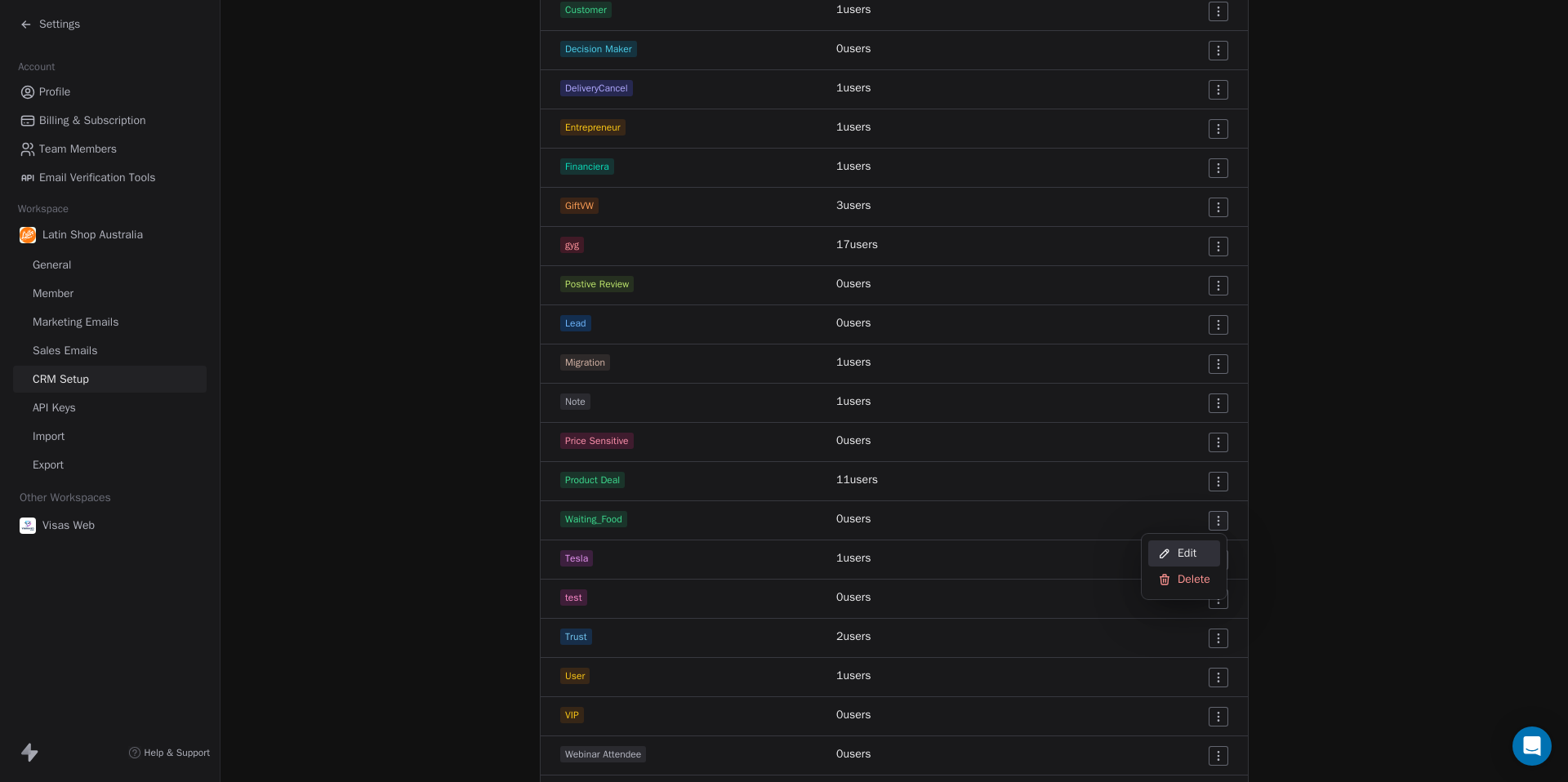 click 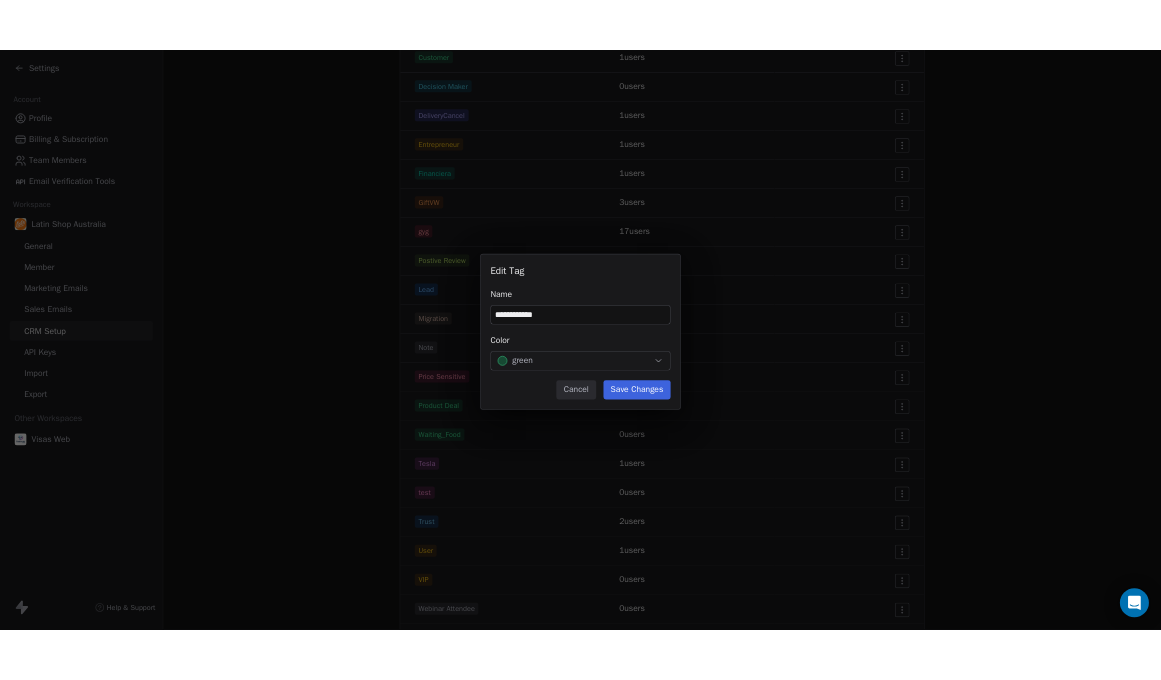 scroll, scrollTop: 786, scrollLeft: 0, axis: vertical 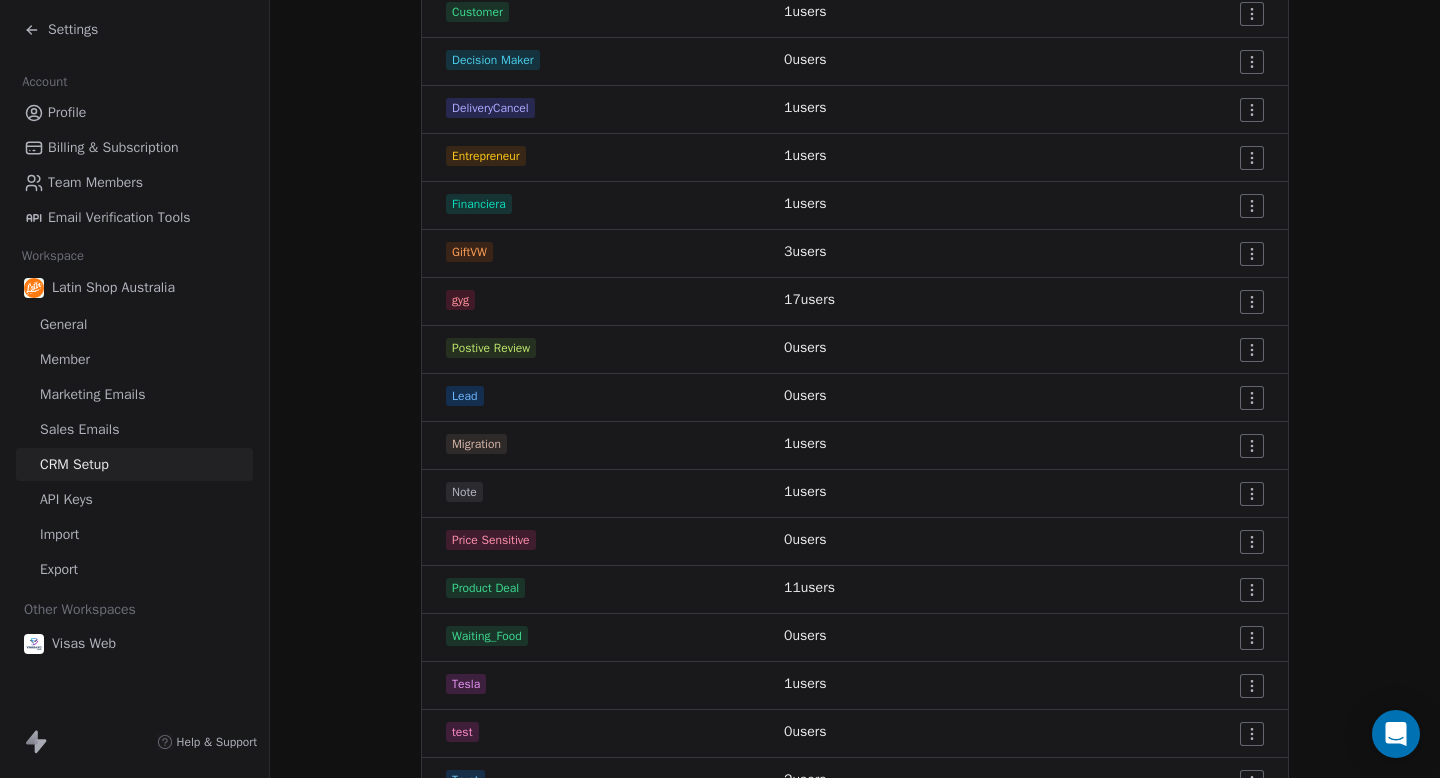 click on "Settings" at bounding box center (73, 30) 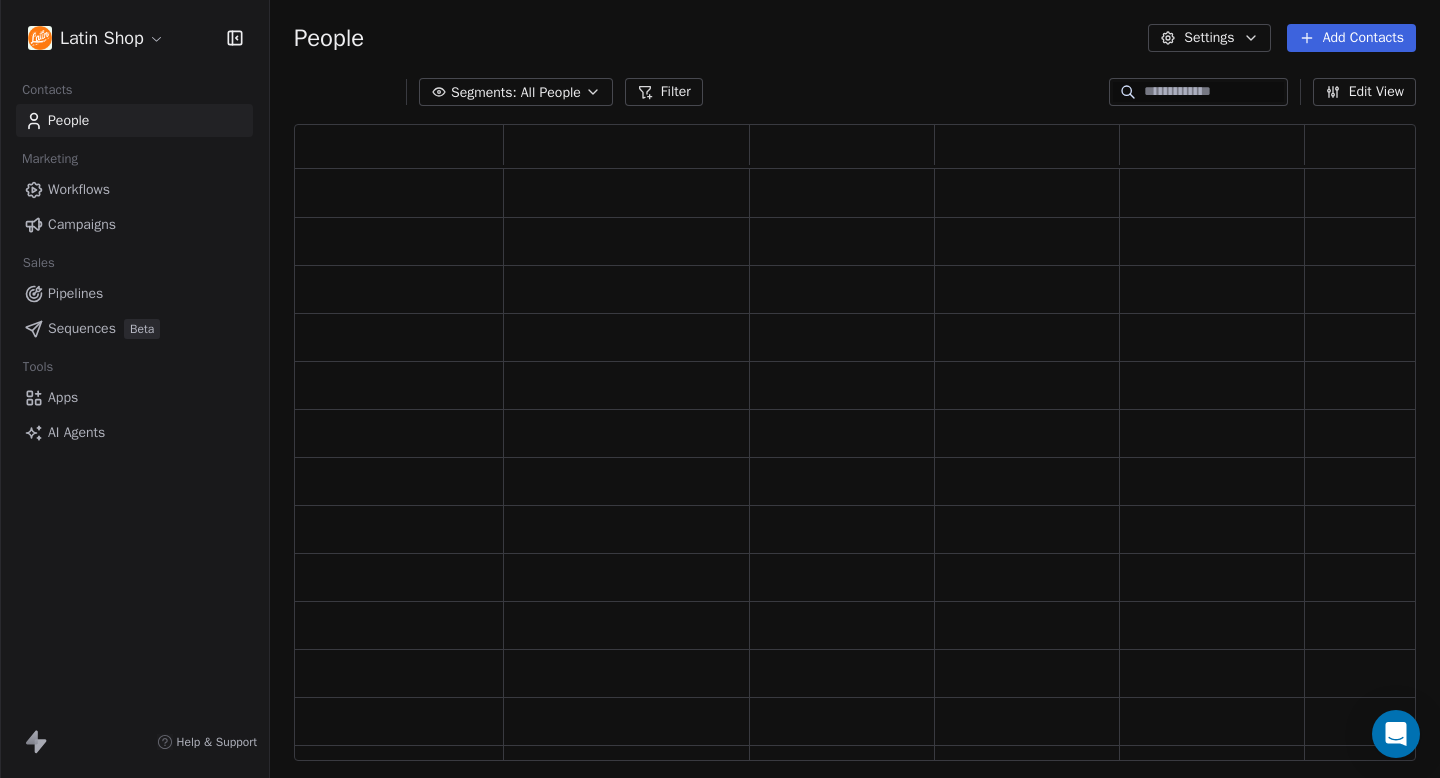 scroll, scrollTop: 1, scrollLeft: 1, axis: both 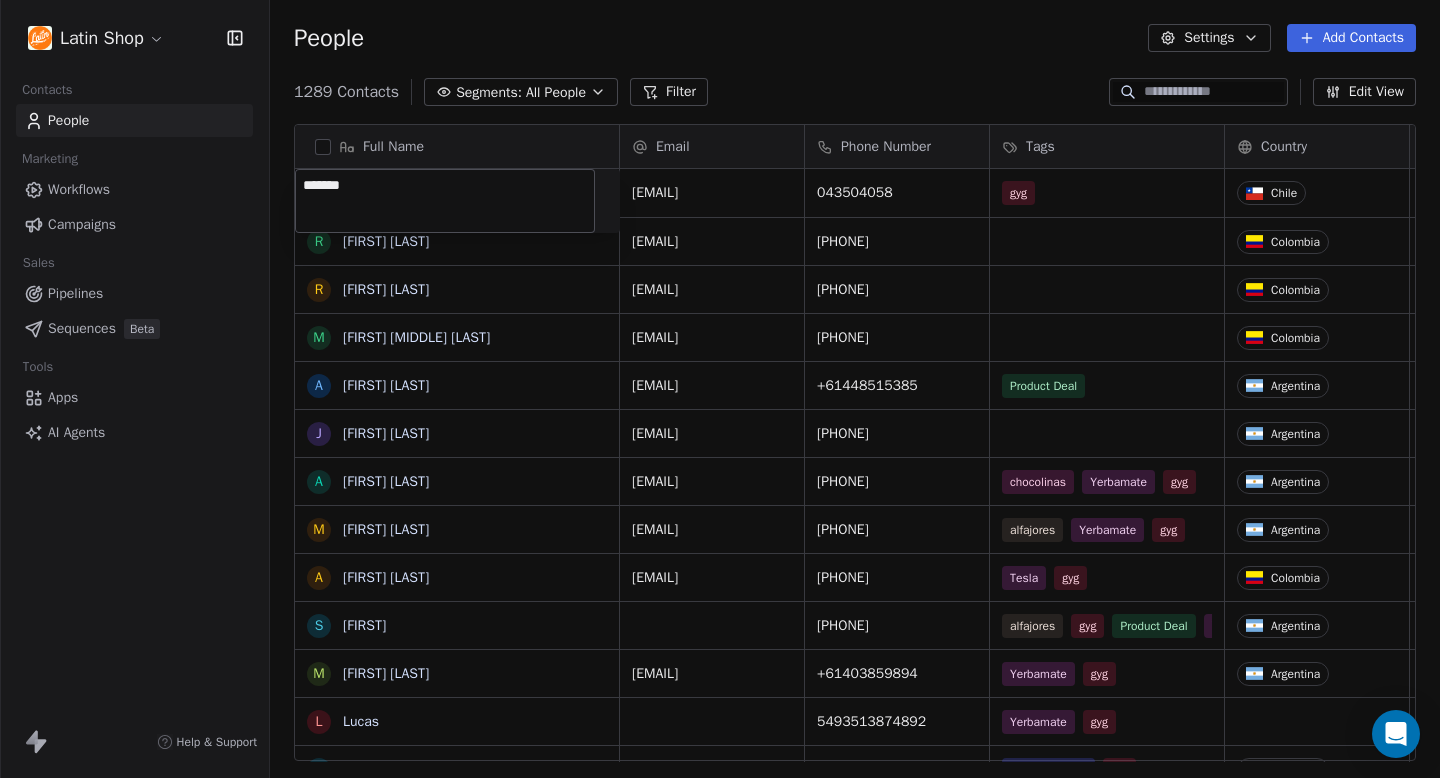 click on "Latin Shop Contacts People Marketing Workflows Campaigns Sales Pipelines Sequences Beta Tools Apps AI Agents Help & Support People Settings  Add Contacts 1289 Contacts Segments: All People Filter  Edit View Tag Add to Sequence Export Full Name R Ric Bri R Ricardo Brito R Ricardo Brito M Maria Cristina Gonzalez Jaramillo A Alesandro Mare J Julia Berisso A Agostina Pavos M Melisa Cavallo A Alejandra Correa s silvina M Maria speroni L Lucas p patricia Hoyos Rios R Ricardo Chontaduro G Gicela Arroyave A Alexander Ramírez Ardila D Dan Eteel A Angelica Garcia G Guillermo Pulido S Sandra Peru D Daniel L Lisa Castaño L Lina Navarro K Karem Rodriguez A Angela Melo J Judit Newton E Eliana Gutiérrez V Vincent Sim C Cindy Carolina Garzon real J Jonathan Cruz R Ricardo Veloz V Valeria Londono P Paola Bernal Email Phone Number Tags Country Profile In Ls Points flowtest ricardo.brito+test115@gmail.com 043504058 gyg Chile https://sell.latinshop.com/_to?p=/dashboard/customers/60c5086f-c213-4359-89c1-e0368d1b2541 }} 29 25" at bounding box center [720, 389] 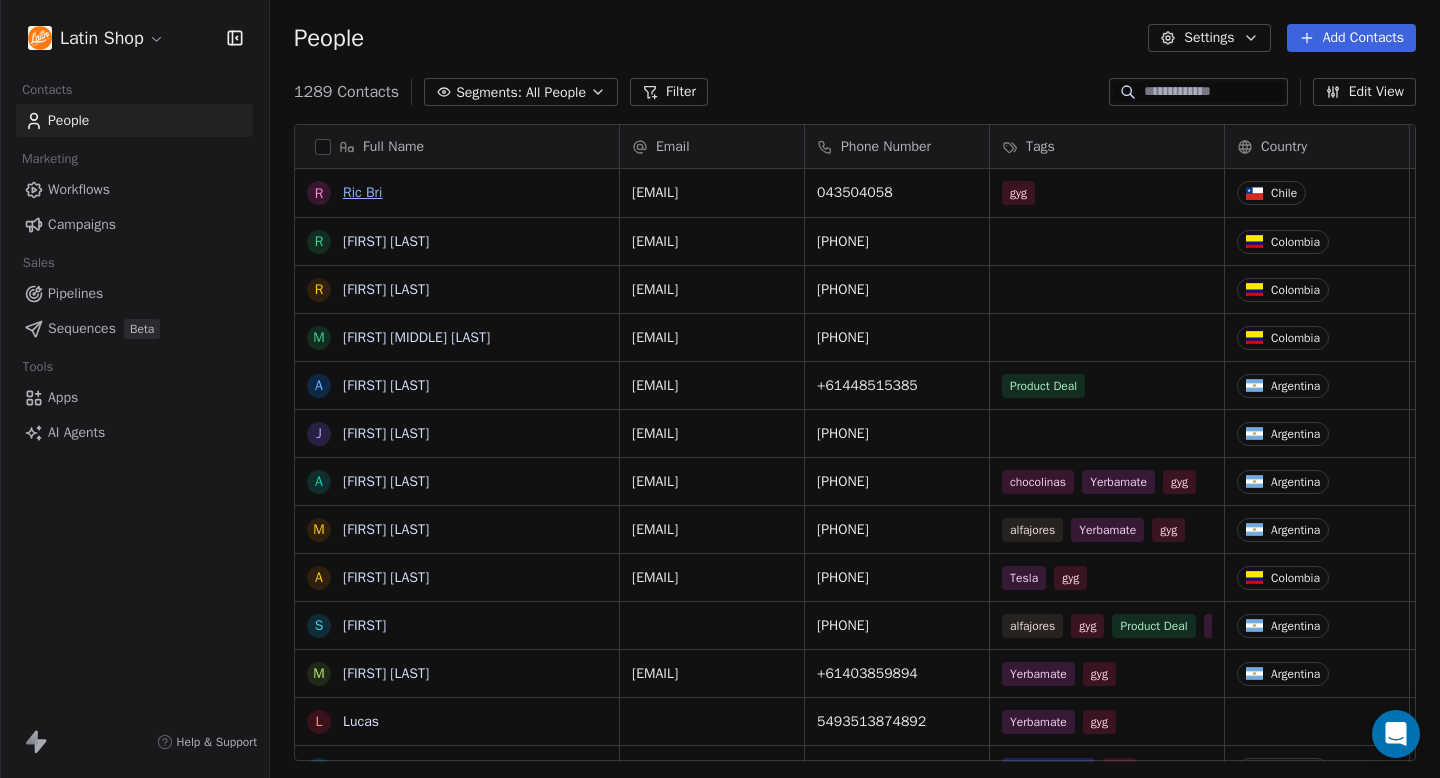click on "Ric Bri" at bounding box center [362, 192] 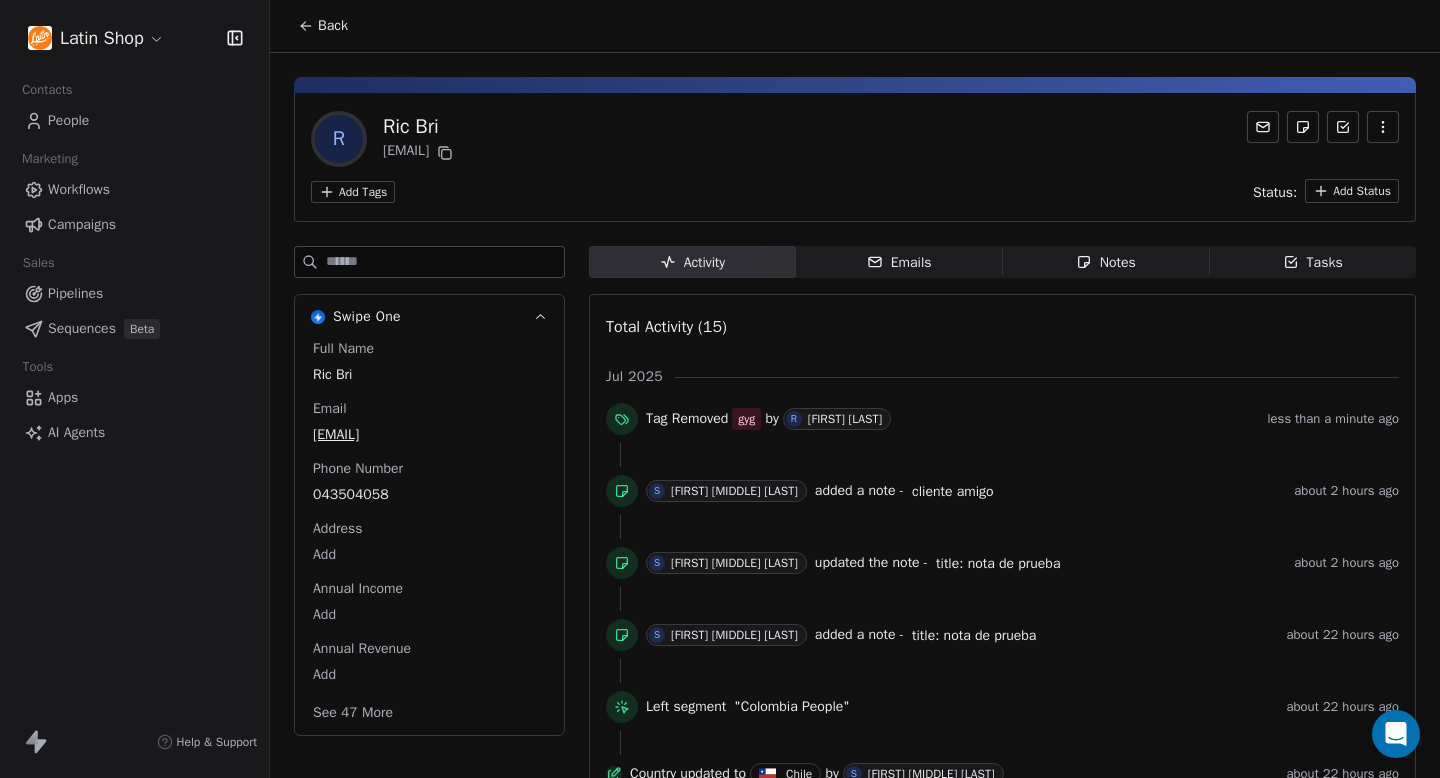 click on "Back" at bounding box center [333, 26] 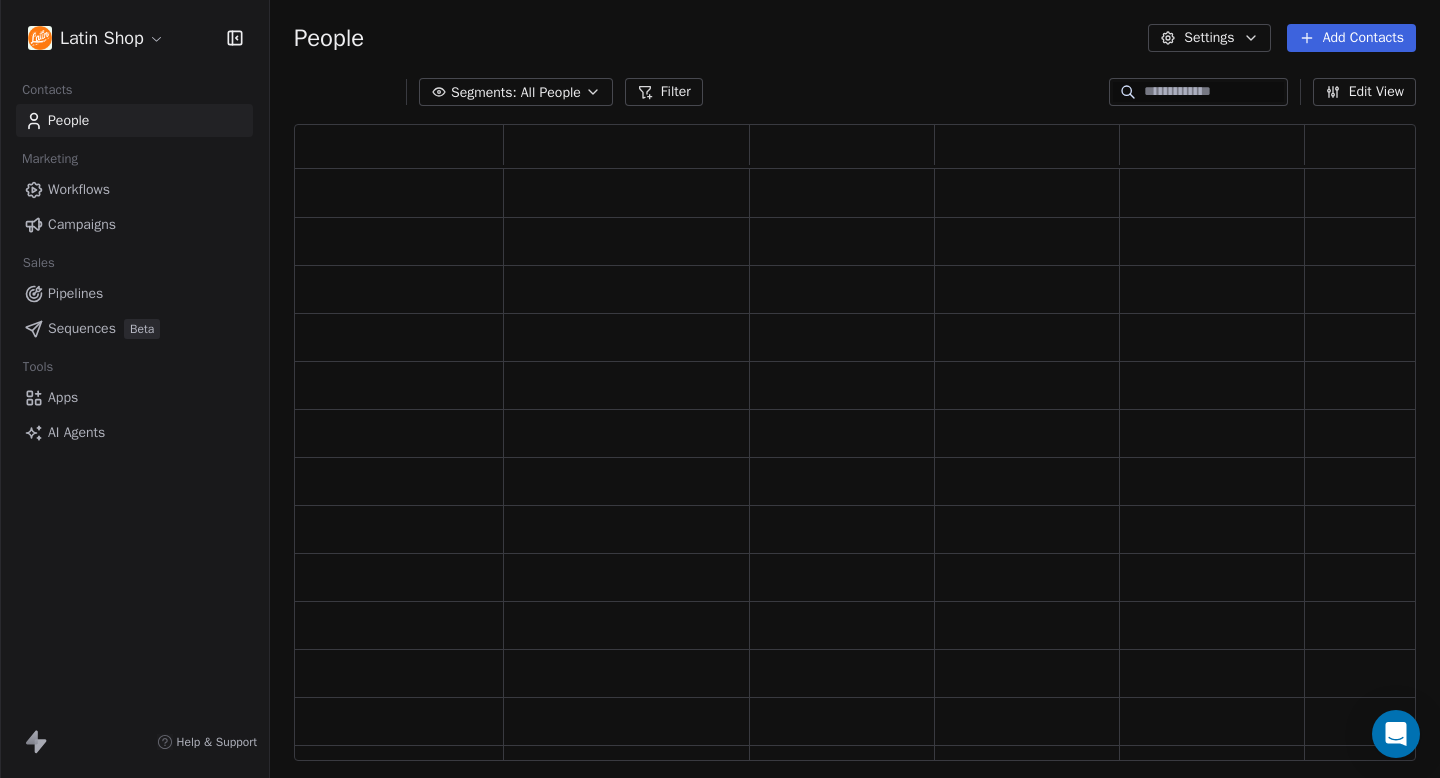 scroll, scrollTop: 1, scrollLeft: 1, axis: both 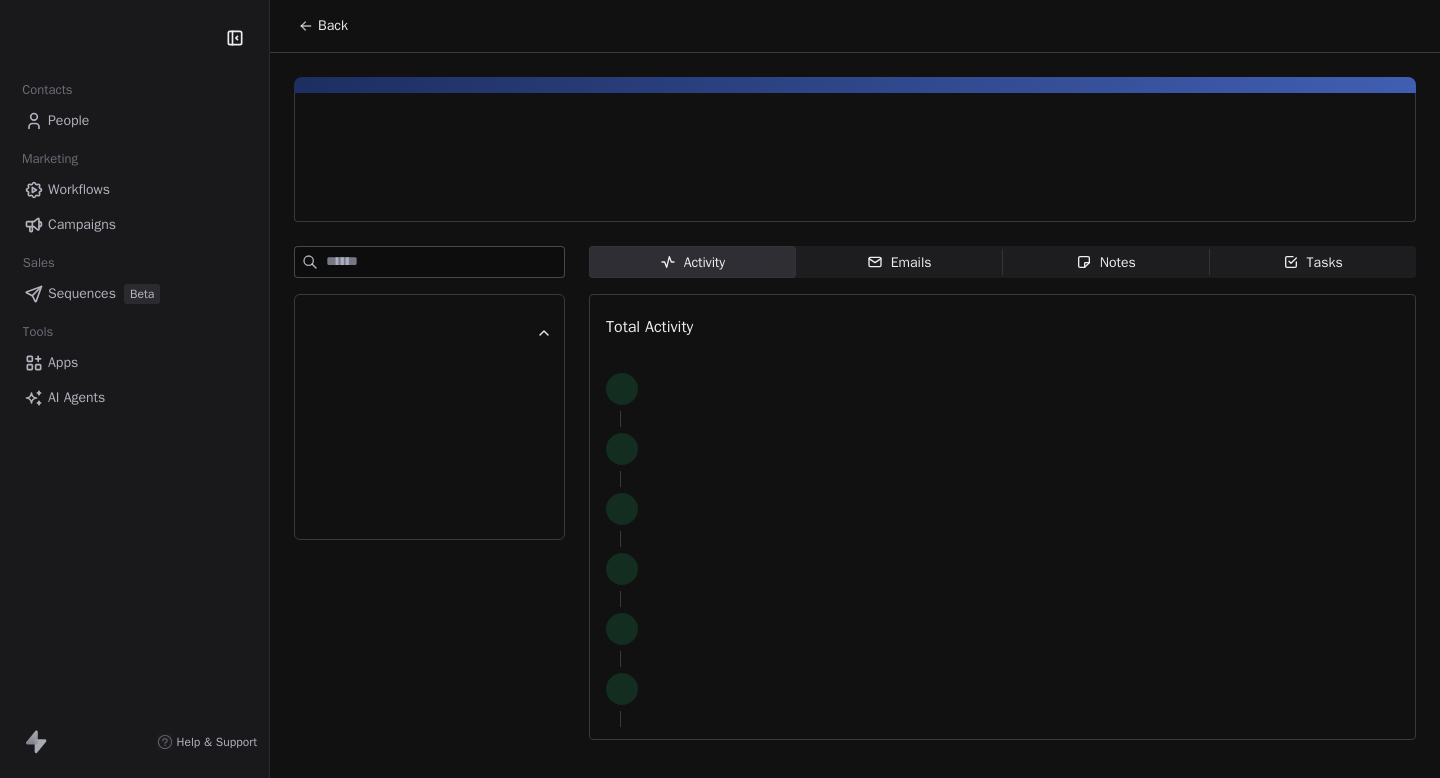 click on "Contacts People Marketing Workflows Campaigns Sales Sequences Beta Tools Apps AI Agents Help & Support Back Activity Activity Emails Emails   Notes   Notes Tasks Tasks Total Activity" at bounding box center [720, 389] 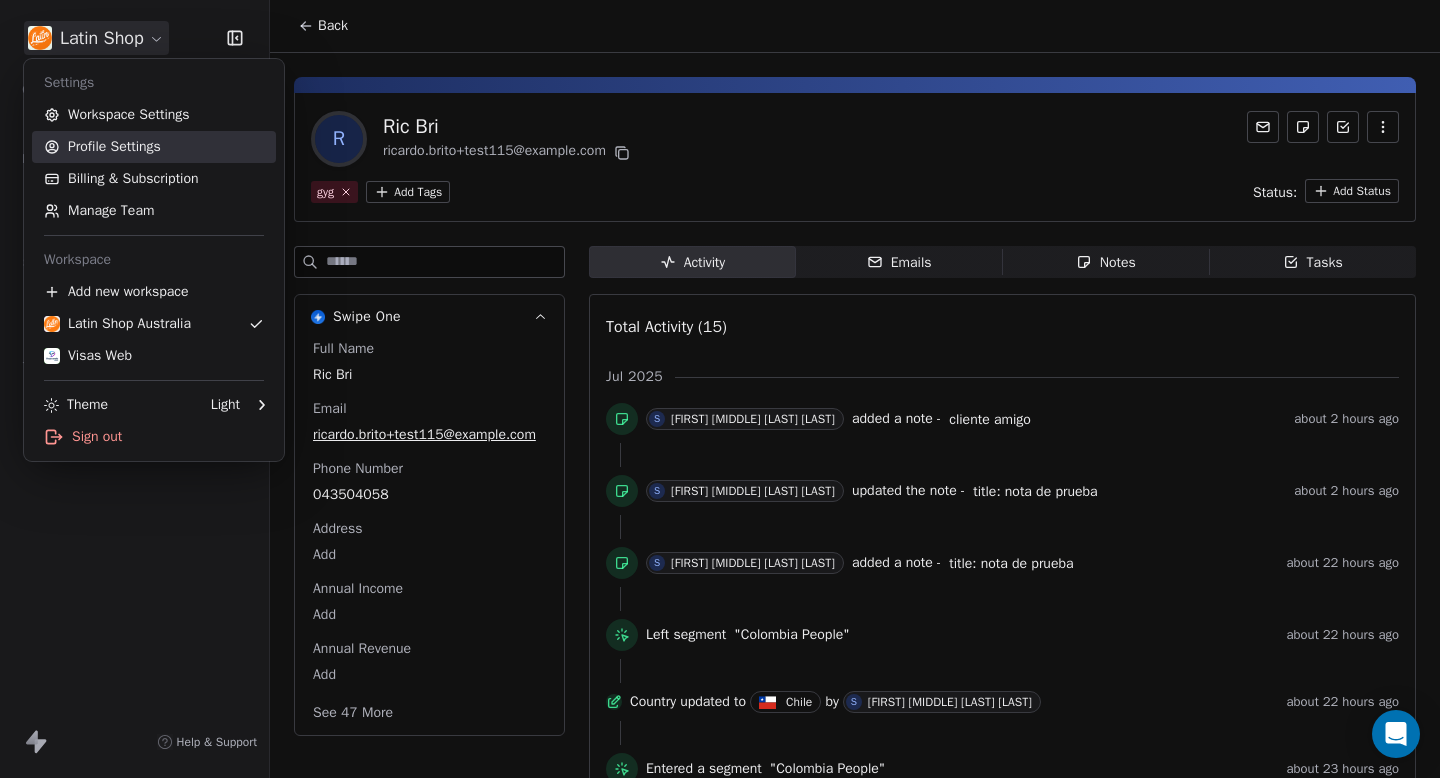 click on "Profile Settings" at bounding box center [154, 147] 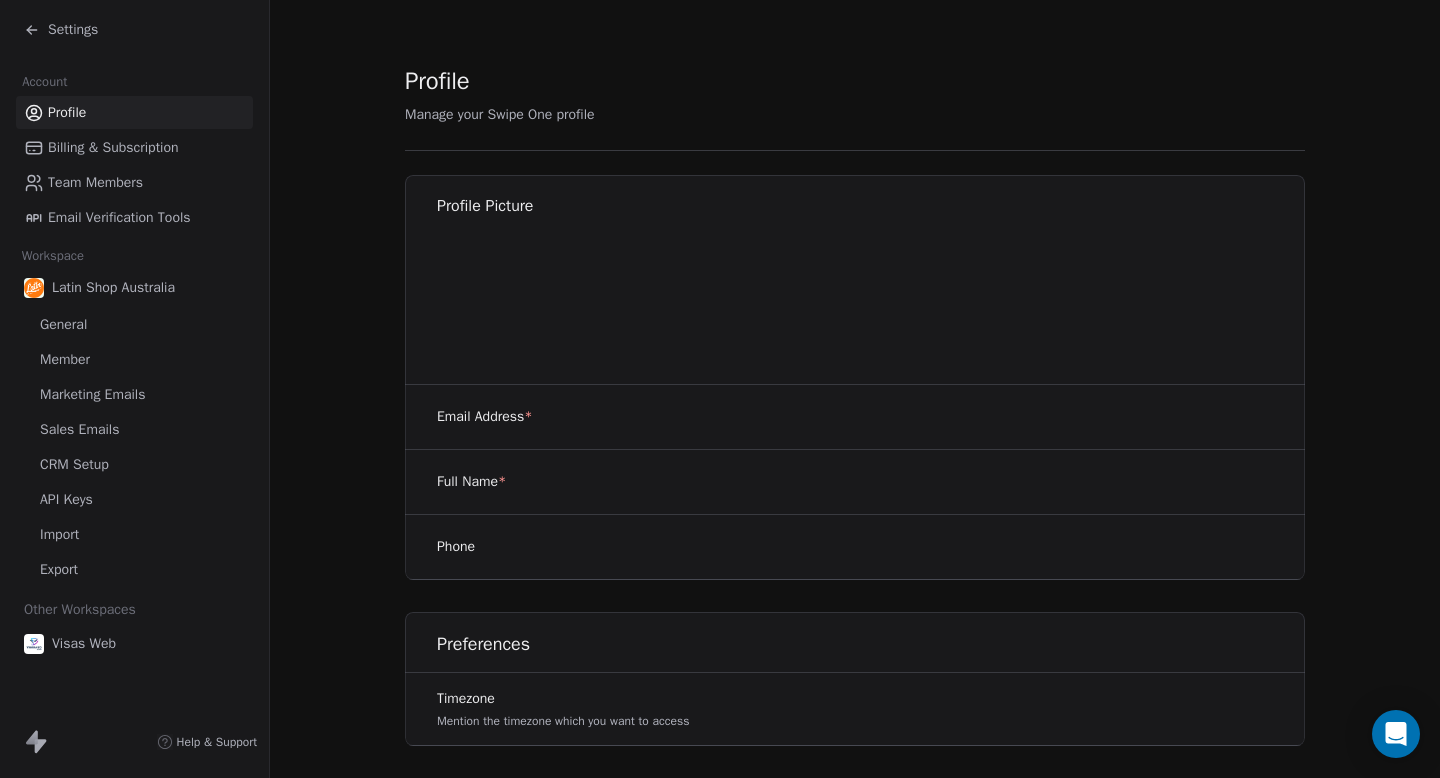 click on "CRM Setup" at bounding box center [74, 464] 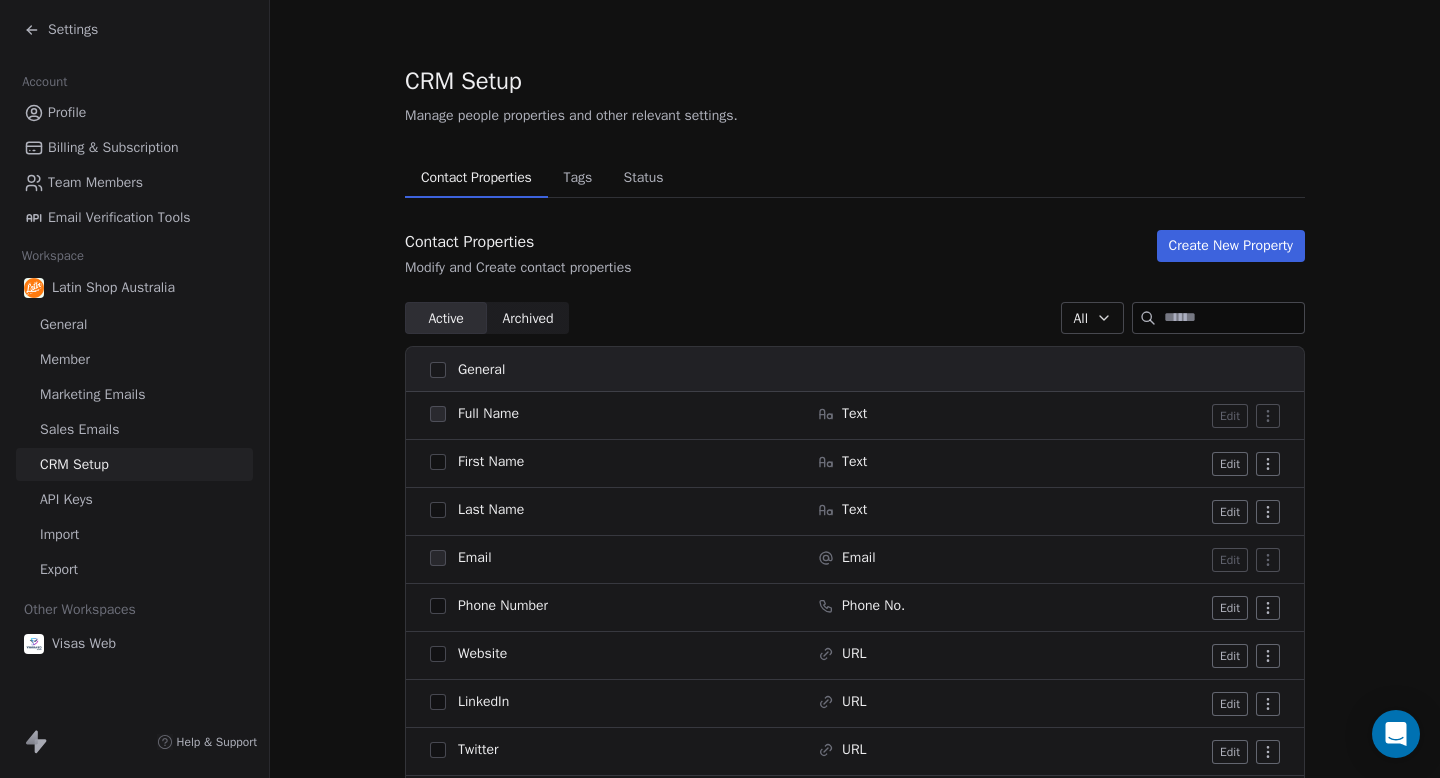 click on "Tags" at bounding box center [577, 178] 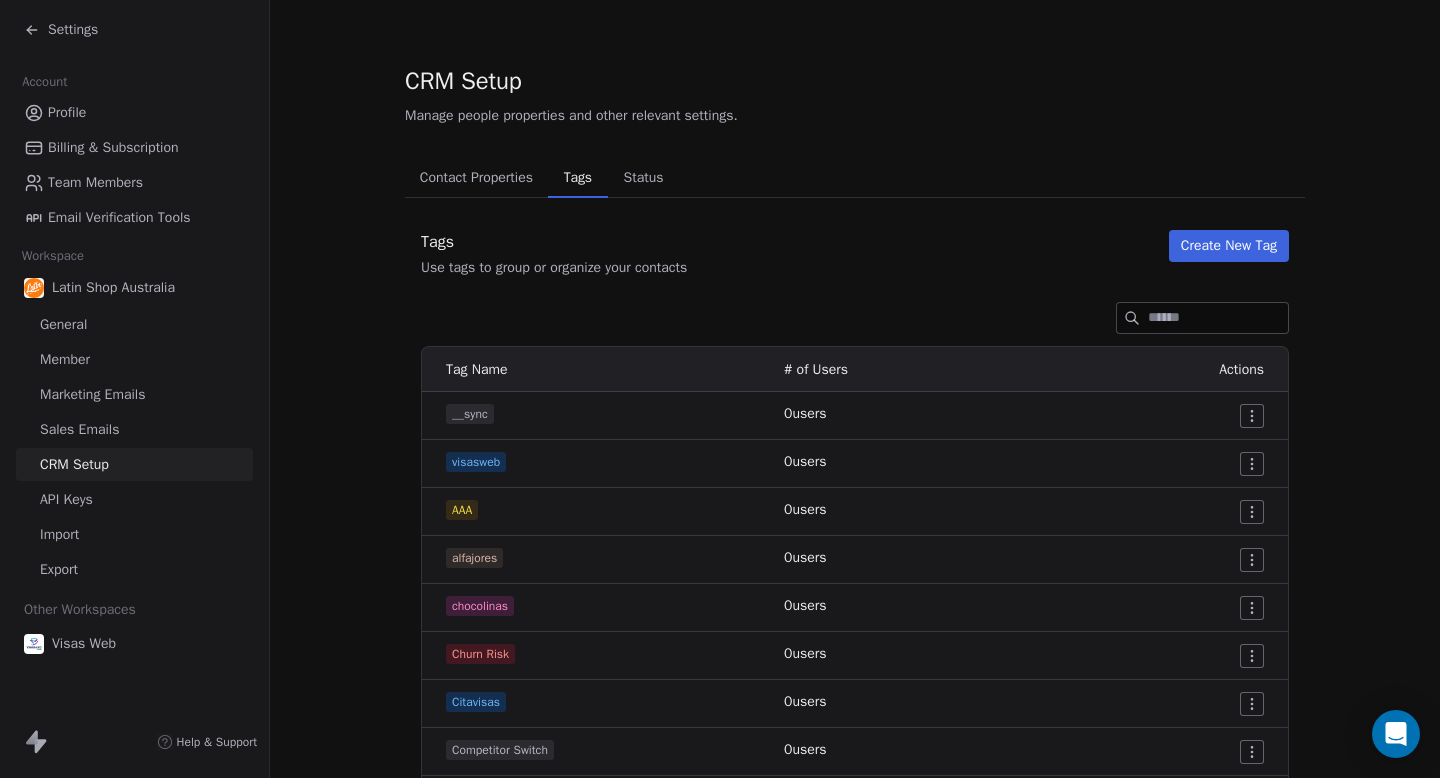 scroll, scrollTop: 1071, scrollLeft: 0, axis: vertical 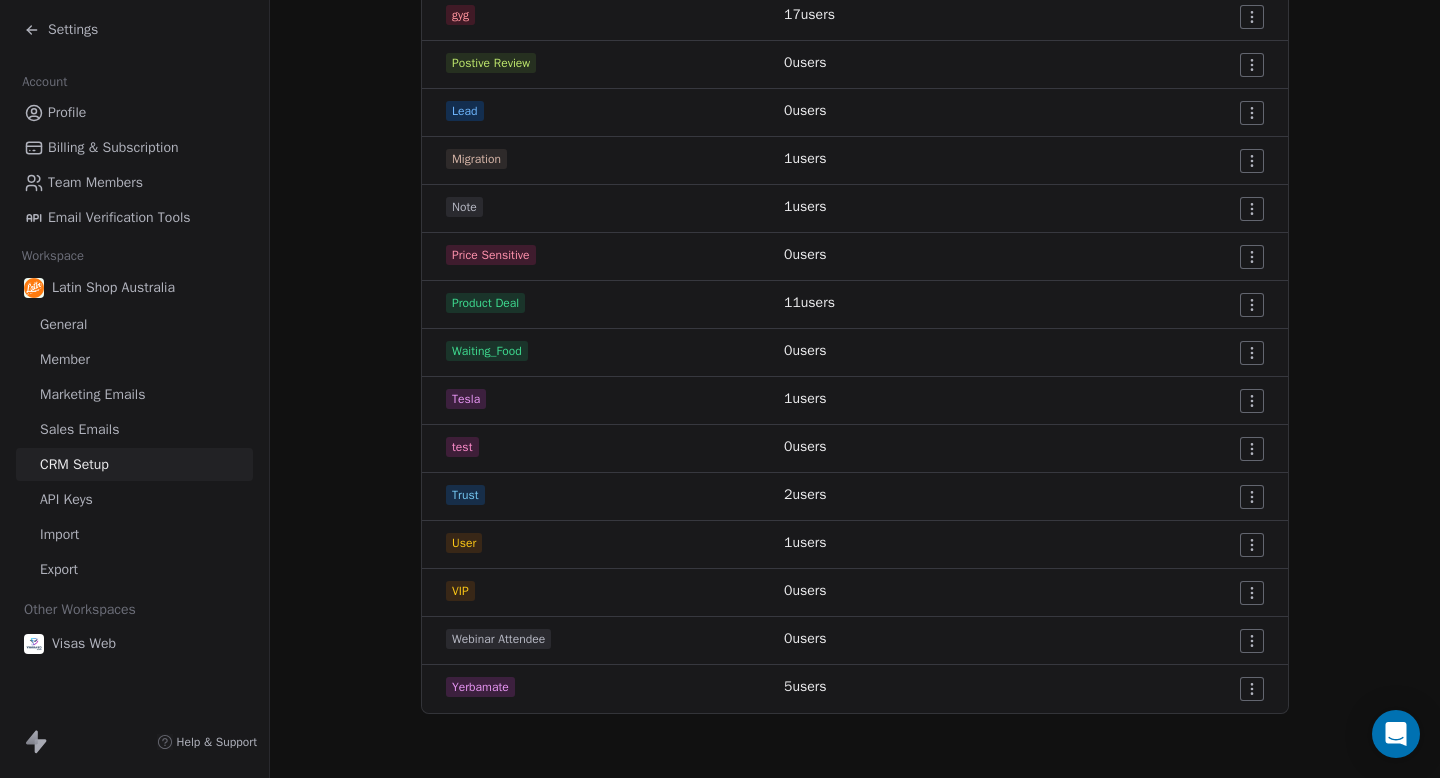 click on "Settings Account Profile Billing & Subscription Team Members Email Verification Tools Workspace Latin Shop Australia General Member Marketing Emails Sales Emails CRM Setup API Keys Import Export Other Workspaces Visas Web Help & Support CRM Setup Manage people properties and other relevant settings. Contact Properties Contact Properties Tags Tags Status Status Tags Use tags to group or organize your contacts Create New Tag Tag Name # of Users Actions __sync 0  users  visasweb 1  users AAA 8  users alfajores 2  users chocolinas 1  users Churn Risk 0  users Citavisas 1  users Competitor Switch 0  users Customer 1  users Decision Maker 0  users DeliveryCancel 1  users Entrepreneur 1  users Financiera 1  users GiftVW 3  users gyg 17  users Postive Review 0  users Lead 0  users Migration 1  users Note 1  users Price Sensitive 0  users Product Deal 11  users Waiting_Food 0  users Tesla 1  users test 0  users Trust 2  users User 1  users VIP 0  users Webinar Attendee 0  users Yerbamate 5  users" at bounding box center [720, 389] 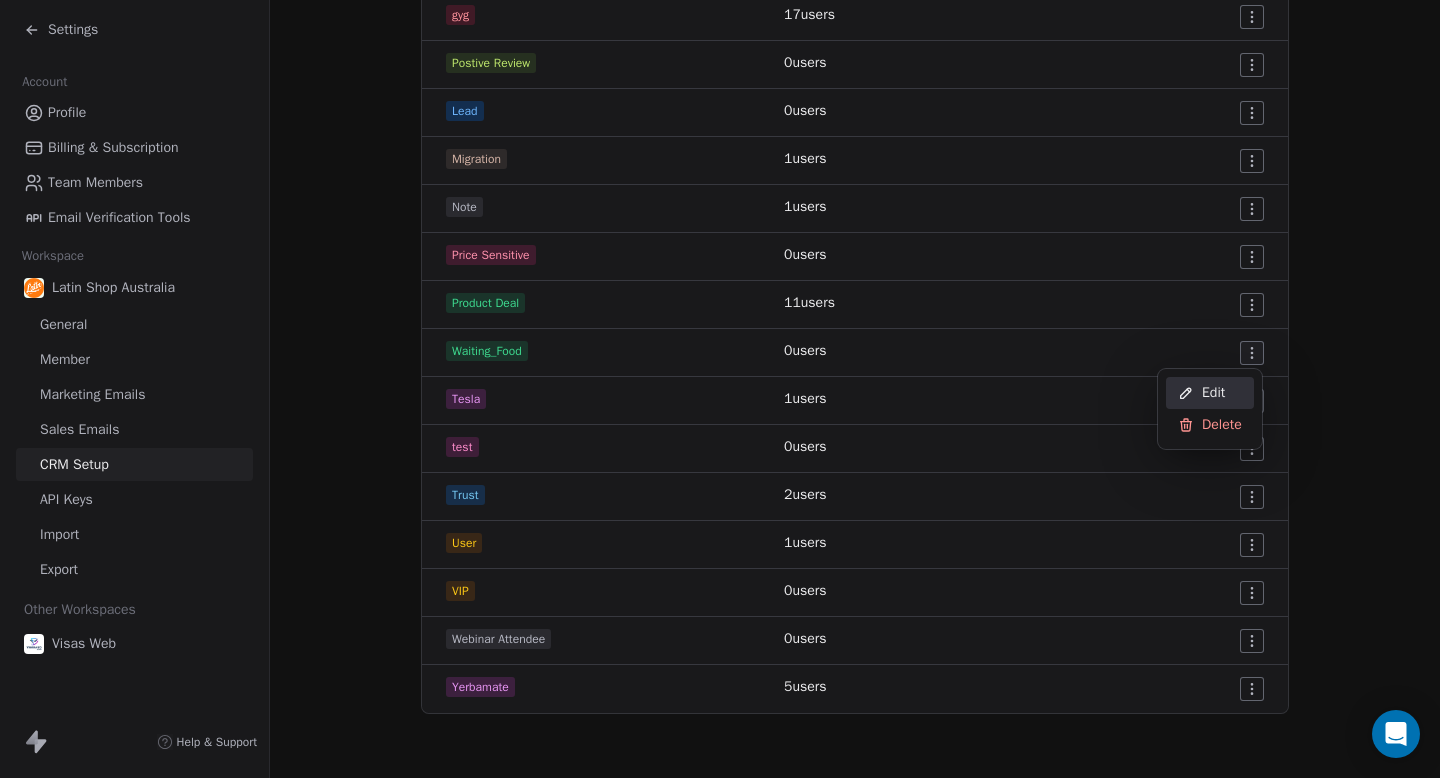 click on "Edit" at bounding box center [1210, 393] 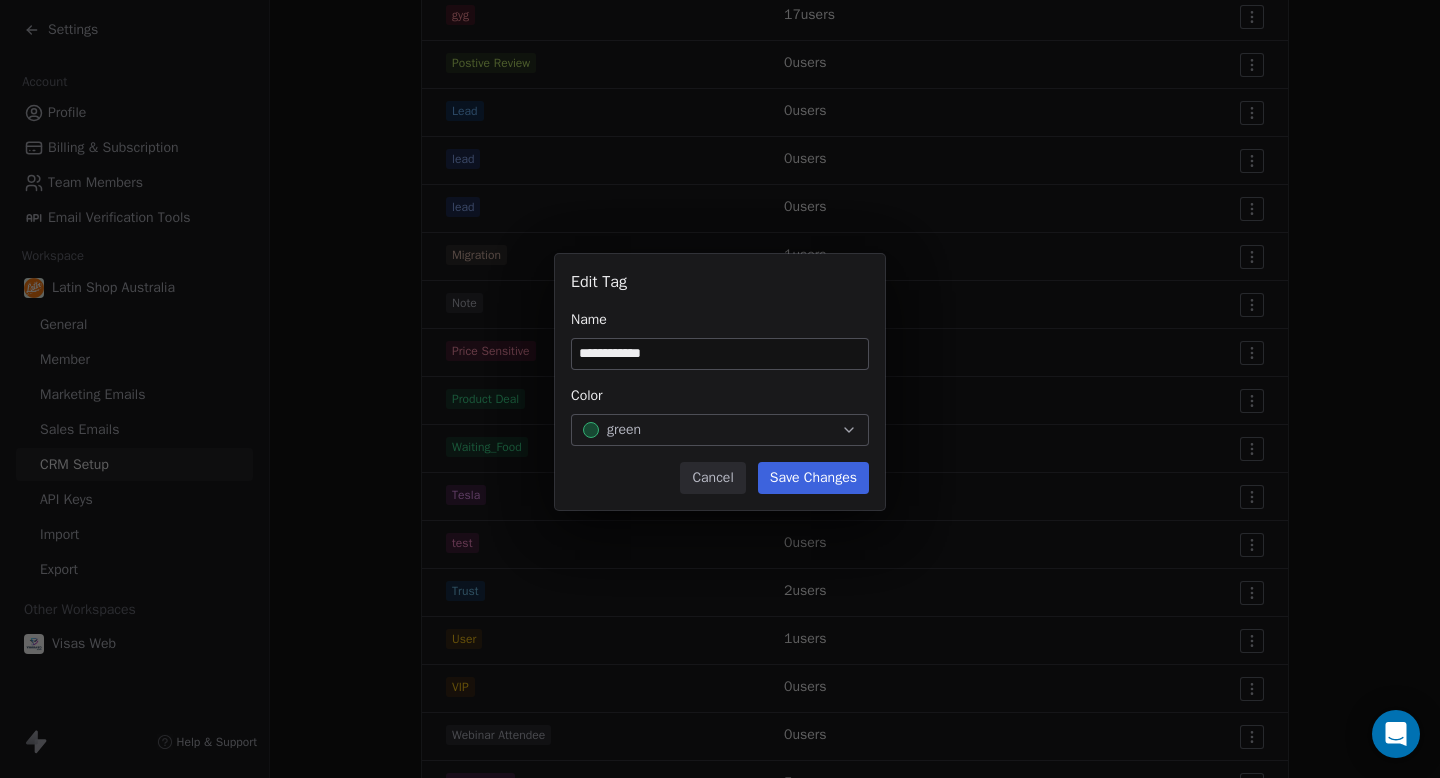 click on "Cancel" at bounding box center [712, 478] 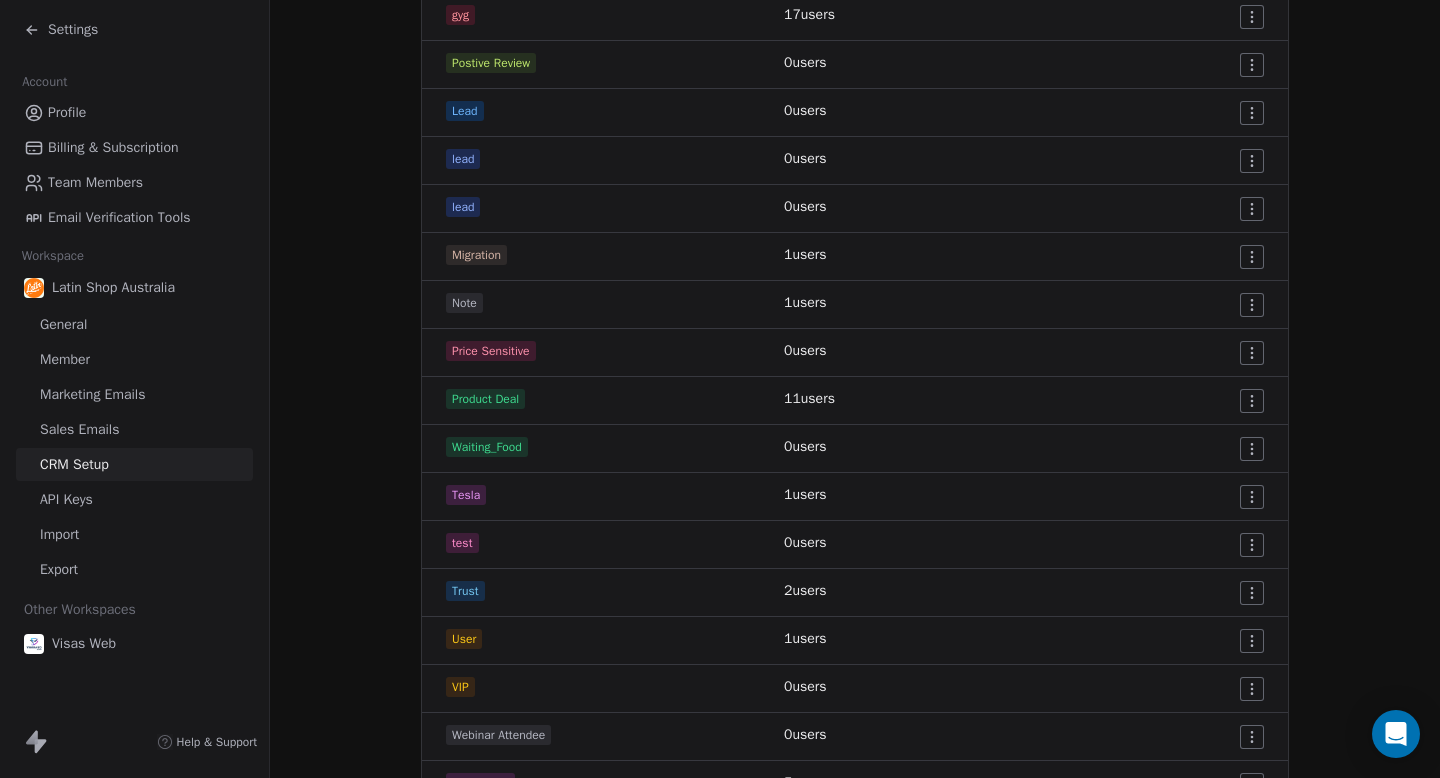 click on "Settings Account Profile Billing & Subscription Team Members Email Verification Tools Workspace Latin Shop Australia General Member Marketing Emails Sales Emails CRM Setup API Keys Import Export Other Workspaces Visas Web Help & Support CRM Setup Manage people properties and other relevant settings. Contact Properties Contact Properties Tags Tags Status Status Tags Use tags to group or organize your contacts Create New Tag Tag Name # of Users Actions __sync 0  users  visasweb 1  users AAA 8  users alfajores 2  users chocolinas 1  users Churn Risk 0  users Citavisas 1  users Competitor Switch 0  users Customer 1  users Decision Maker 0  users DeliveryCancel 1  users Entrepreneur 1  users Financiera 1  users GiftVW 3  users gyg 17  users Postive Review 0  users Lead 0  users lead 0  users lead 0  users Migration 1  users Note 1  users Price Sensitive 0  users Product Deal 11  users Waiting_Food 0  users Tesla 1  users test 0  users Trust 2  users User 1  users VIP 0  users Webinar Attendee 0  users Yerbamate" at bounding box center (720, 389) 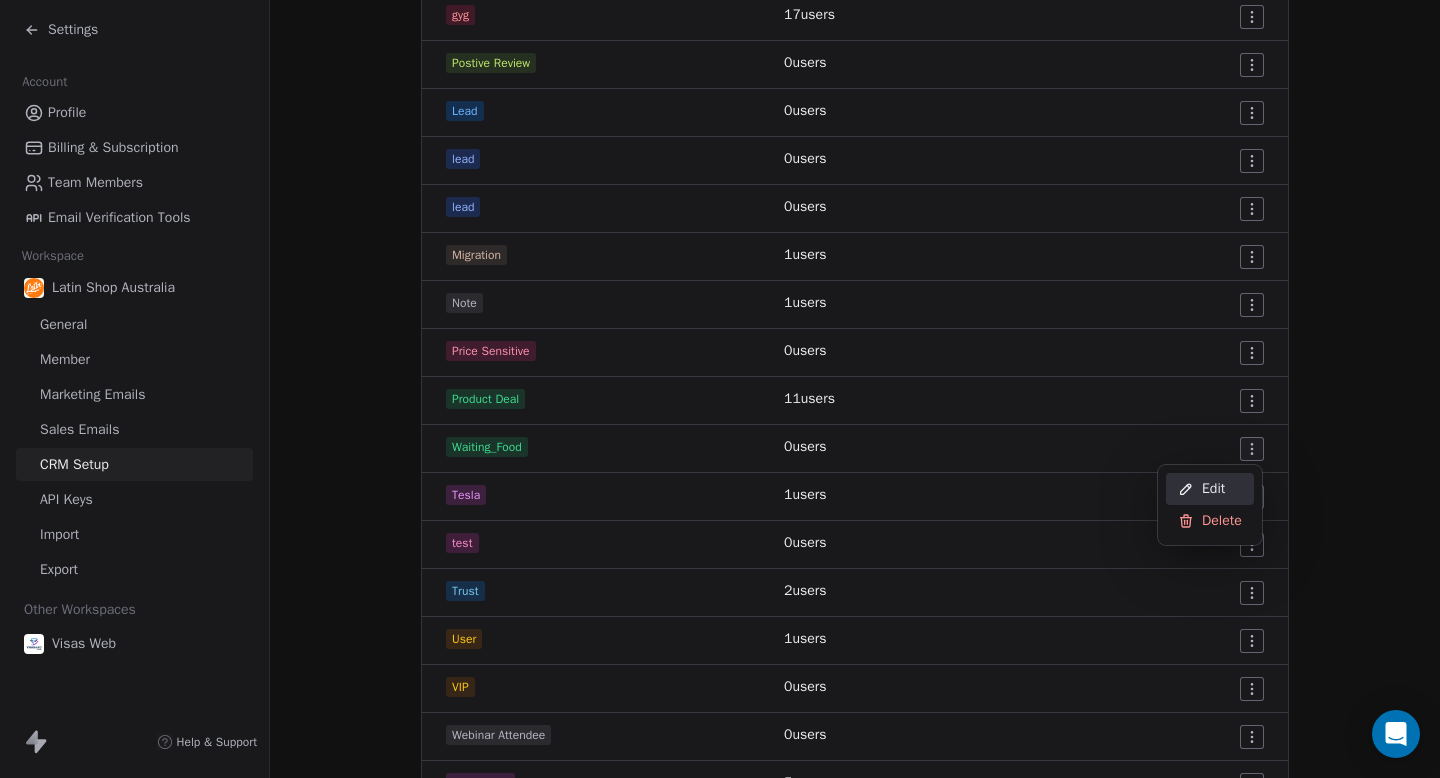 click 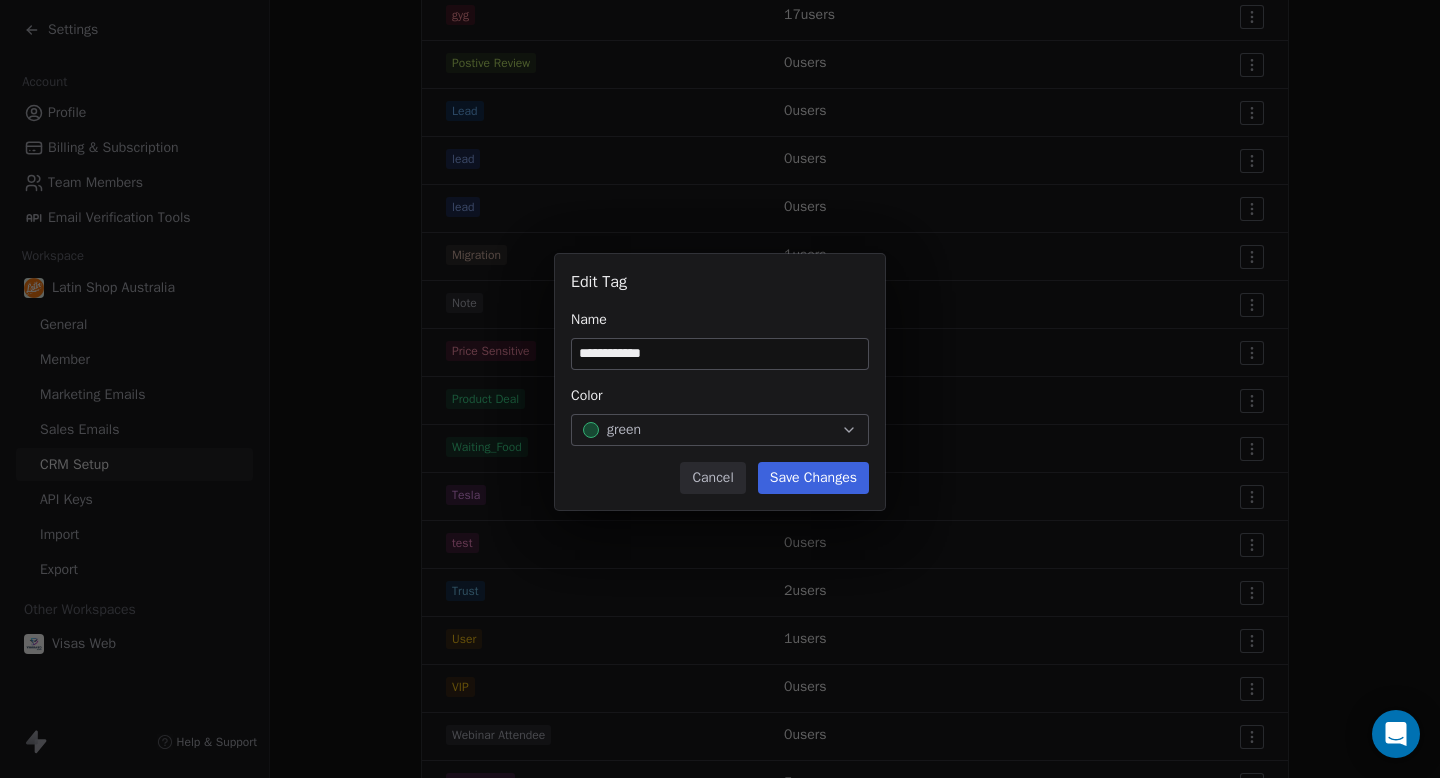 click on "**********" at bounding box center [720, 354] 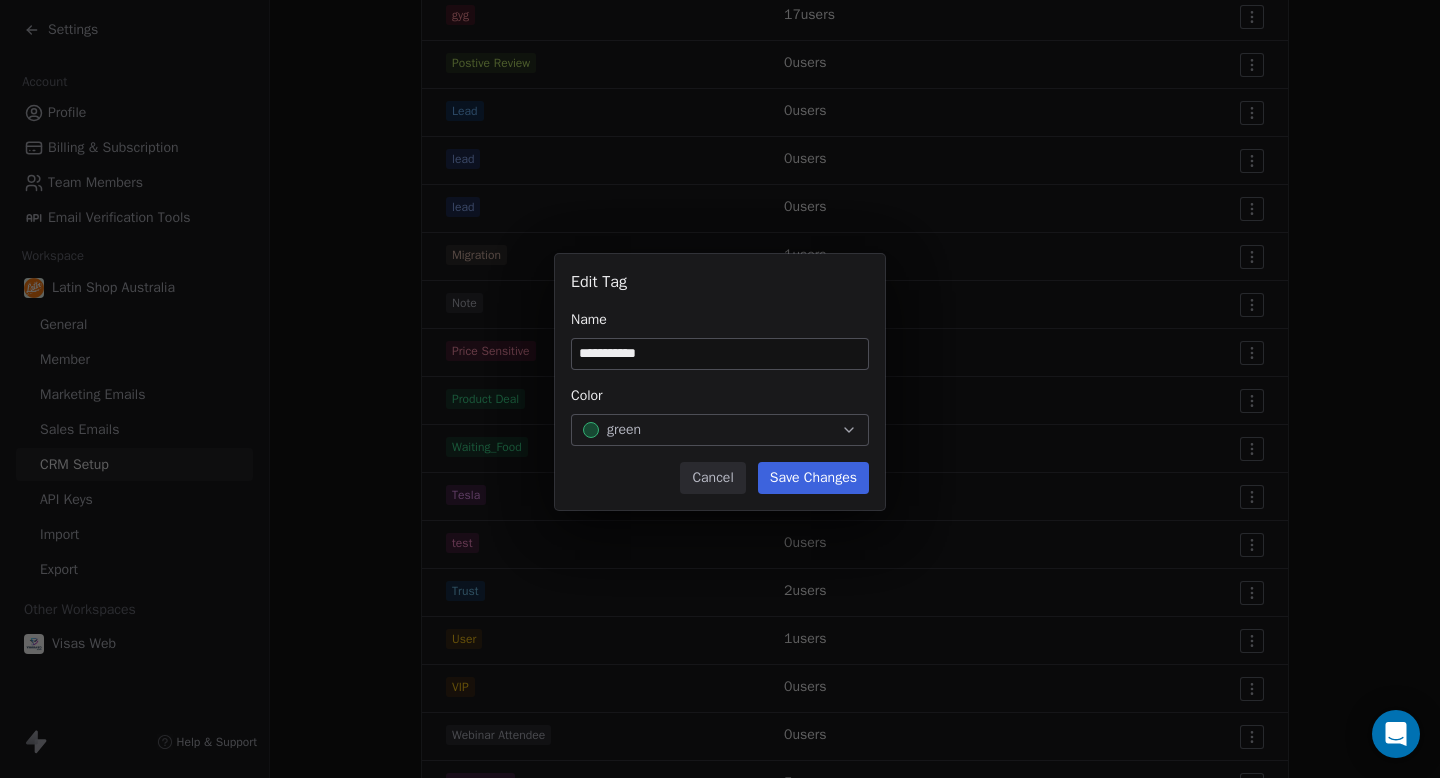 type on "**********" 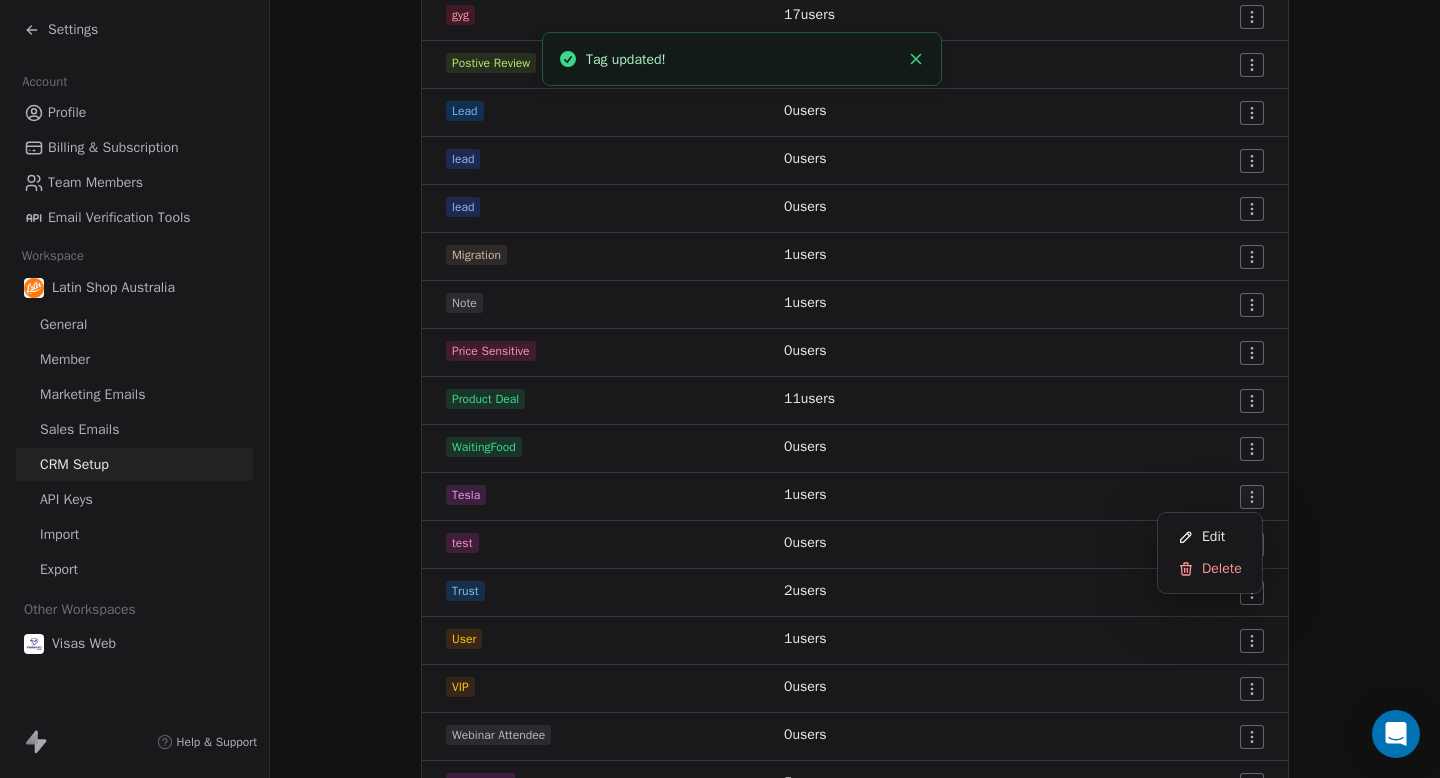click on "Settings Account Profile Billing & Subscription Team Members Email Verification Tools Workspace Latin Shop Australia General Member Marketing Emails Sales Emails CRM Setup API Keys Import Export Other Workspaces Visas Web Help & Support CRM Setup Manage people properties and other relevant settings. Contact Properties Contact Properties Tags Tags Status Status Tags Use tags to group or organize your contacts Create New Tag Tag Name # of Users Actions __sync 0  users  visasweb 1  users AAA 8  users alfajores 2  users chocolinas 1  users Churn Risk 0  users Citavisas 1  users Competitor Switch 0  users Customer 1  users Decision Maker 0  users DeliveryCancel 1  users Entrepreneur 1  users Financiera 1  users GiftVW 3  users gyg 17  users Postive Review 0  users Lead 0  users lead 0  users lead 0  users Migration 1  users Note 1  users Price Sensitive 0  users Product Deal 11  users WaitingFood 0  users Tesla 1  users test 0  users Trust 2  users User 1  users VIP 0  users Webinar Attendee 0  users Yerbamate 5" at bounding box center (720, 389) 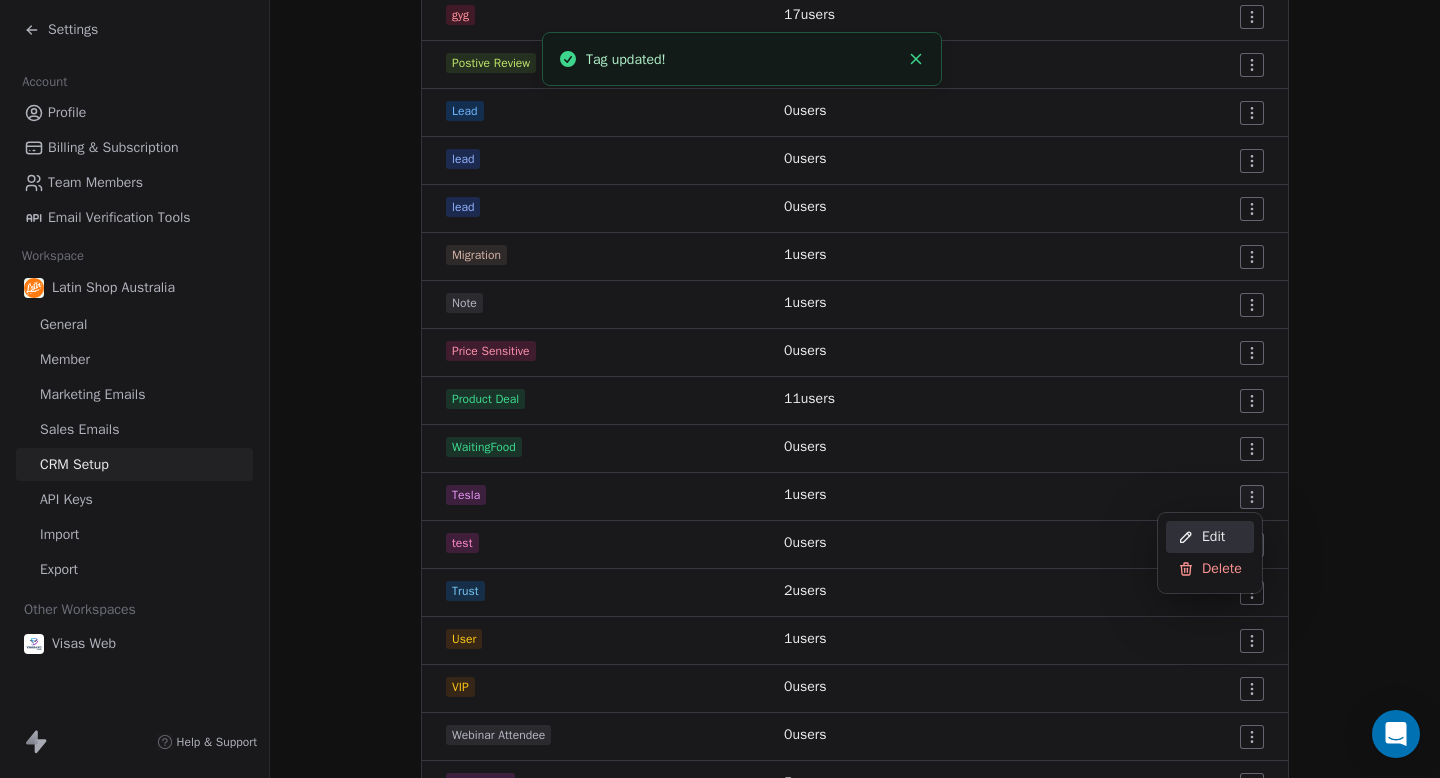 click on "Edit" at bounding box center (1213, 537) 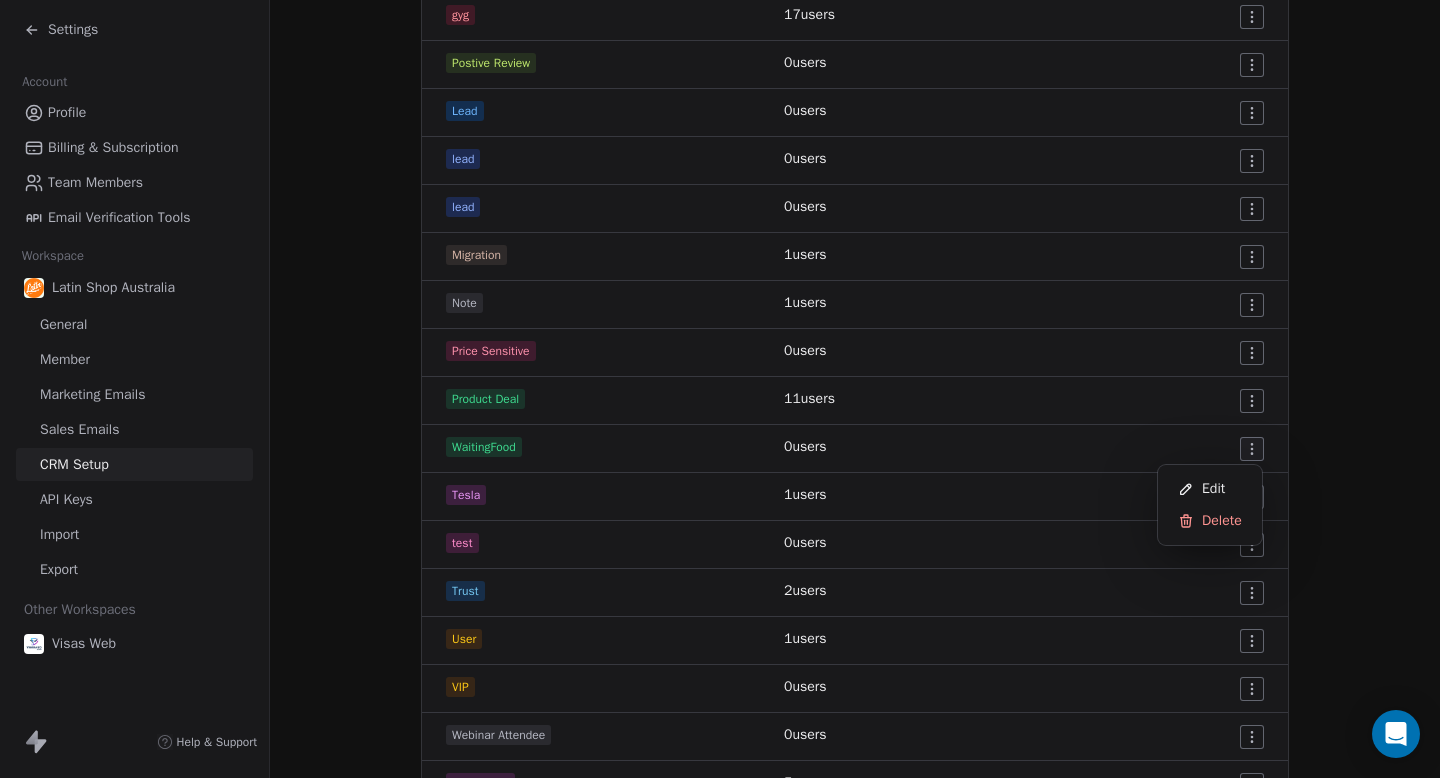 click on "Settings Account Profile Billing & Subscription Team Members Email Verification Tools Workspace Latin Shop Australia General Member Marketing Emails Sales Emails CRM Setup API Keys Import Export Other Workspaces Visas Web Help & Support CRM Setup Manage people properties and other relevant settings. Contact Properties Contact Properties Tags Tags Status Status Tags Use tags to group or organize your contacts Create New Tag Tag Name # of Users Actions __sync 0  users  visasweb 1  users AAA 8  users alfajores 2  users chocolinas 1  users Churn Risk 0  users Citavisas 1  users Competitor Switch 0  users Customer 1  users Decision Maker 0  users DeliveryCancel 1  users Entrepreneur 1  users Financiera 1  users GiftVW 3  users gyg 17  users Postive Review 0  users Lead 0  users lead 0  users lead 0  users Migration 1  users Note 1  users Price Sensitive 0  users Product Deal 11  users WaitingFood 0  users Tesla 1  users test 0  users Trust 2  users User 1  users VIP 0  users Webinar Attendee 0  users Yerbamate 5" at bounding box center (720, 389) 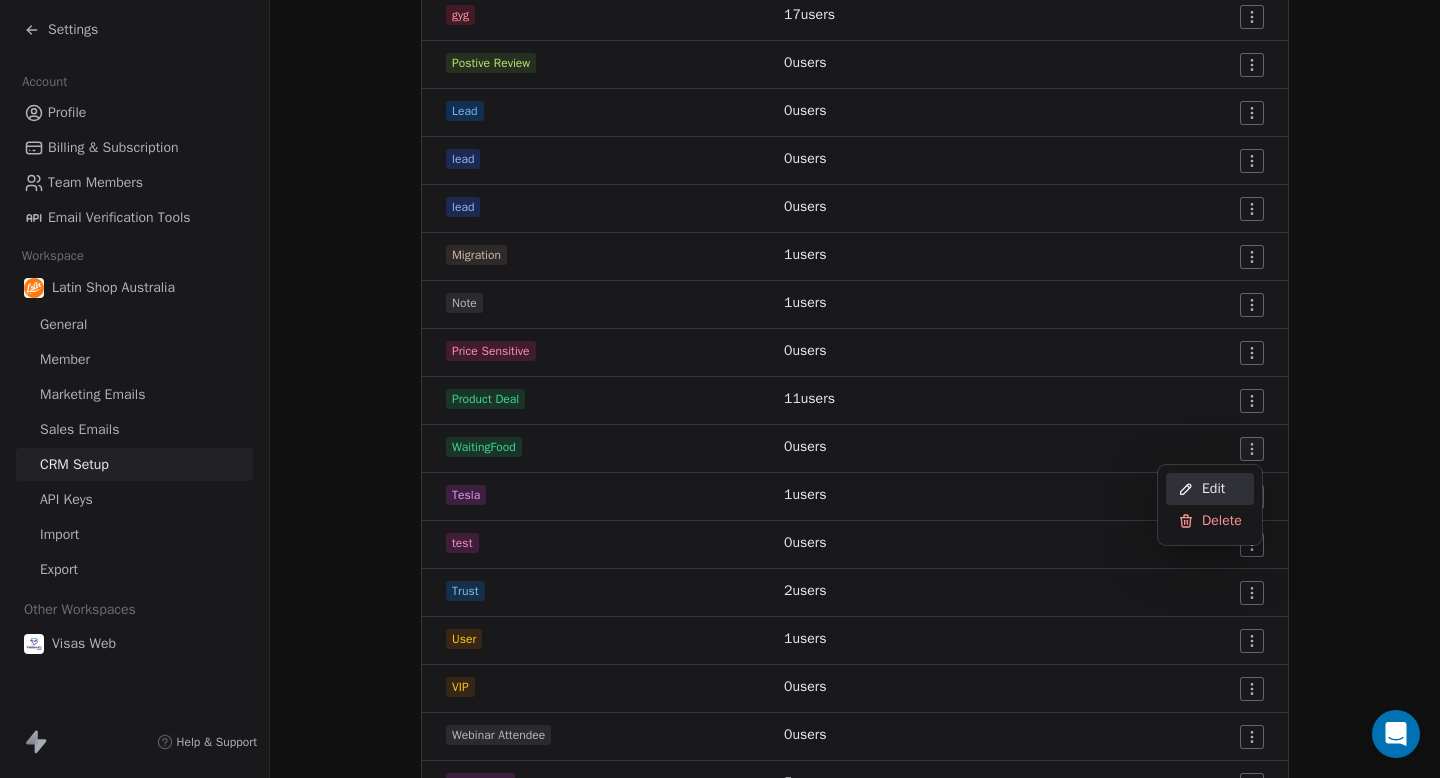 click on "Edit" at bounding box center [1213, 489] 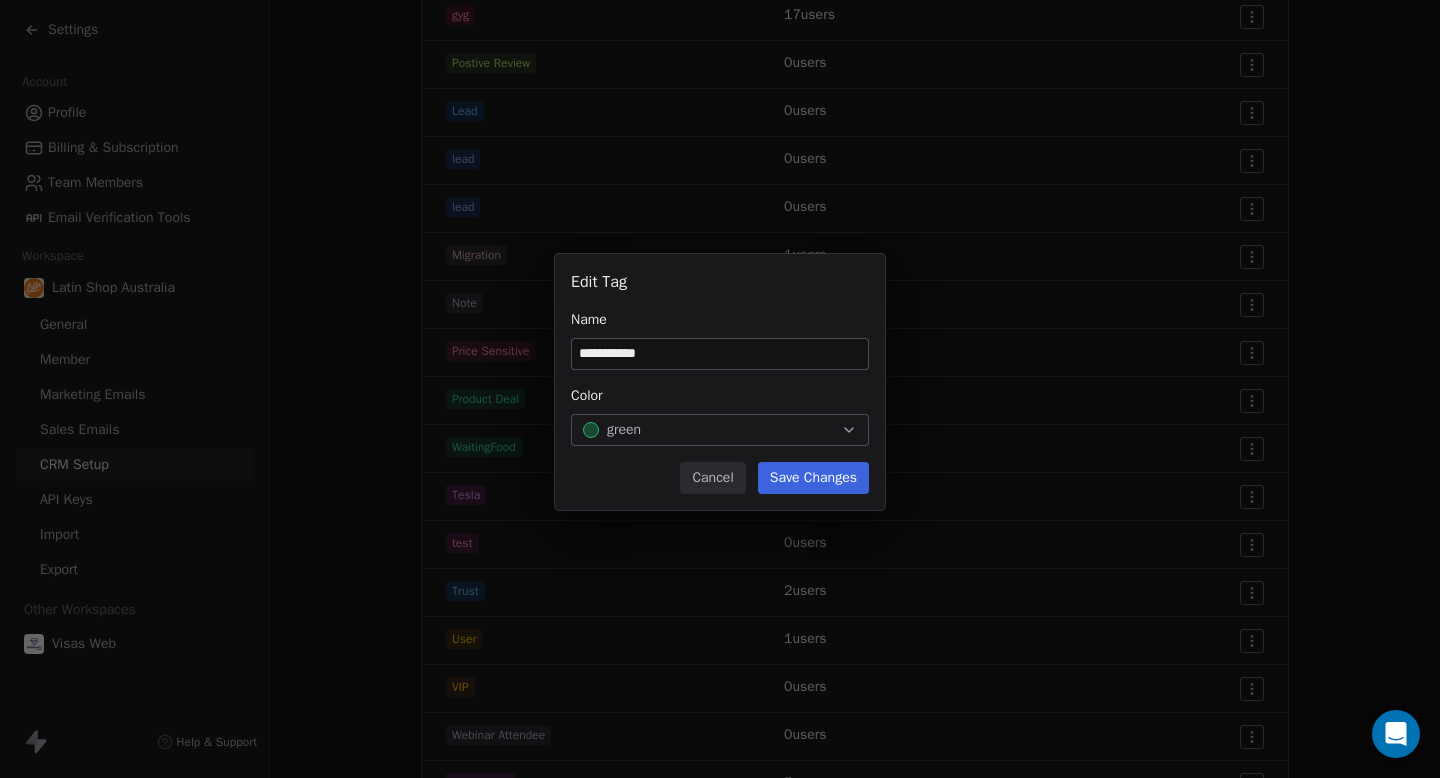 click on "Cancel" at bounding box center (712, 478) 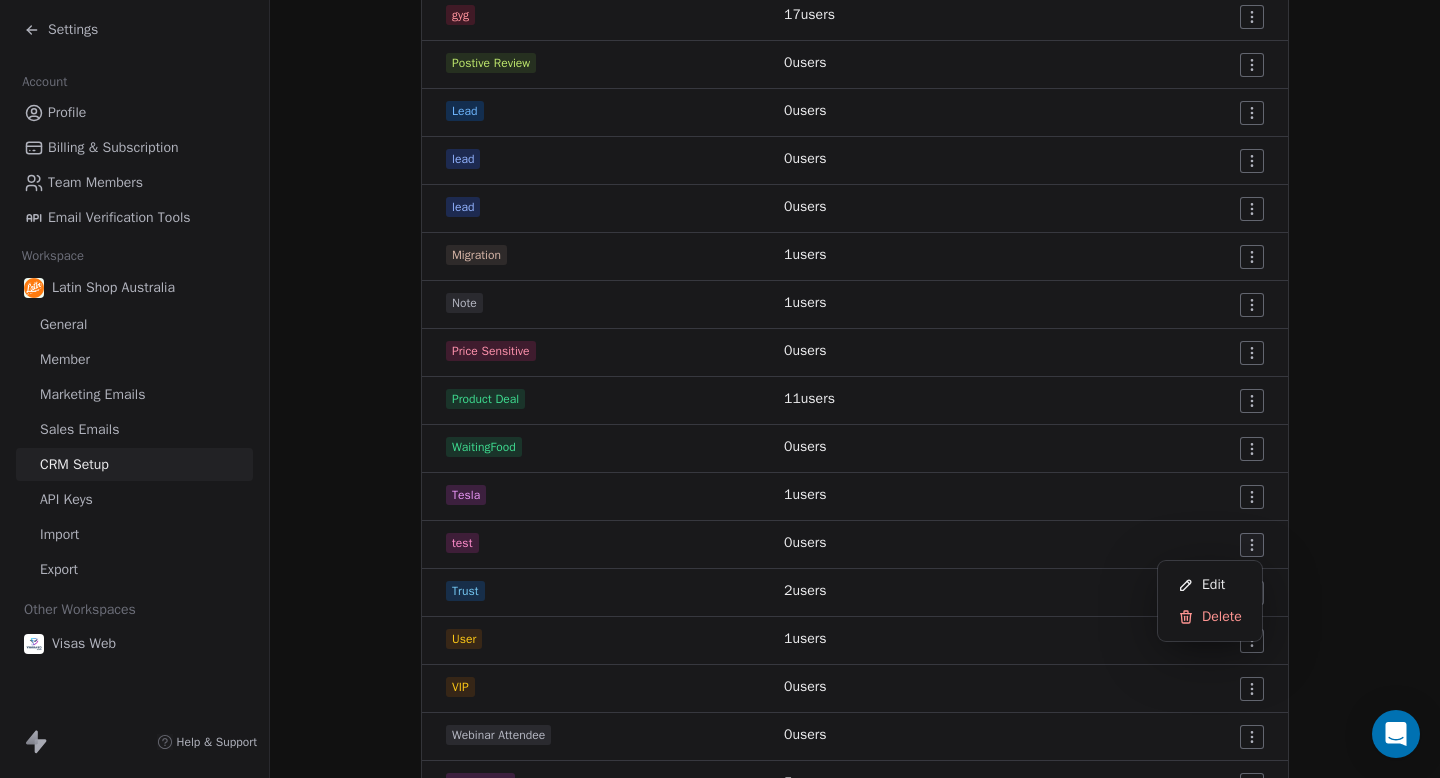 click on "Settings Account Profile Billing & Subscription Team Members Email Verification Tools Workspace Latin Shop Australia General Member Marketing Emails Sales Emails CRM Setup API Keys Import Export Other Workspaces Visas Web Help & Support CRM Setup Manage people properties and other relevant settings. Contact Properties Contact Properties Tags Tags Status Status Tags Use tags to group or organize your contacts Create New Tag Tag Name # of Users Actions __sync 0  users  visasweb 1  users AAA 8  users alfajores 2  users chocolinas 1  users Churn Risk 0  users Citavisas 1  users Competitor Switch 0  users Customer 1  users Decision Maker 0  users DeliveryCancel 1  users Entrepreneur 1  users Financiera 1  users GiftVW 3  users gyg 17  users Postive Review 0  users Lead 0  users lead 0  users lead 0  users Migration 1  users Note 1  users Price Sensitive 0  users Product Deal 11  users WaitingFood 0  users Tesla 1  users test 0  users Trust 2  users User 1  users VIP 0  users Webinar Attendee 0  users Yerbamate 5" at bounding box center [720, 389] 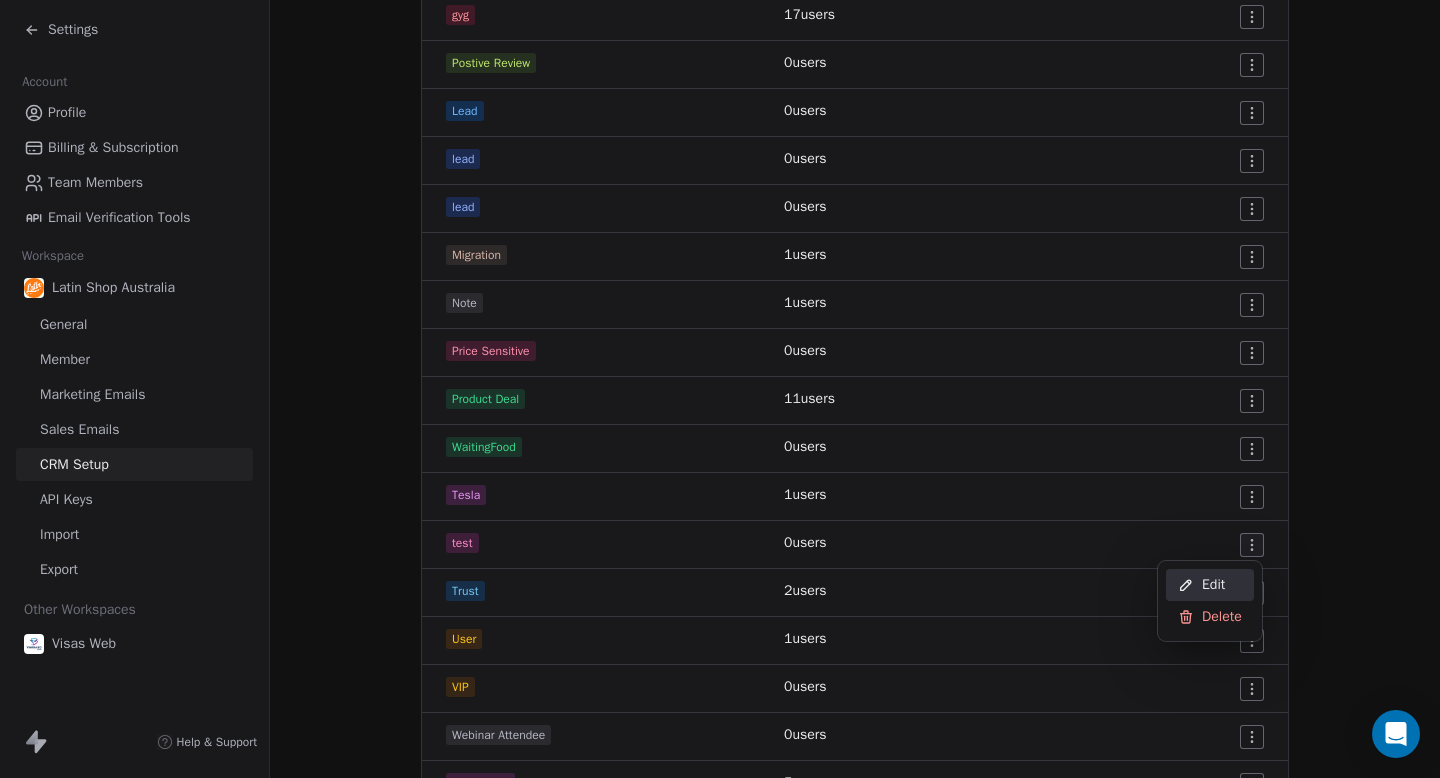 click on "Edit" at bounding box center [1213, 585] 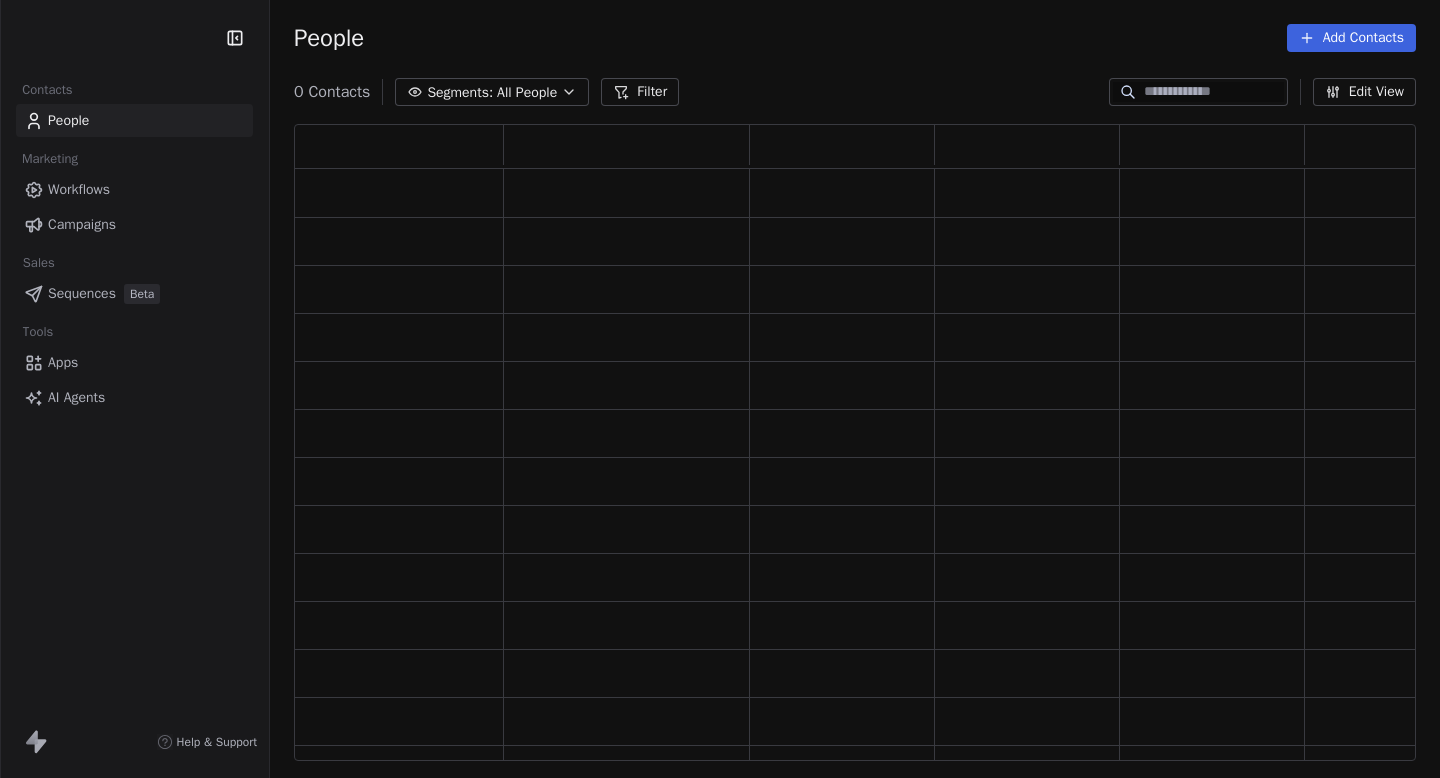scroll, scrollTop: 0, scrollLeft: 0, axis: both 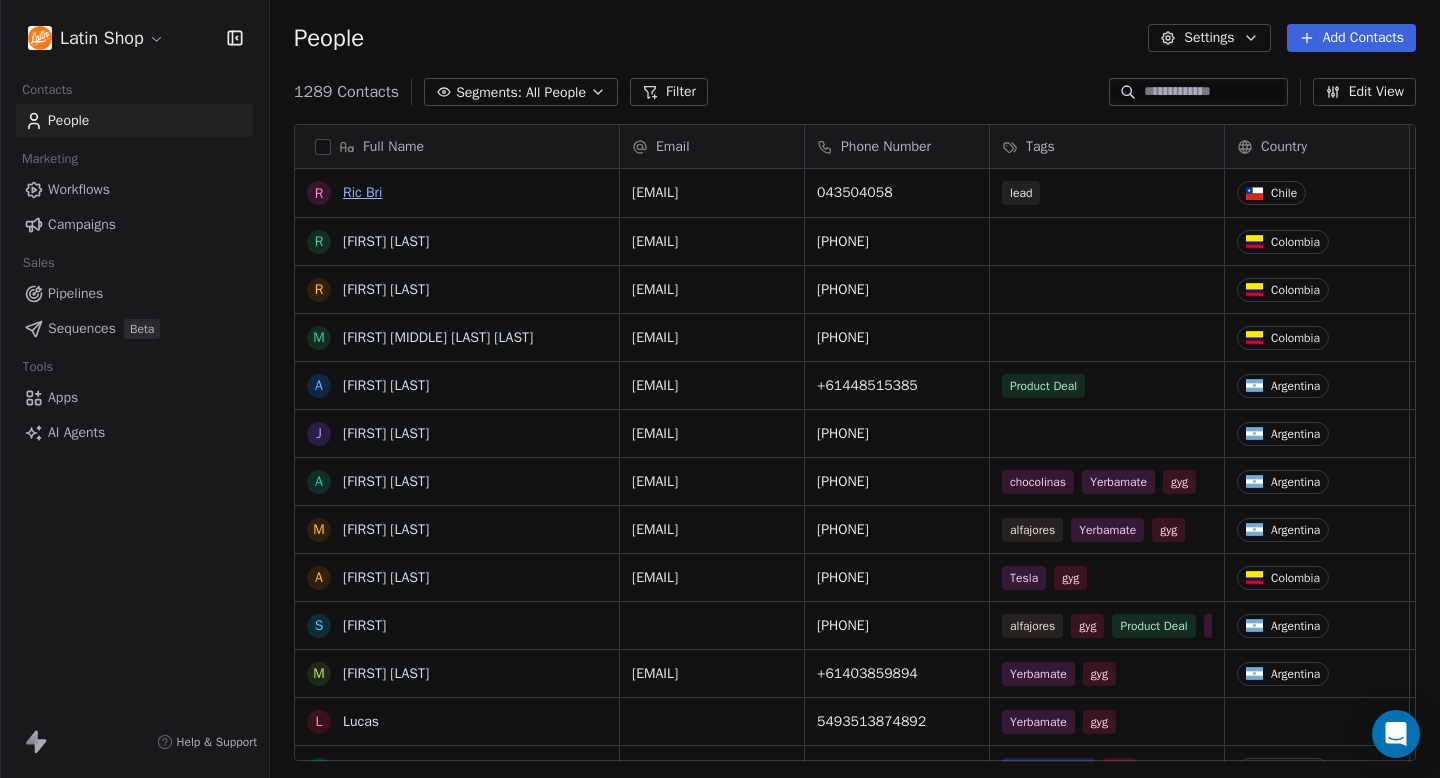 click on "Ric Bri" at bounding box center (362, 192) 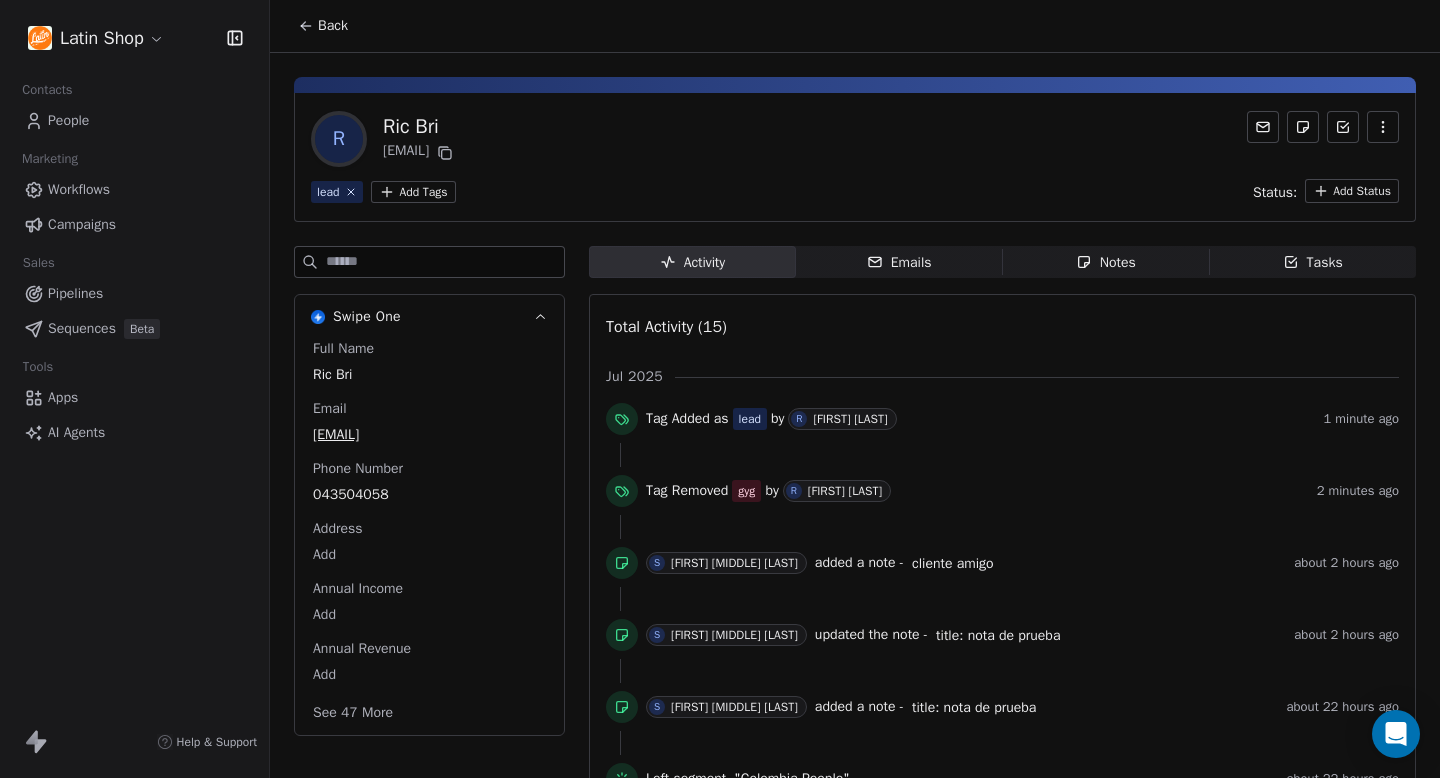 click on "Latin Shop Contacts People Marketing Workflows Campaigns Sales Pipelines Sequences Beta Tools Apps AI Agents Help & Support Back R Ric Bri ricardo.brito+test115@gmail.com lead  Add Tags Status:   Add Status Swipe One Full Name Ric Bri Email ricardo.brito+test115@gmail.com Phone Number 043504058 Address Add Annual Income Add Annual Revenue Add See   47   More   Activity Activity Emails Emails   Notes   Notes Tasks Tasks Total Activity (15) Jul 2025 Tag Added as lead by R Ricardo Brito   1 minute ago Tag Removed gyg by R Ricardo Brito   2 minutes ago S Susan Camila Pava Garcia added a note - cliente amigo   about 2 hours ago S Susan Camila Pava Garcia updated the note - title: nota de prueba   about 2 hours ago S Susan Camila Pava Garcia added a note - title: nota de prueba   about 22 hours ago Left segment "Colombia People"   about 22 hours ago Country updated to Chile by S Susan Camila Pava Garcia   about 22 hours ago Entered a segment "Colombia People"   about 23 hours ago Country updated to Colombia by S" at bounding box center [720, 389] 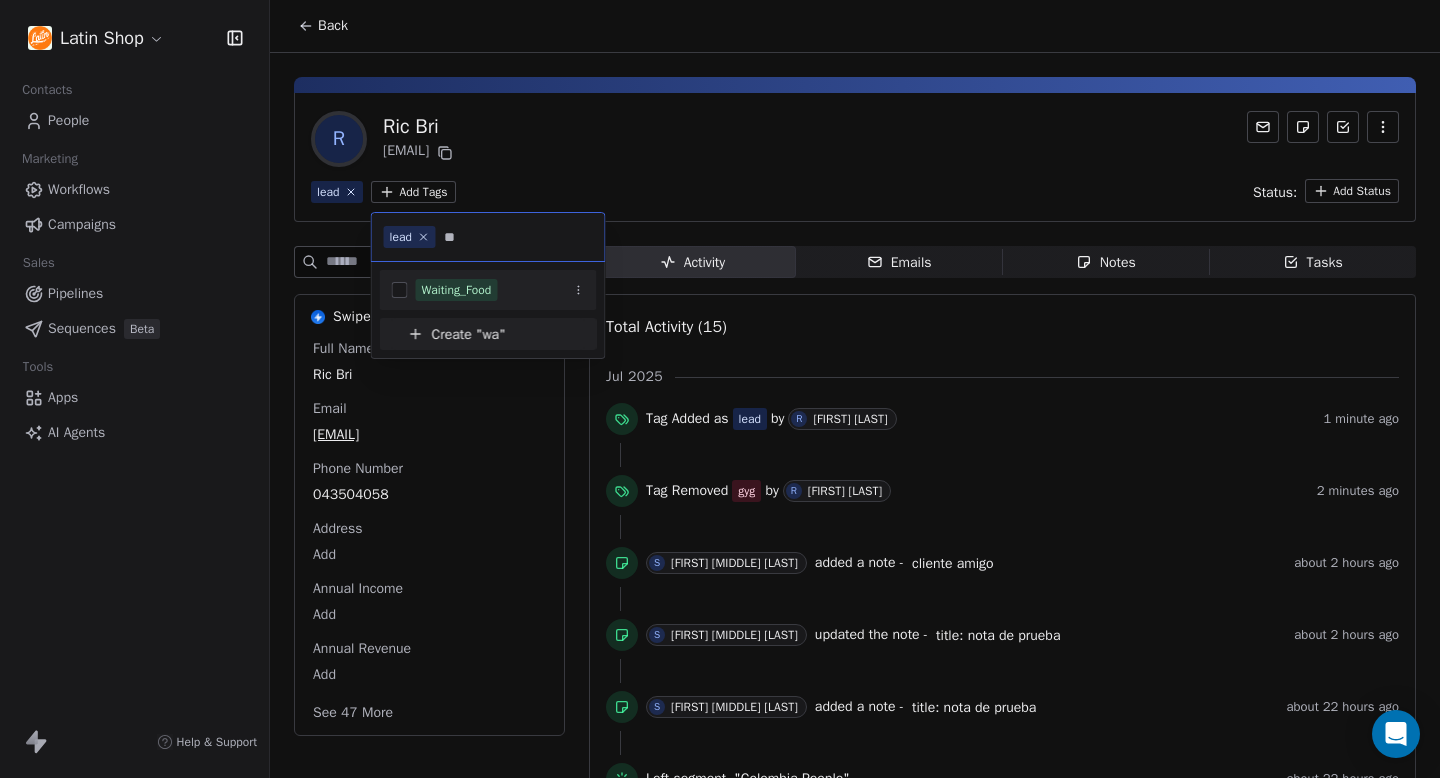 type on "**" 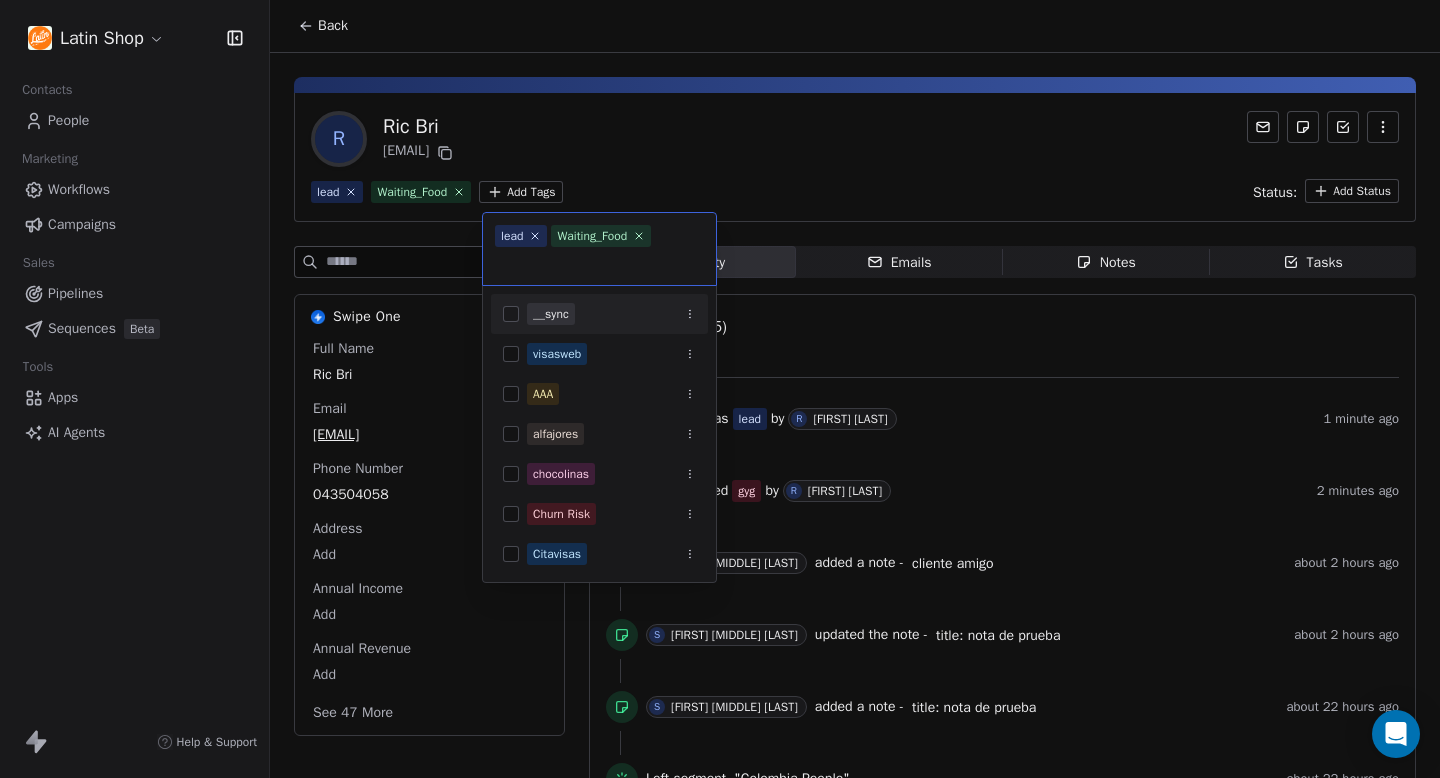 click on "Latin Shop Contacts People Marketing Workflows Campaigns Sales Pipelines Sequences Beta Tools Apps AI Agents Help & Support Back R Ric Bri ricardo.brito+test115@gmail.com lead Waiting_Food  Add Tags Status:   Add Status Swipe One Full Name Ric Bri Email ricardo.brito+test115@gmail.com Phone Number 043504058 Address Add Annual Income Add Annual Revenue Add See   47   More   Activity Activity Emails Emails   Notes   Notes Tasks Tasks Total Activity (15) Jul 2025 Tag Added as lead by R Ricardo Brito   1 minute ago Tag Removed gyg by R Ricardo Brito   2 minutes ago S Susan Camila Pava Garcia added a note - cliente amigo   about 2 hours ago S Susan Camila Pava Garcia updated the note - title: nota de prueba   about 2 hours ago S Susan Camila Pava Garcia added a note - title: nota de prueba   about 22 hours ago Left segment "Colombia People"   about 22 hours ago Country updated to Chile by S Susan Camila Pava Garcia   about 22 hours ago Entered a segment "Colombia People"   about 23 hours ago Country updated to S" at bounding box center [720, 389] 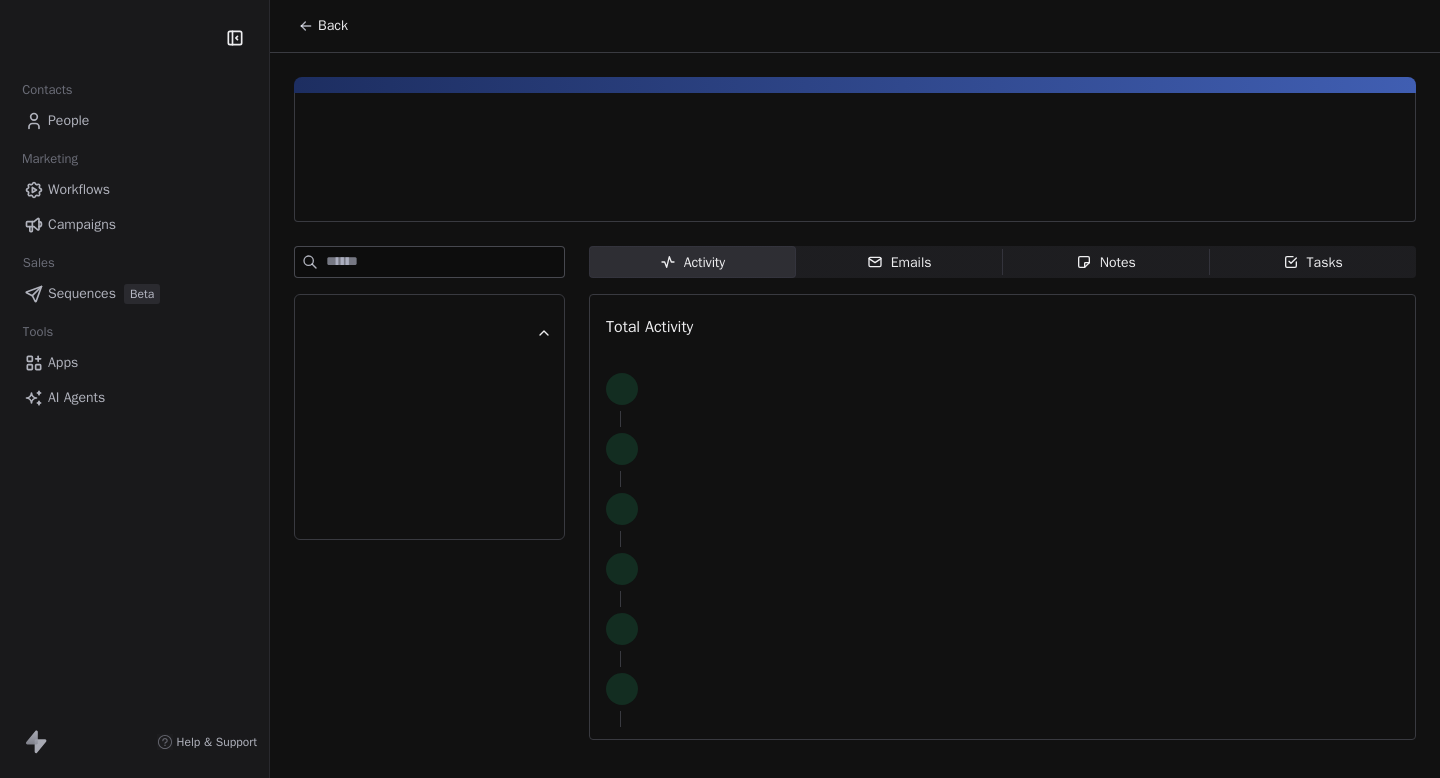 scroll, scrollTop: 0, scrollLeft: 0, axis: both 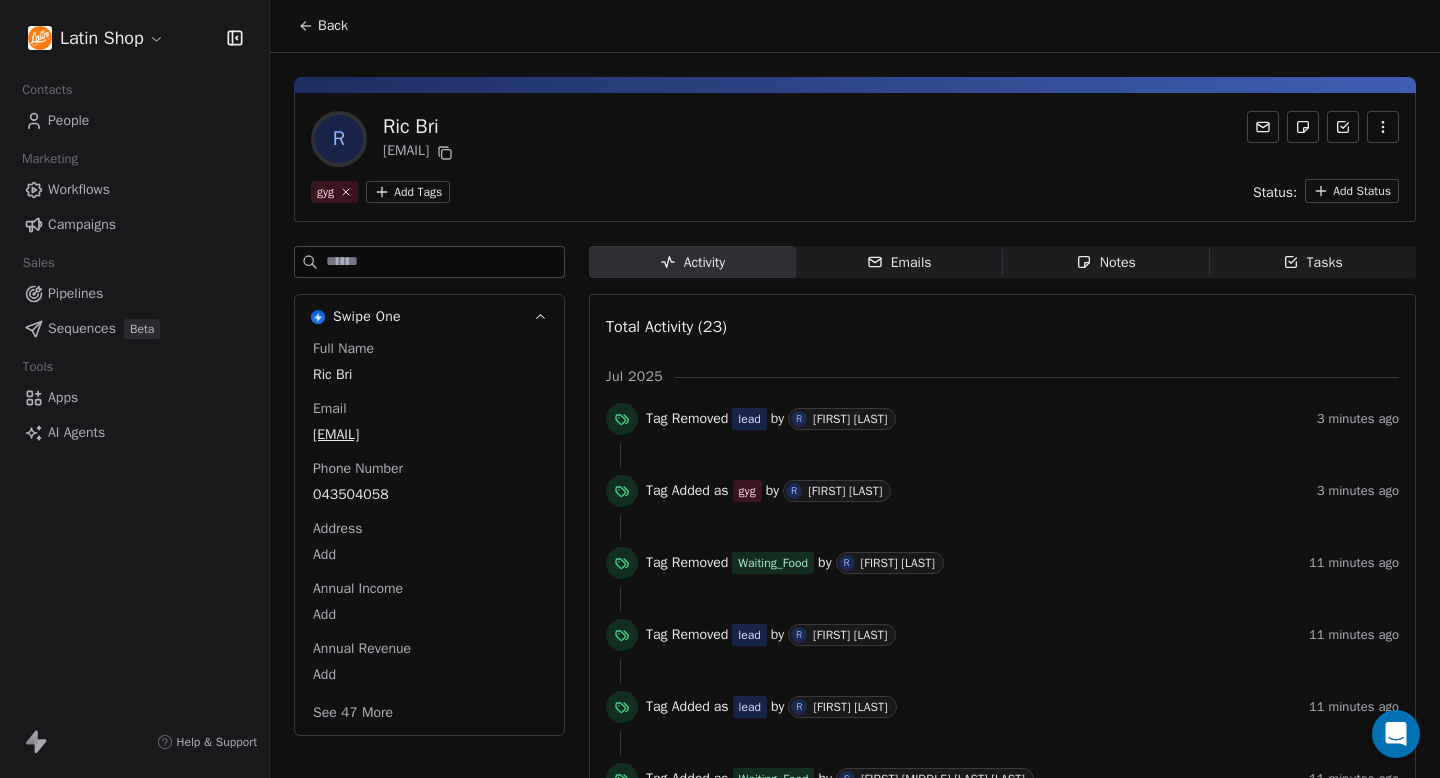 click on "Latin Shop Contacts People Marketing Workflows Campaigns Sales Pipelines Sequences Beta Tools Apps AI Agents Help & Support Back R [FIRST] [LAST] [EMAIL] gyg Add Tags Status: Add Status Swipe One Full Name Ric Bri Email [EMAIL] Phone Number [PHONE] Address Add Annual Income Add Annual Revenue Add See 47 More Activity Activity Emails Emails Notes Notes Tasks Tasks Total Activity (23) Jul 2025 Tag Removed lead by R [FIRST] [LAST] 3 minutes ago Tag Added as gyg by R [FIRST] [LAST] 3 minutes ago Tag Removed Waiting_Food by R [FIRST] [LAST] 11 minutes ago Tag Removed lead by R [FIRST] [LAST] 11 minutes ago Tag Added as lead by R [FIRST] [LAST] 11 minutes ago Tag Added as Waiting_Food by S [FIRST] [LAST] [LAST] 11 minutes ago Tag Added as lead by R [FIRST] [LAST] 13 minutes ago Tag Removed gyg by R [FIRST] [LAST] 15 minutes ago S [FIRST] [LAST] [LAST] added a note - cliente amigo about 2 hours ago S [FIRST] [LAST] S Country S" at bounding box center (720, 389) 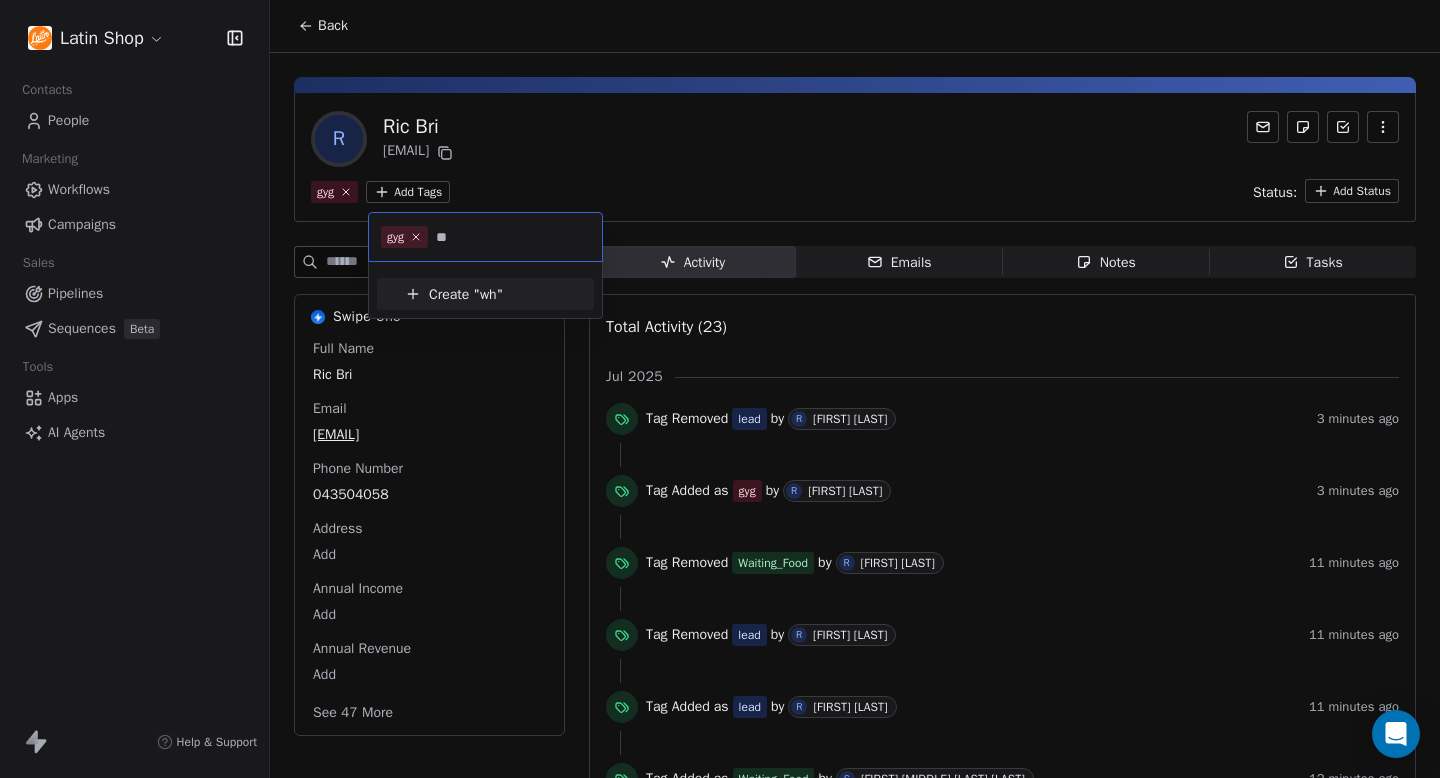 type on "*" 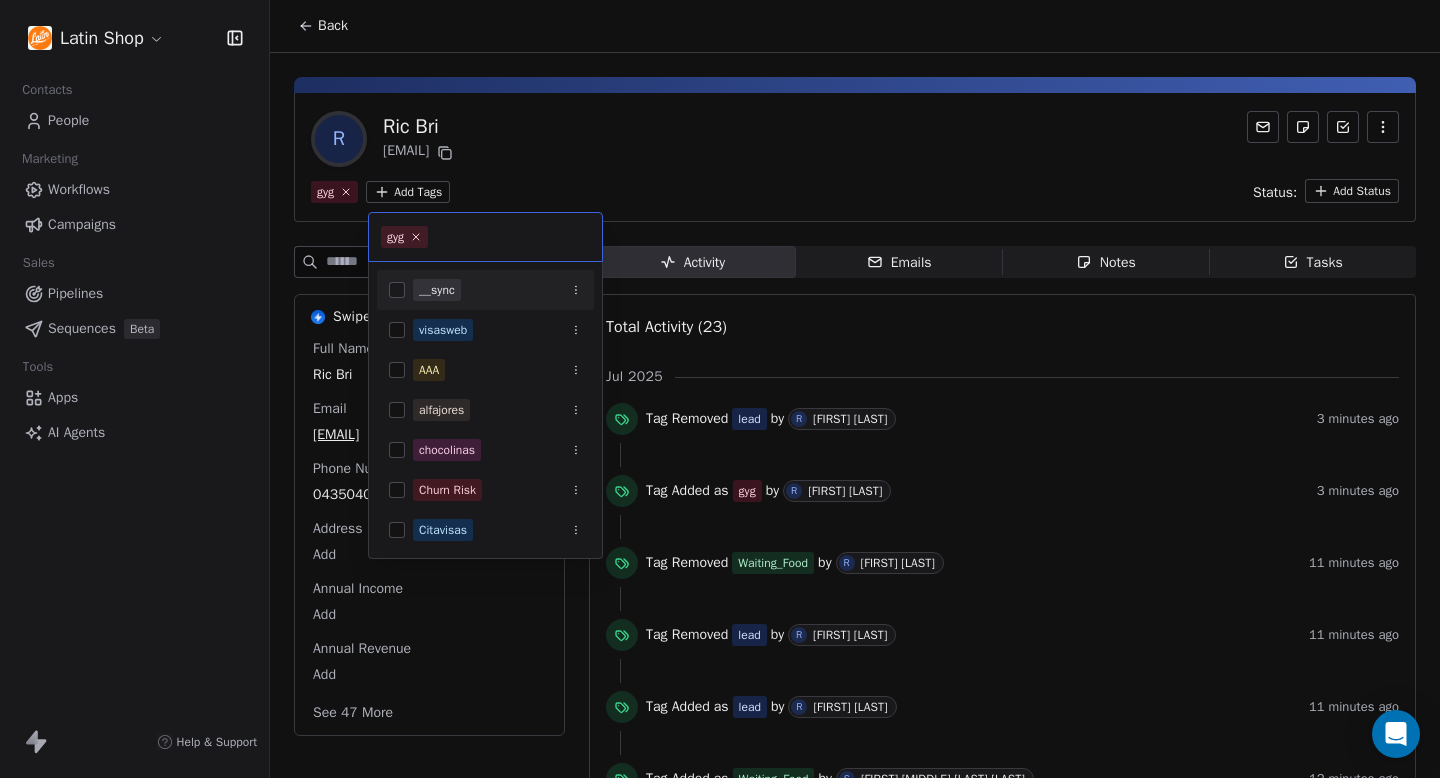type on "*" 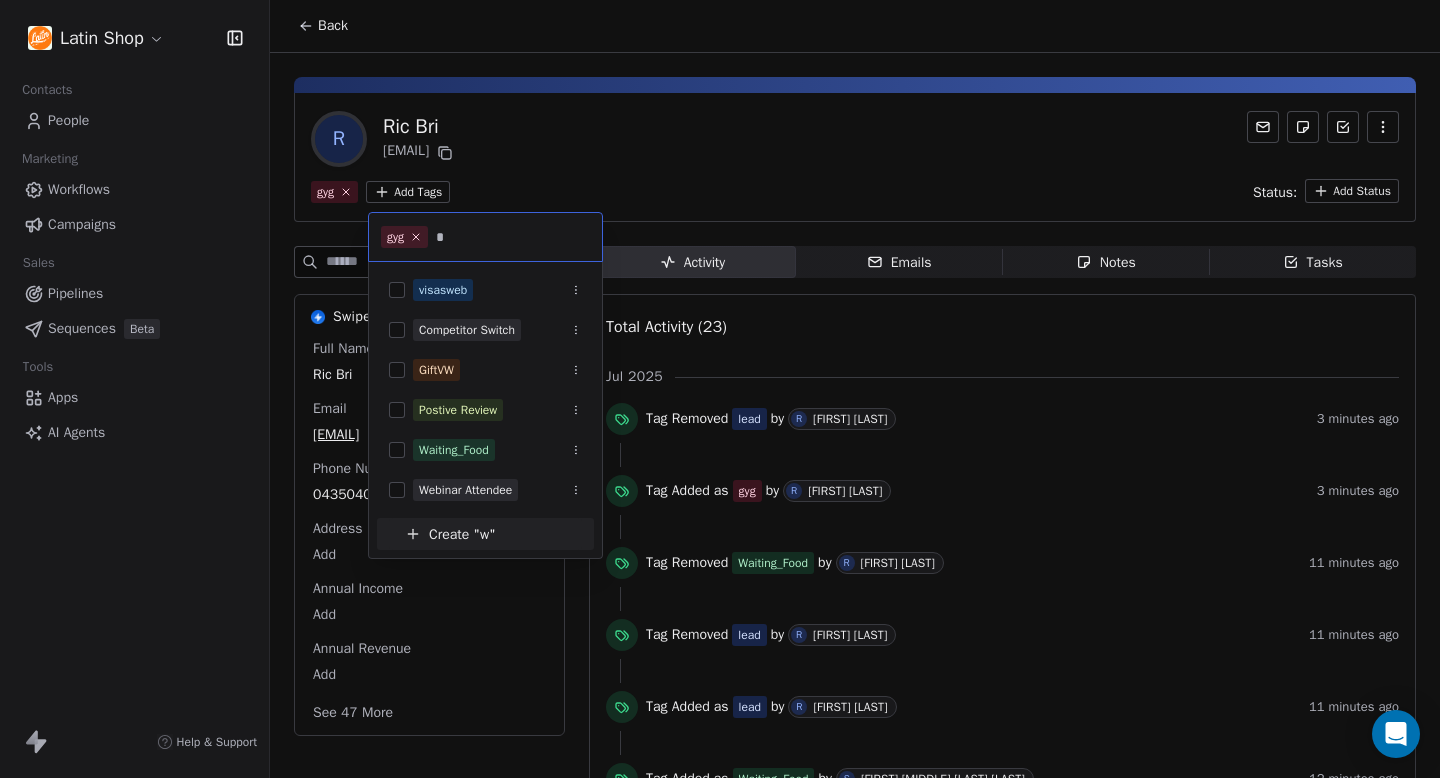 type 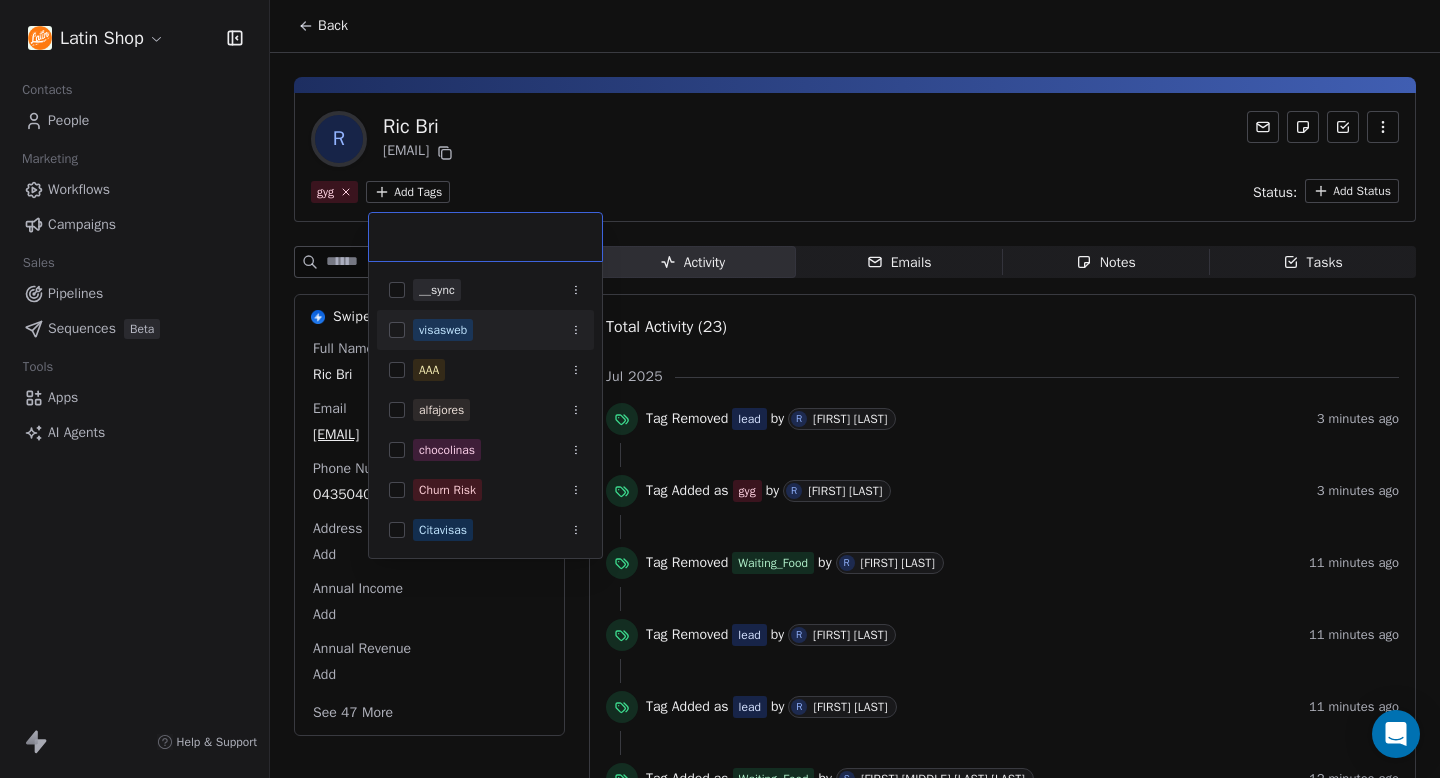 click on "Latin Shop Contacts People Marketing Workflows Campaigns Sales Pipelines Sequences Beta Tools Apps AI Agents Help & Support Back R [FIRST] [LAST] [EMAIL] gyg Add Tags Status: Add Status Swipe One Full Name Ric Bri Email [EMAIL] Phone Number [PHONE] Address Add Annual Income Add Annual Revenue Add See 47 More Activity Activity Emails Emails Notes Notes Tasks Tasks Total Activity (23) Jul 2025 Tag Removed lead by R [FIRST] [LAST] 3 minutes ago Tag Added as gyg by R [FIRST] [LAST] 3 minutes ago Tag Removed Waiting_Food by R [FIRST] [LAST] 11 minutes ago Tag Removed lead by R [FIRST] [LAST] 11 minutes ago Tag Added as lead by R [FIRST] [LAST] 11 minutes ago Tag Added as Waiting_Food by S [FIRST] [LAST] [LAST] 12 minutes ago Tag Added as lead by R [FIRST] [LAST] 13 minutes ago Tag Removed gyg by R [FIRST] [LAST] 15 minutes ago S [FIRST] [LAST] [LAST] added a note - cliente amigo about 2 hours ago S [FIRST] [LAST] S Country S" at bounding box center (720, 389) 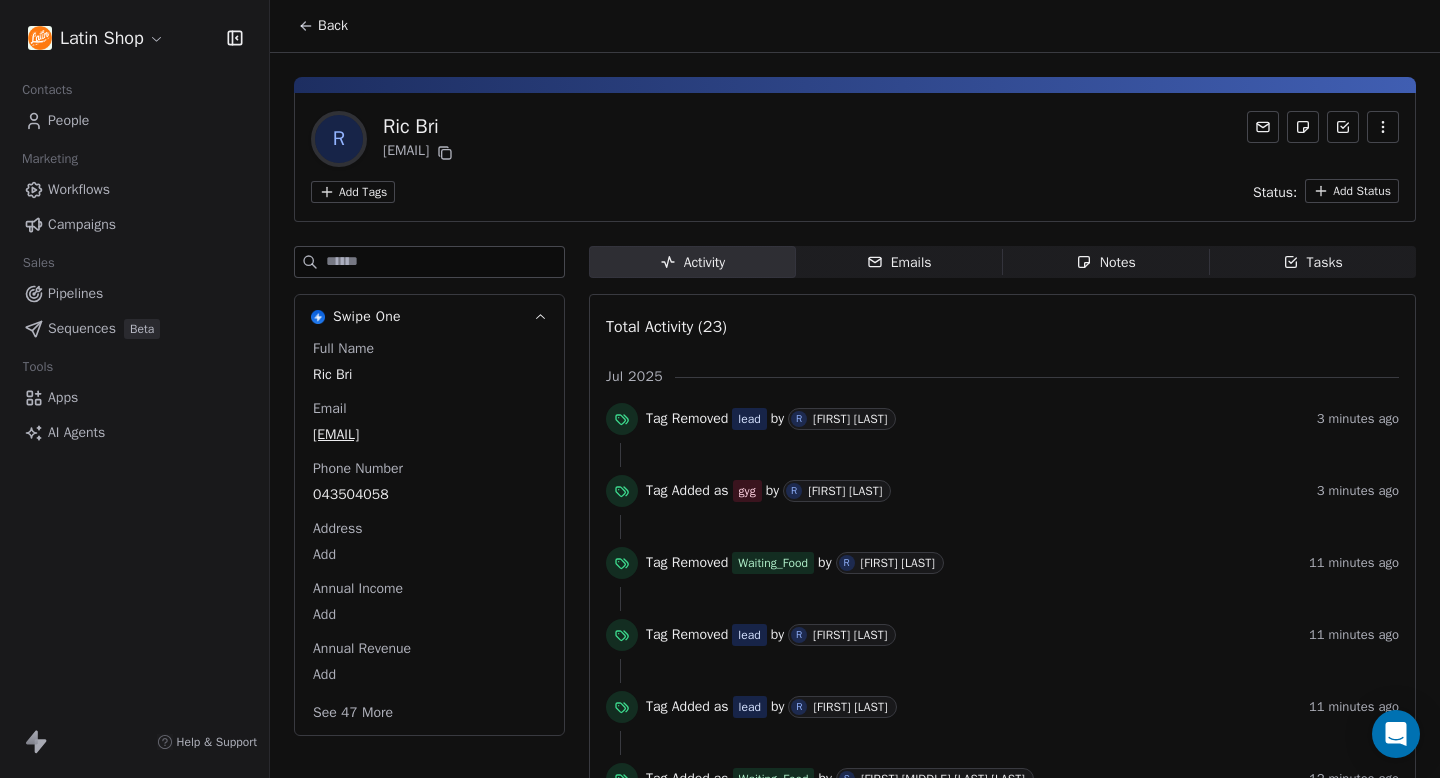 click on "Add Tags Status:   Add Status" at bounding box center [855, 191] 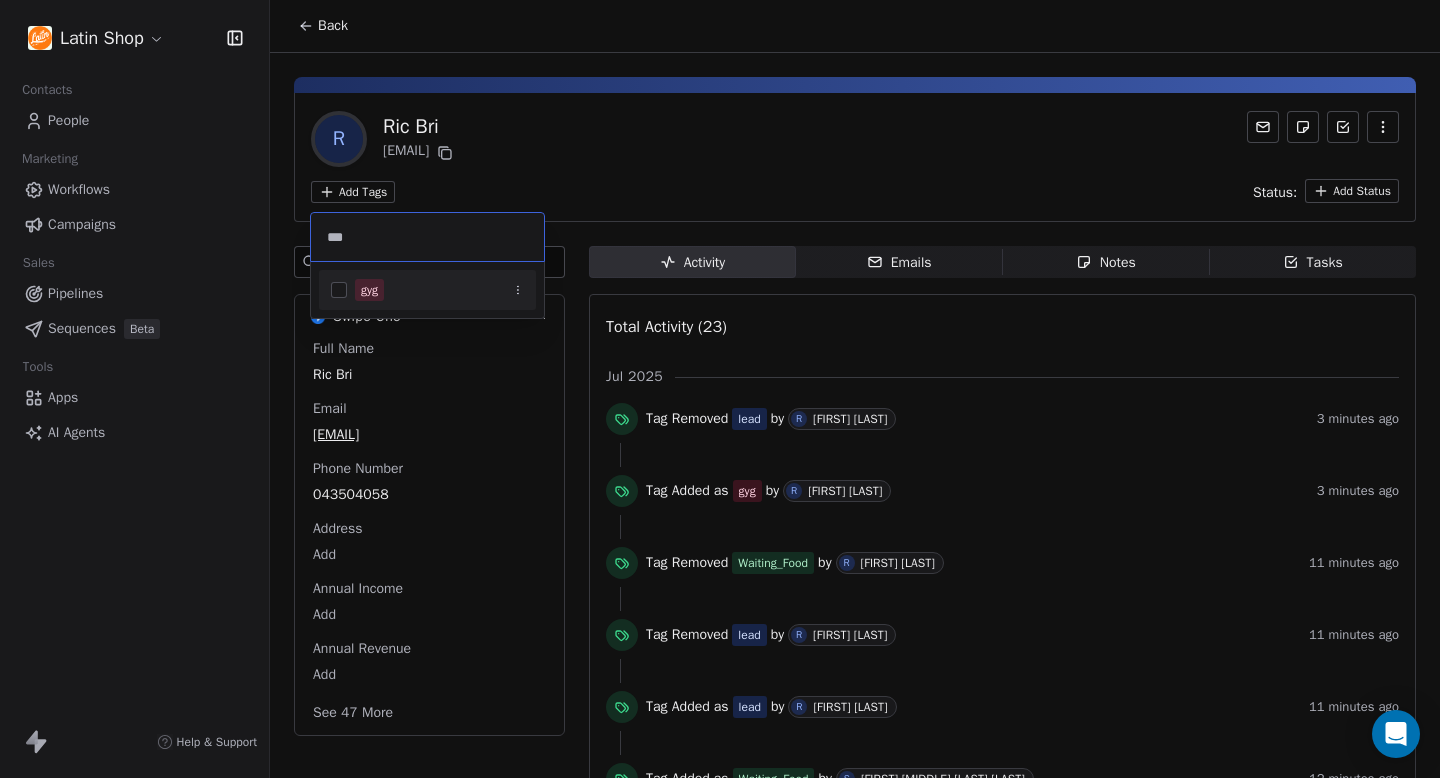 type on "***" 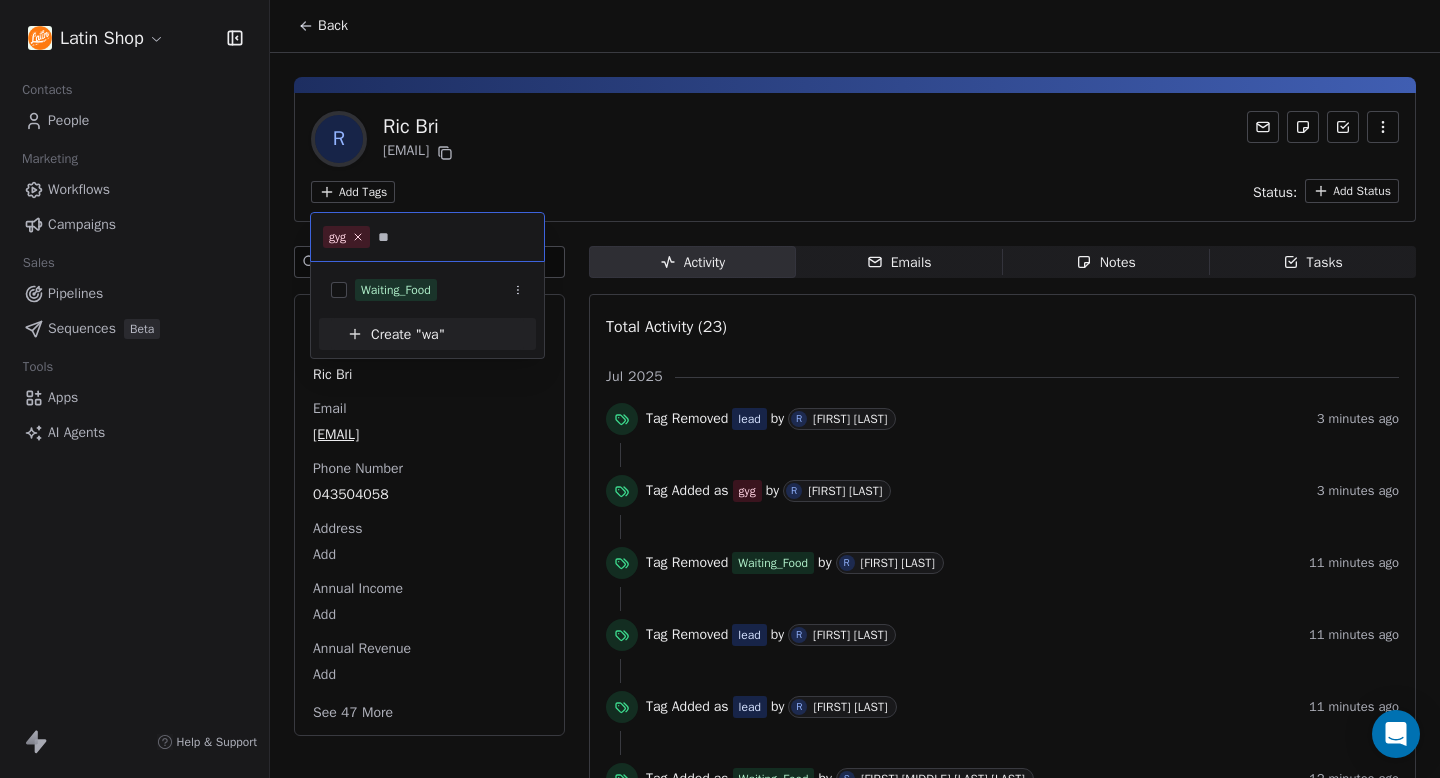 type on "**" 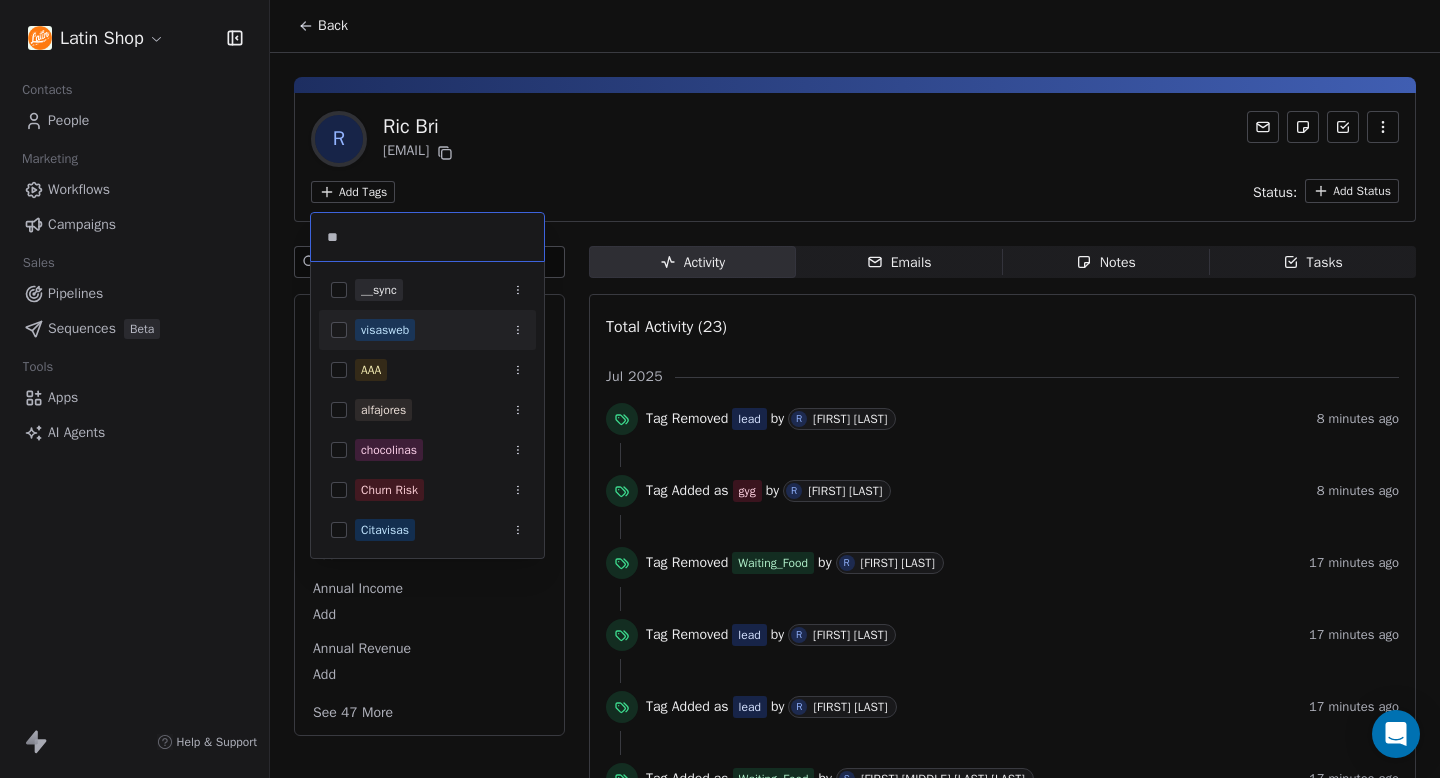 click on "Latin Shop Contacts People Marketing Workflows Campaigns Sales Pipelines Sequences Beta Tools Apps AI Agents Help & Support Back R Ric Bri ricardo.brito+test115@gmail.com  Add Tags Status:   Add Status Swipe One Full Name Ric Bri Email ricardo.brito+test115@gmail.com Phone Number 043504058 Address Add Annual Income Add Annual Revenue Add See   47   More   Activity Activity Emails Emails   Notes   Notes Tasks Tasks Total Activity (23) Jul 2025 Tag Removed lead by R Ricardo Brito   8 minutes ago Tag Added as gyg by R Ricardo Brito   8 minutes ago Tag Removed Waiting_Food by R Ricardo Brito   17 minutes ago Tag Removed lead by R Ricardo Brito   17 minutes ago Tag Added as lead by R Ricardo Brito   17 minutes ago Tag Added as Waiting_Food by S Susan Camila Pava Garcia   17 minutes ago Tag Added as lead by R Ricardo Brito   18 minutes ago Tag Removed gyg by R Ricardo Brito   20 minutes ago S Susan Camila Pava Garcia added a note - cliente amigo   about 2 hours ago S Susan Camila Pava Garcia updated the note -" at bounding box center (720, 389) 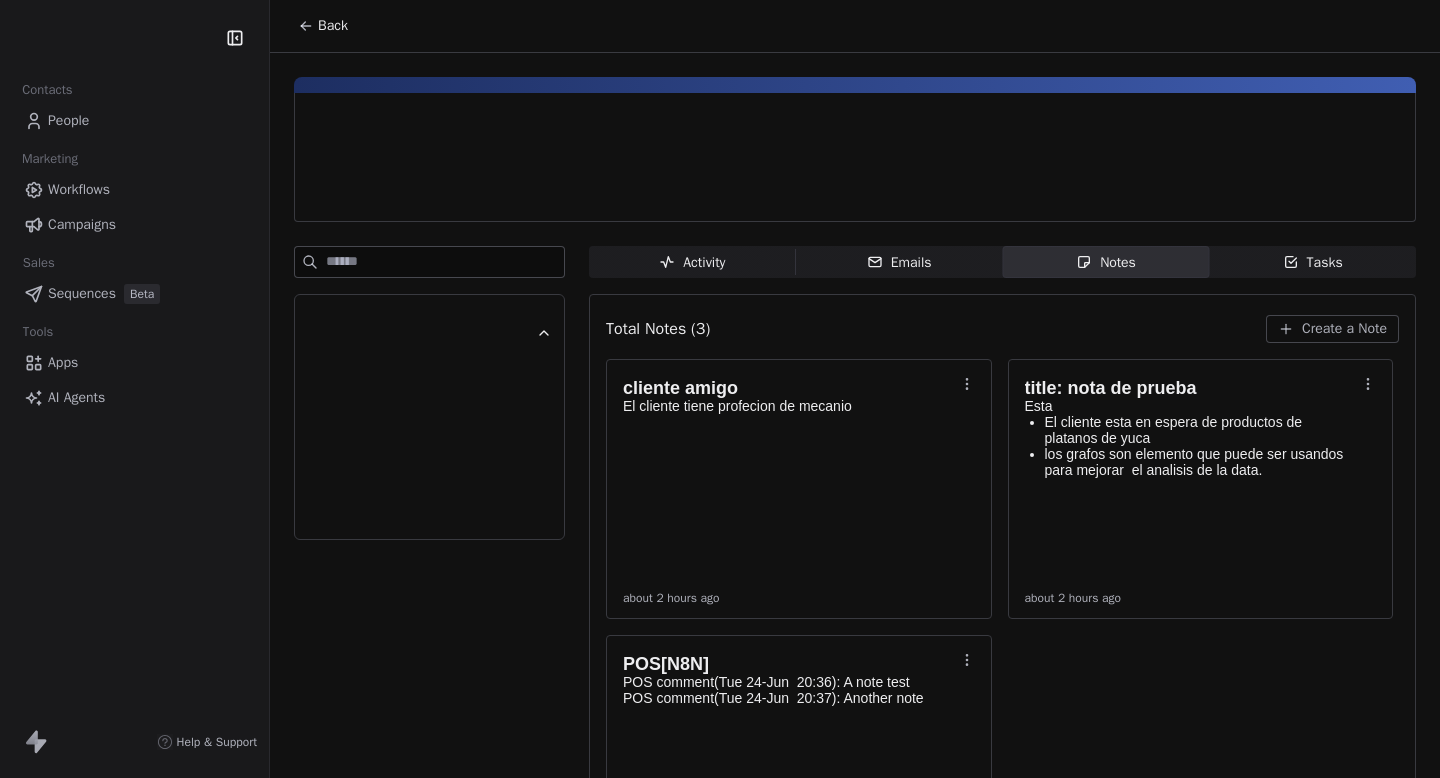 scroll, scrollTop: 0, scrollLeft: 0, axis: both 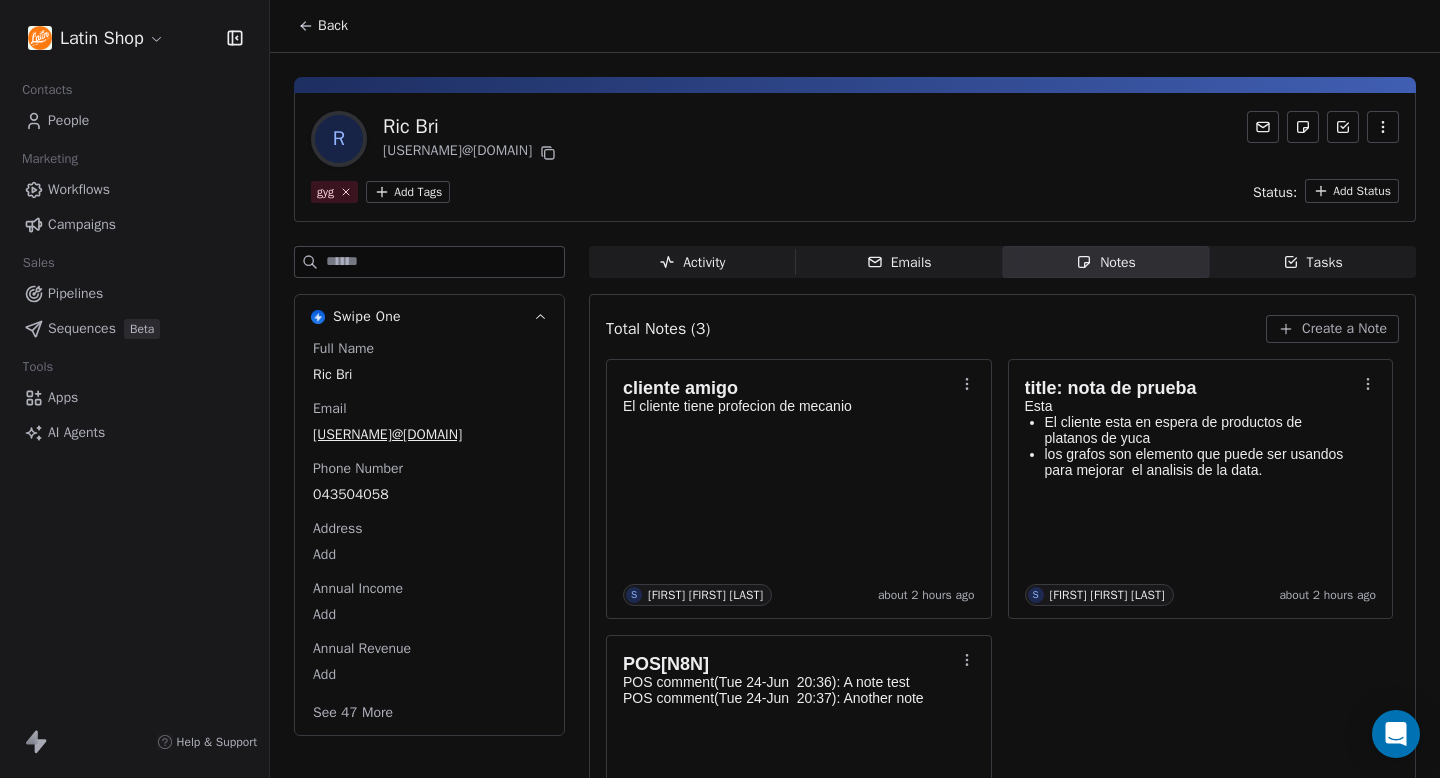 click on "Latin Shop Contacts People Marketing Workflows Campaigns Sales Pipelines Sequences Beta Tools Apps AI Agents Help & Support Back R Ric Bri ricardo.brito+test115@gmail.com gyg  Add Tags Status:   Add Status Swipe One Full Name Ric Bri Email ricardo.brito+test115@gmail.com Phone Number 043504058 Address Add Annual Income Add Annual Revenue Add See   47   More   Activity Activity Emails Emails   Notes   Notes Tasks Tasks Total Notes (3)   Create a Note cliente amigo El cliente tiene profecion de mecanio S Susan Camila Pava Garcia about 2 hours ago title: nota de prueba Esta  El cliente esta en espera de productos de platanos de yuca los grafos son elemento que puede ser usandos para mejorar  el analisis de la data. S Susan Camila Pava Garcia about 2 hours ago POS[N8N] POS comment(Tue 24-Jun  20:36): A note test POS comment(Tue 24-Jun  20:37): Another note R Ricardo Brito 28 days ago" at bounding box center [720, 389] 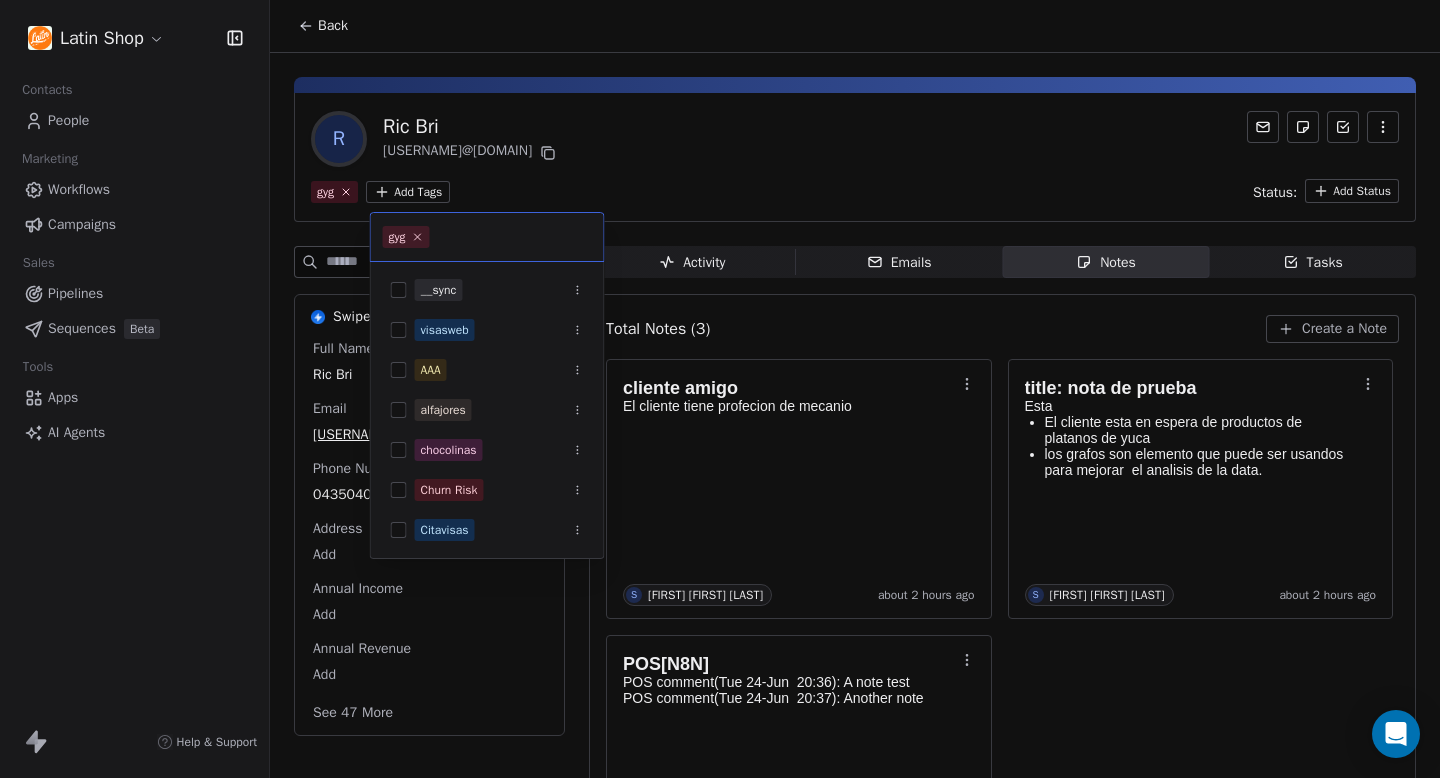 click on "Latin Shop Contacts People Marketing Workflows Campaigns Sales Pipelines Sequences Beta Tools Apps AI Agents Help & Support Back R Ric Bri ricardo.brito+test115@gmail.com gyg  Add Tags Status:   Add Status Swipe One Full Name Ric Bri Email ricardo.brito+test115@gmail.com Phone Number 043504058 Address Add Annual Income Add Annual Revenue Add See   47   More   Activity Activity Emails Emails   Notes   Notes Tasks Tasks Total Notes (3)   Create a Note cliente amigo El cliente tiene profecion de mecanio S Susan Camila Pava Garcia about 2 hours ago title: nota de prueba Esta  El cliente esta en espera de productos de platanos de yuca los grafos son elemento que puede ser usandos para mejorar  el analisis de la data. S Susan Camila Pava Garcia about 2 hours ago POS[N8N] POS comment(Tue 24-Jun  20:36): A note test POS comment(Tue 24-Jun  20:37): Another note R Ricardo Brito 28 days ago
gyg __sync  visasweb AAA alfajores chocolinas Churn Risk Citavisas Competitor Switch Customer Decision Maker" at bounding box center (720, 389) 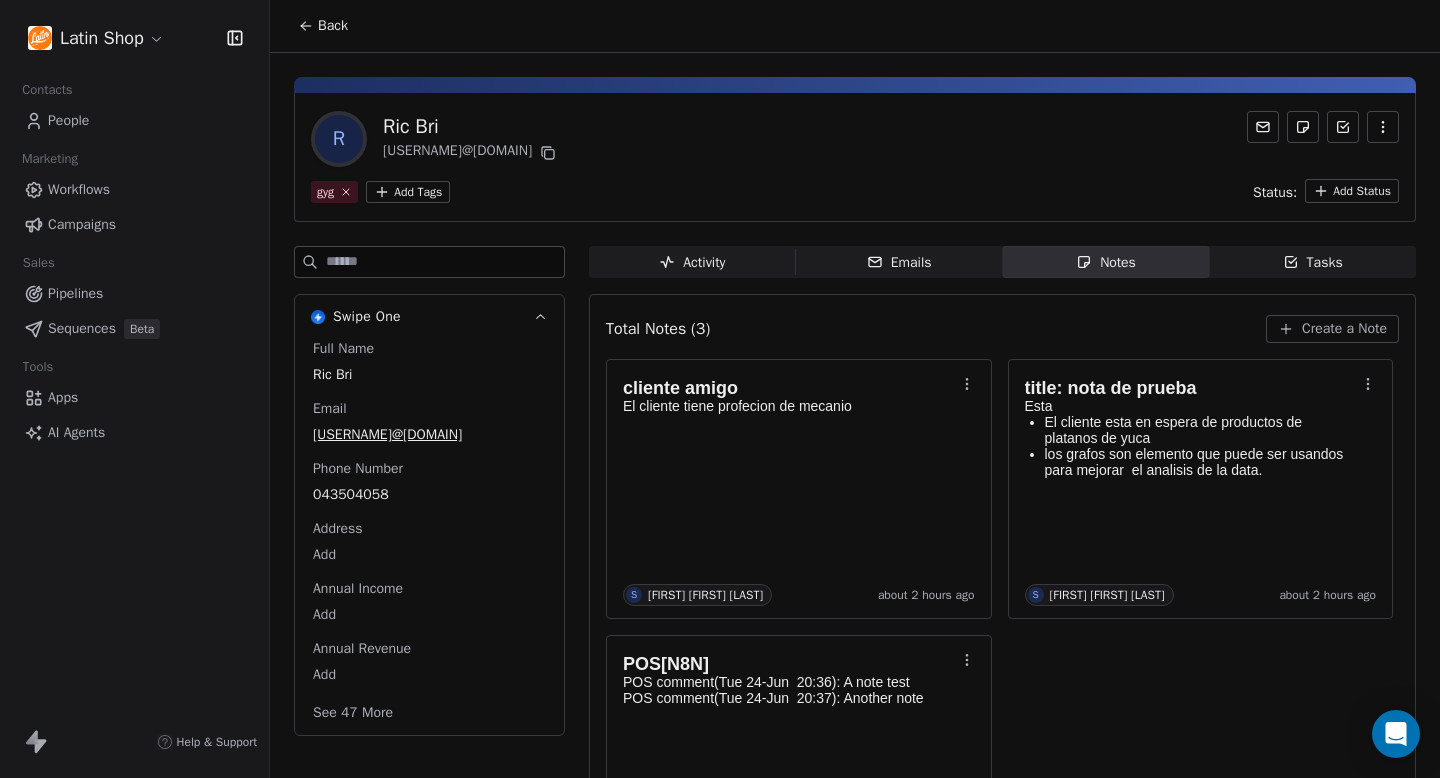 click on "Latin Shop Contacts People Marketing Workflows Campaigns Sales Pipelines Sequences Beta Tools Apps AI Agents Help & Support Back R Ric Bri ricardo.brito+test115@gmail.com gyg  Add Tags Status:   Add Status Swipe One Full Name Ric Bri Email ricardo.brito+test115@gmail.com Phone Number 043504058 Address Add Annual Income Add Annual Revenue Add See   47   More   Activity Activity Emails Emails   Notes   Notes Tasks Tasks Total Notes (3)   Create a Note cliente amigo El cliente tiene profecion de mecanio S Susan Camila Pava Garcia about 2 hours ago title: nota de prueba Esta  El cliente esta en espera de productos de platanos de yuca los grafos son elemento que puede ser usandos para mejorar  el analisis de la data. S Susan Camila Pava Garcia about 2 hours ago POS[N8N] POS comment(Tue 24-Jun  20:36): A note test POS comment(Tue 24-Jun  20:37): Another note R Ricardo Brito 28 days ago" at bounding box center (720, 389) 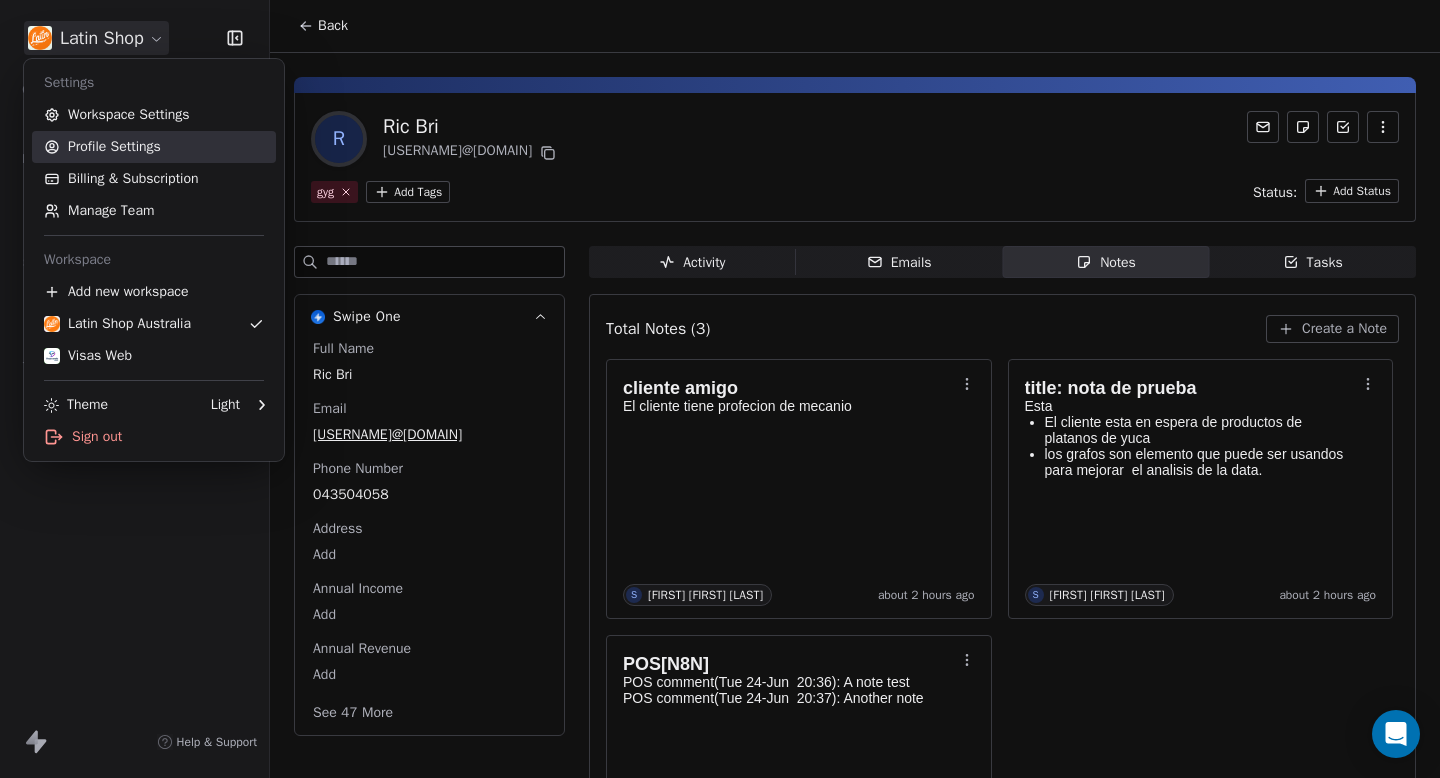 click on "Profile Settings" at bounding box center (154, 147) 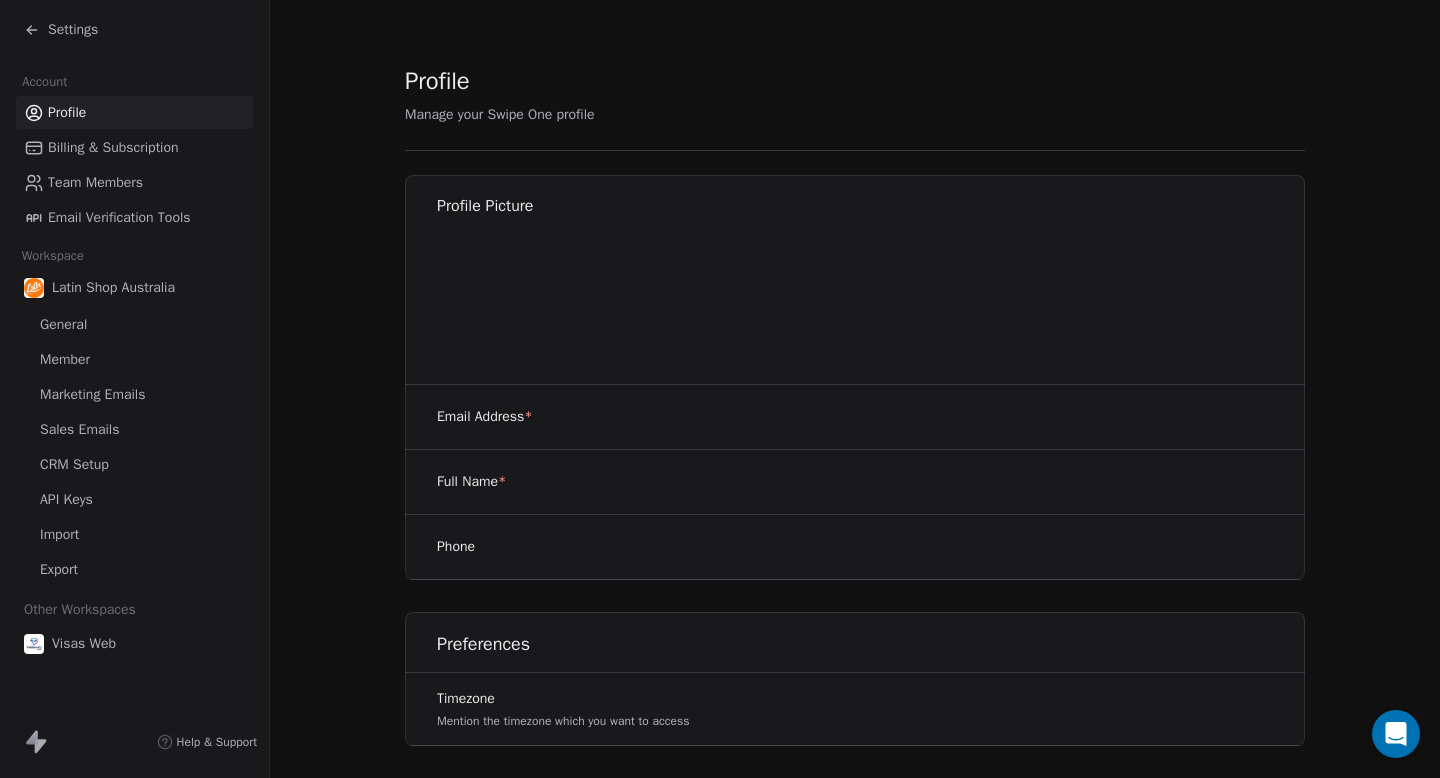 click on "CRM Setup" at bounding box center (74, 464) 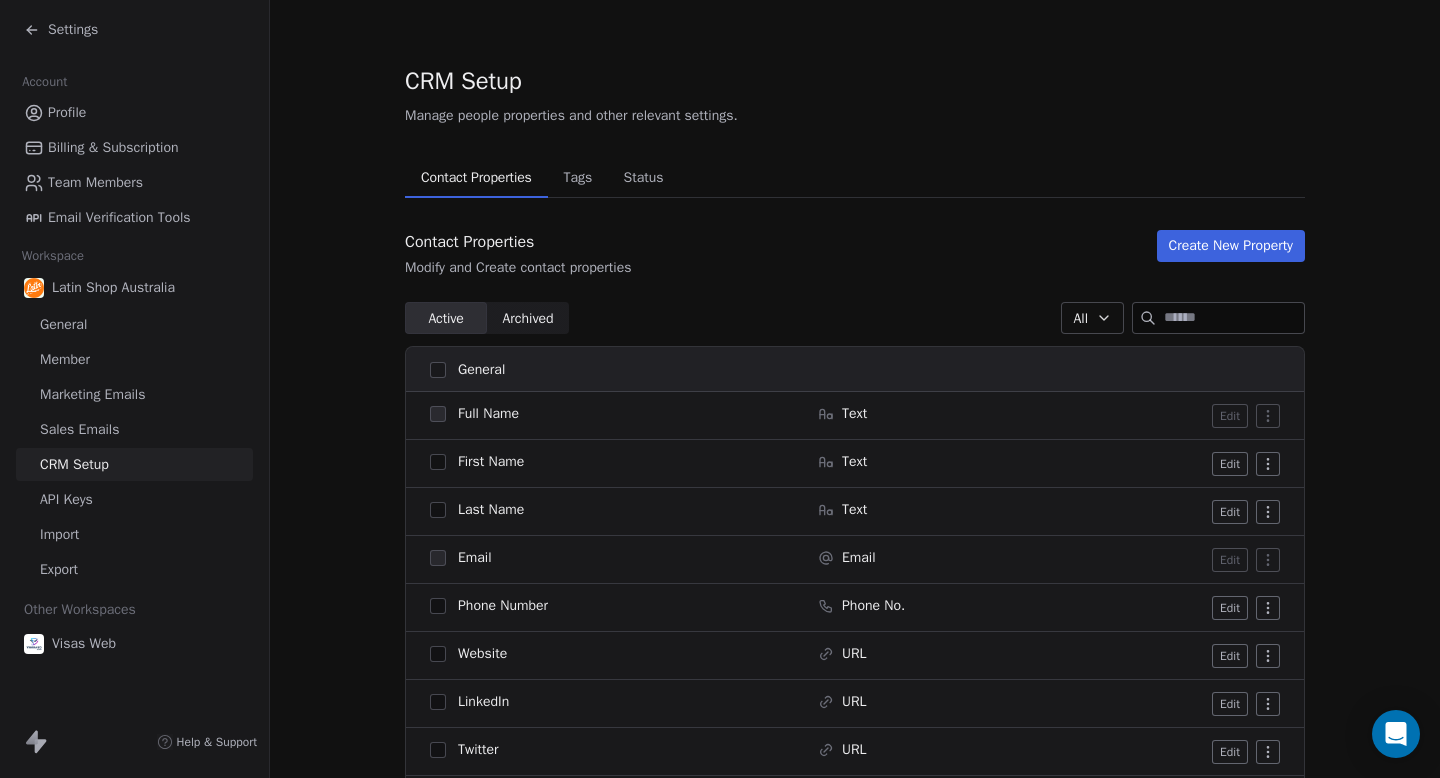 click on "Tags" at bounding box center [577, 178] 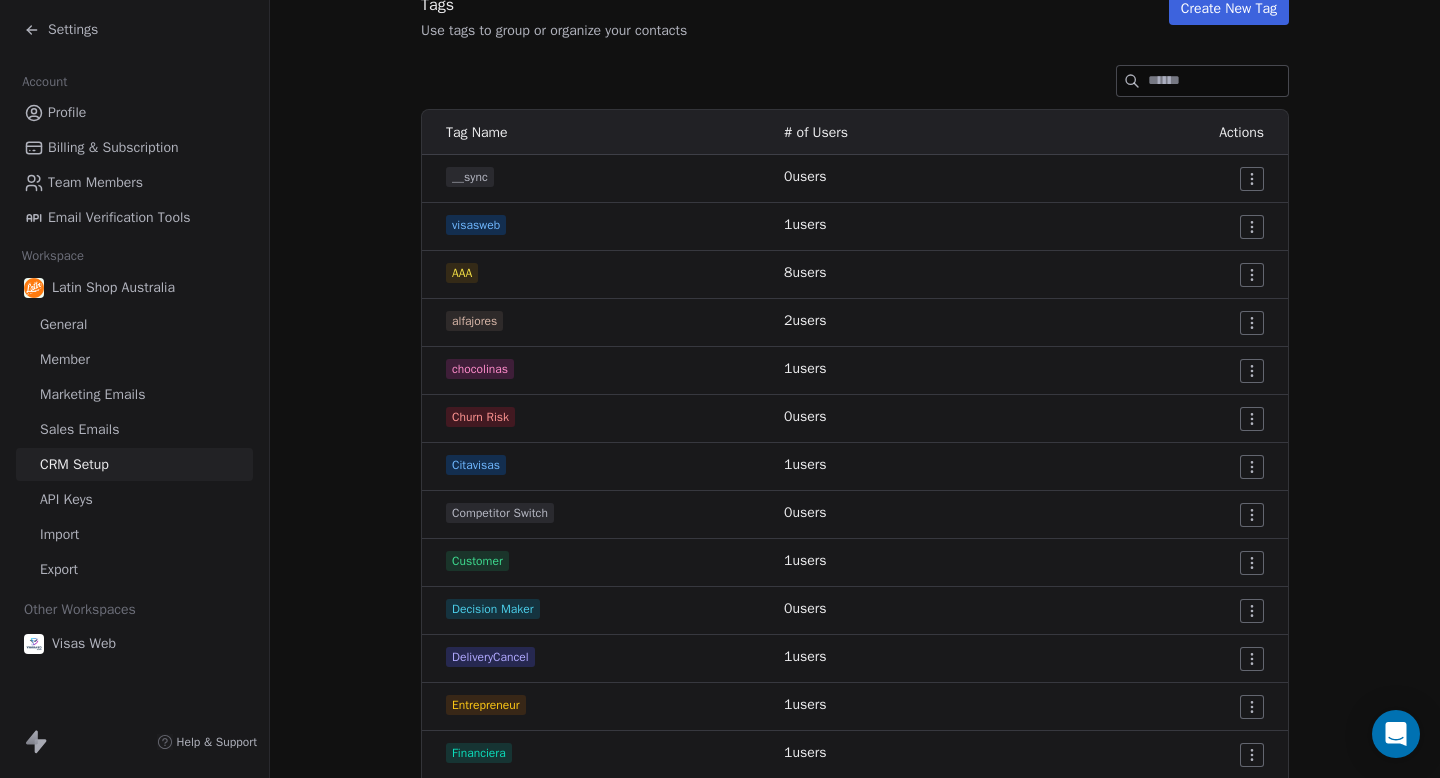 scroll, scrollTop: 0, scrollLeft: 0, axis: both 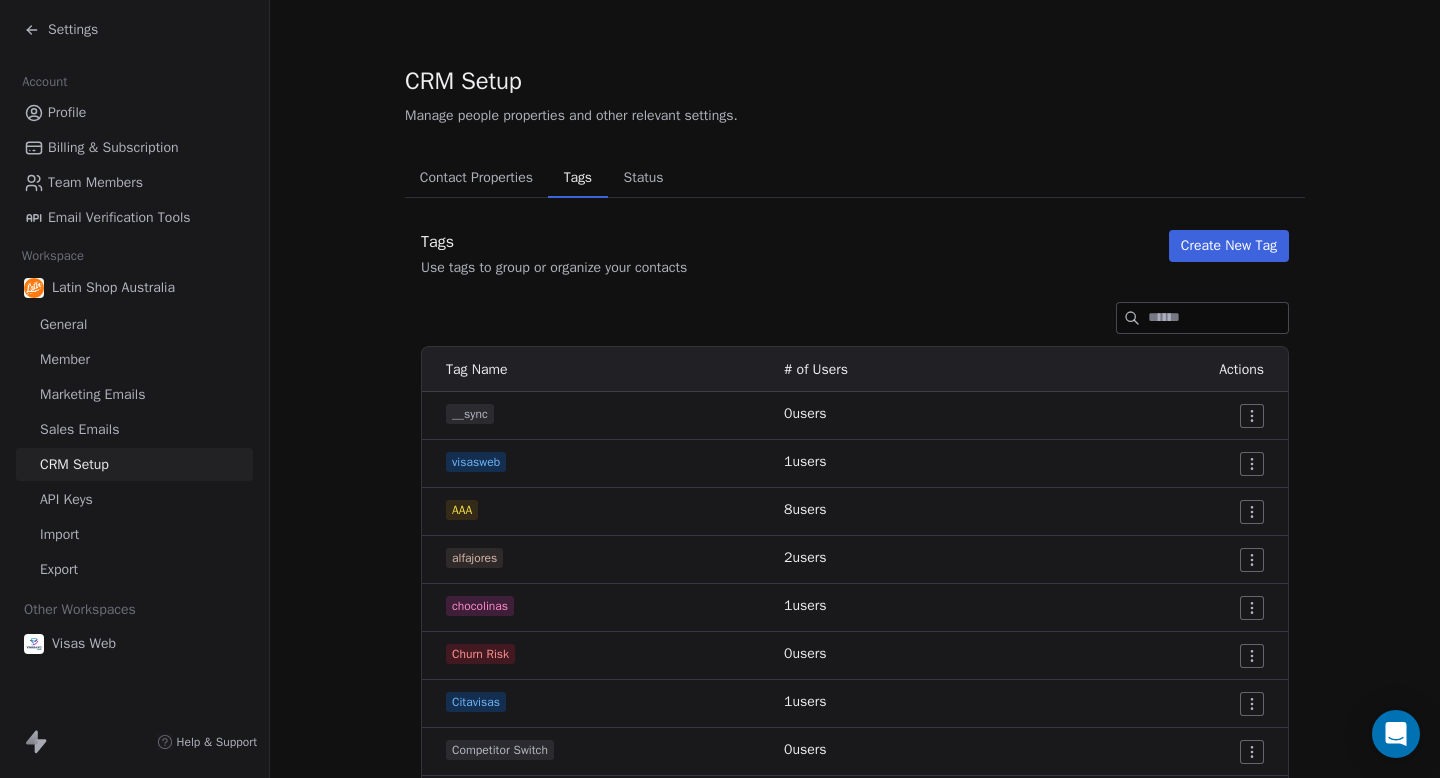 click at bounding box center [1218, 318] 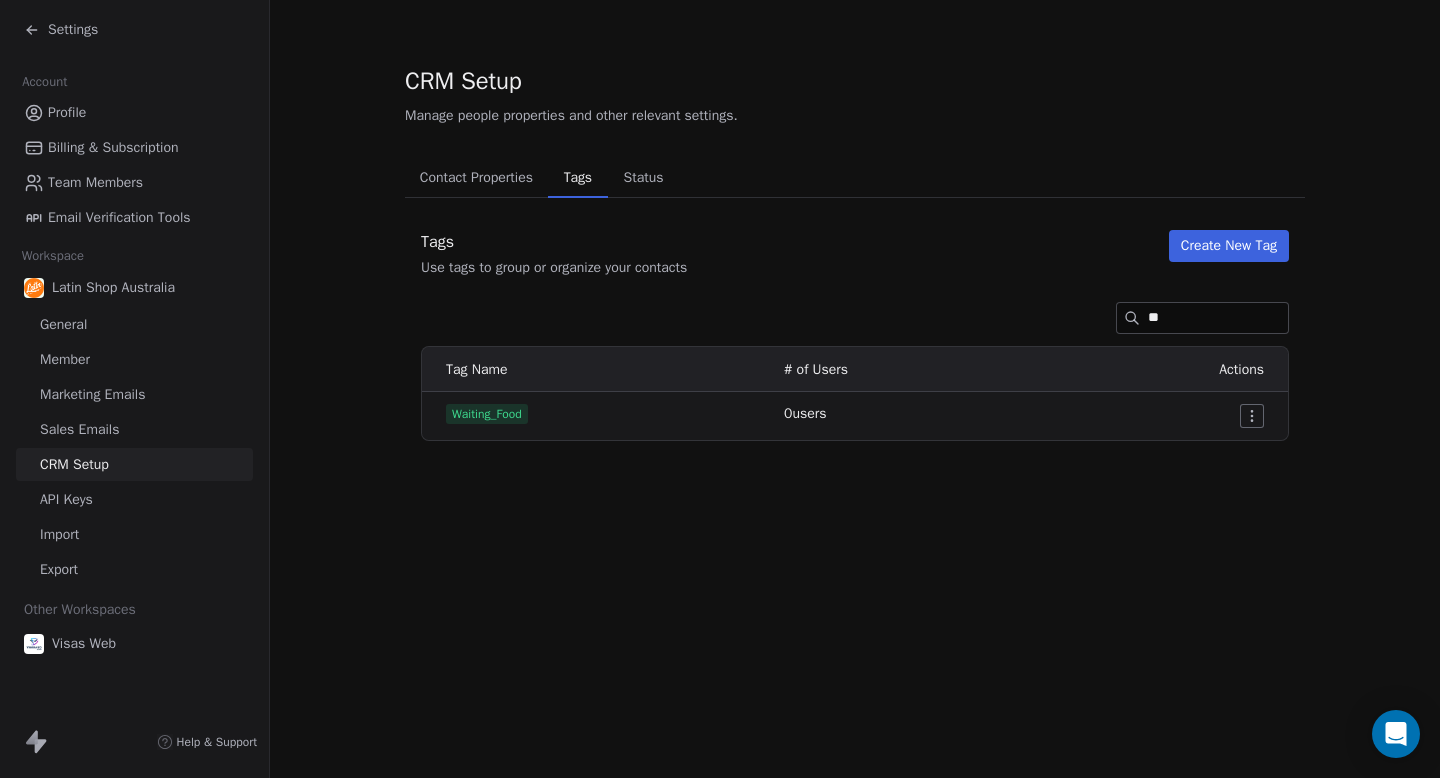 type on "**" 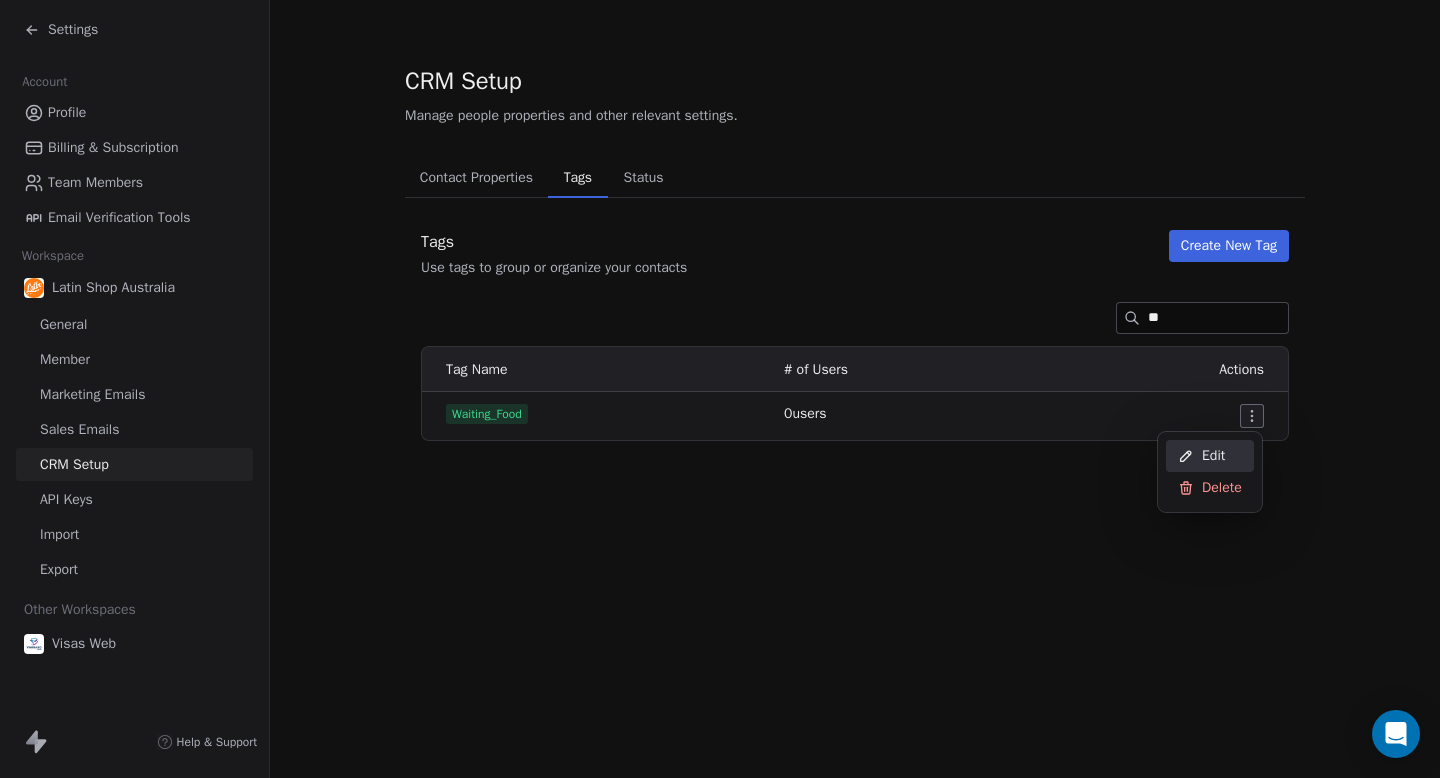 click on "Edit" at bounding box center (1213, 456) 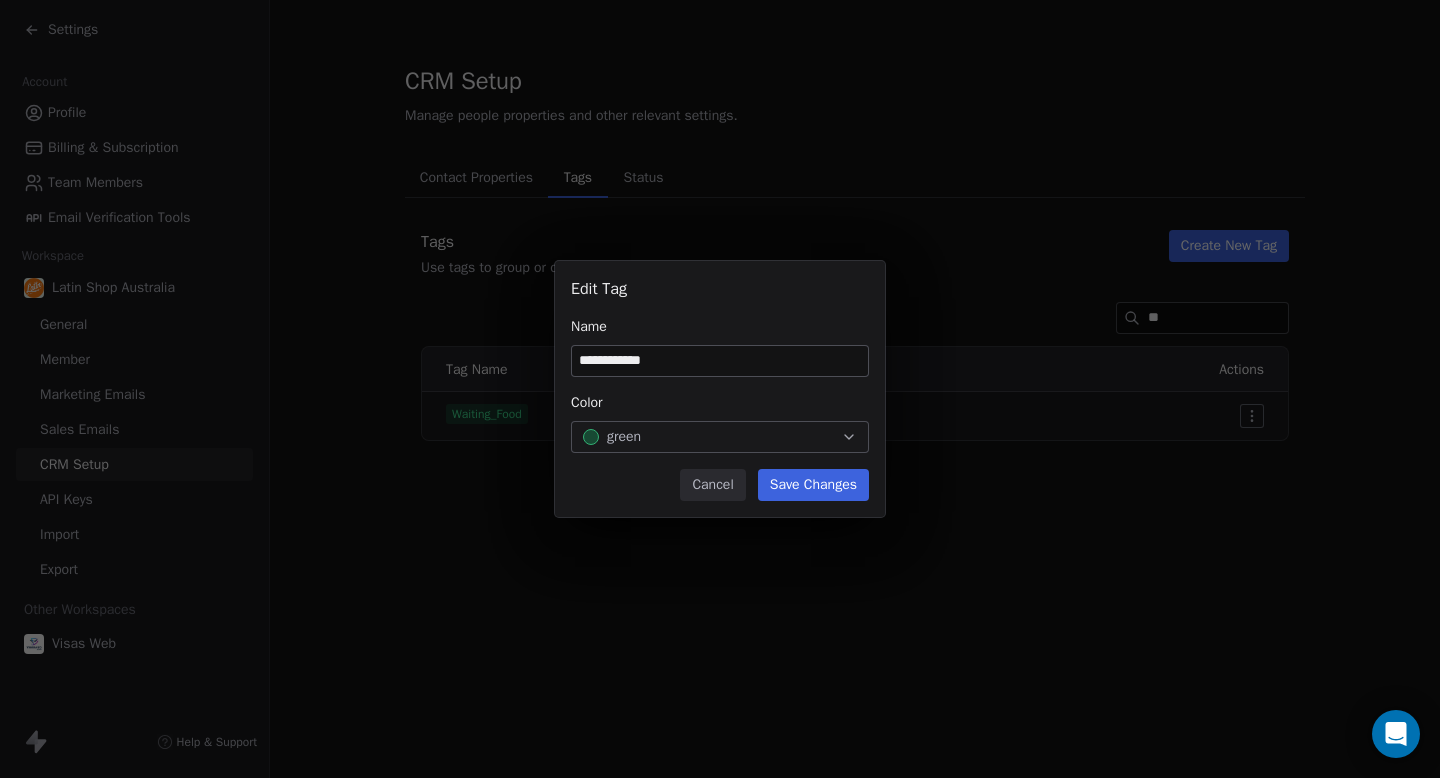 click on "Cancel" at bounding box center [712, 485] 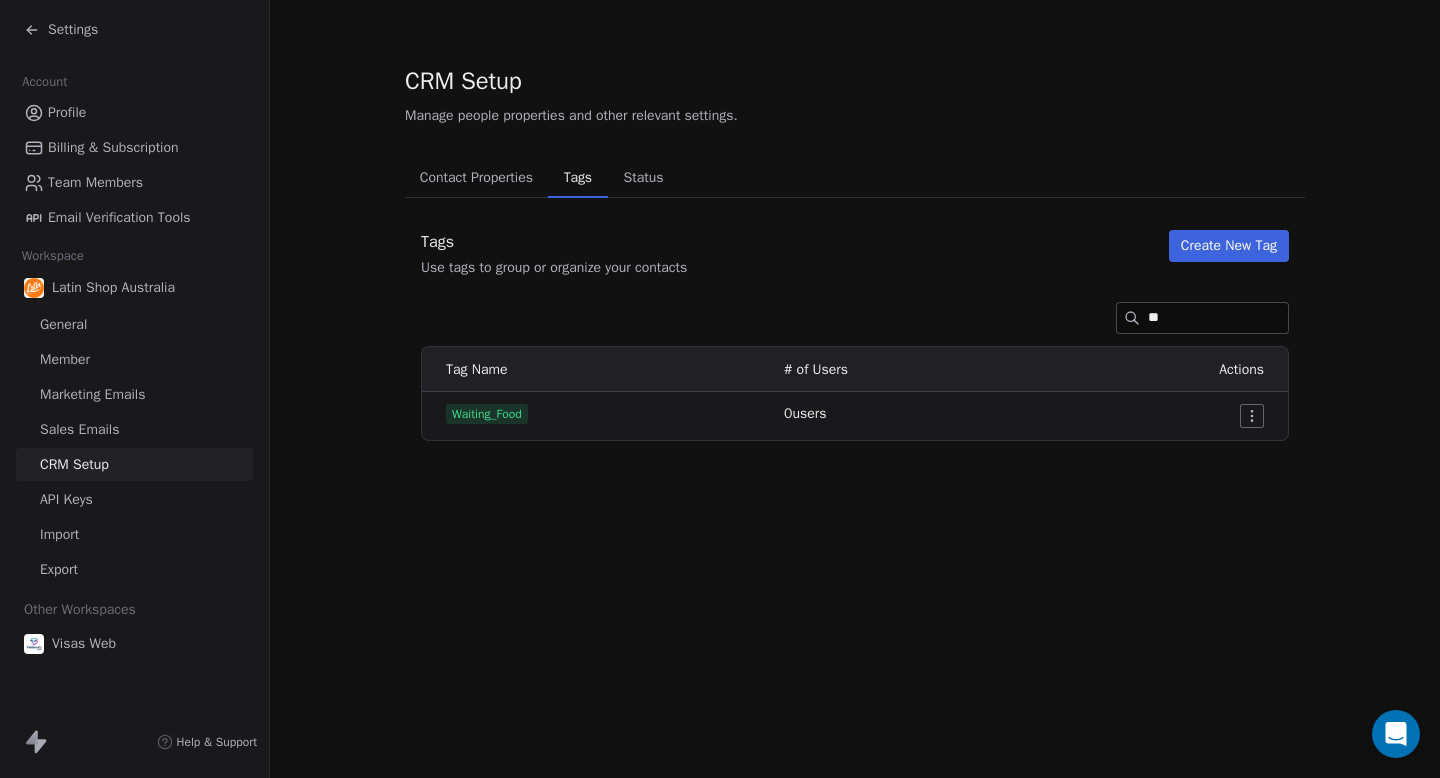 click on "Settings" at bounding box center [73, 30] 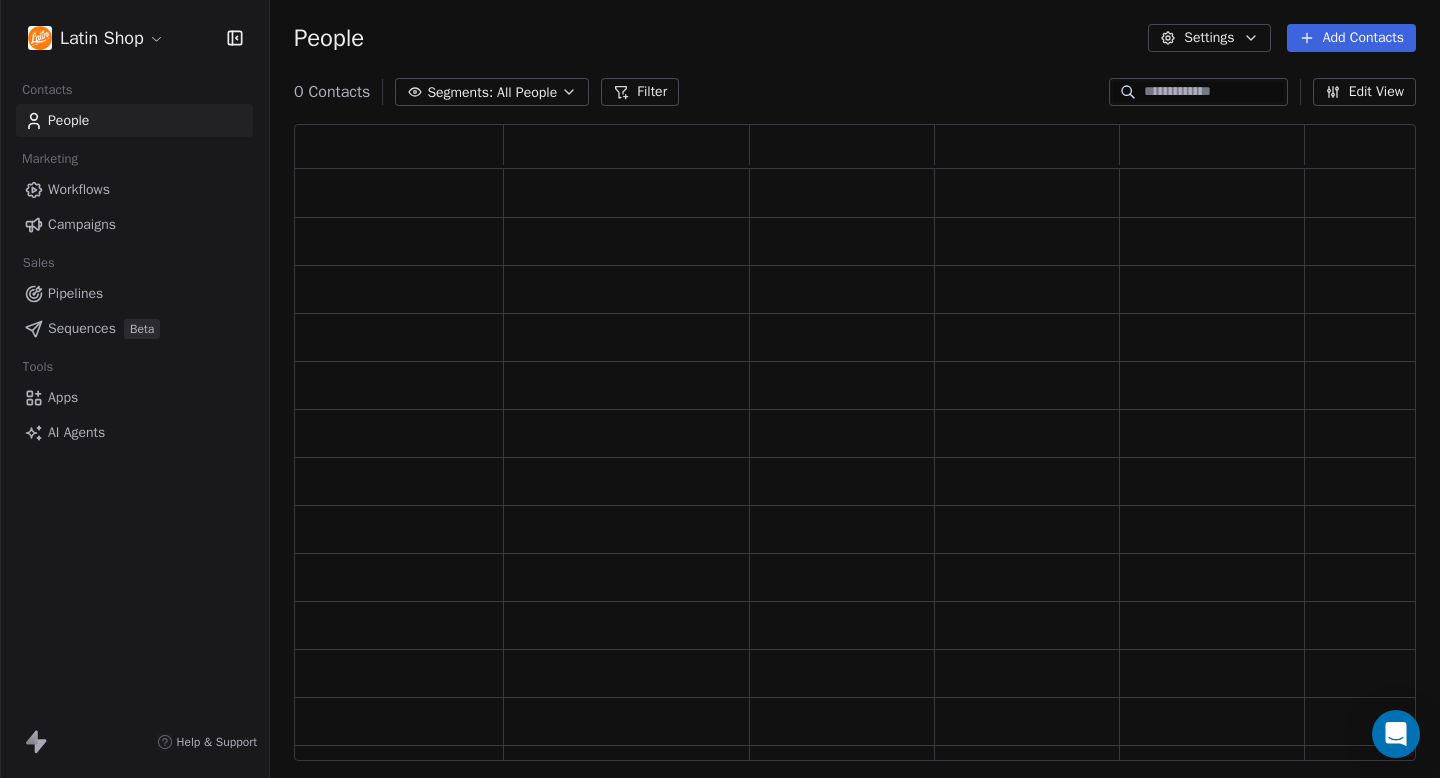scroll, scrollTop: 1, scrollLeft: 1, axis: both 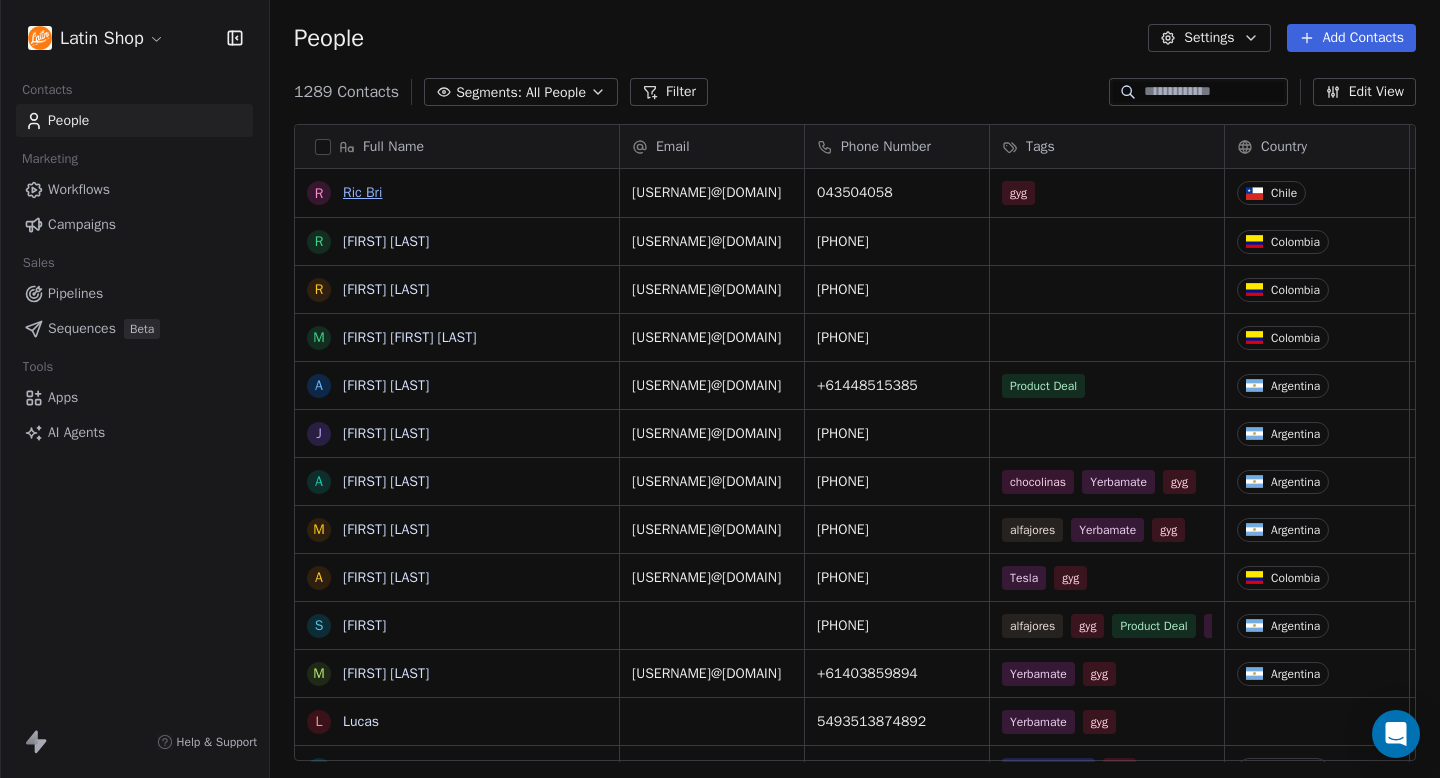 click on "Ric Bri" at bounding box center [362, 192] 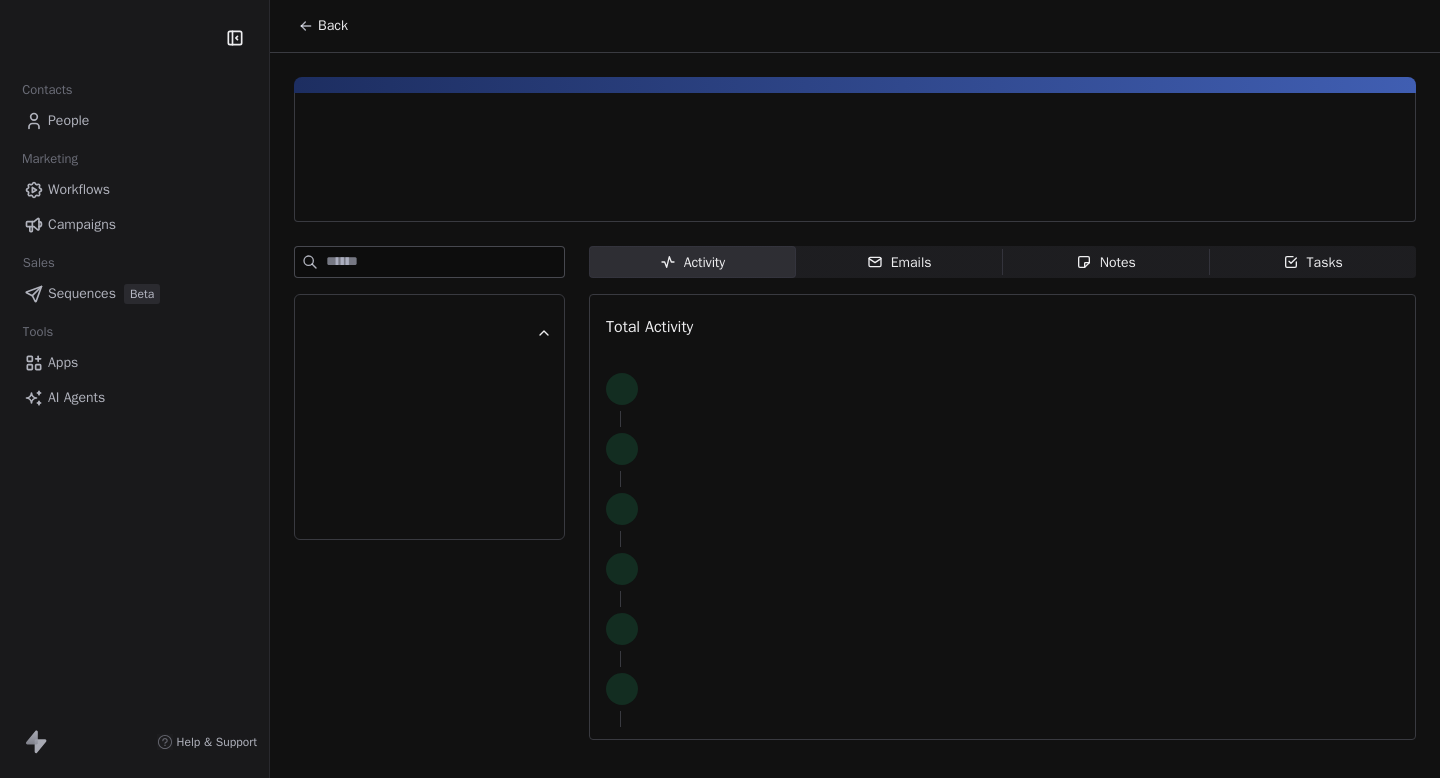 scroll, scrollTop: 0, scrollLeft: 0, axis: both 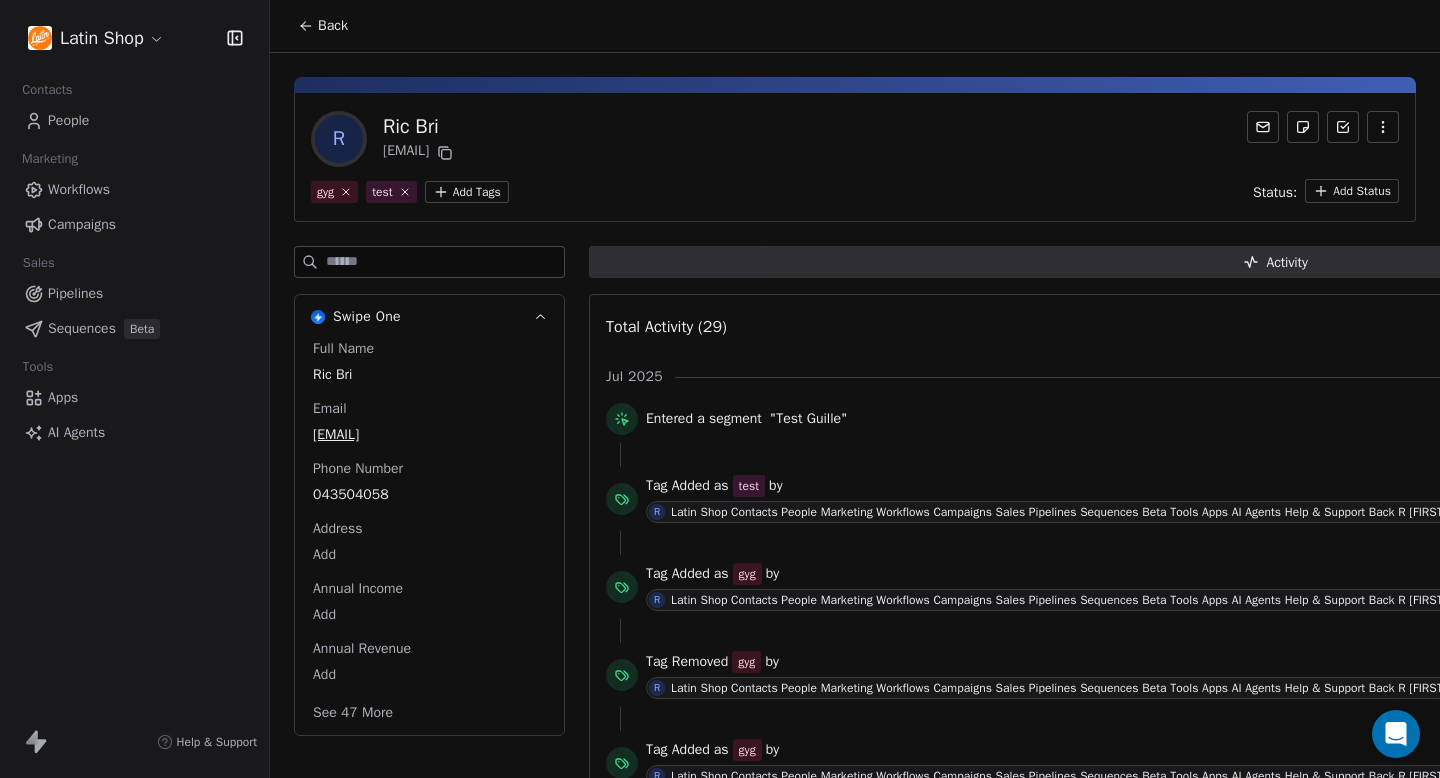 click on "Latin Shop Contacts People Marketing Workflows Campaigns Sales Pipelines Sequences Beta Tools Apps AI Agents Help & Support Back R Ric Bri ricardo.brito+test115@gmail.com gyg test  Add Tags Status:   Add Status Swipe One Full Name Ric Bri Email ricardo.brito+test115@gmail.com Phone Number 043504058 Address Add Annual Income Add Annual Revenue Add See   47   More   Activity Activity Emails Emails   Notes   Notes Tasks Tasks Total Activity (29) Jul 2025 Entered a segment "Test Guille"   less than a minute ago Tag Added as test by R Ricardo Brito   less than a minute ago Tag Added as gyg by R Ricardo Brito   3 minutes ago Tag Removed gyg by R Ricardo Brito   4 minutes ago Tag Added as gyg by R Ricardo Brito   7 minutes ago Tag Removed gyg by S Susan Camila Pava Garcia   8 minutes ago Tag Removed lead by R Ricardo Brito   11 minutes ago Tag Added as gyg by R Ricardo Brito   11 minutes ago Tag Removed Waiting_Food by R Ricardo Brito   20 minutes ago Tag Removed lead by R Ricardo Brito   20 minutes ago Tag Added" at bounding box center (720, 389) 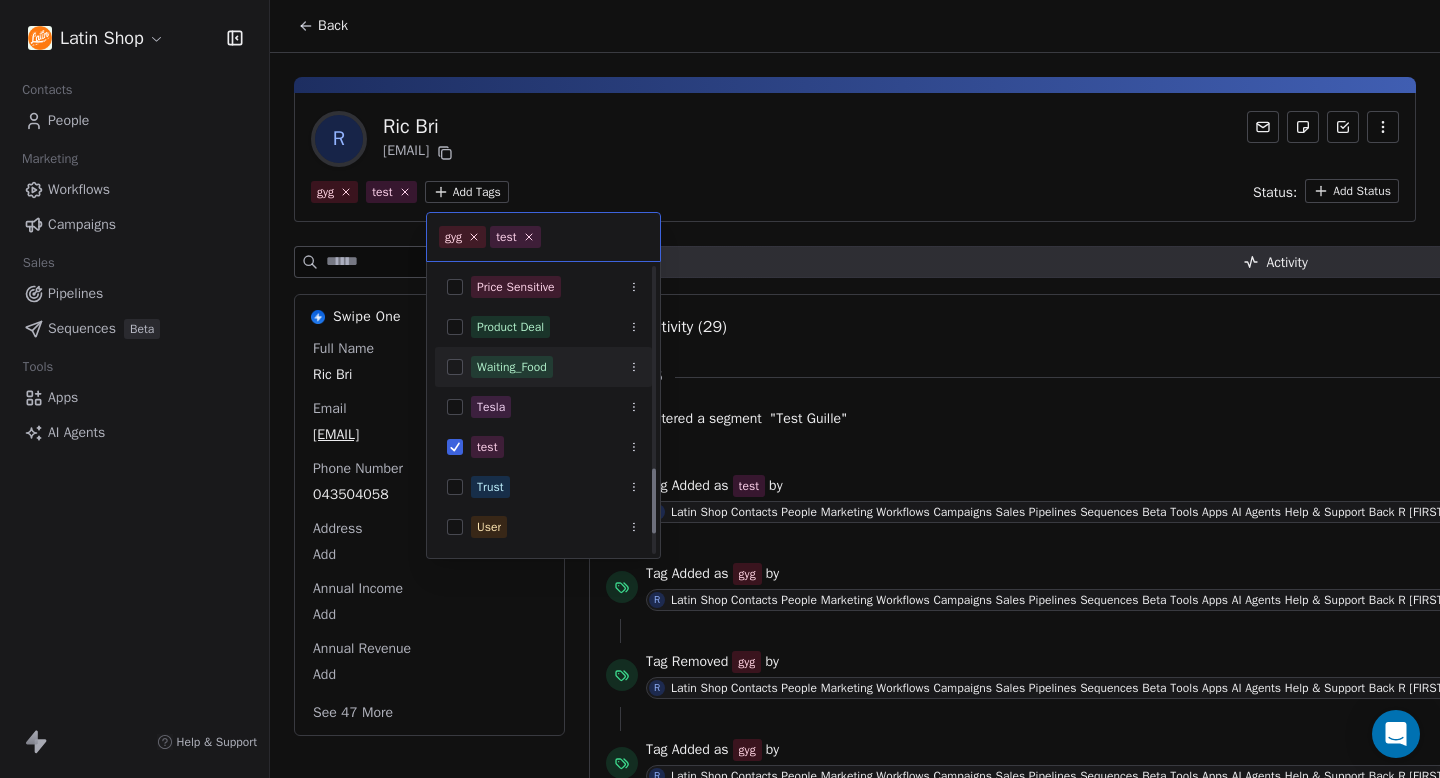 scroll, scrollTop: 792, scrollLeft: 0, axis: vertical 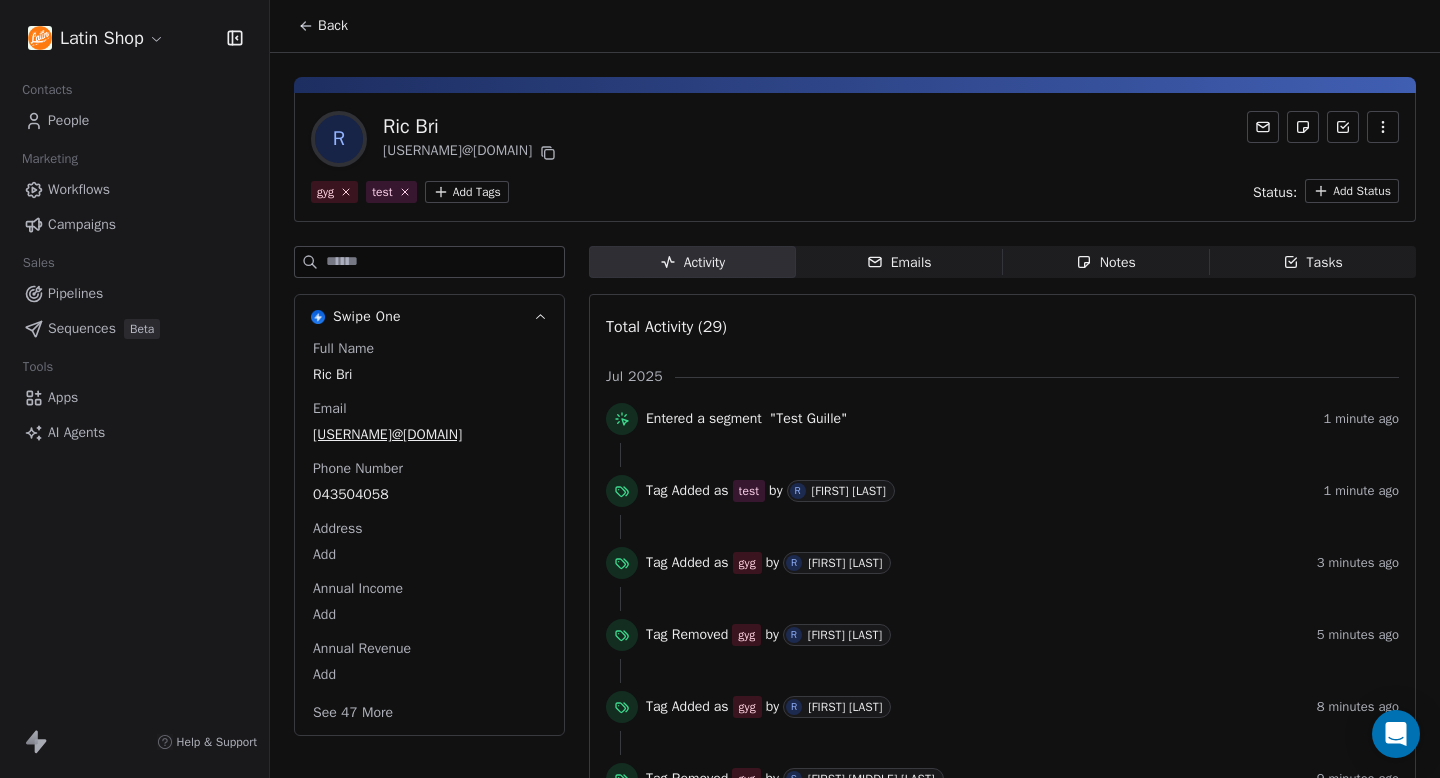 click on "Latin Shop Contacts People Marketing Workflows Campaigns Sales Pipelines Sequences Beta Tools Apps AI Agents Help & Support Back R [FIRST] [LAST] [USERNAME]@[DOMAIN] gyg test Add Tags Status: Add Status Swipe One Full Name [FIRST] [LAST] Email [USERNAME]@[DOMAIN] Phone Number [PHONE] Address Add Annual Income Add Annual Revenue Add See 47 More Activity Activity Emails Emails Notes Notes Tasks Tasks Total Activity (29) Jul 2025 Entered a segment "Test Guille" 1 minute ago Tag Added as test by R [FIRST] [LAST] 1 minute ago Tag Added as gyg by R [FIRST] [LAST] 3 minutes ago Tag Removed gyg by R [FIRST] [LAST] 5 minutes ago Tag Added as gyg by R [FIRST] [LAST] 8 minutes ago Tag Removed gyg by S [FIRST] [MIDDLE] [LAST] 9 minutes ago Tag Removed lead by R [FIRST] [LAST] 12 minutes ago Tag Added as gyg by R [FIRST] [LAST] 12 minutes ago Tag Removed WaitingFood by R [FIRST] [LAST] 20 minutes ago Tag Removed lead by R [FIRST] [LAST] 20 minutes ago Tag Added as lead by R as by" at bounding box center [720, 389] 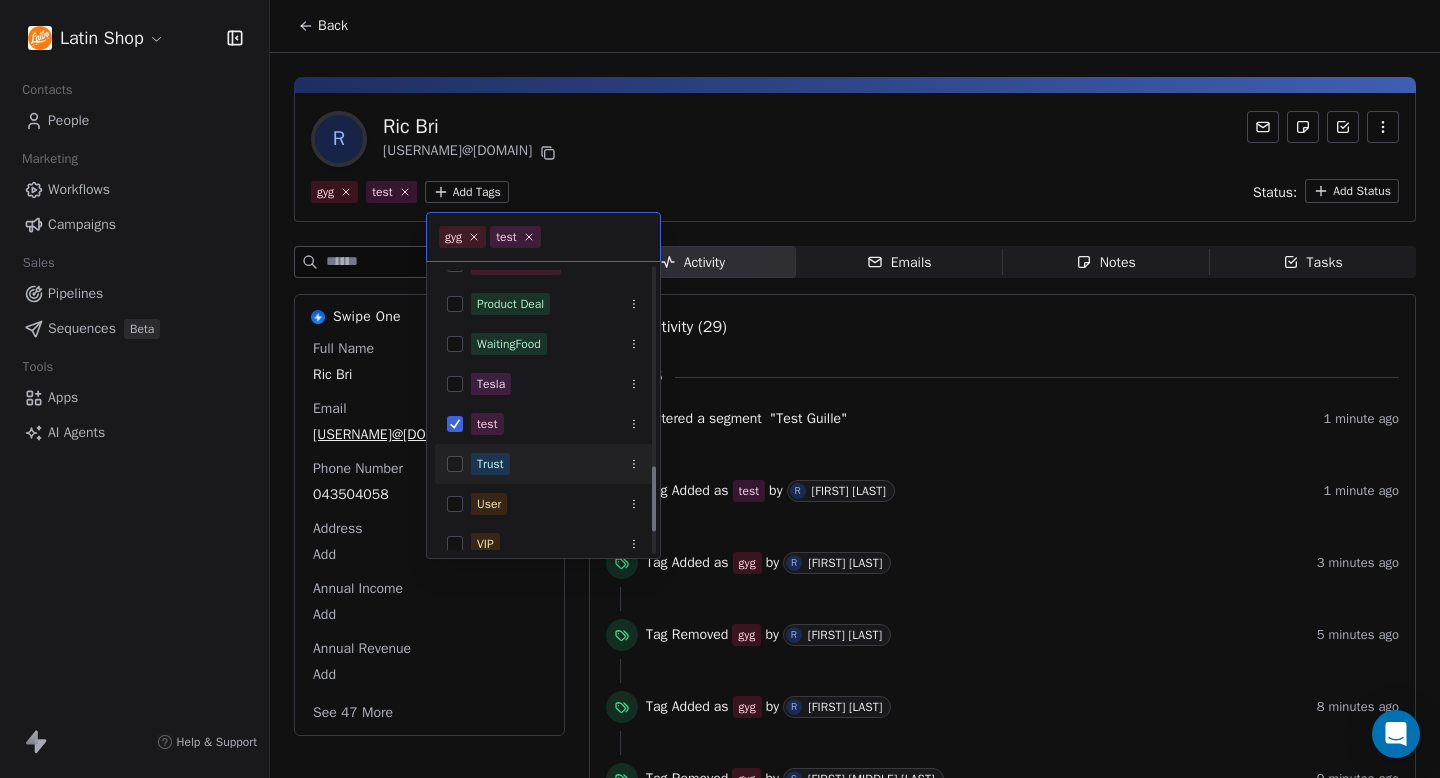 scroll, scrollTop: 861, scrollLeft: 0, axis: vertical 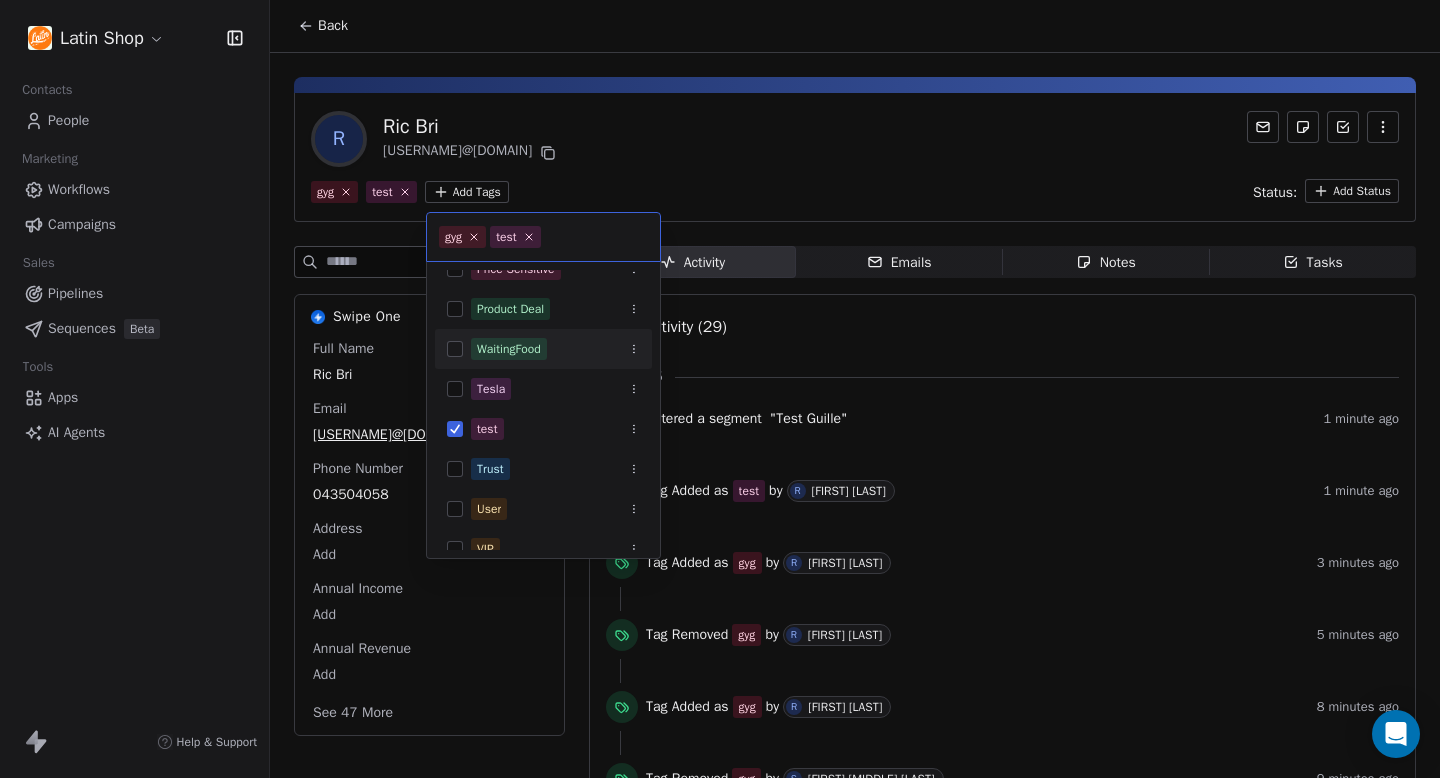 click at bounding box center (455, 349) 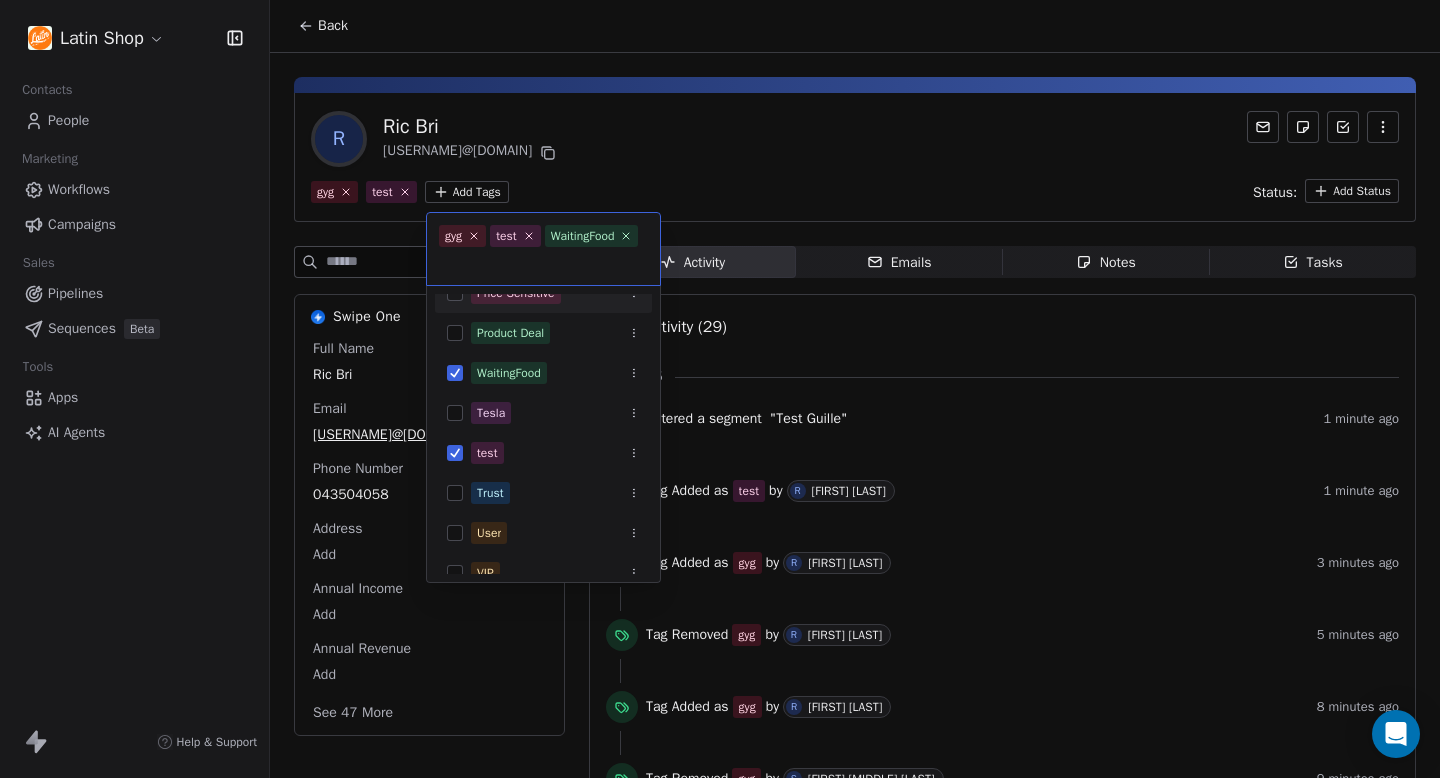 click on "Latin Shop Contacts People Marketing Workflows Campaigns Sales Pipelines Sequences Beta Tools Apps AI Agents Help & Support Back R Ric Bri ricardo.brito+test115@gmail.com gyg test  Add Tags Status:   Add Status Swipe One Full Name Ric Bri Email ricardo.brito+test115@gmail.com Phone Number 043504058 Address Add Annual Income Add Annual Revenue Add See   47   More   Activity Activity Emails Emails   Notes   Notes Tasks Tasks Total Activity (29) Jul 2025 Entered a segment "Test Guille"   1 minute ago Tag Added as test by R Ricardo Brito   1 minute ago Tag Added as gyg by R Ricardo Brito   3 minutes ago Tag Removed gyg by R Ricardo Brito   5 minutes ago Tag Added as gyg by R Ricardo Brito   8 minutes ago Tag Removed gyg by S Susan Camila Pava Garcia   9 minutes ago Tag Removed lead by R Ricardo Brito   12 minutes ago Tag Added as gyg by R Ricardo Brito   12 minutes ago Tag Removed WaitingFood by R Ricardo Brito   20 minutes ago Tag Removed lead by R Ricardo Brito   20 minutes ago Tag Added as lead by R   as by" at bounding box center (720, 389) 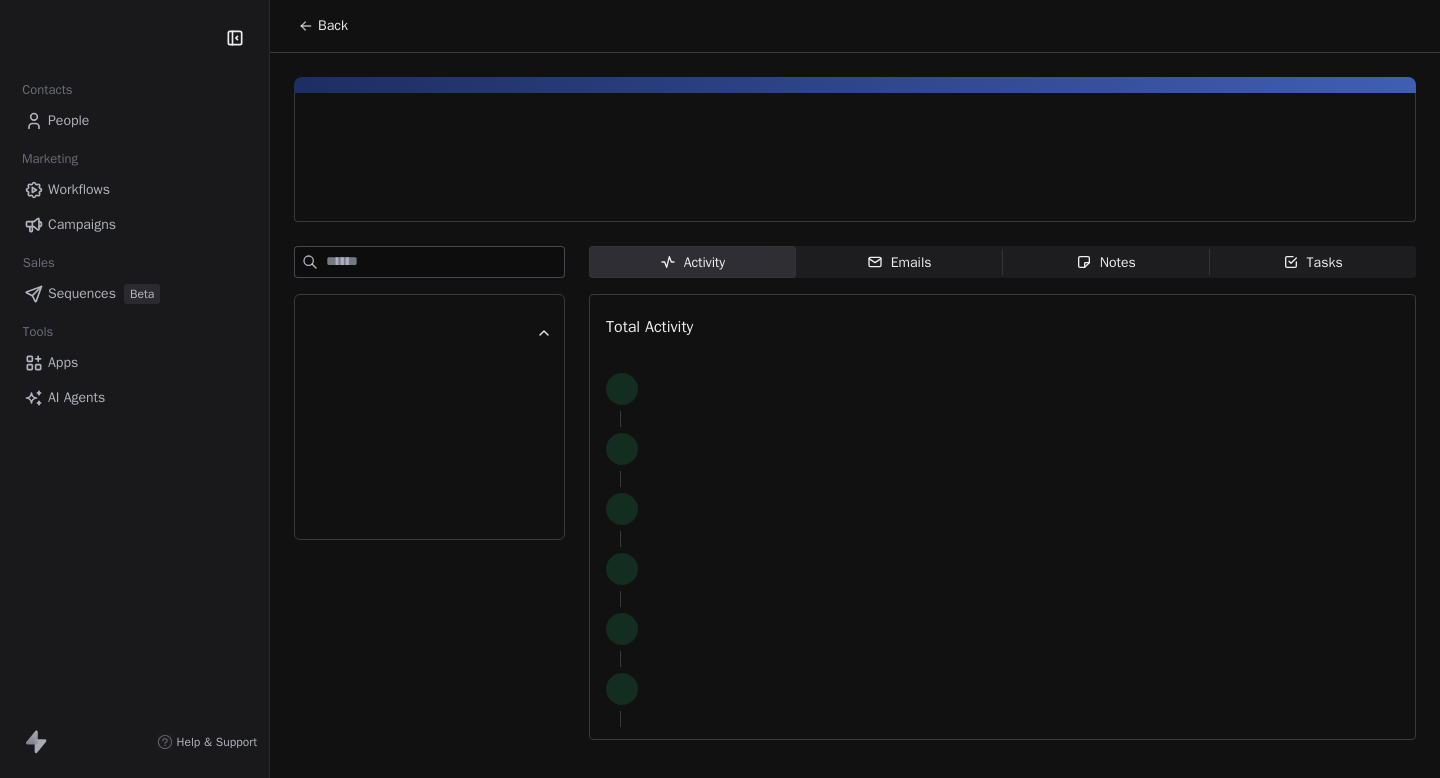 scroll, scrollTop: 0, scrollLeft: 0, axis: both 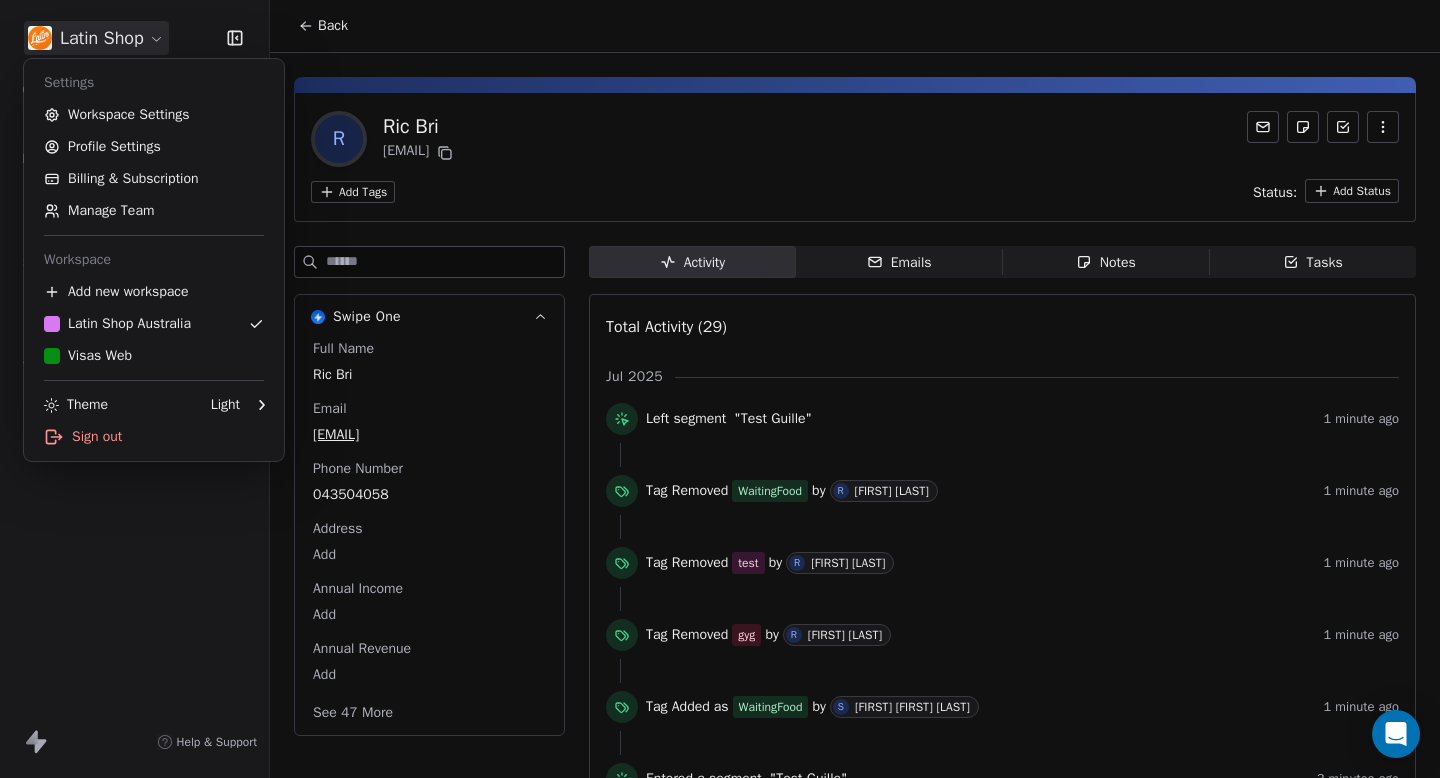 click on "Latin Shop Contacts People Marketing Workflows Campaigns Sales Pipelines Sequences Beta Tools Apps AI Agents Help & Support Back R [FIRST] [LAST] [EMAIL] Add Tags Status: Add Status Swipe One Full Name [FIRST] [LAST] Email [EMAIL] Phone Number [PHONE] Address Add Annual Income Add Annual Revenue Add See 47 More Activity Activity Emails Emails Notes Notes Tasks Tasks Total Activity (29) Jul 2025 Left segment "Test Guille" 1 minute ago Tag Removed WaitingFood by R [FIRST] [LAST] 1 minute ago Tag Removed test by R [FIRST] [LAST] 1 minute ago Tag Removed gyg by R [FIRST] [LAST] 1 minute ago Tag Added as WaitingFood by S [FIRST] [LAST] 1 minute ago Entered a segment "Test Guille" 3 minutes ago Tag Added as test by R [FIRST] [LAST] 3 minutes ago Tag Added as gyg by R [FIRST] [LAST] 5 minutes ago Tag Removed gyg by R [FIRST] [LAST] 6 minutes ago Tag Added as gyg by R [FIRST] [LAST] 9 minutes ago Tag Removed gyg by S [FIRST] [LAST]" at bounding box center [720, 389] 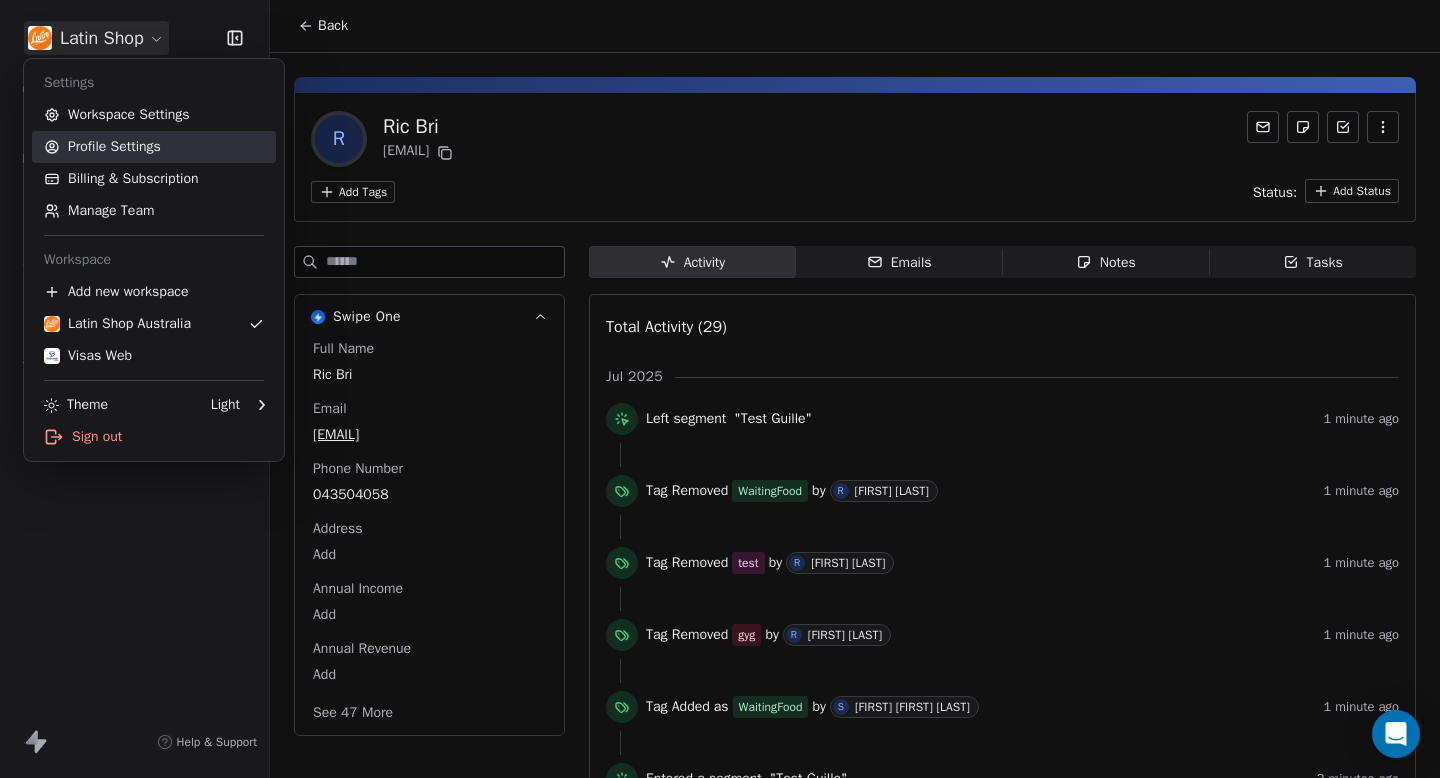 click on "Profile Settings" at bounding box center (154, 147) 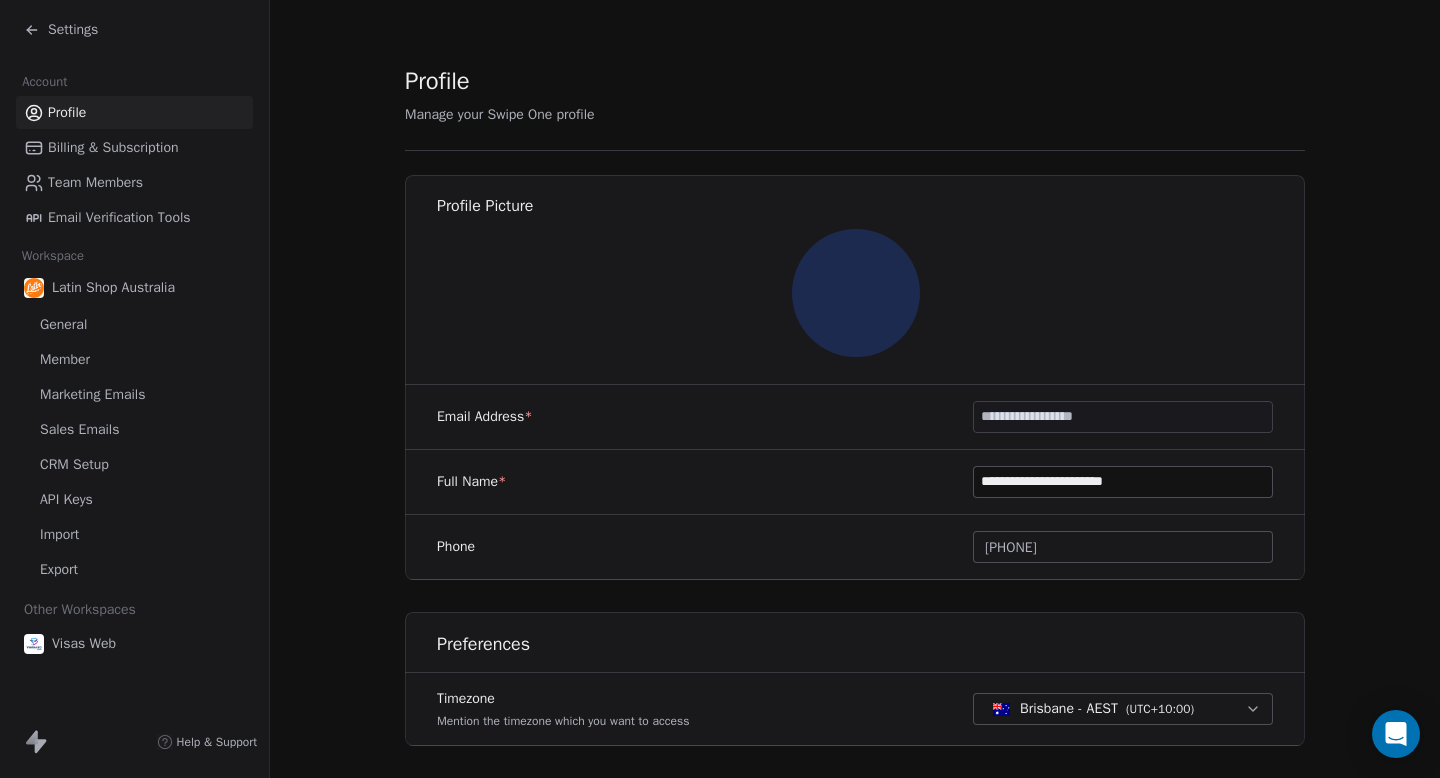 click on "CRM Setup" at bounding box center [74, 464] 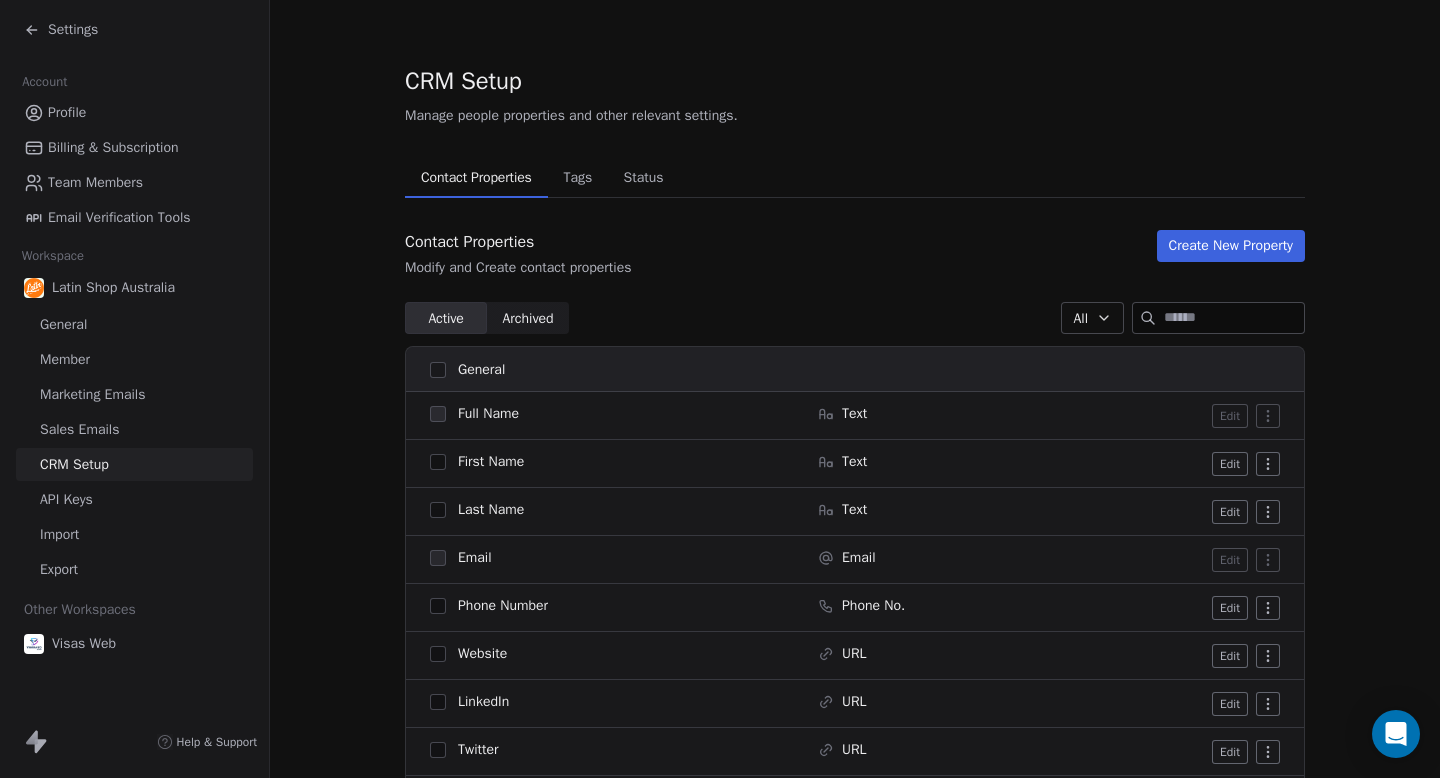 click on "Tags" at bounding box center [577, 178] 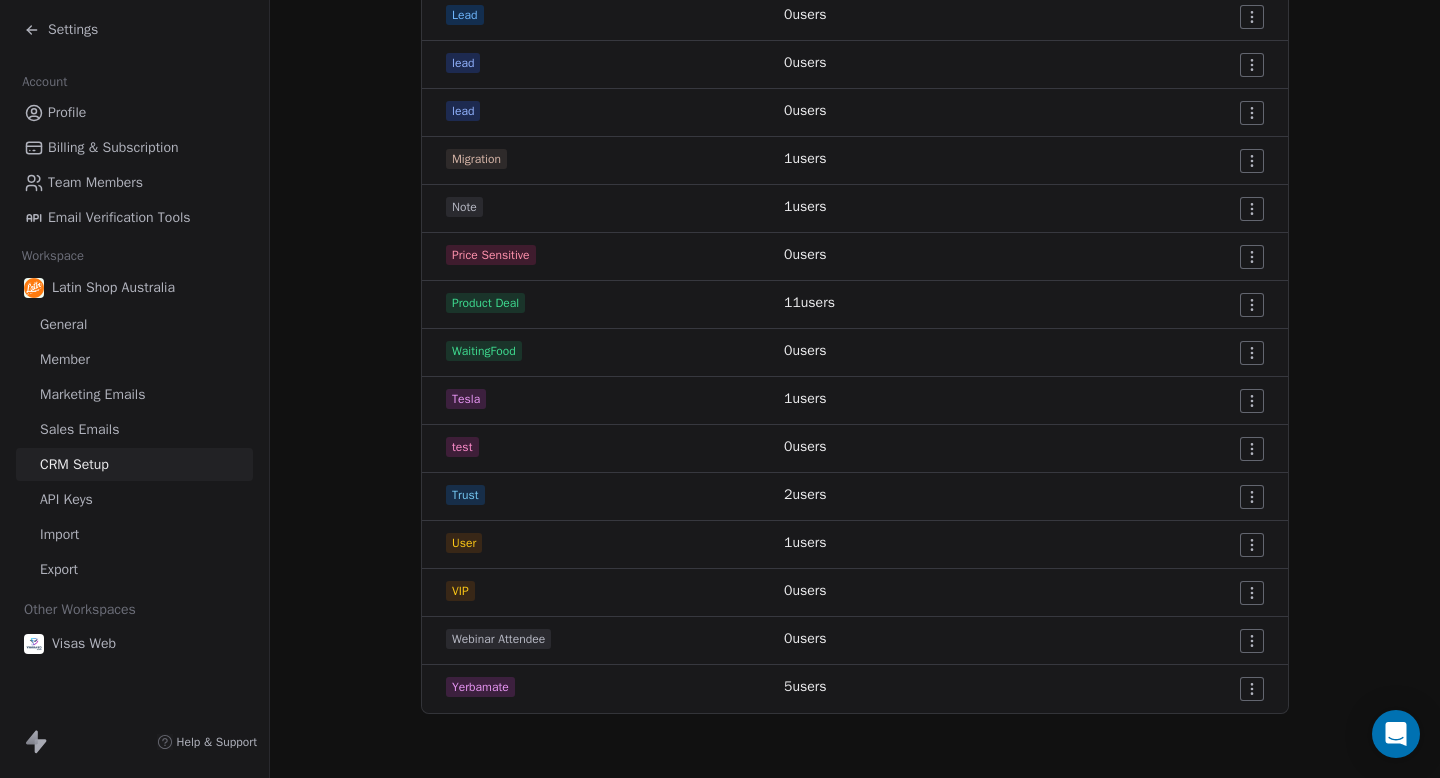 scroll, scrollTop: 0, scrollLeft: 0, axis: both 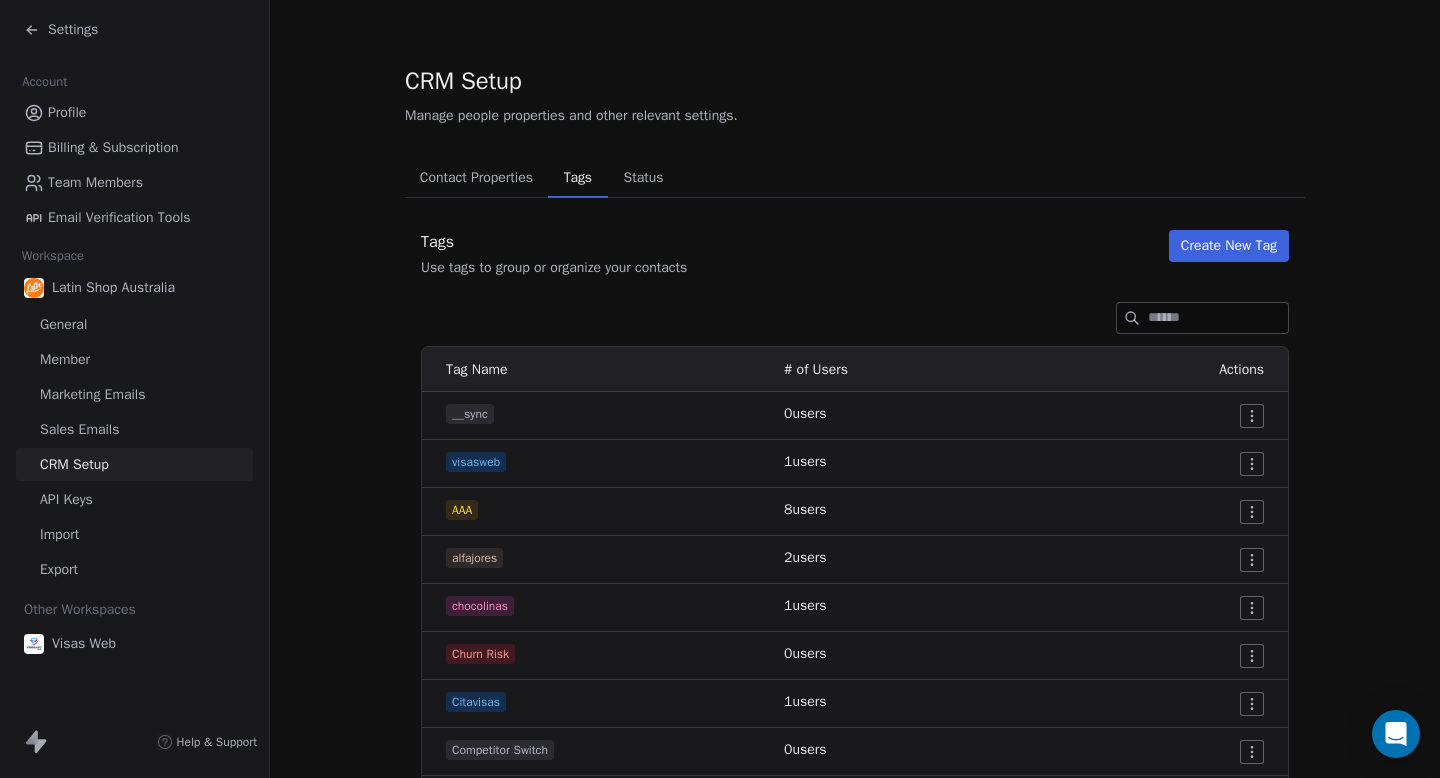 click on "Settings" at bounding box center (73, 30) 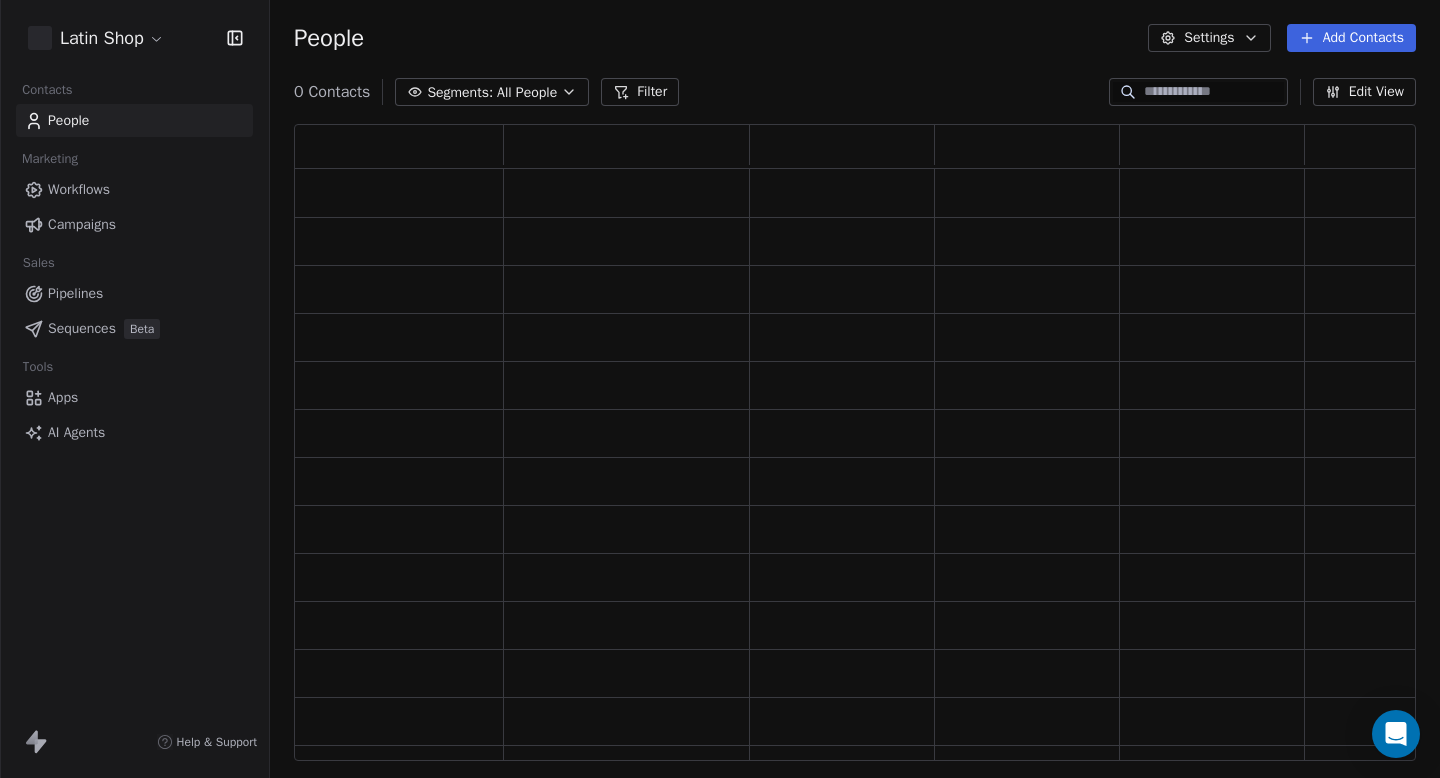 scroll, scrollTop: 637, scrollLeft: 1122, axis: both 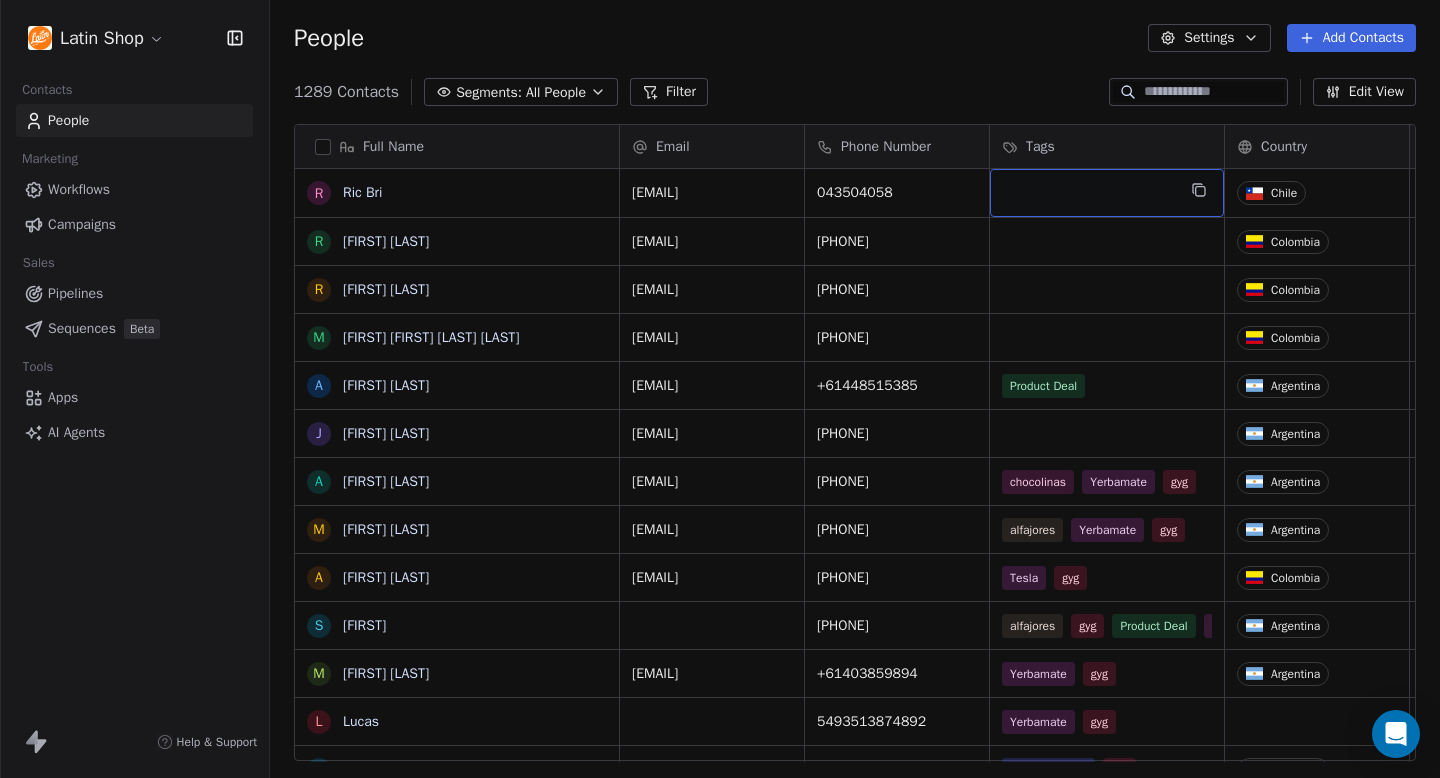 click at bounding box center [1107, 193] 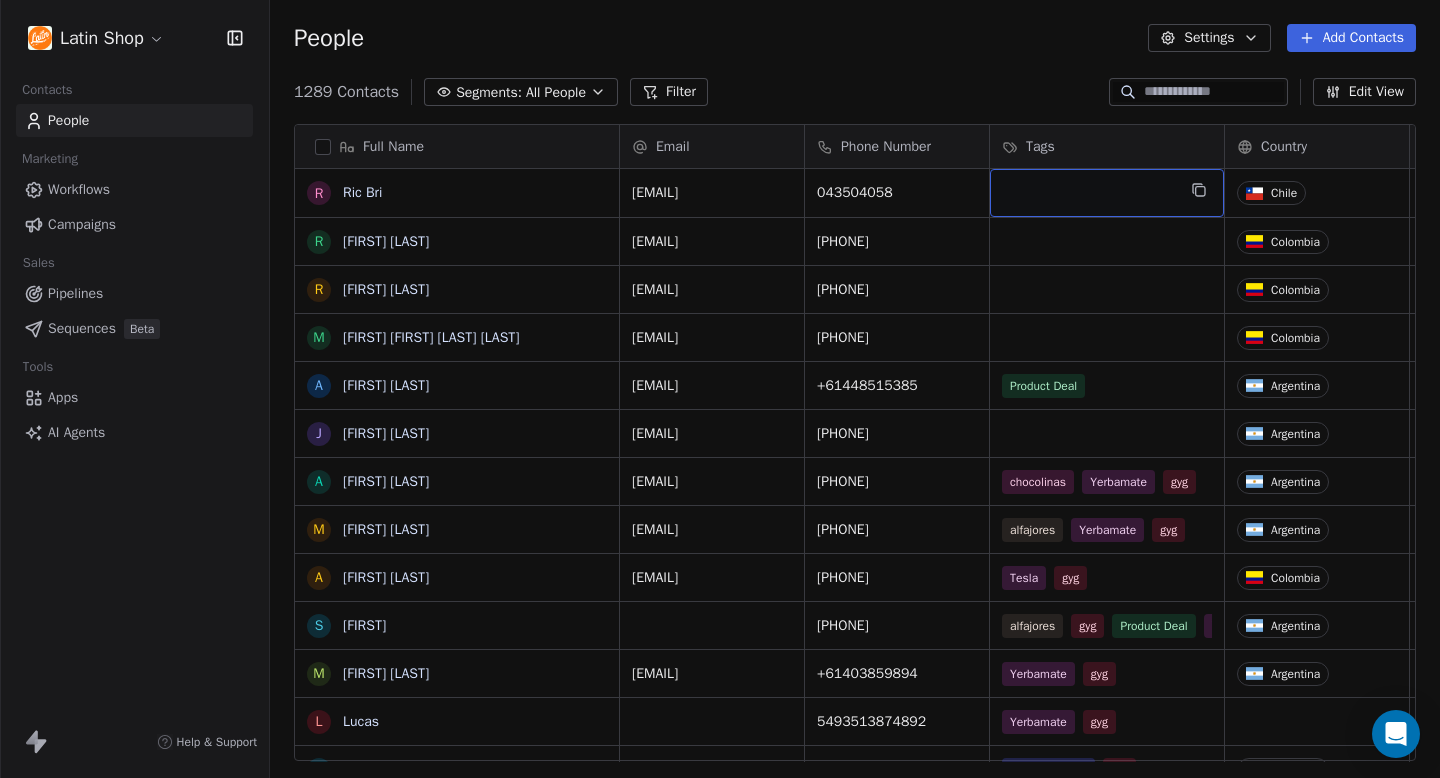 click on "Latin Shop Contacts People Marketing Workflows Campaigns Sales Pipelines Sequences Beta Tools Apps AI Agents Help & Support People Settings Add Contacts 1289 Contacts Segments: All People Filter Edit View Tag Add to Sequence Export Full Name R [FIRST] [LAST] R [FIRST] [LAST] R [FIRST] [LAST] M [FIRST] [FIRST] [LAST] [LAST] A [FIRST] [LAST] J [FIRST] [LAST] A [FIRST] [LAST] M [FIRST] [LAST] A [FIRST] [LAST] s [FIRST] M [FIRST] [LAST] L [FIRST] p [FIRST] [LAST] R [FIRST] [LAST] G [FIRST] [LAST] A [FIRST] [LAST] [LAST] D [FIRST] [LAST] A [FIRST] [LAST] G [FIRST] [LAST] S [FIRST] [LAST] D [FIRST] [LAST] L [FIRST] [LAST] K [FIRST] [LAST] A [FIRST] [LAST] J [FIRST] [LAST] [FIRST] [LAST] V [FIRST] [LAST] P [FIRST] [LAST] Email Phone Number Tags Country Profile In Ls Points flowtest [EMAIL] [PHONE] Chile https://sell.latinshop.com/_to?p=/dashboard/customers/60c5086f-c213-4359-89c1-e0368d1b2541 }} 29 yes 25" at bounding box center [720, 389] 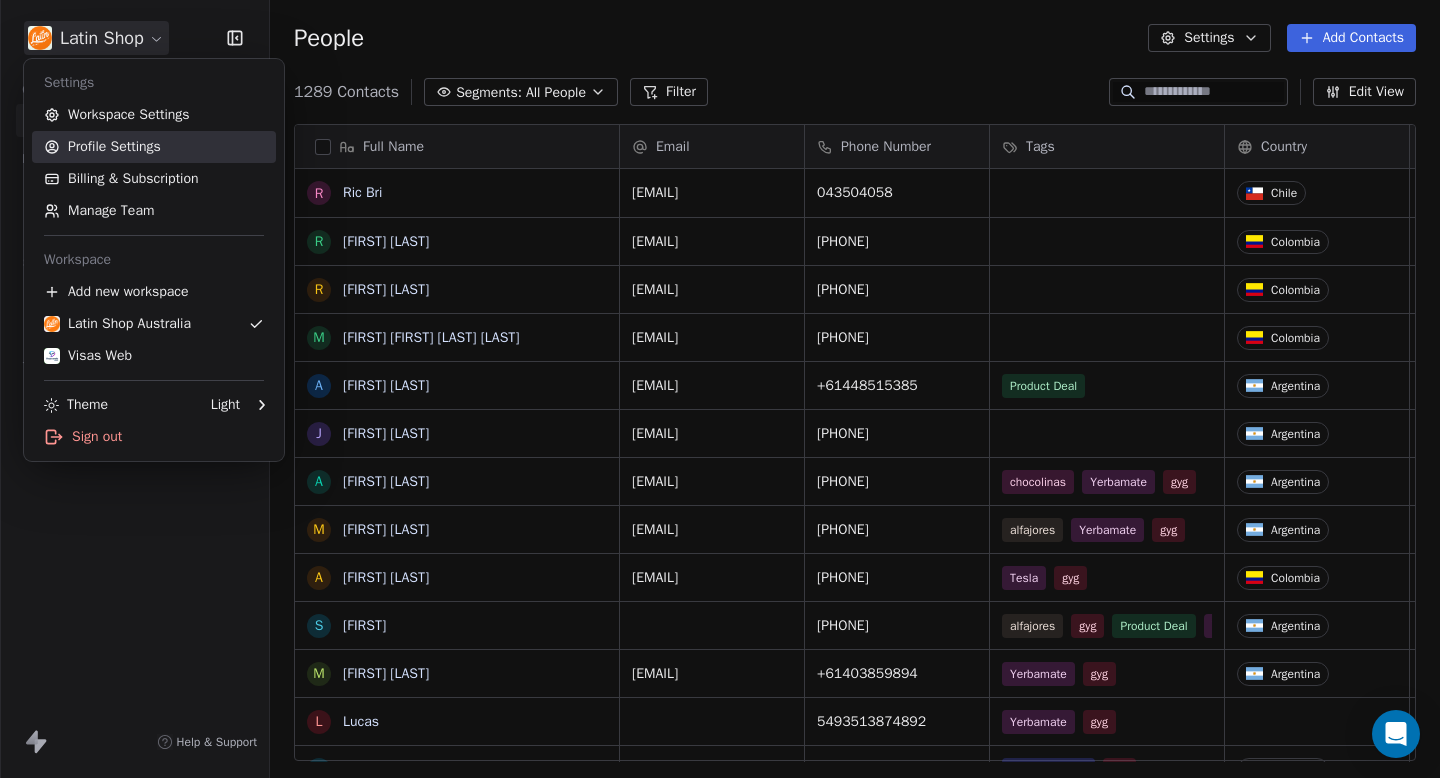 click on "Profile Settings" at bounding box center [154, 147] 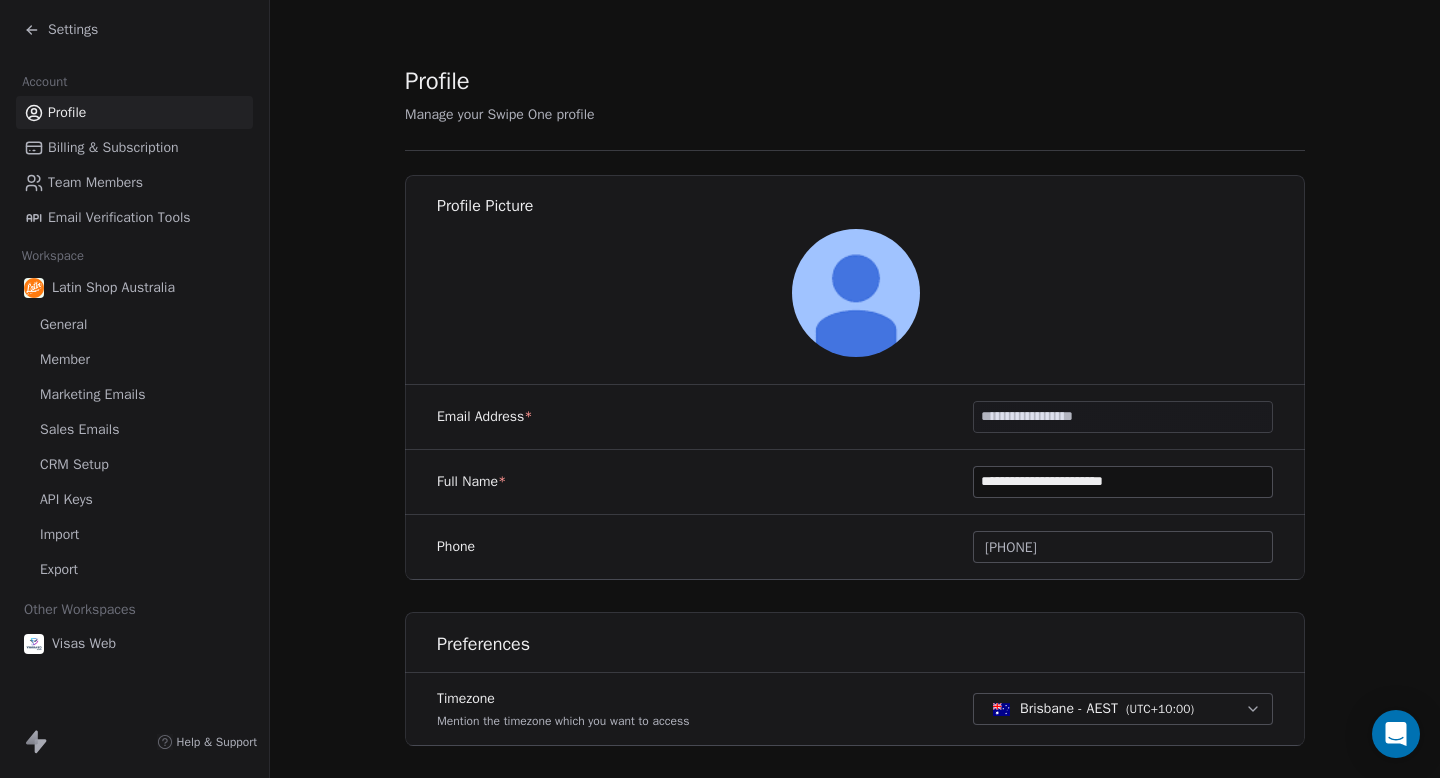 click on "CRM Setup" at bounding box center [74, 464] 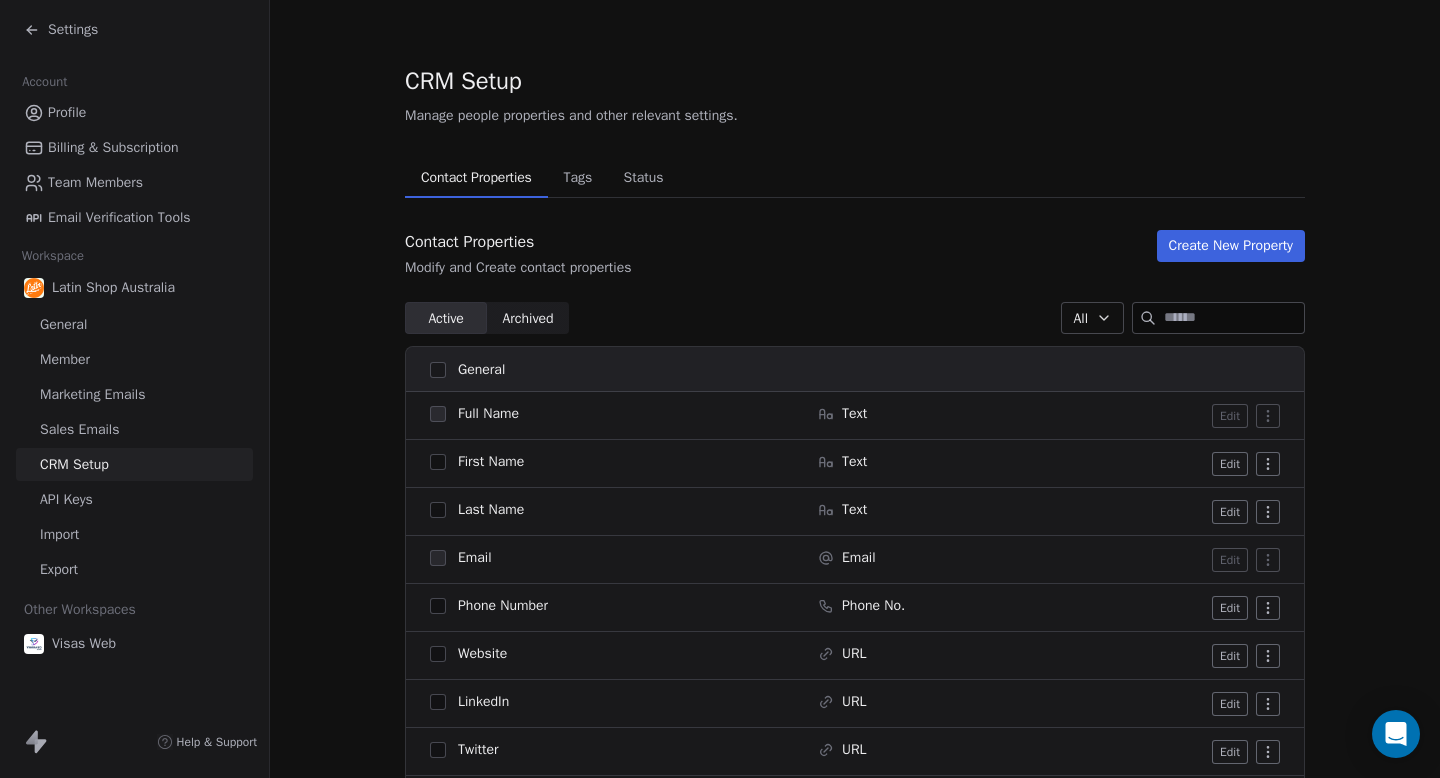 click on "Tags" at bounding box center (577, 178) 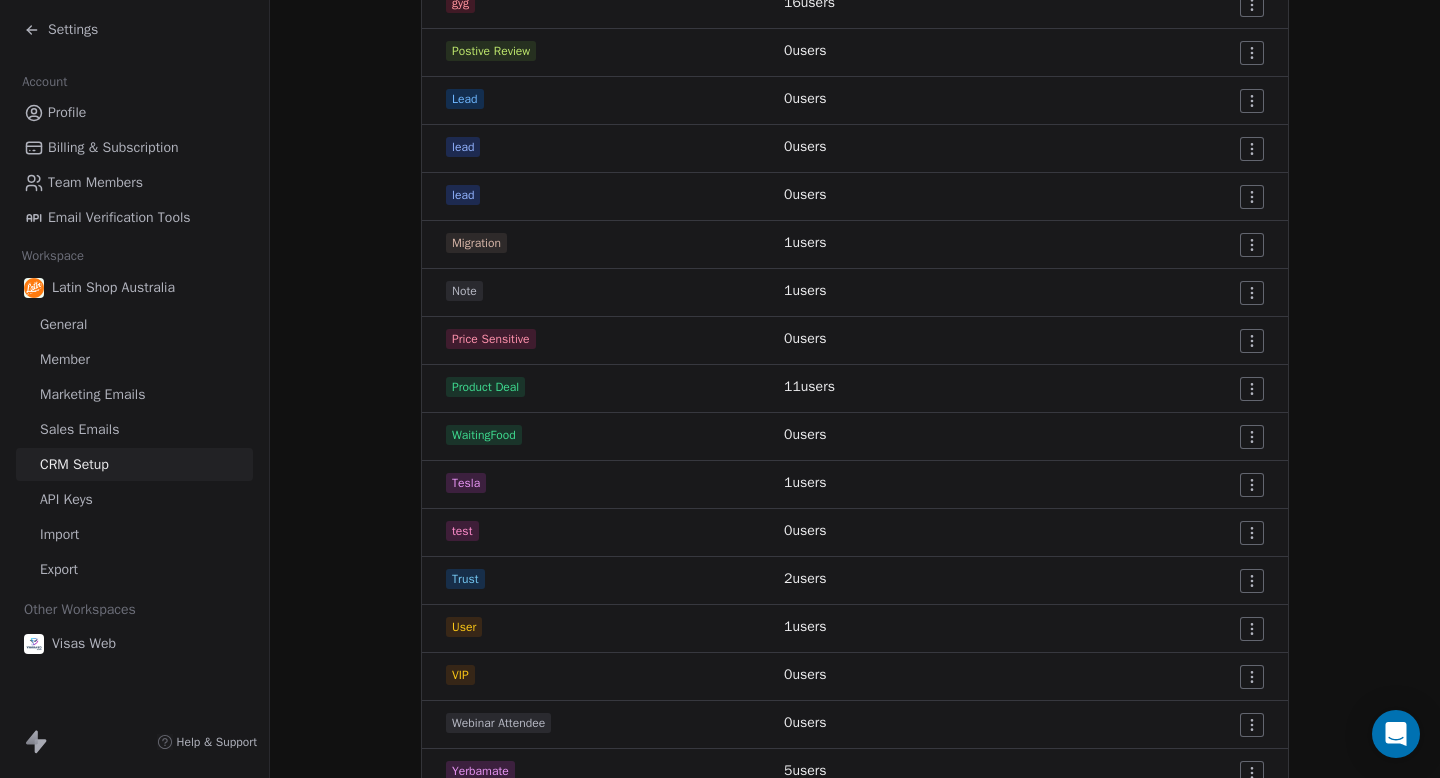 scroll, scrollTop: 1167, scrollLeft: 0, axis: vertical 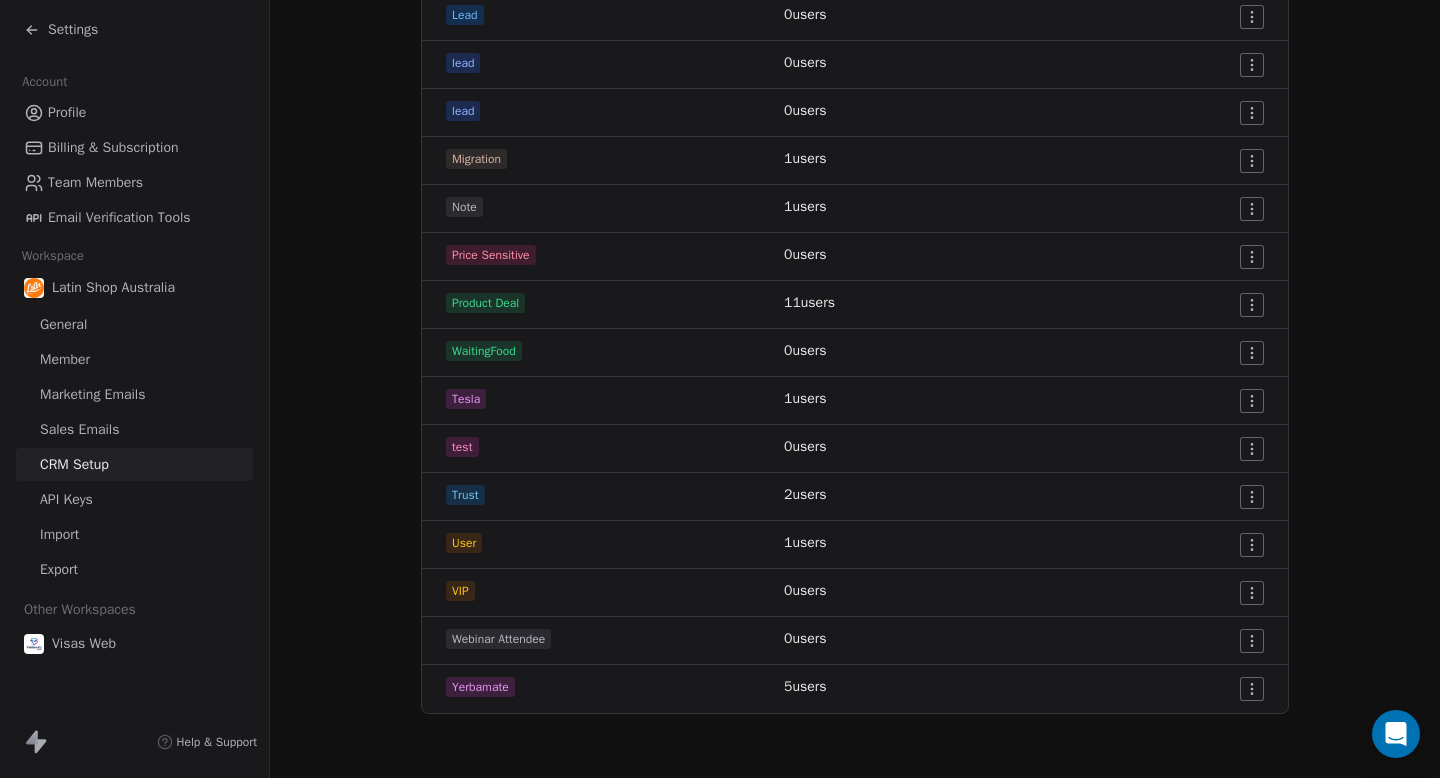 click on "Settings Account Profile Billing & Subscription Team Members Email Verification Tools Workspace Latin Shop Australia General Member Marketing Emails Sales Emails CRM Setup API Keys Import Export Other Workspaces Visas Web Help & Support CRM Setup Manage people properties and other relevant settings. Contact Properties Contact Properties Tags Tags Status Status Tags Use tags to group or organize your contacts Create New Tag Tag Name # of Users Actions __sync 0  users  visasweb 1  users AAA 8  users alfajores 2  users chocolinas 1  users Churn Risk 0  users Citavisas 1  users Competitor Switch 0  users Customer 1  users Decision Maker 0  users DeliveryCancel 1  users Entrepreneur 1  users Financiera 1  users GiftVW 3  users gyg 16  users Postive Review 0  users Lead 0  users lead 0  users lead 0  users Migration 1  users Note 1  users Price Sensitive 0  users Product Deal 11  users WaitingFood 0  users Tesla 1  users test 0  users Trust 2  users User 1  users VIP 0  users Webinar Attendee 0  users Yerbamate 5" at bounding box center (720, 389) 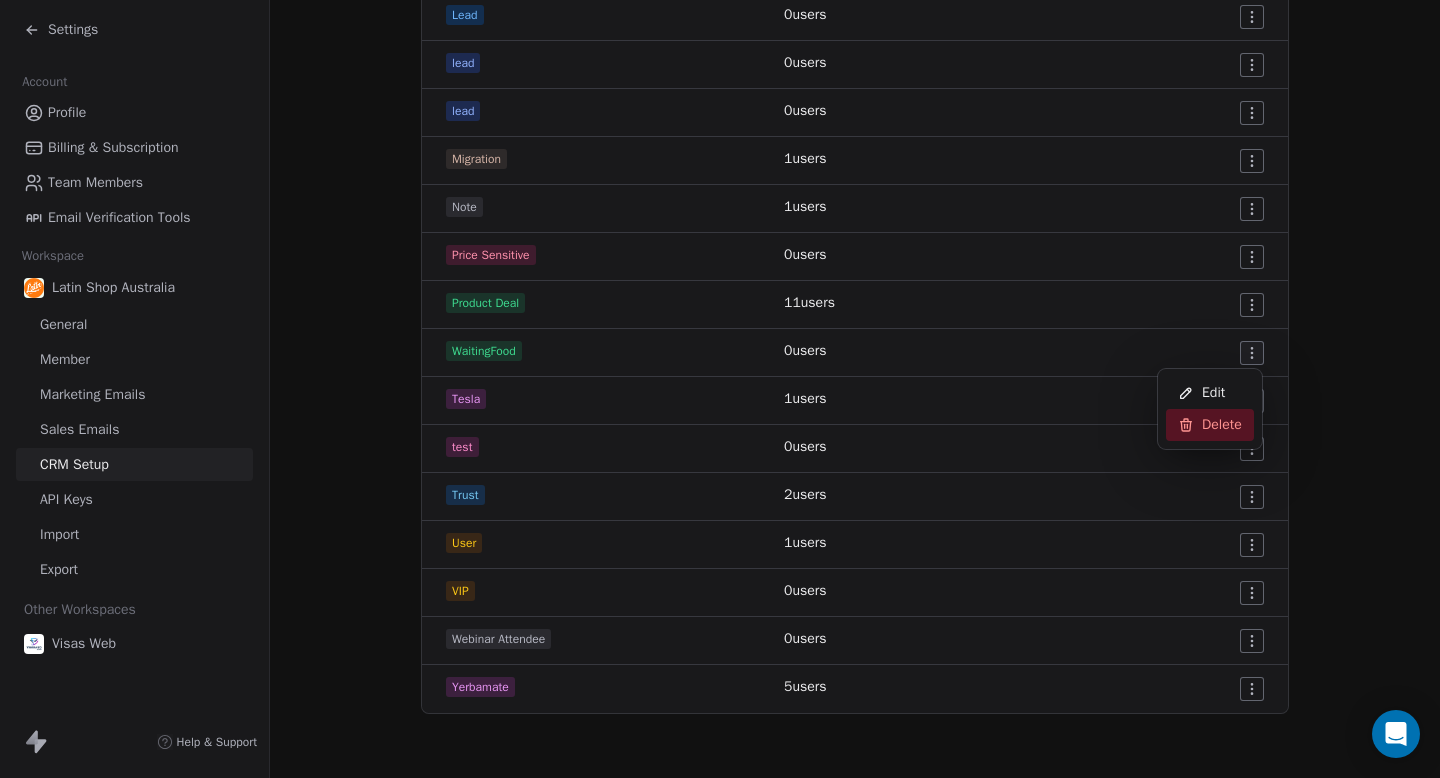 click on "Delete" at bounding box center [1222, 425] 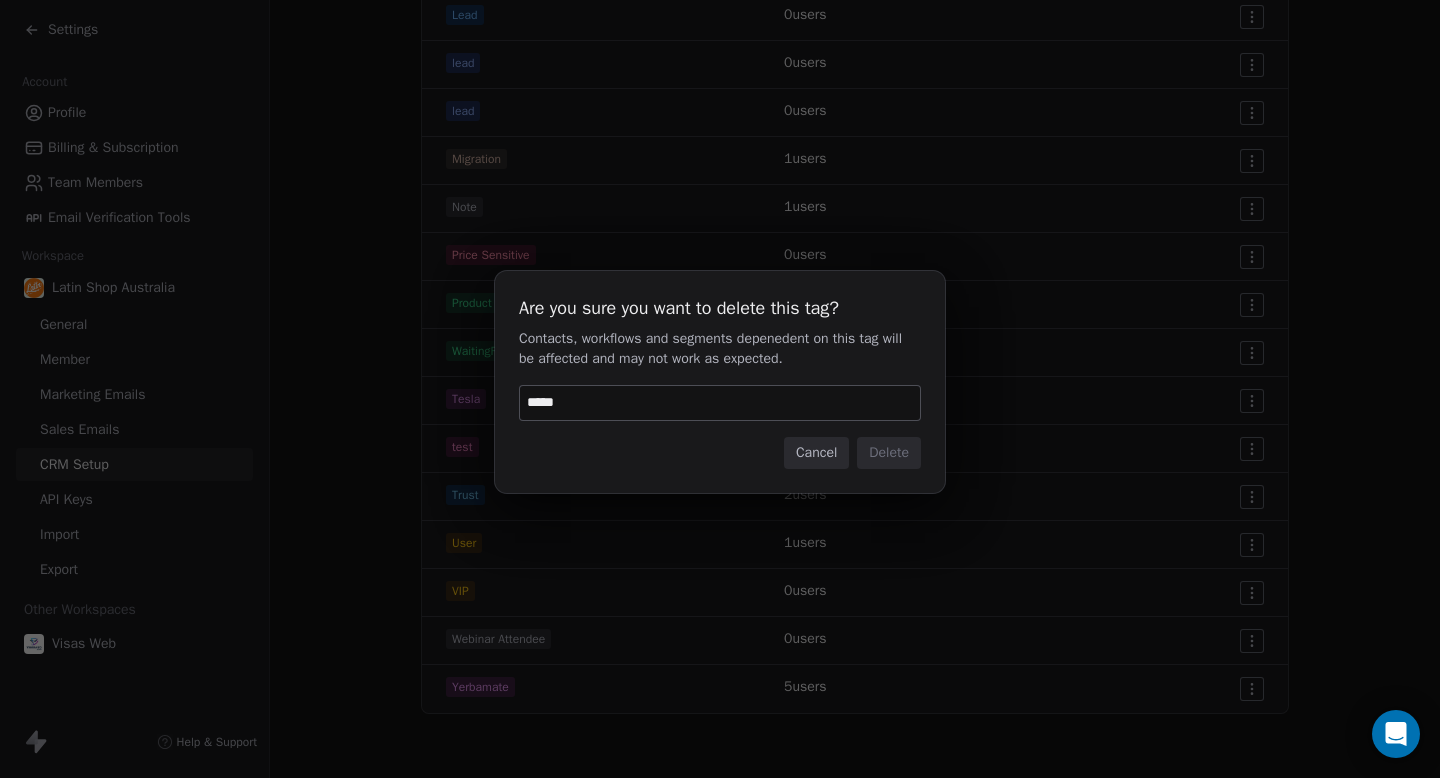 type on "******" 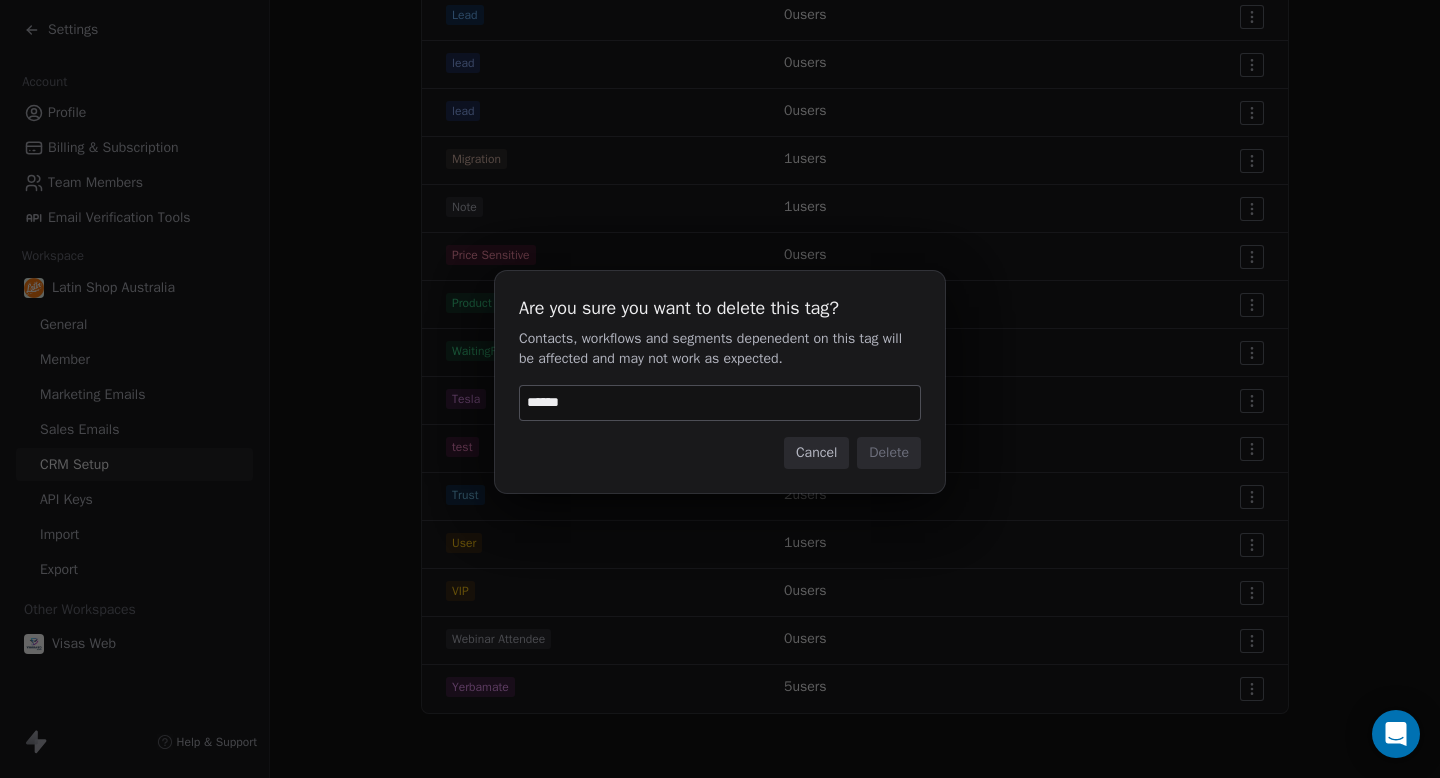 type 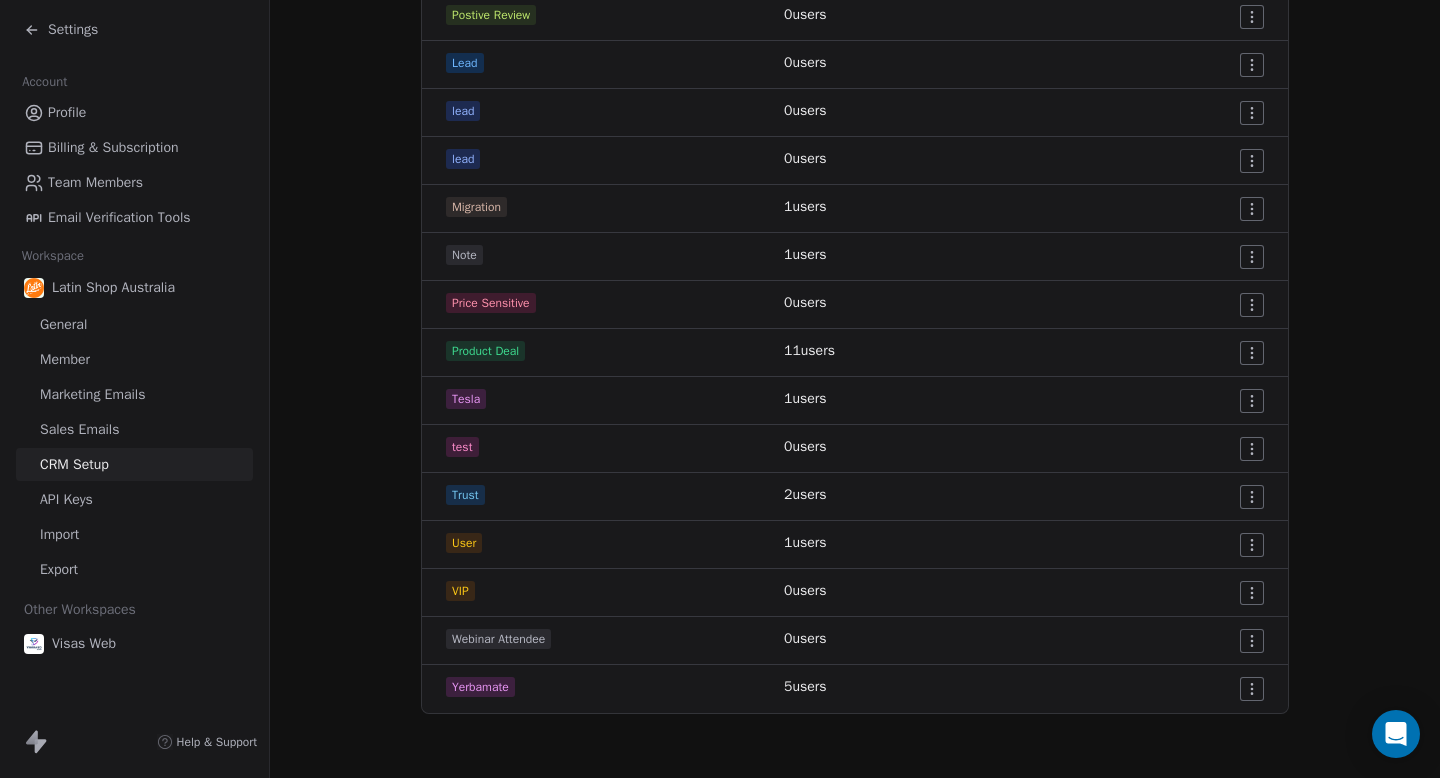 scroll, scrollTop: 1119, scrollLeft: 0, axis: vertical 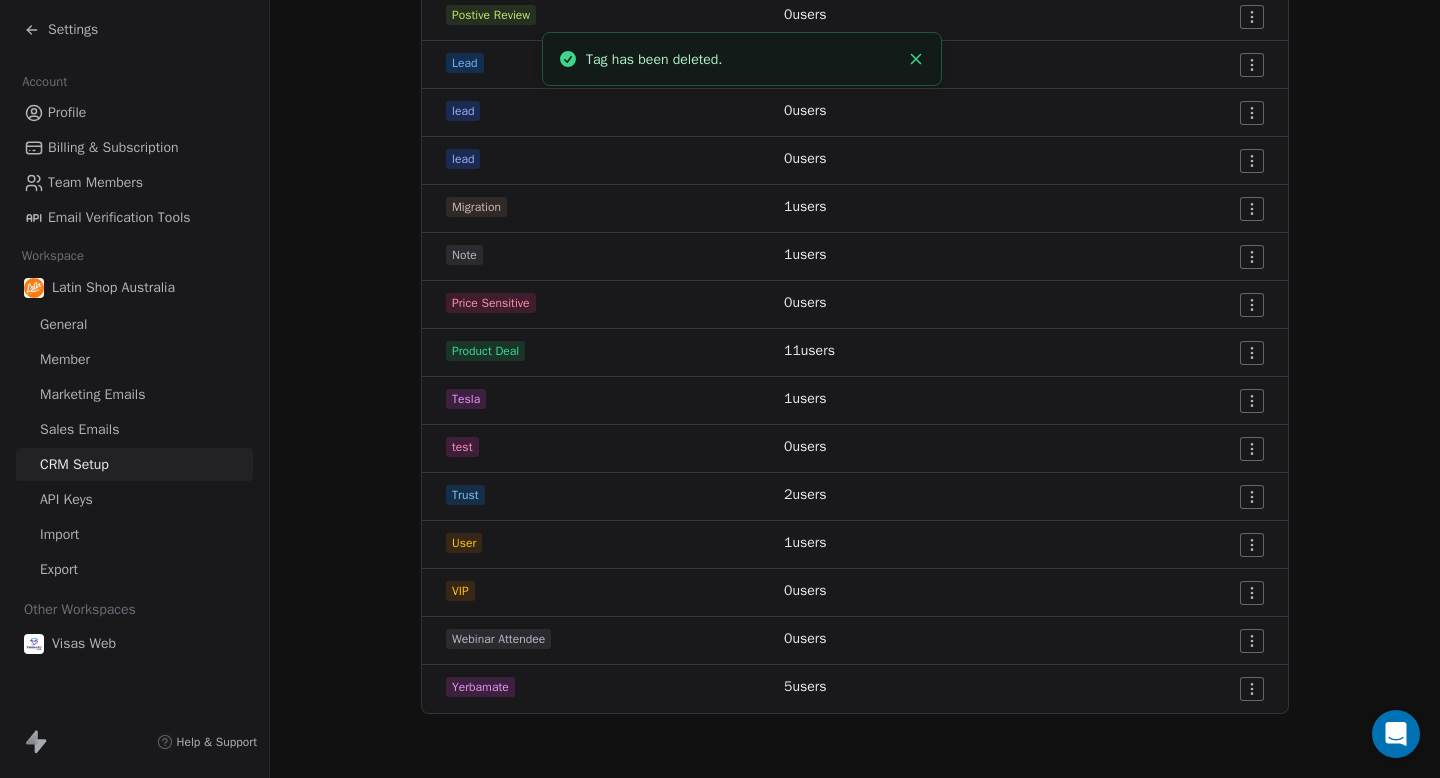 click on "Settings" at bounding box center (73, 30) 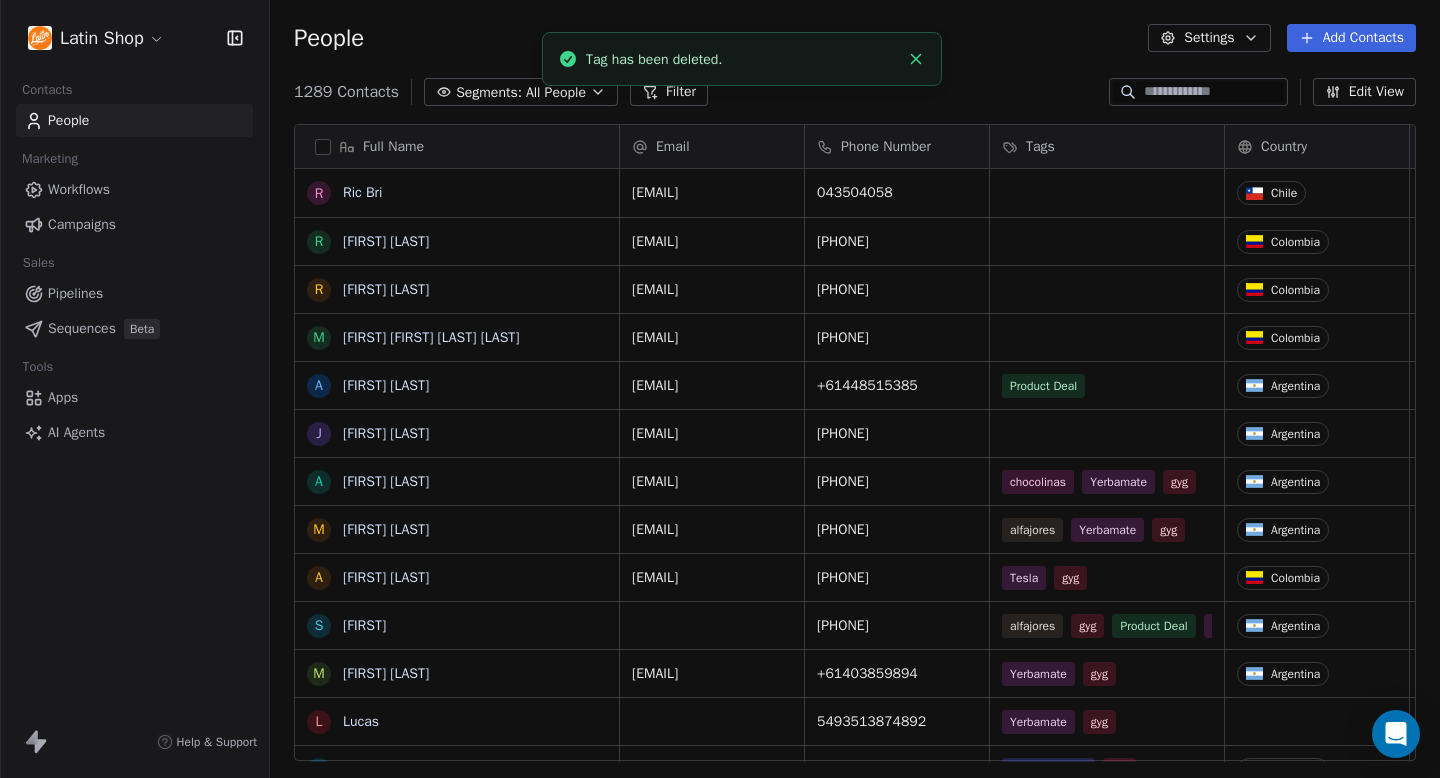 scroll, scrollTop: 1, scrollLeft: 1, axis: both 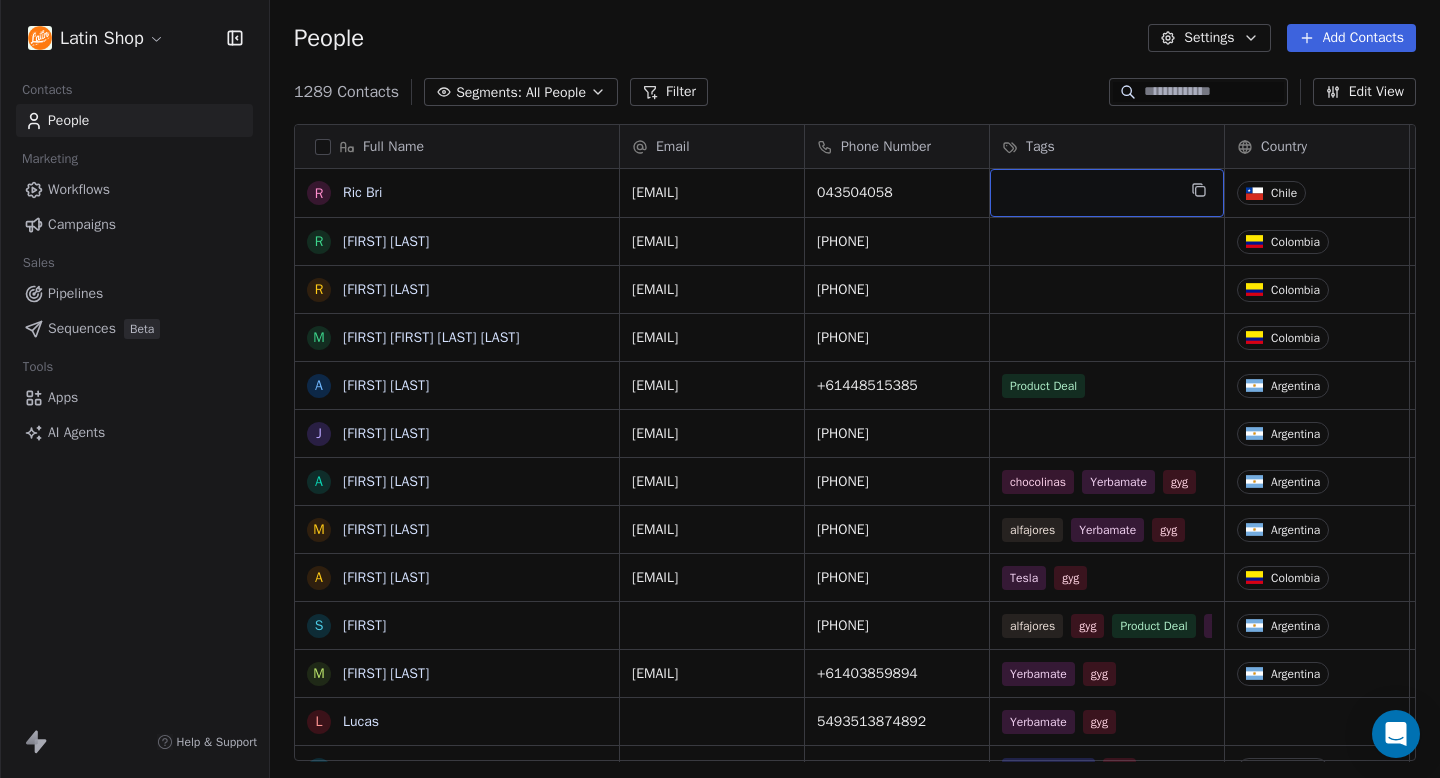 click at bounding box center [1107, 193] 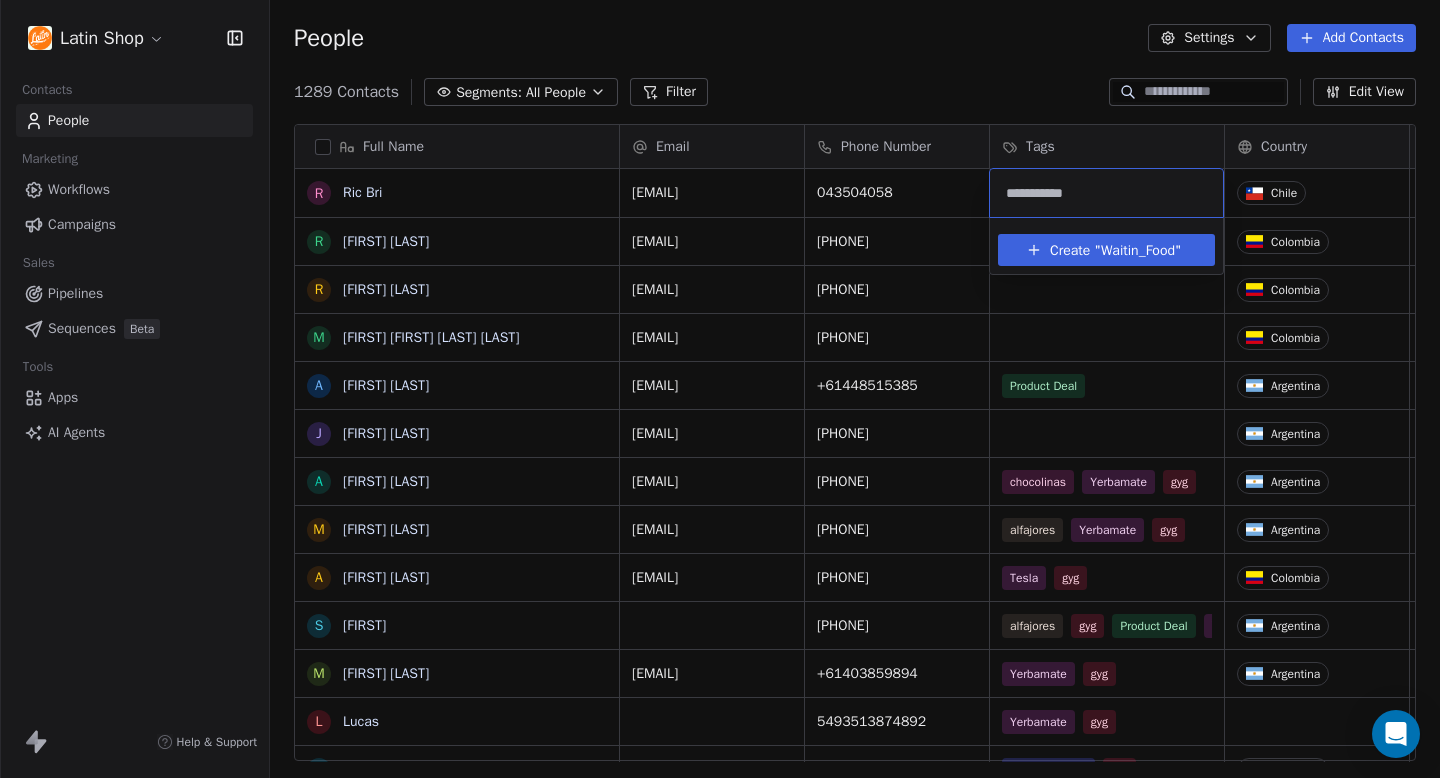 click on "**********" at bounding box center [1106, 193] 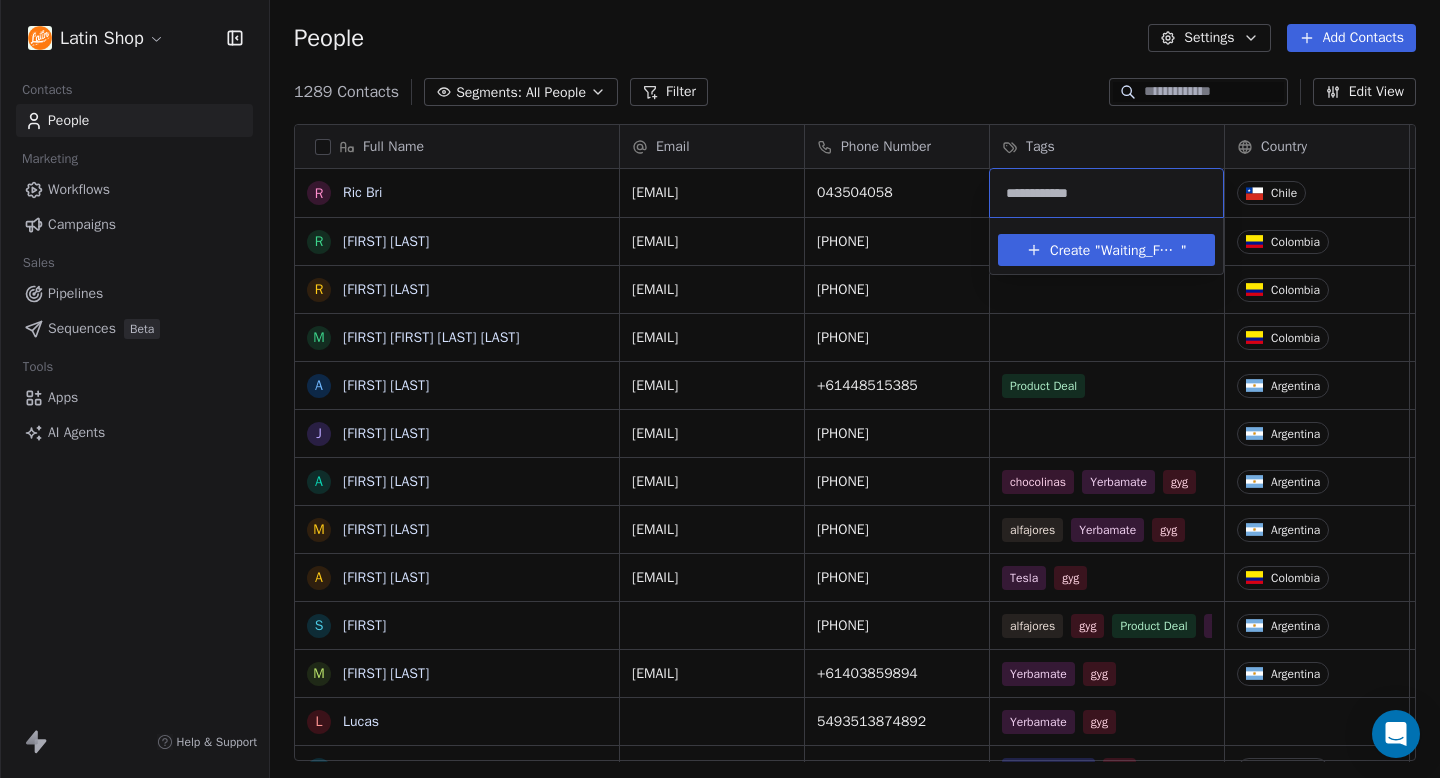 type on "**********" 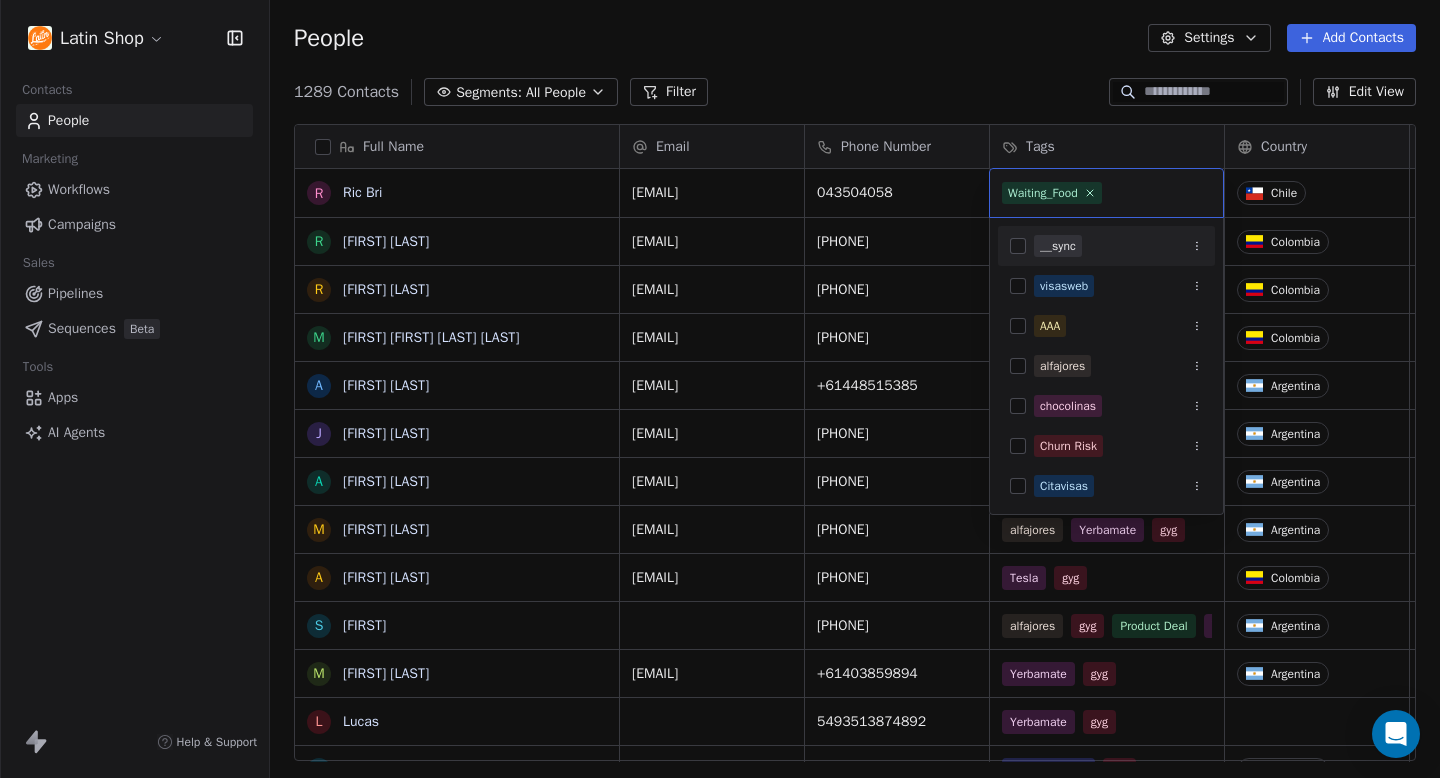 click on "Latin Shop Contacts People Marketing Workflows Campaigns Sales Pipelines Sequences Beta Tools Apps AI Agents Help & Support People Settings  Add Contacts 1289 Contacts Segments: All People Filter  Edit View Tag Add to Sequence Export Full Name R Ric Bri R Ricardo Brito R Ricardo Brito M Maria Cristina Gonzalez Jaramillo A Alesandro Mare J Julia Berisso A Agostina Pavos M Melisa Cavallo A Alejandra Correa s silvina M Maria speroni L Lucas p patricia Hoyos Rios R Ricardo Chontaduro G Gicela Arroyave A Alexander Ramírez Ardila D Dan Eteel A Angelica Garcia G Guillermo Pulido S Sandra Peru D Daniel L Lisa Castaño L Lina Navarro K Karem Rodriguez A Angela Melo J Judit Newton E Eliana Gutiérrez V Vincent Sim C Cindy Carolina Garzon real J Jonathan Cruz R Ricardo Veloz V Valeria Londono P Paola Bernal Email Phone Number Tags Country Profile In Ls Points flowtest ricardo.brito+test115@gmail.com 043504058 Chile https://sell.latinshop.com/_to?p=/dashboard/customers/60c5086f-c213-4359-89c1-e0368d1b2541 }} 29 yes 25" at bounding box center (720, 389) 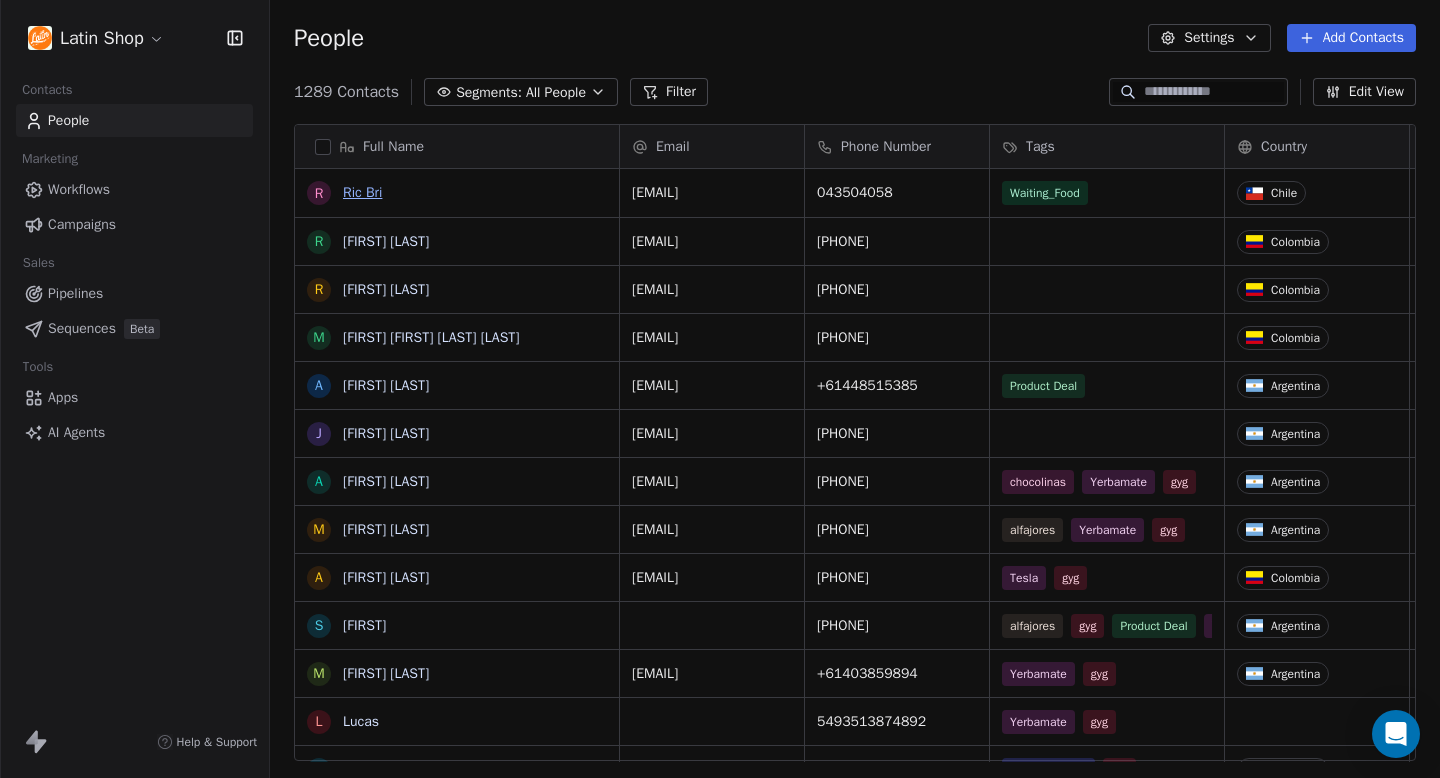 click on "Ric Bri" at bounding box center (362, 192) 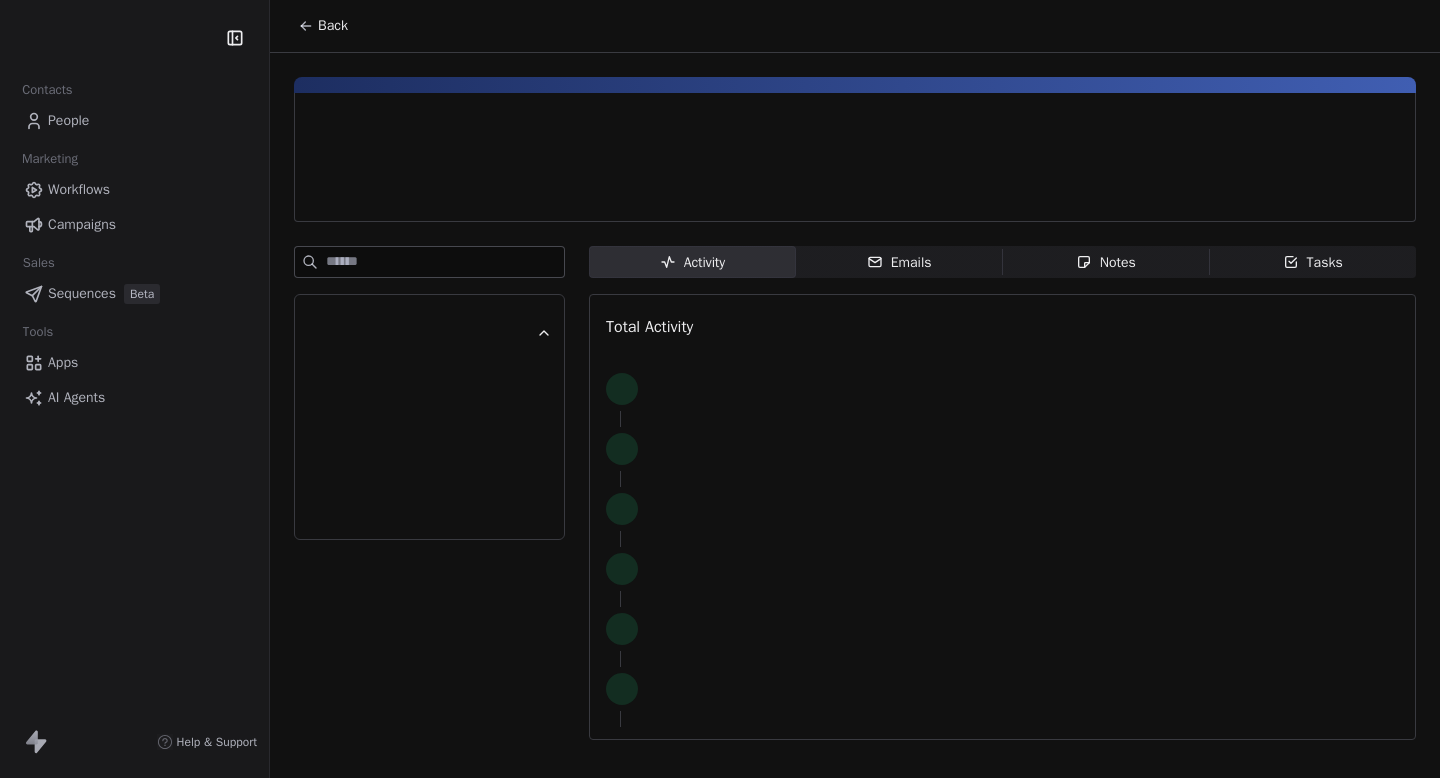 scroll, scrollTop: 0, scrollLeft: 0, axis: both 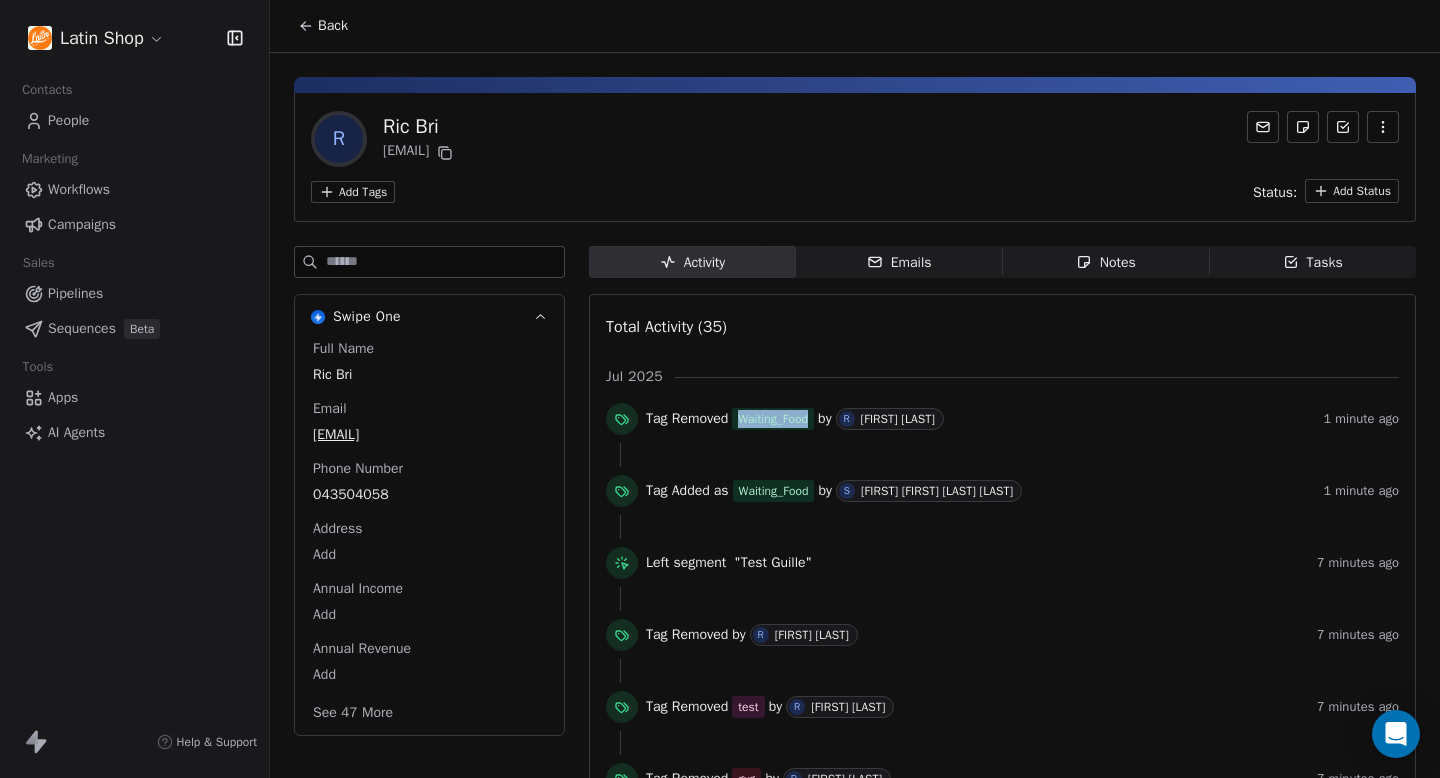 drag, startPoint x: 816, startPoint y: 418, endPoint x: 738, endPoint y: 405, distance: 79.07591 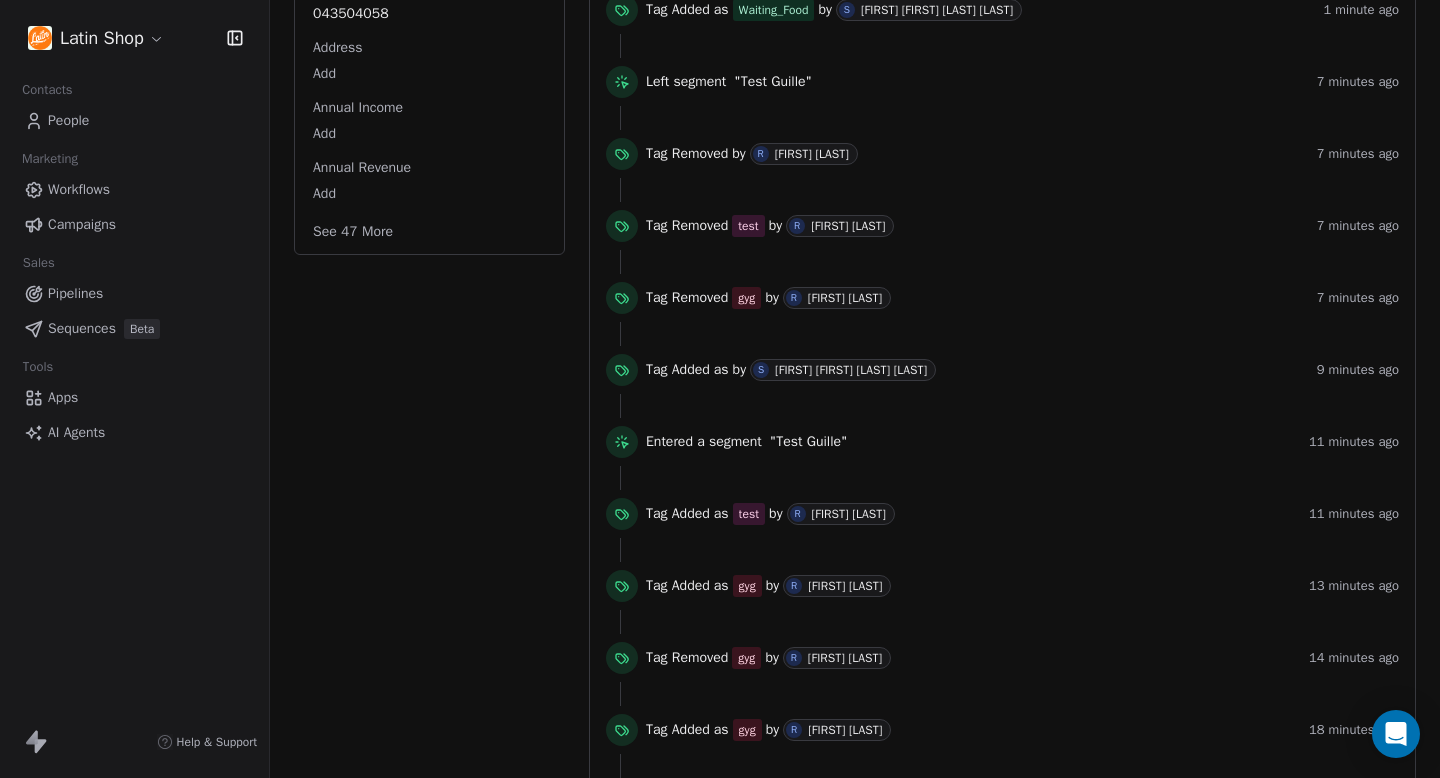 scroll, scrollTop: 0, scrollLeft: 0, axis: both 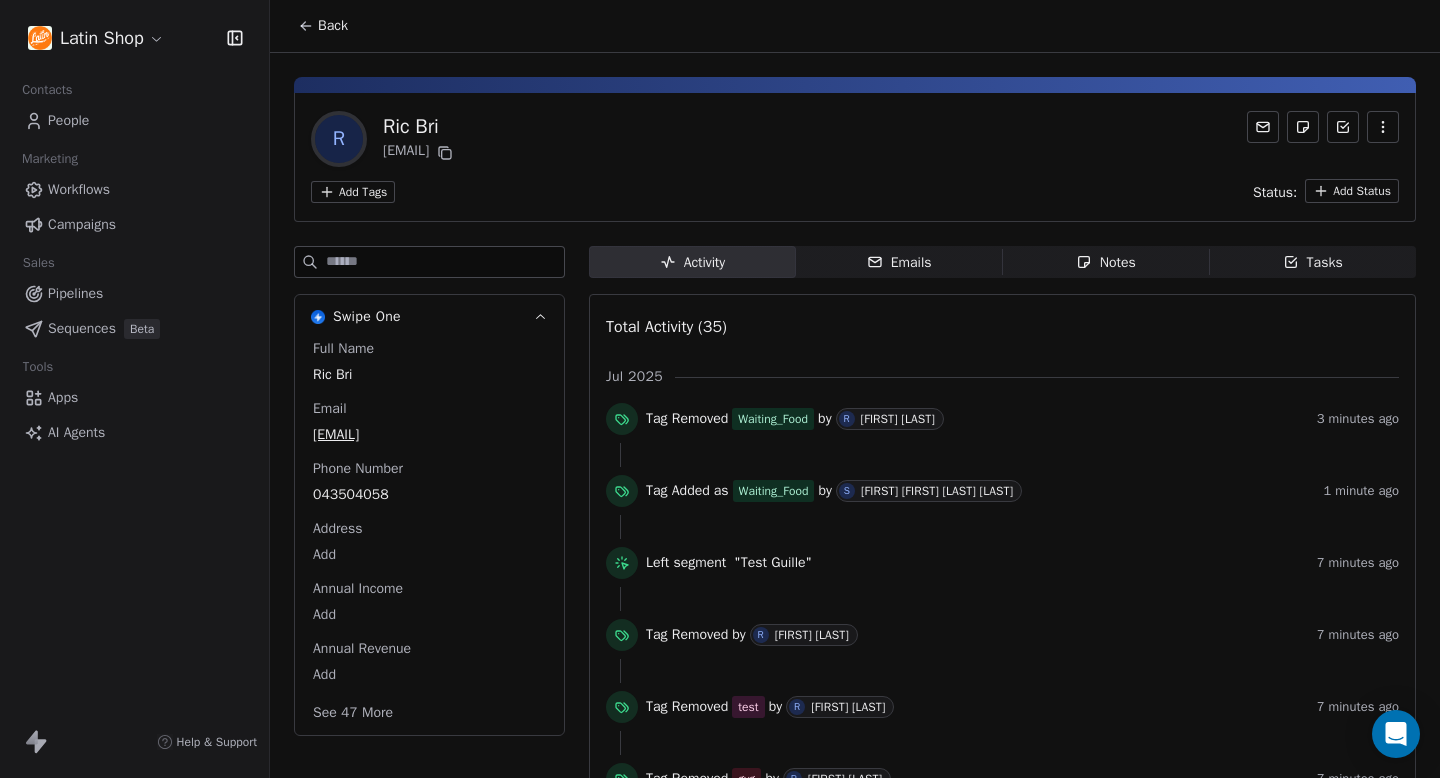 click 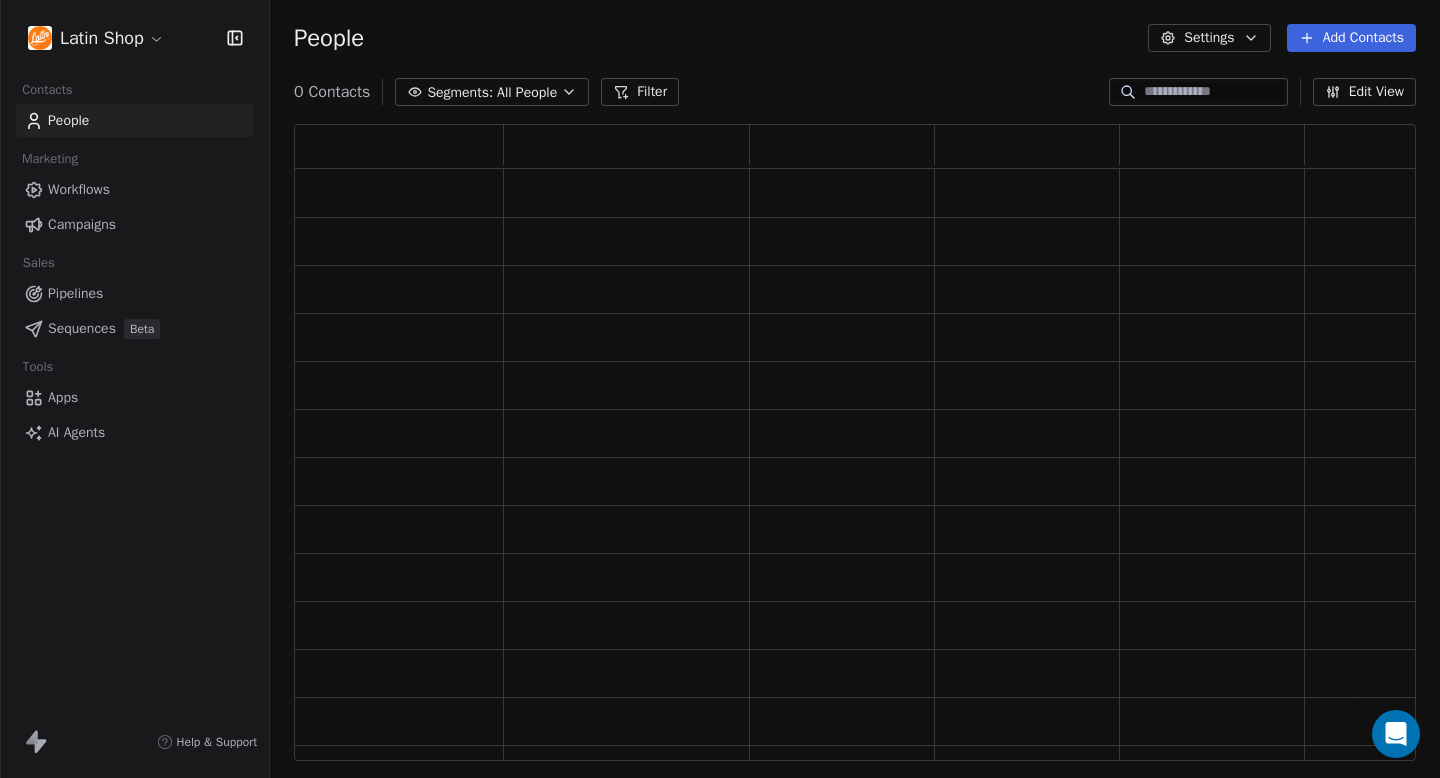 scroll, scrollTop: 1, scrollLeft: 1, axis: both 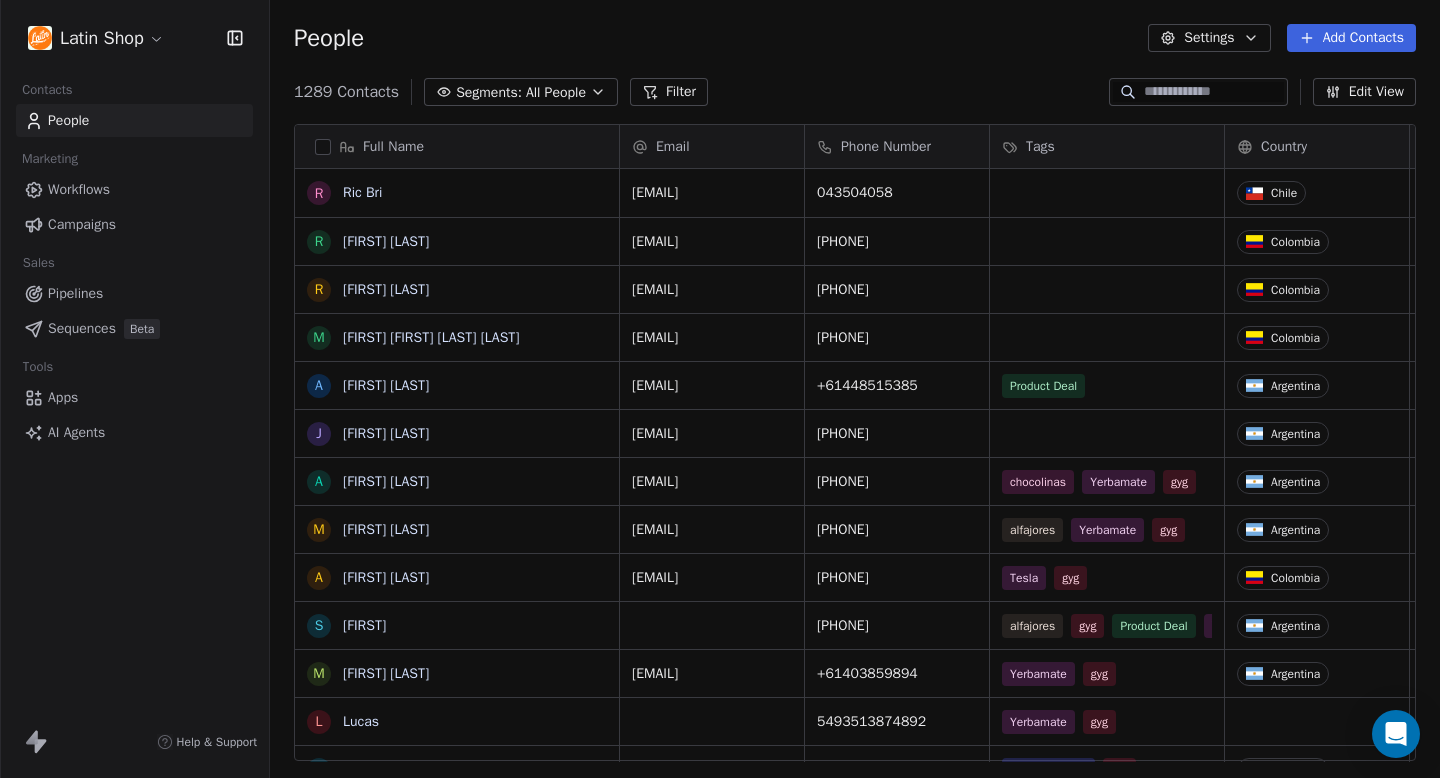 click on "Latin Shop Contacts People Marketing Workflows Campaigns Sales Pipelines Sequences Beta Tools Apps AI Agents Help & Support People Settings Add Contacts 1289 Contacts Segments: All People Filter Edit View Tag Add to Sequence Export Full Name R [FIRST] [LAST] R [FIRST] [LAST] R [FIRST] [LAST] M [FIRST] [FIRST] [LAST] [LAST] A [FIRST] [LAST] J [FIRST] [LAST] A [FIRST] [LAST] M [FIRST] [LAST] A [FIRST] [LAST] s [FIRST] M [FIRST] [LAST] L [FIRST] p [FIRST] [LAST] R [FIRST] [LAST] G [FIRST] [LAST] A [FIRST] [LAST] [LAST] D [FIRST] [LAST] A [FIRST] [LAST] G [FIRST] [LAST] S [FIRST] [LAST] D [FIRST] [LAST] L [FIRST] [LAST] K [FIRST] [LAST] A [FIRST] [LAST] J [FIRST] [LAST] [FIRST] [LAST] V [FIRST] [LAST] P [FIRST] [LAST] Email Phone Number Tags Country Profile In Ls Points flowtest [EMAIL] [PHONE] Chile https://sell.latinshop.com/_to?p=/dashboard/customers/60c5086f-c213-4359-89c1-e0368d1b2541 }} 29 yes 25" at bounding box center (720, 389) 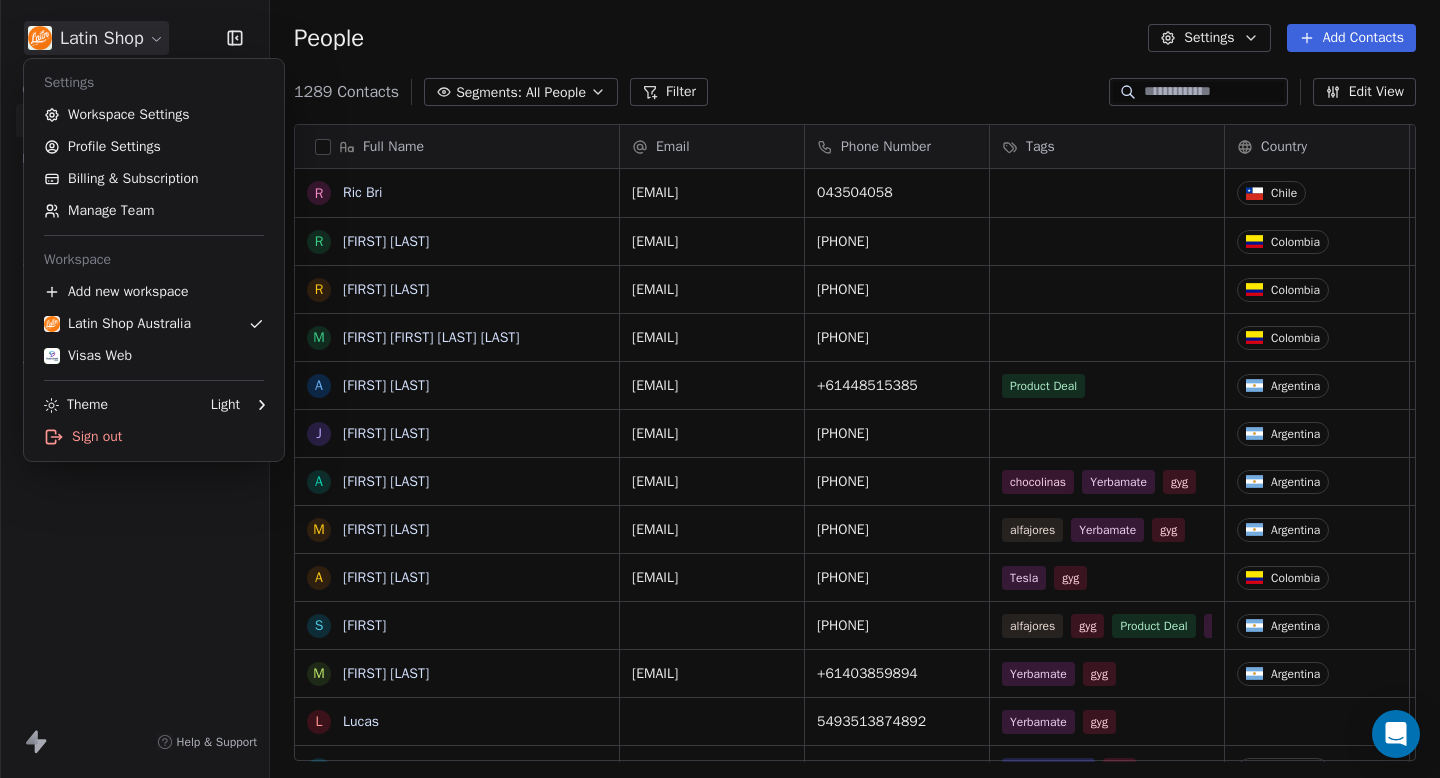 click on "Latin Shop Contacts People Marketing Workflows Campaigns Sales Pipelines Sequences Beta Tools Apps AI Agents Help & Support People Settings Add Contacts 1289 Contacts Segments: All People Filter Edit View Tag Add to Sequence Export Full Name R [FIRST] [LAST] R [FIRST] [LAST] R [FIRST] [LAST] M [FIRST] [FIRST] [LAST] [LAST] A [FIRST] [LAST] J [FIRST] [LAST] A [FIRST] [LAST] M [FIRST] [LAST] A [FIRST] [LAST] s [FIRST] M [FIRST] [LAST] L [FIRST] p [FIRST] [LAST] R [FIRST] [LAST] G [FIRST] [LAST] A [FIRST] [LAST] [LAST] D [FIRST] [LAST] A [FIRST] [LAST] G [FIRST] [LAST] S [FIRST] [LAST] D [FIRST] [LAST] L [FIRST] [LAST] K [FIRST] [LAST] A [FIRST] [LAST] J [FIRST] [LAST] [FIRST] [LAST] V [FIRST] [LAST] P [FIRST] [LAST] Email Phone Number Tags Country Profile In Ls Points flowtest [EMAIL] [PHONE] Chile https://sell.latinshop.com/_to?p=/dashboard/customers/60c5086f-c213-4359-89c1-e0368d1b2541 }} 29 yes 25" at bounding box center [720, 389] 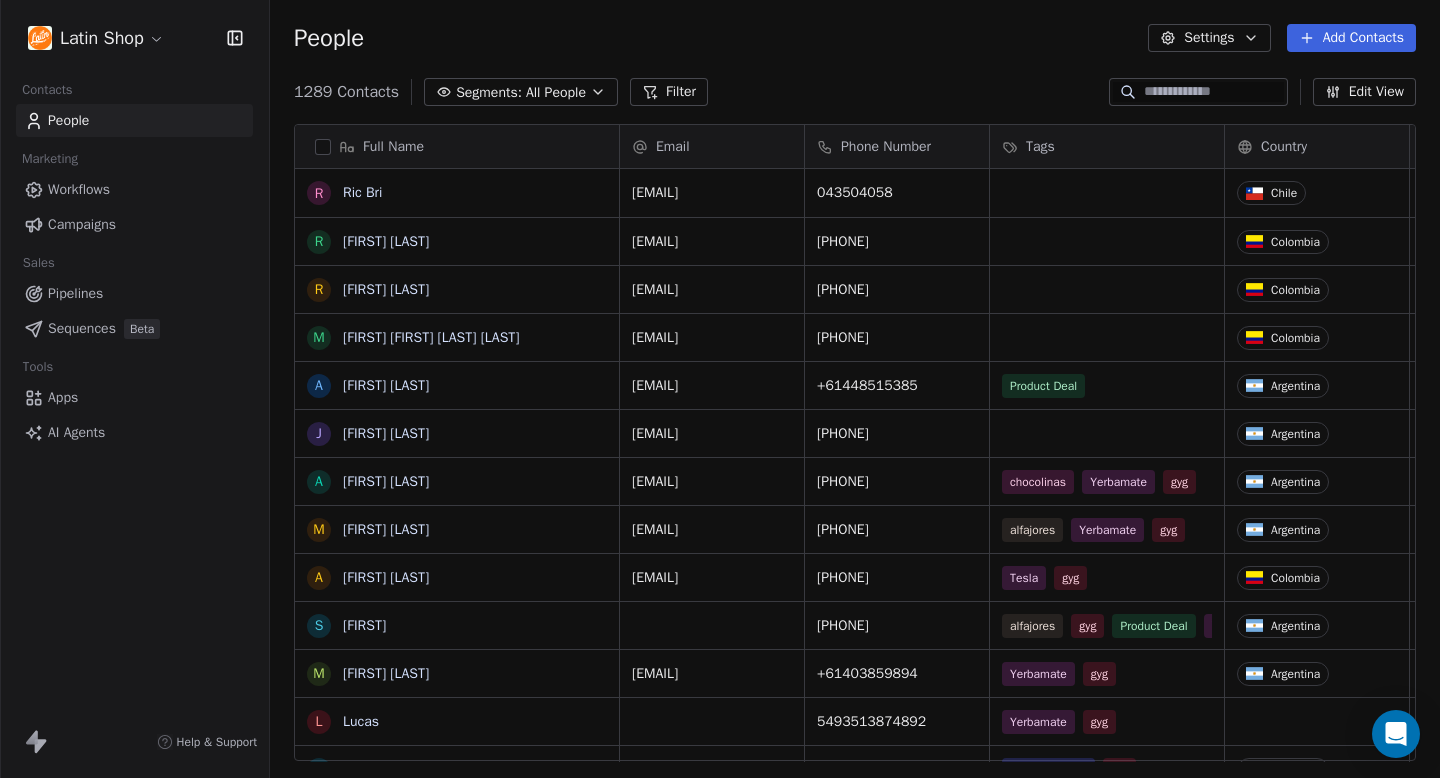 click on "Latin Shop Contacts People Marketing Workflows Campaigns Sales Pipelines Sequences Beta Tools Apps AI Agents Help & Support People Settings Add Contacts 1289 Contacts Segments: All People Filter Edit View Tag Add to Sequence Export Full Name R [FIRST] [LAST] R [FIRST] [LAST] R [FIRST] [LAST] M [FIRST] [FIRST] [LAST] [LAST] A [FIRST] [LAST] J [FIRST] [LAST] A [FIRST] [LAST] M [FIRST] [LAST] A [FIRST] [LAST] s [FIRST] M [FIRST] [LAST] L [FIRST] p [FIRST] [LAST] R [FIRST] [LAST] G [FIRST] [LAST] A [FIRST] [LAST] [LAST] D [FIRST] [LAST] A [FIRST] [LAST] G [FIRST] [LAST] S [FIRST] [LAST] D [FIRST] [LAST] L [FIRST] [LAST] K [FIRST] [LAST] A [FIRST] [LAST] J [FIRST] [LAST] [FIRST] [LAST] V [FIRST] [LAST] P [FIRST] [LAST] Email Phone Number Tags Country Profile In Ls Points flowtest [EMAIL] [PHONE] Chile https://sell.latinshop.com/_to?p=/dashboard/customers/60c5086f-c213-4359-89c1-e0368d1b2541 }} 29 yes 25" at bounding box center (720, 389) 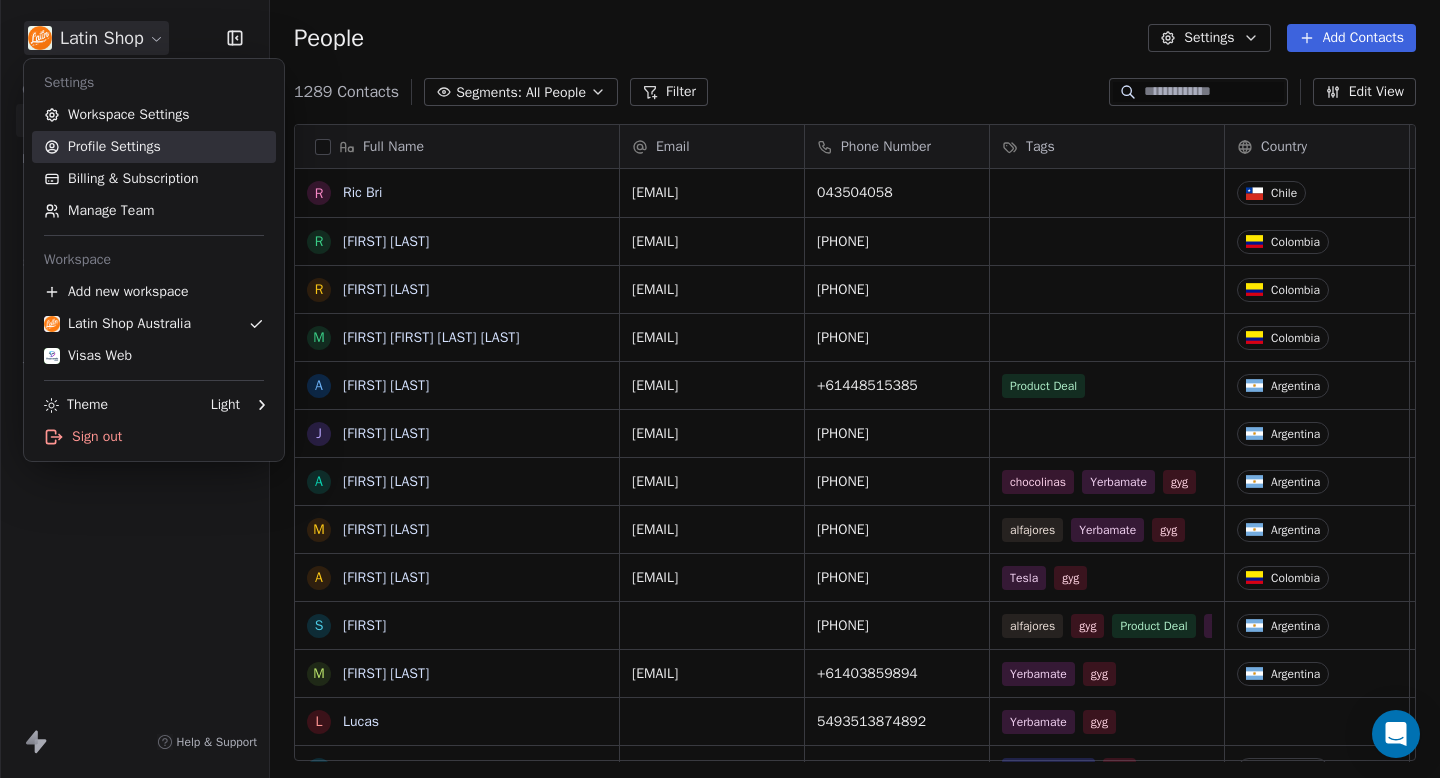 click on "Profile Settings" at bounding box center [154, 147] 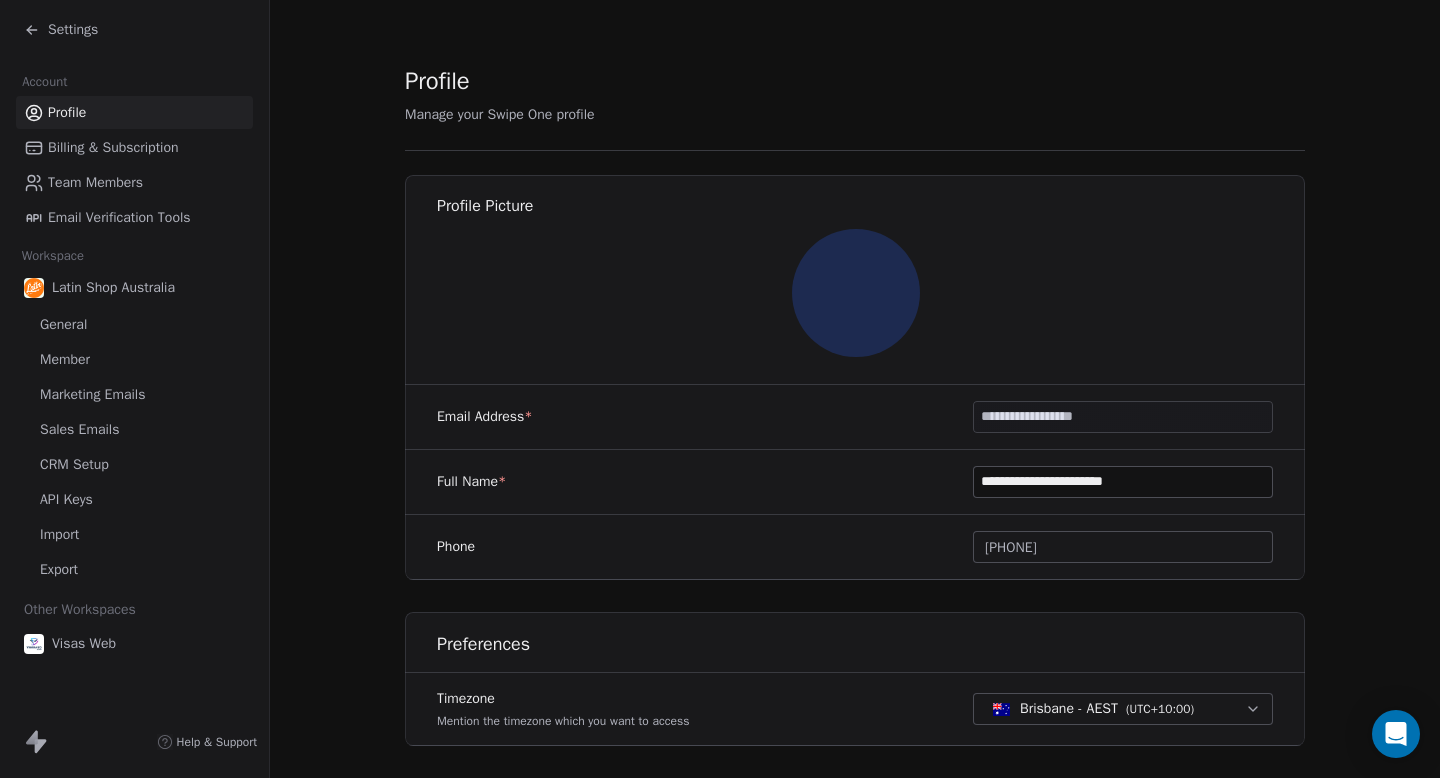 click on "API Keys" at bounding box center (134, 499) 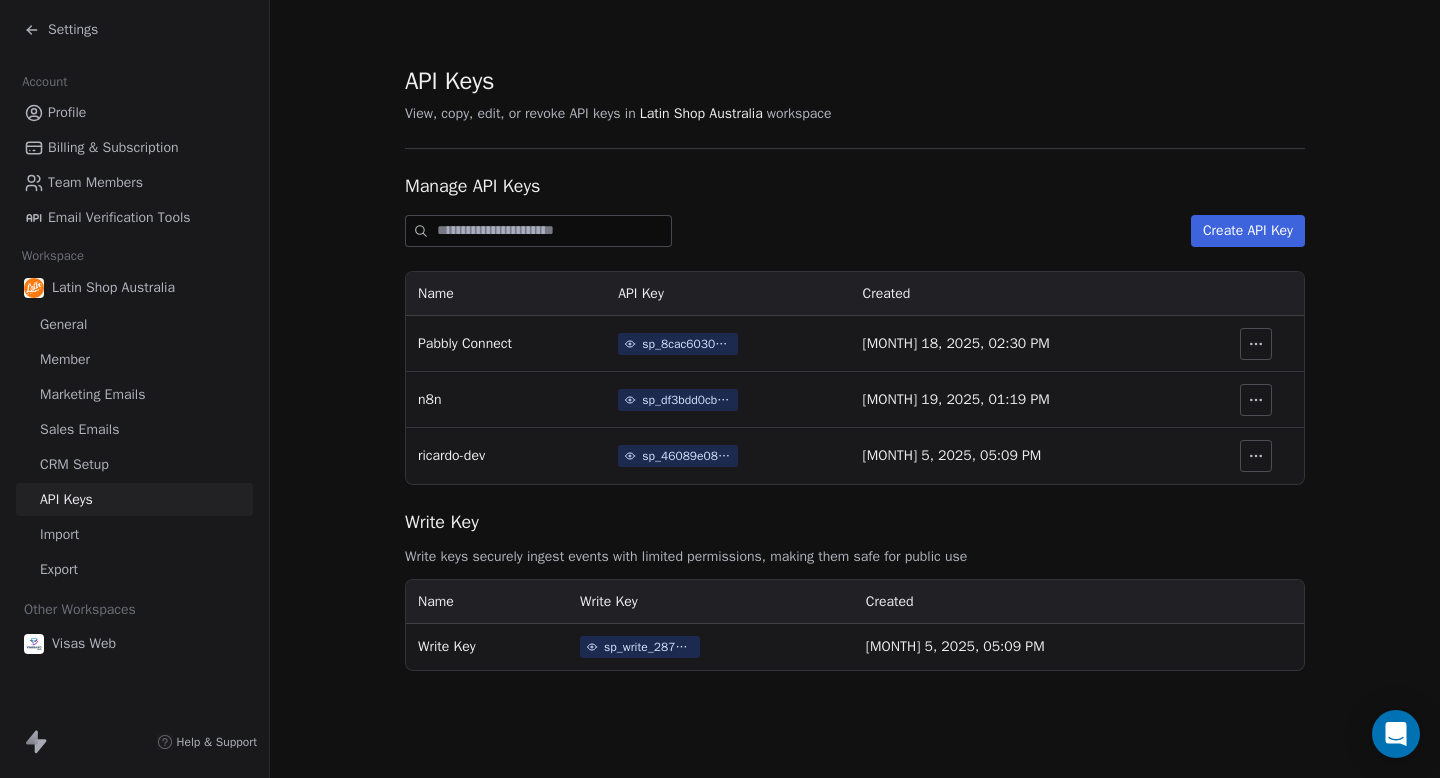 click on "Create API Key" at bounding box center [1248, 231] 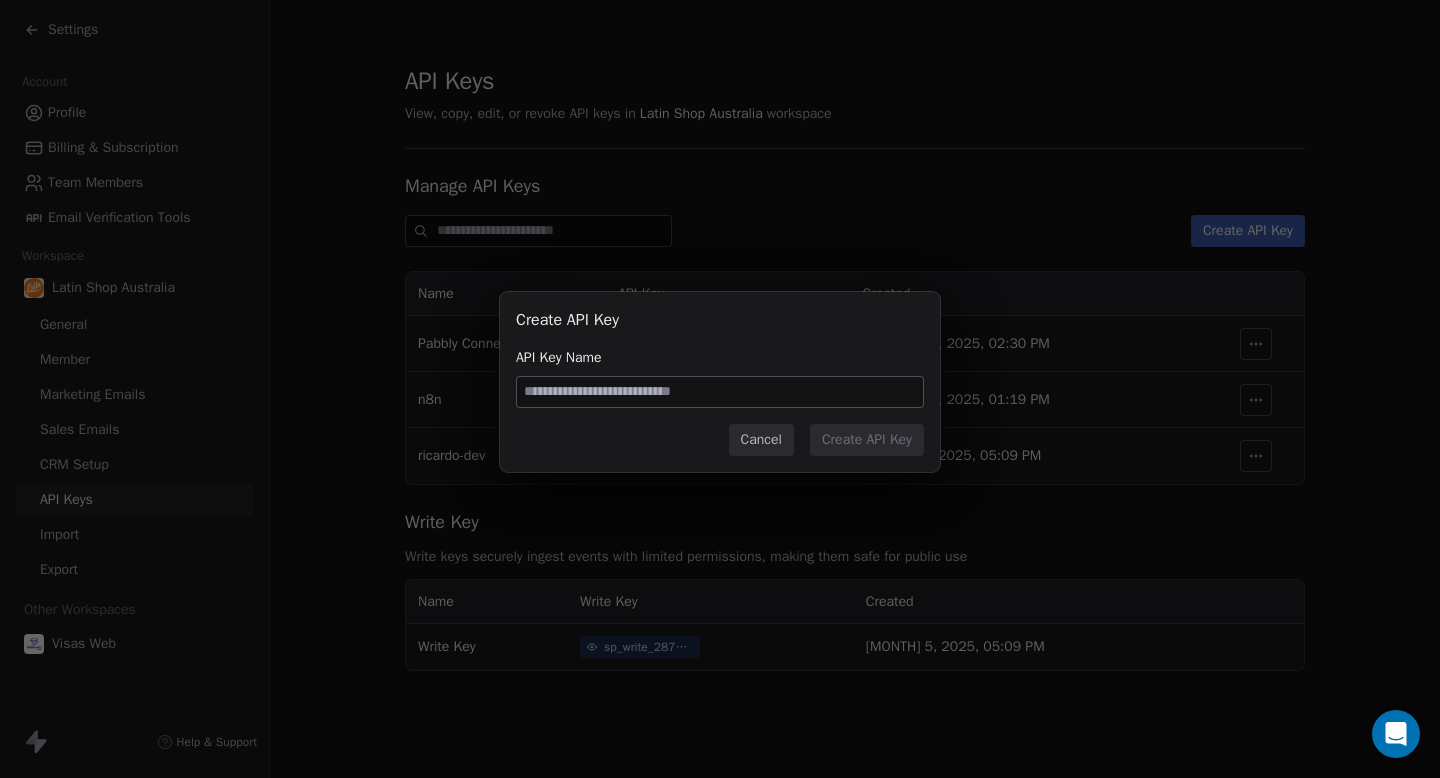 click on "Create API Key API Key Name Cancel   Create API Key" at bounding box center (720, 389) 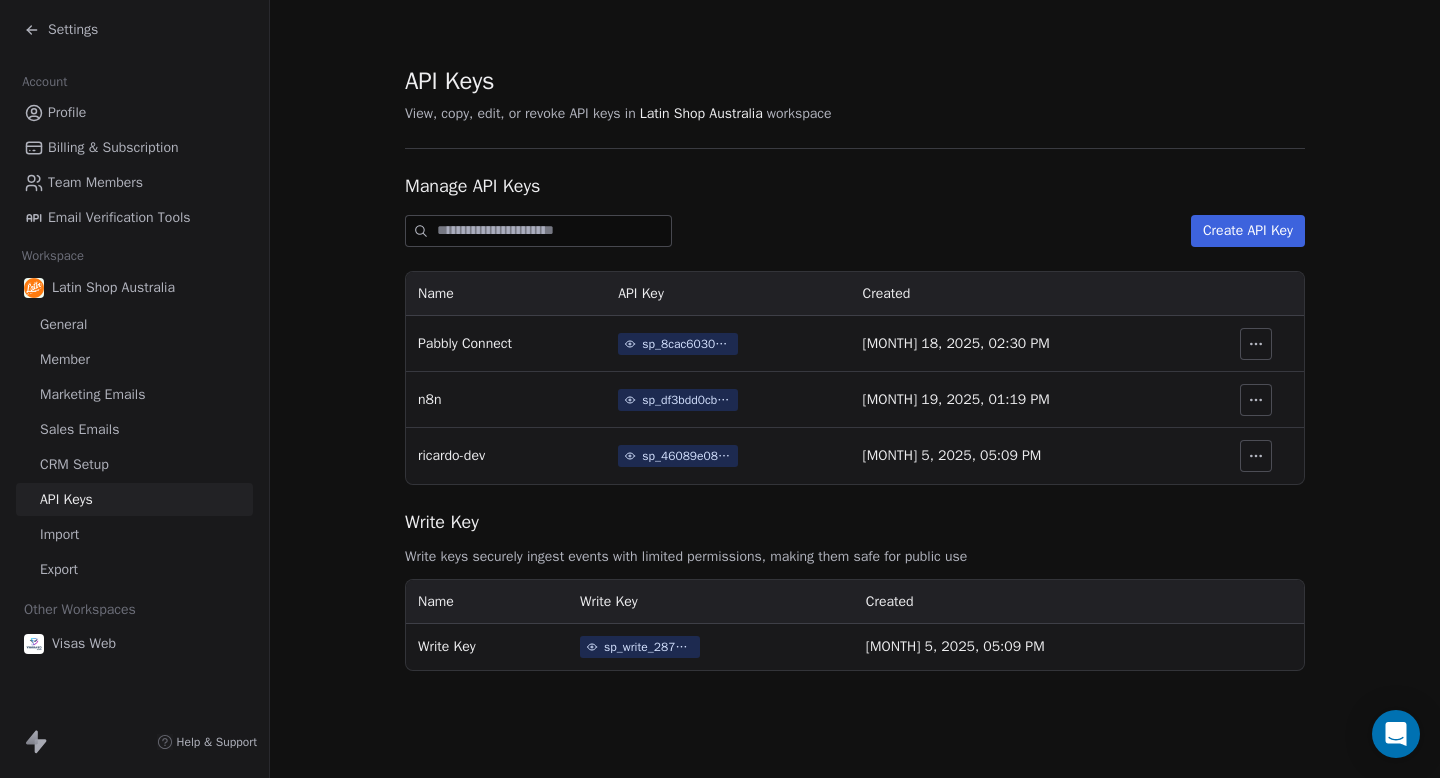 click 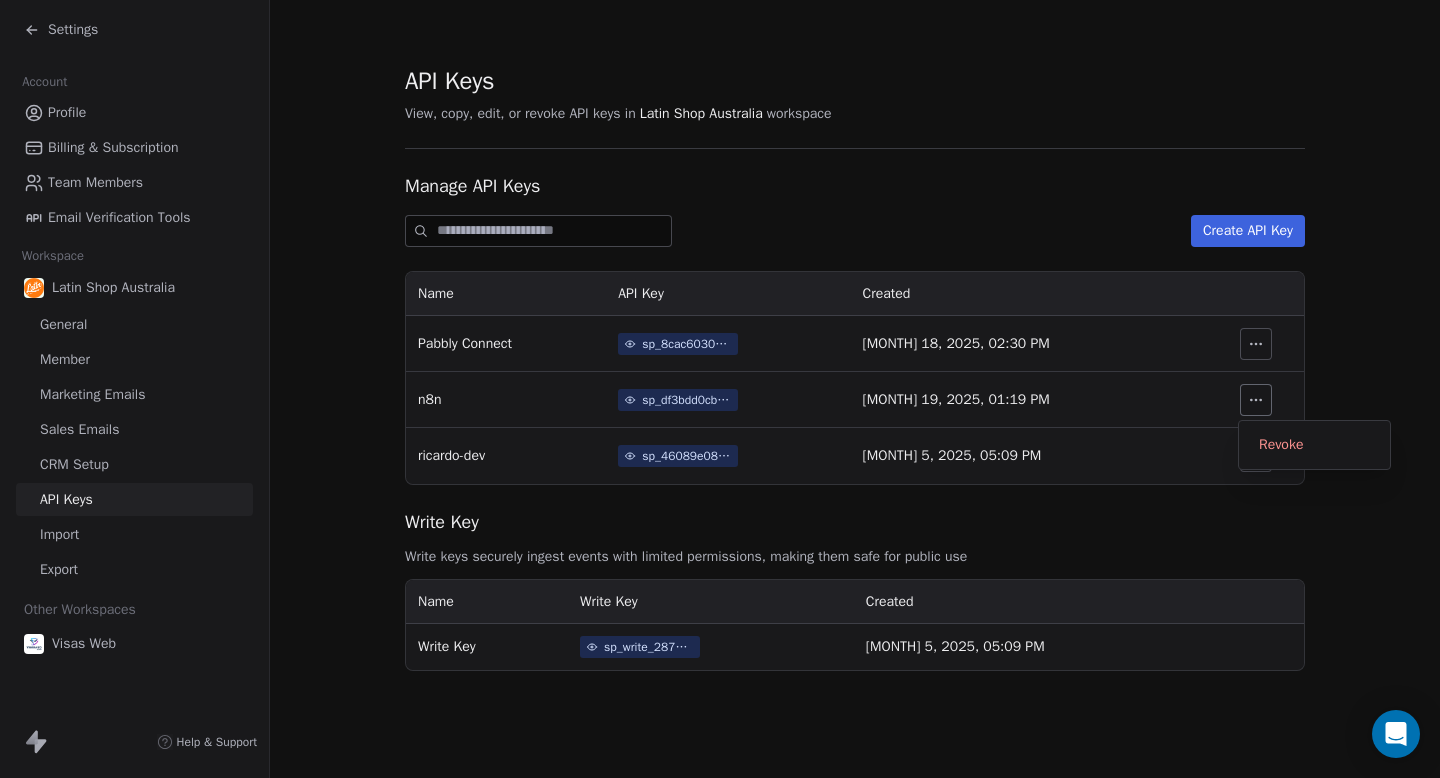 click 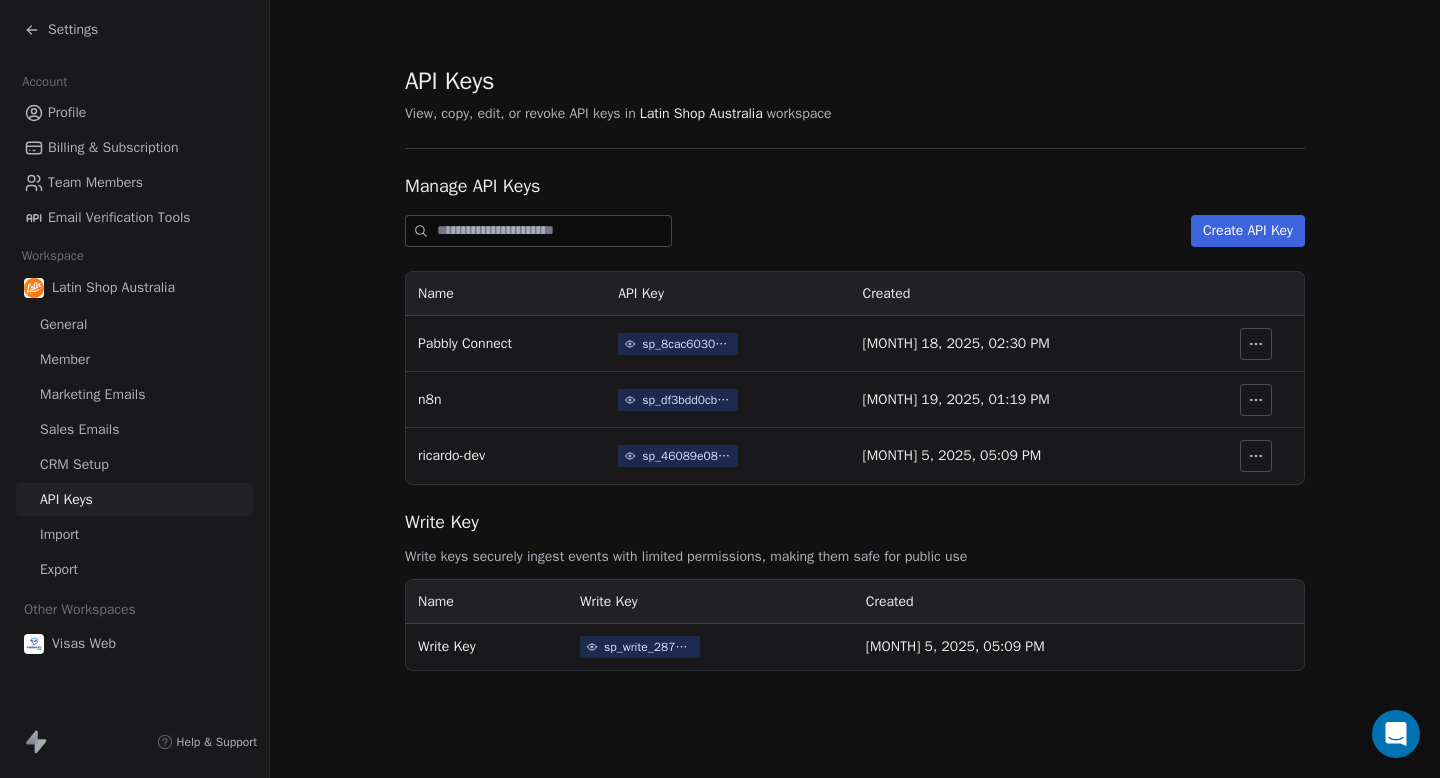 click on "sp_write_287e46dc410148a9852c2fc9a707e4d2" at bounding box center (649, 647) 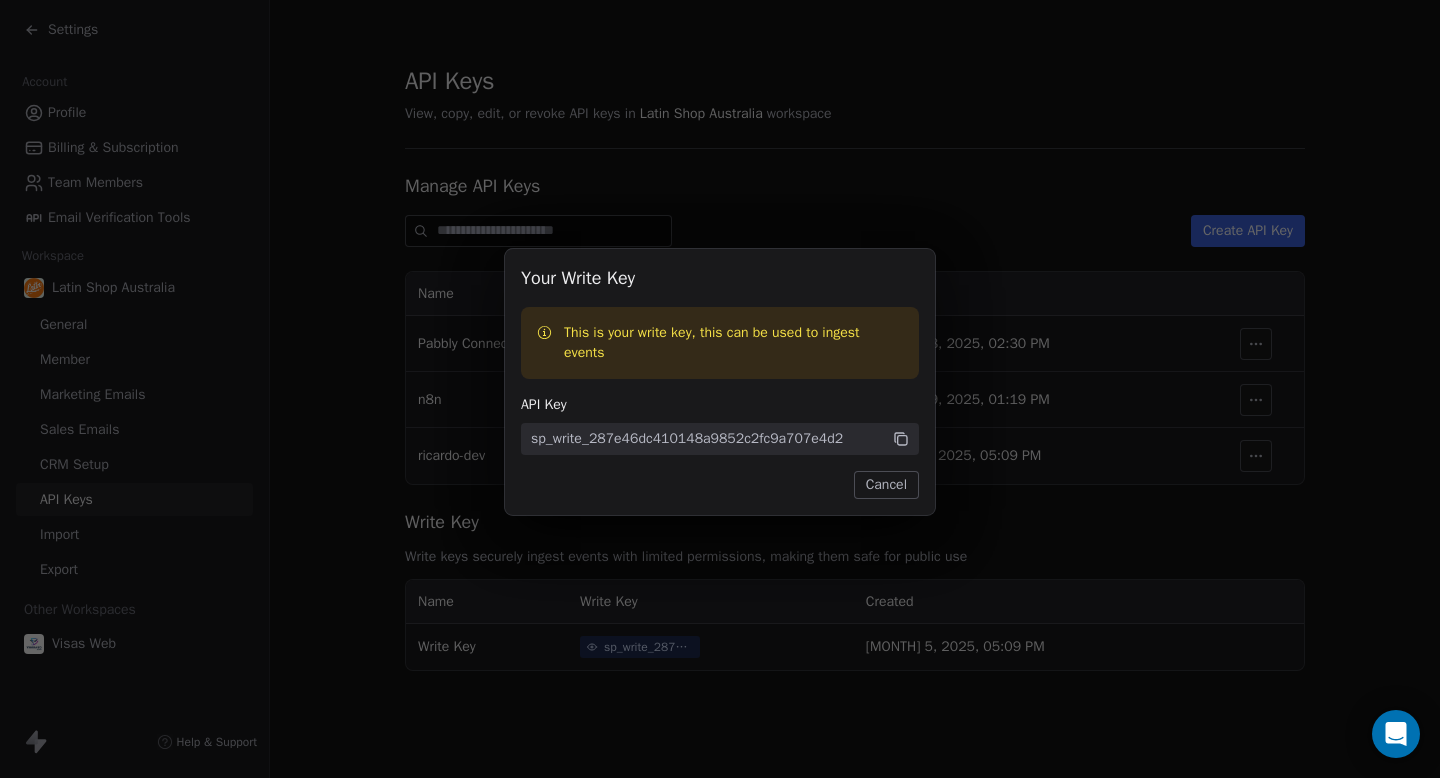 click on "Your Write Key This is your write key, this can be used to ingest events API Key sp_write_287e46dc410148a9852c2fc9a707e4d2 Cancel" at bounding box center (720, 389) 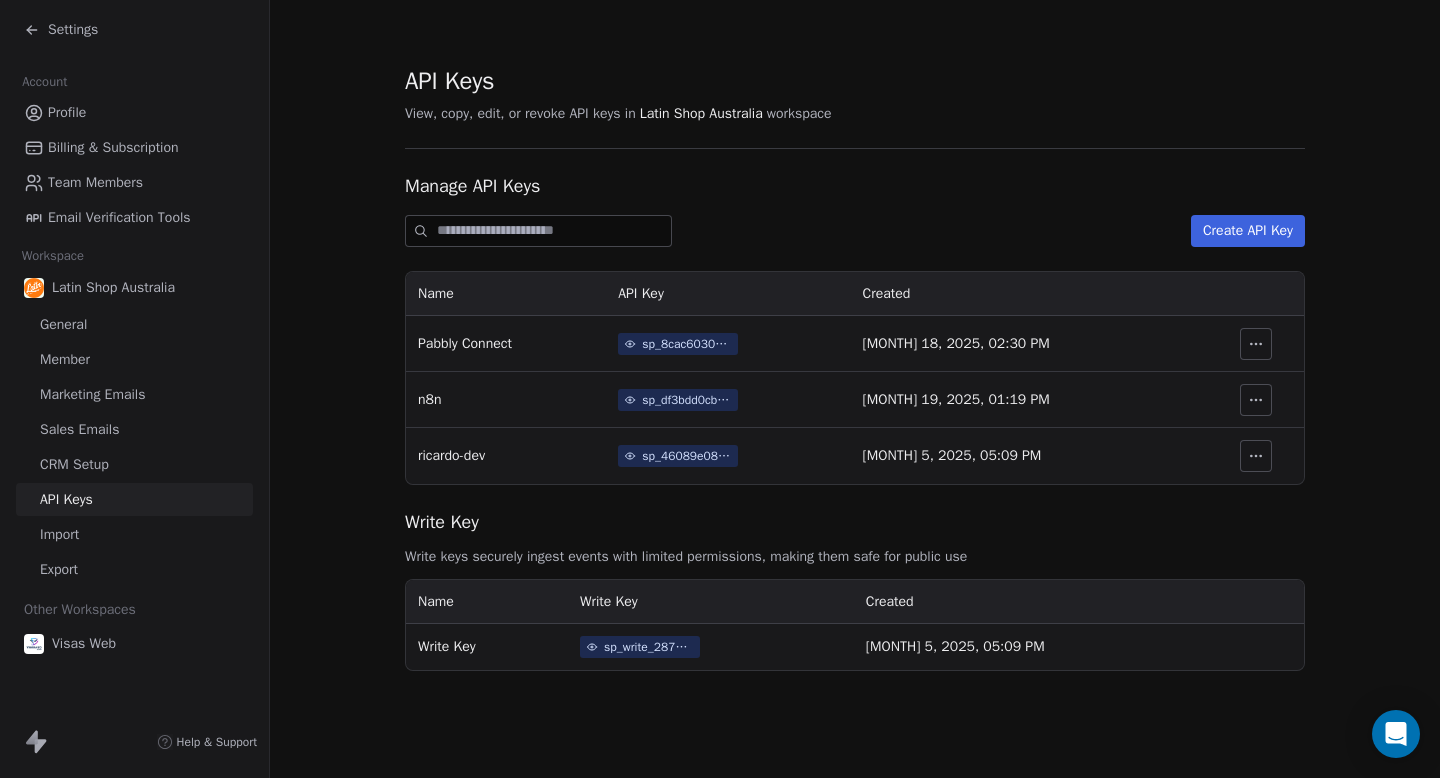 click on "sp_46089e08330e40cb952738e4cc14cb1b" at bounding box center (687, 456) 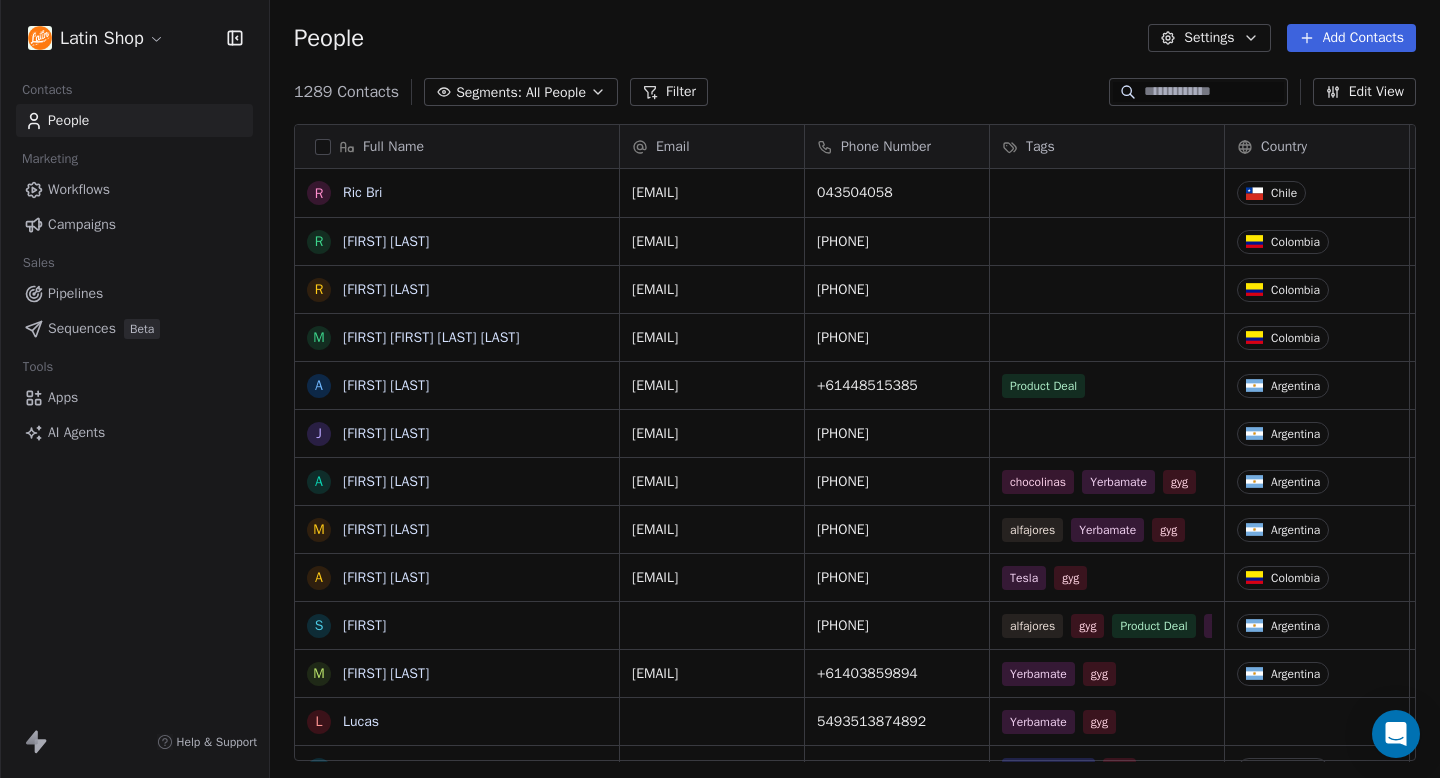 click at bounding box center (0, 389) 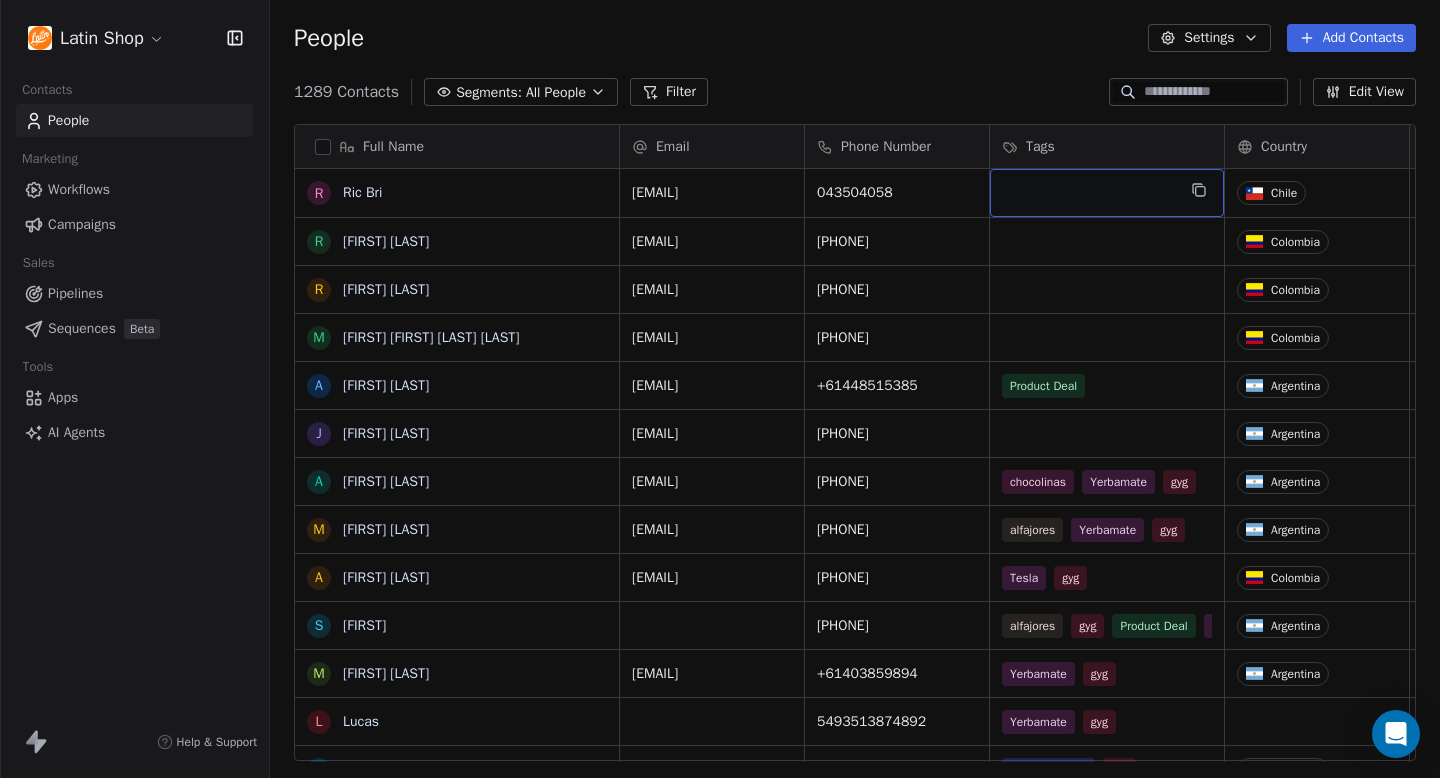 click at bounding box center (1107, 193) 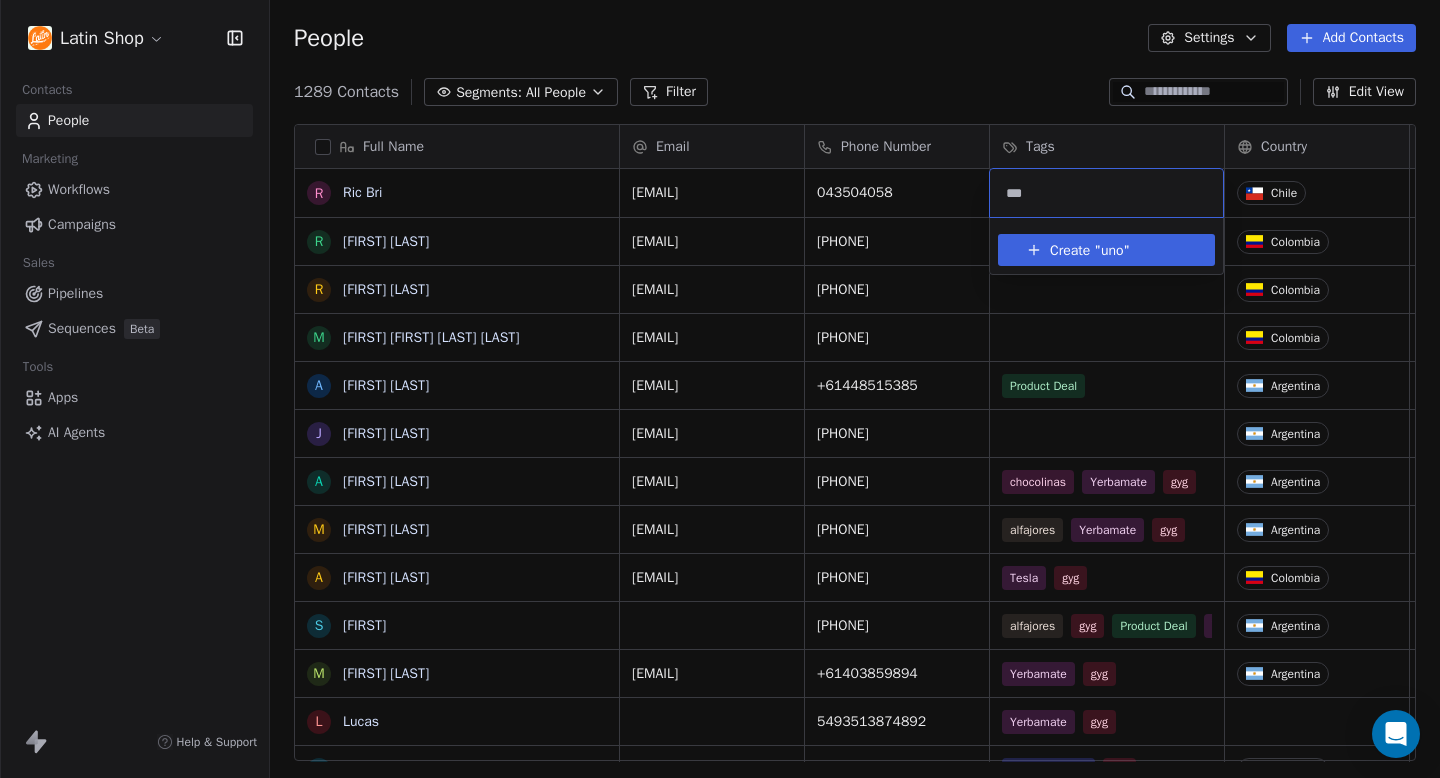 type on "***" 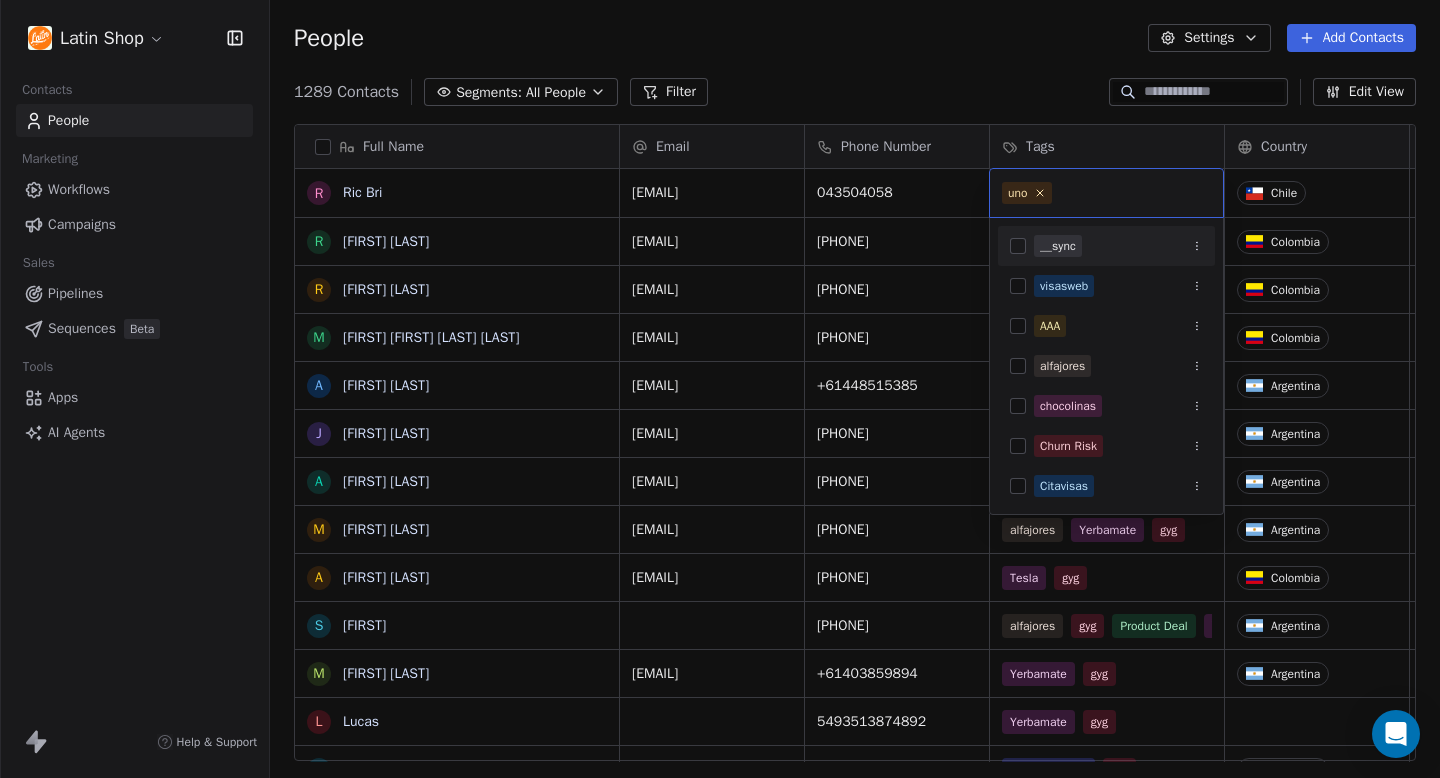 click on "Latin Shop Contacts People Marketing Workflows Campaigns Sales Pipelines Sequences Beta Tools Apps AI Agents Help & Support People Settings  Add Contacts 1289 Contacts Segments: All People Filter  Edit View Tag Add to Sequence Export Full Name R Ric Bri R Ricardo Brito R Ricardo Brito M Maria Cristina Gonzalez Jaramillo A Alesandro Mare J Julia Berisso A Agostina Pavos M Melisa Cavallo A Alejandra Correa s silvina M Maria speroni L Lucas p patricia Hoyos Rios R Ricardo Chontaduro G Gicela Arroyave A Alexander Ramírez Ardila D Dan Eteel A Angelica Garcia G Guillermo Pulido S Sandra Peru D Daniel L Lisa Castaño L Lina Navarro K Karem Rodriguez A Angela Melo J Judit Newton E Eliana Gutiérrez V Vincent Sim C Cindy Carolina Garzon real J Jonathan Cruz R Ricardo Veloz V Valeria Londono P Paola Bernal Email Phone Number Tags Country Profile In Ls Points flowtest ricardo.brito+test115@gmail.com 043504058 Chile https://sell.latinshop.com/_to?p=/dashboard/customers/60c5086f-c213-4359-89c1-e0368d1b2541 }} 29 yes 25" at bounding box center [720, 389] 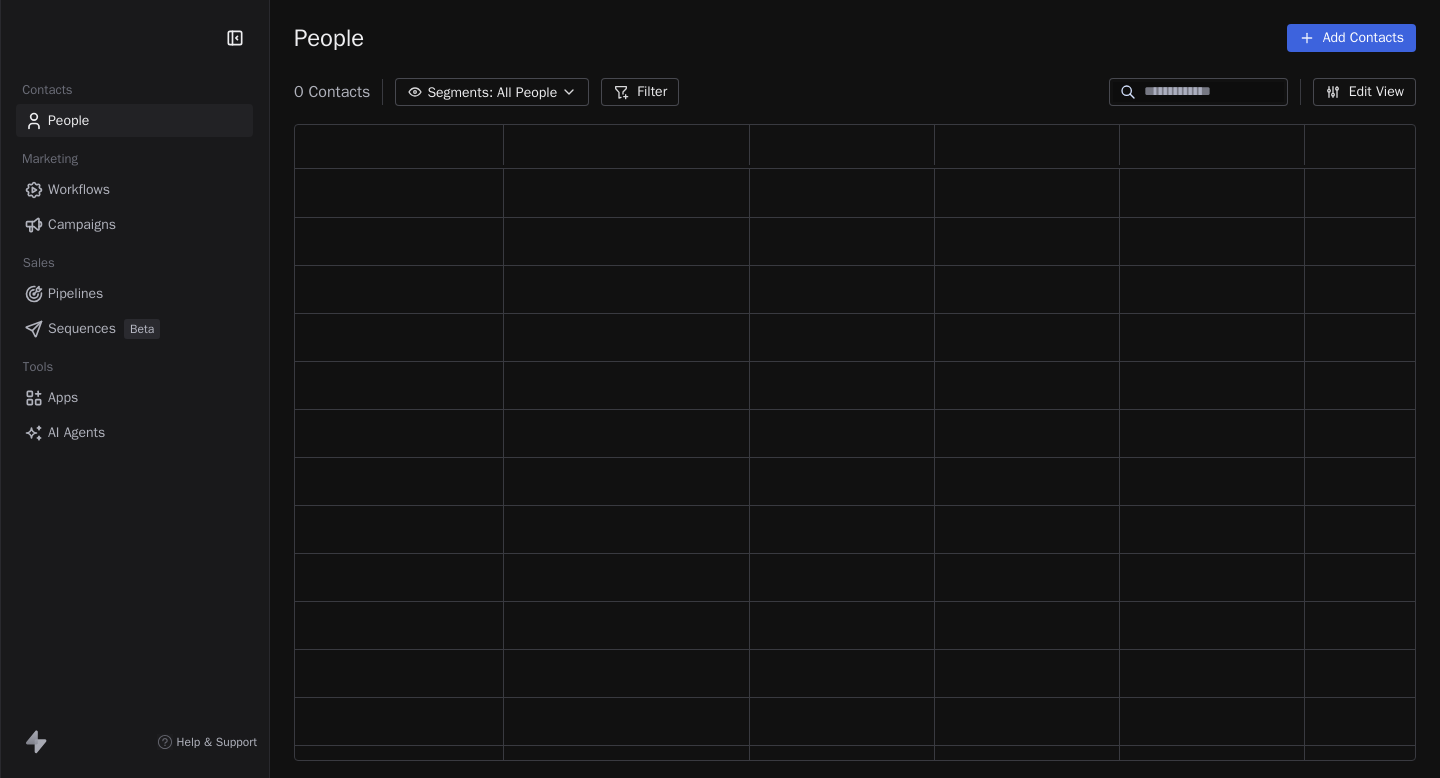scroll, scrollTop: 0, scrollLeft: 0, axis: both 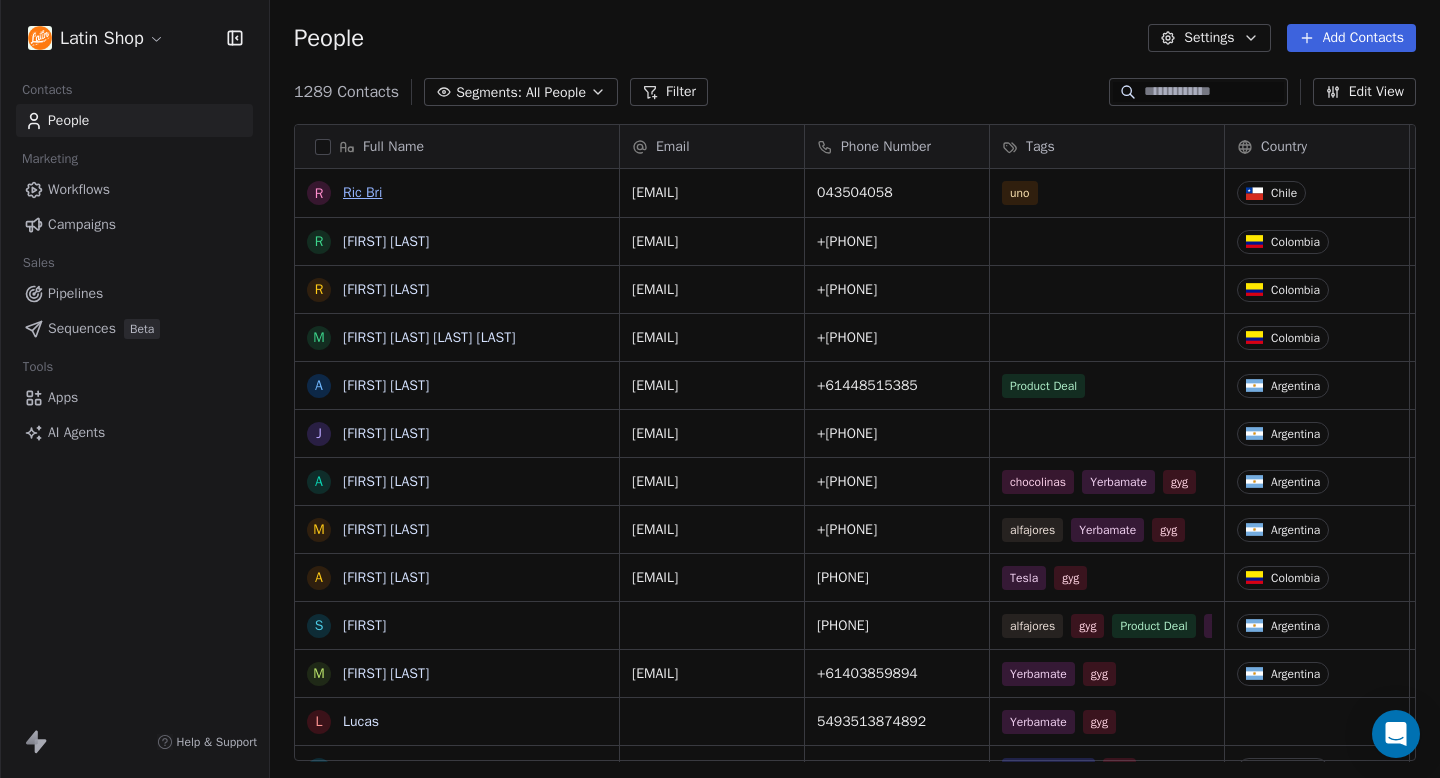 click on "Ric Bri" at bounding box center (362, 192) 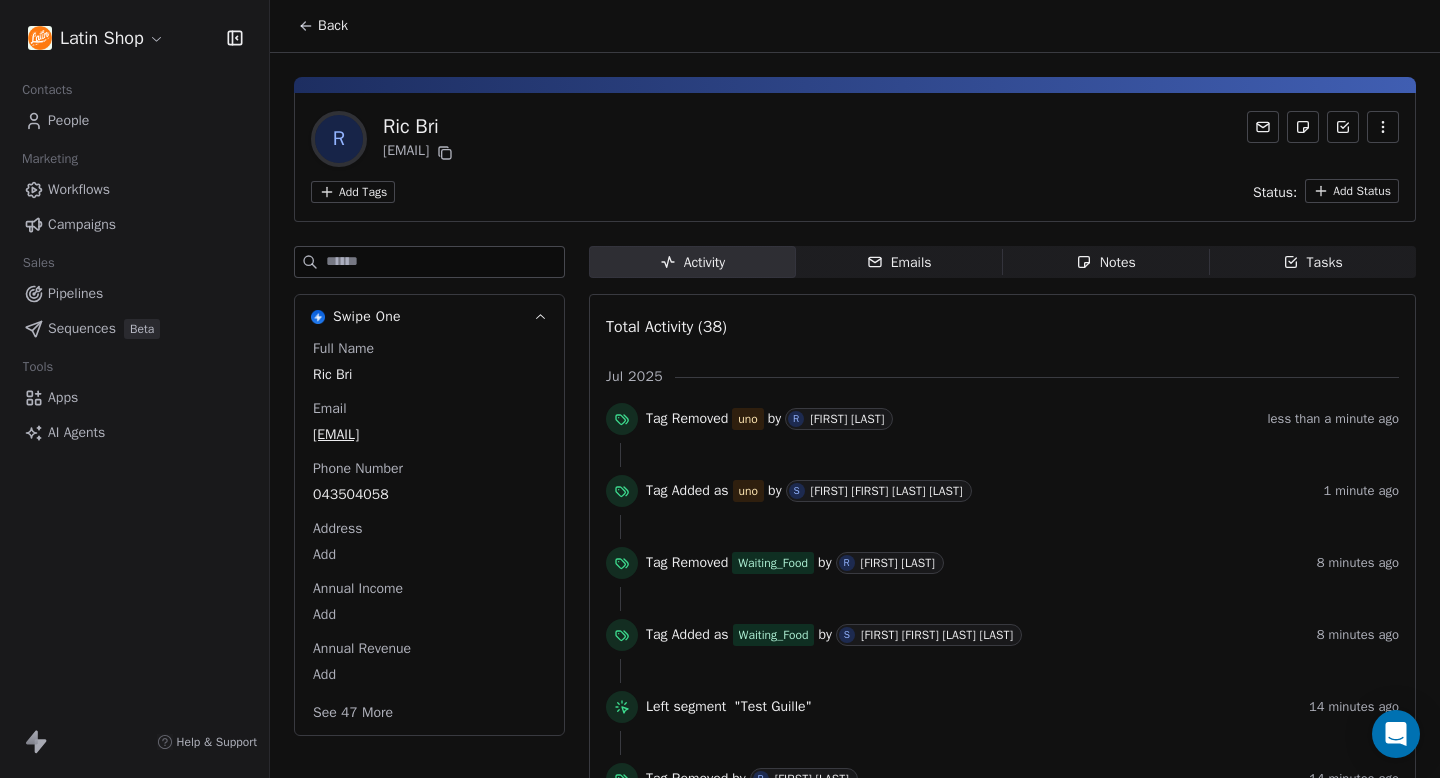 click on "Back" at bounding box center (333, 26) 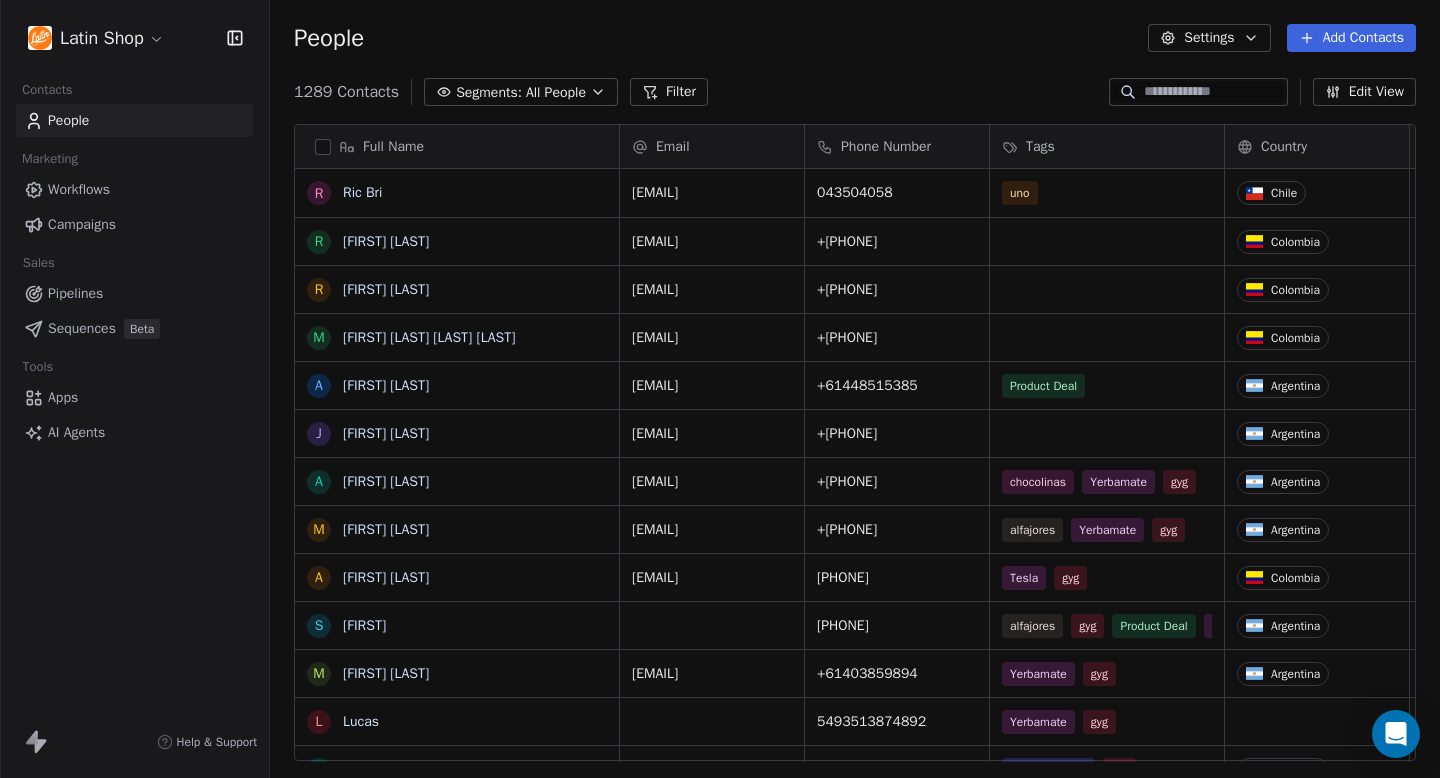 scroll, scrollTop: 1, scrollLeft: 1, axis: both 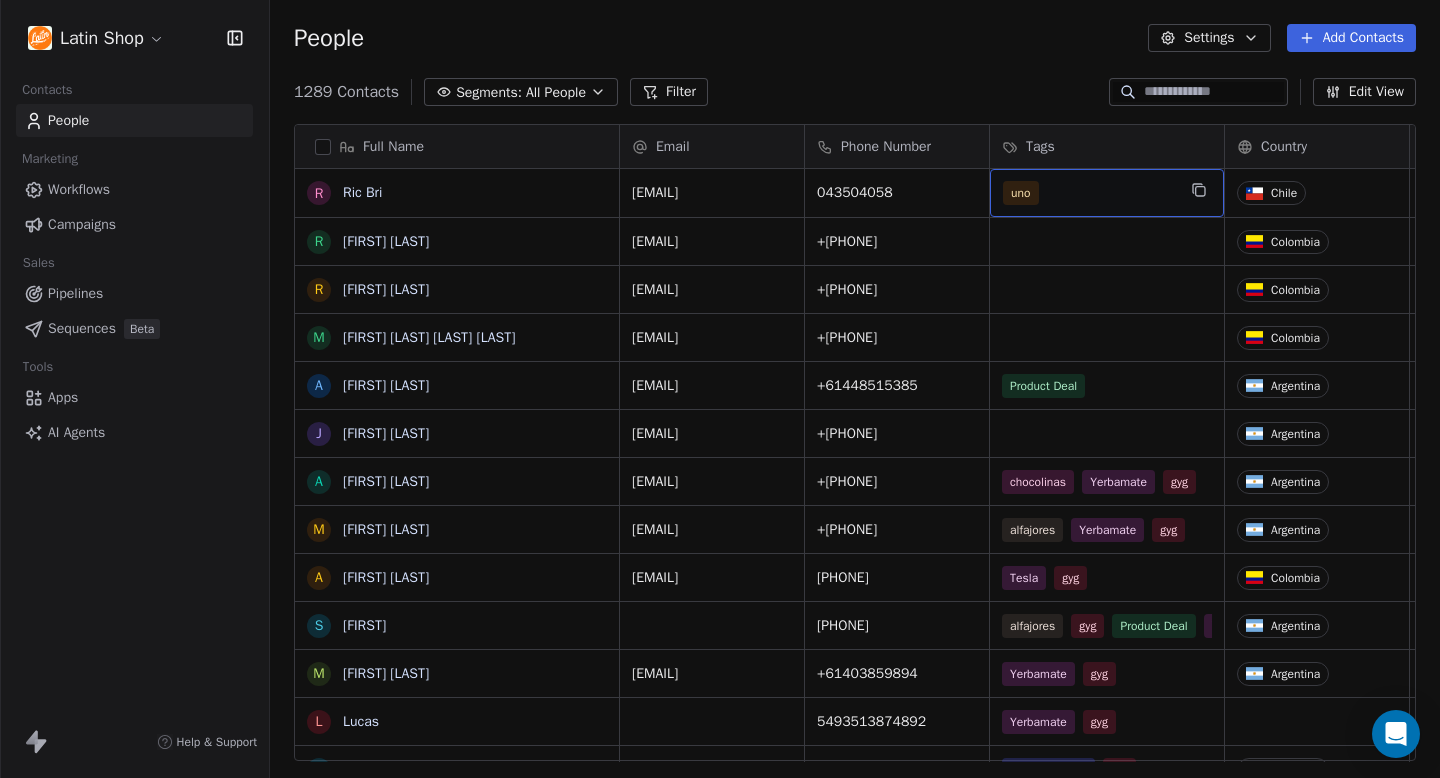 click on "uno" at bounding box center (1089, 193) 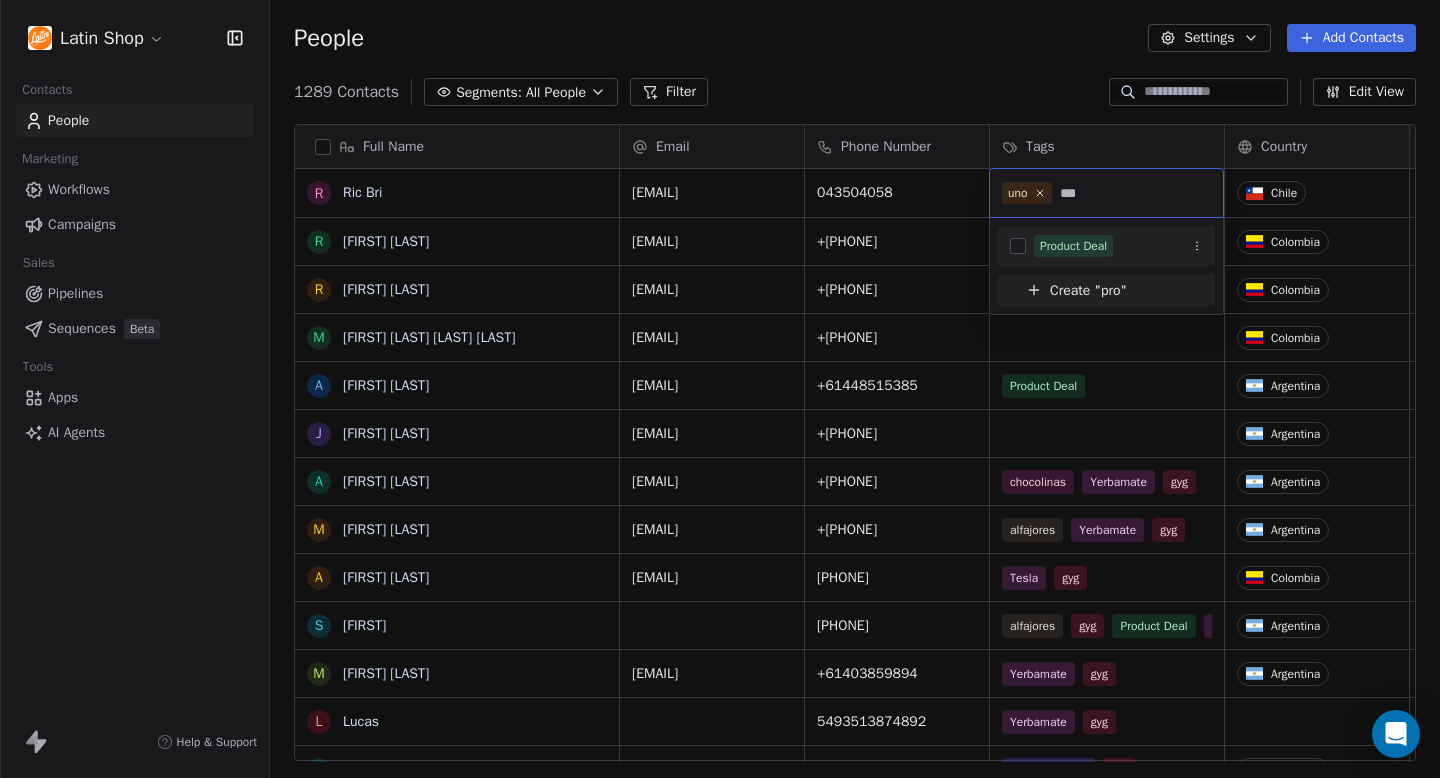 type on "***" 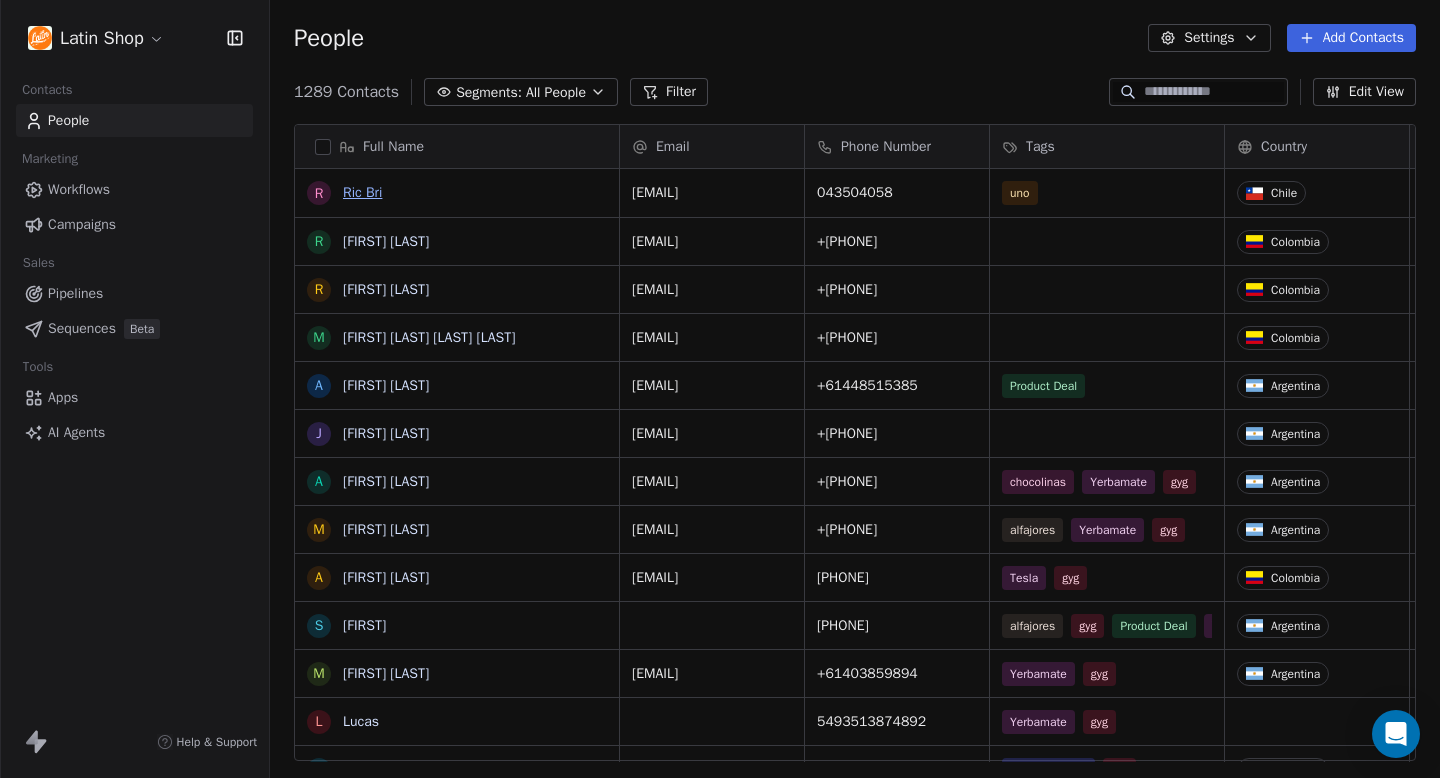 click on "Ric Bri" at bounding box center [362, 192] 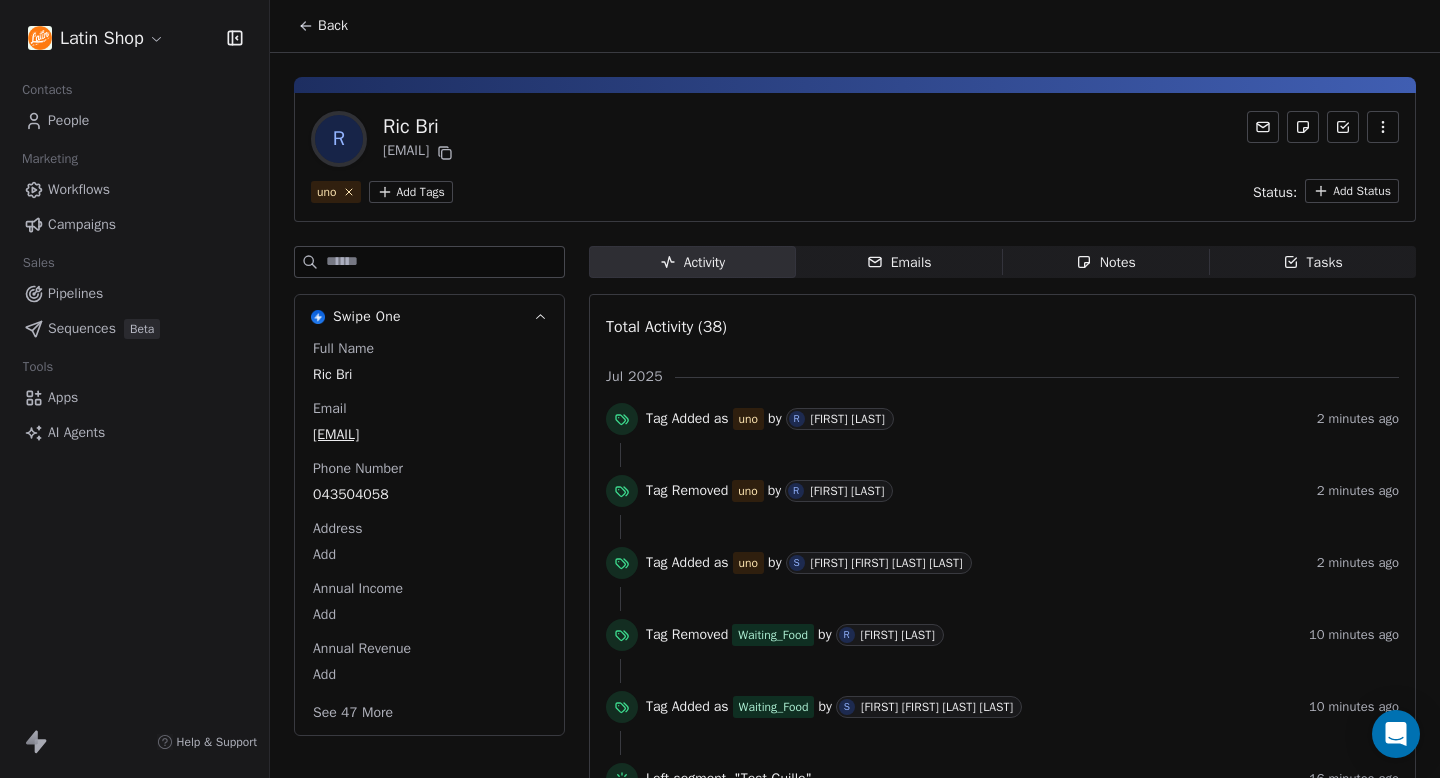 click on "Latin Shop Contacts People Marketing Workflows Campaigns Sales Pipelines Sequences Beta Tools Apps AI Agents Help & Support Back R Ric Bri ricardo.brito+test115@gmail.com uno  Add Tags Status:   Add Status Swipe One Full Name Ric Bri Email ricardo.brito+test115@gmail.com Phone Number 043504058 Address Add Annual Income Add Annual Revenue Add See   47   More   Activity Activity Emails Emails   Notes   Notes Tasks Tasks Total Activity (38) Jul 2025 Tag Added as uno by R Ricardo Brito   2 minutes ago Tag Removed uno by R Ricardo Brito   2 minutes ago Tag Added as uno by S Susan Camila Pava Garcia   2 minutes ago Tag Removed Waiting_Food by R Ricardo Brito   10 minutes ago Tag Added as Waiting_Food by S Susan Camila Pava Garcia   10 minutes ago Left segment "Test Guille"   16 minutes ago Tag Removed by R Ricardo Brito   16 minutes ago Tag Removed test by R Ricardo Brito   16 minutes ago Tag Removed gyg by R Ricardo Brito   16 minutes ago Tag Added as by S Susan Camila Pava Garcia   17 minutes ago "Test Guille"" at bounding box center (720, 389) 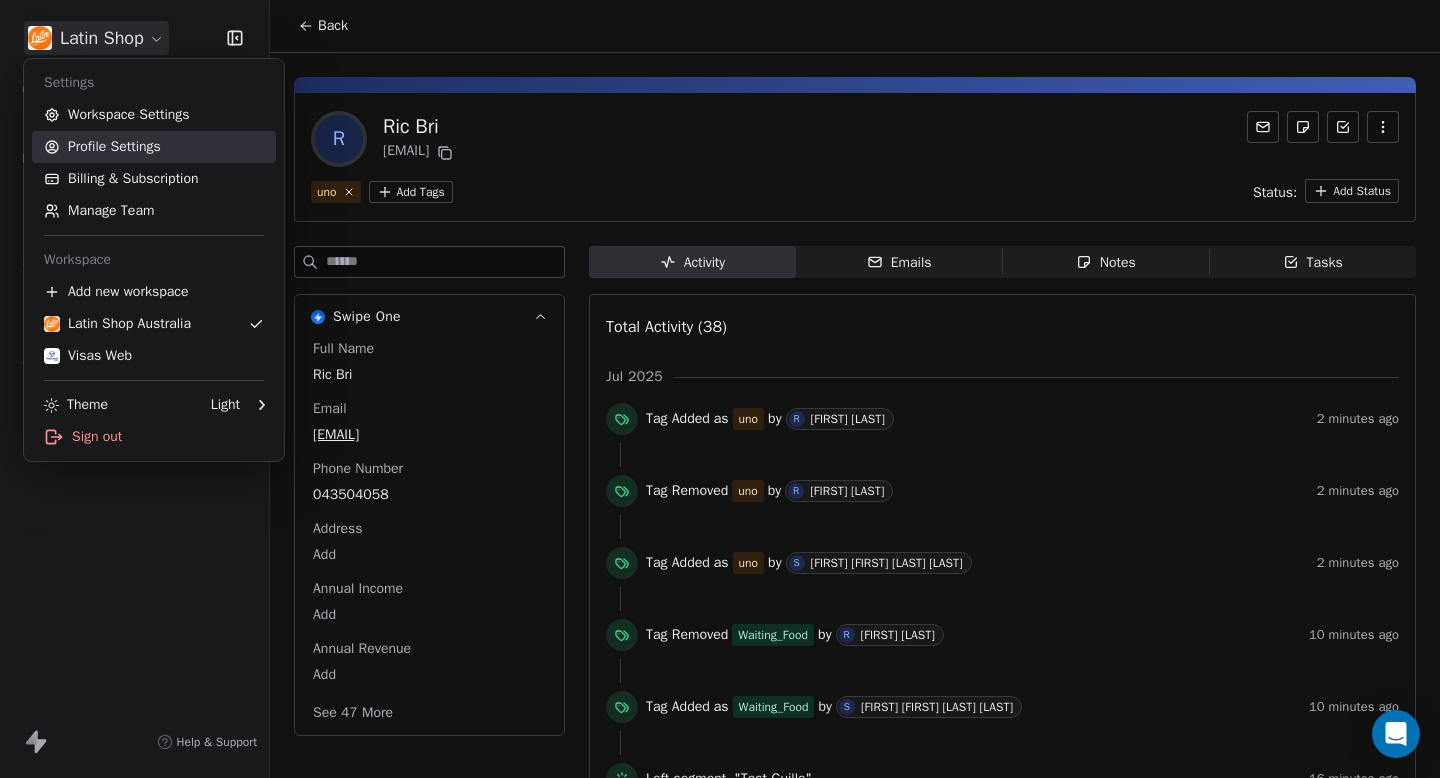 click on "Profile Settings" at bounding box center (154, 147) 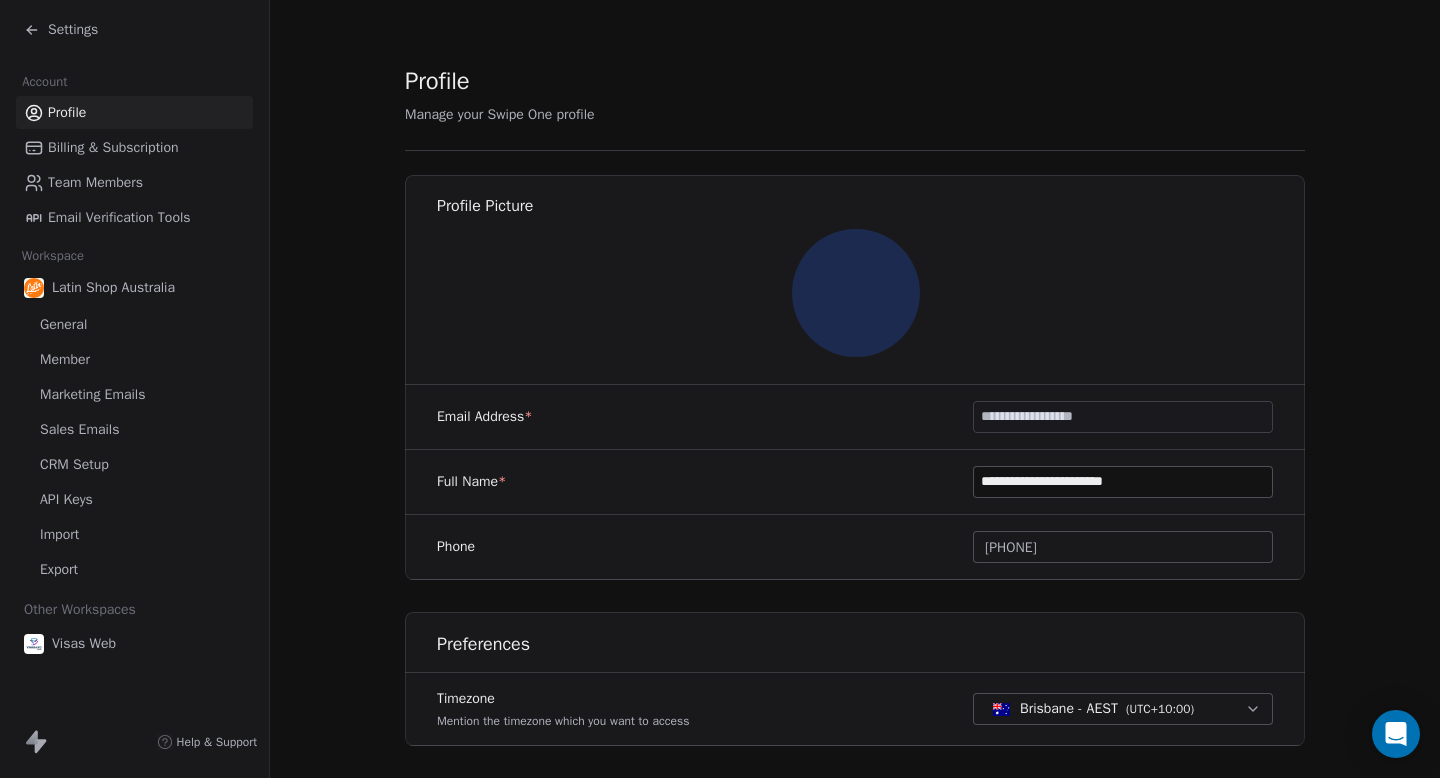 click on "CRM Setup" at bounding box center [74, 464] 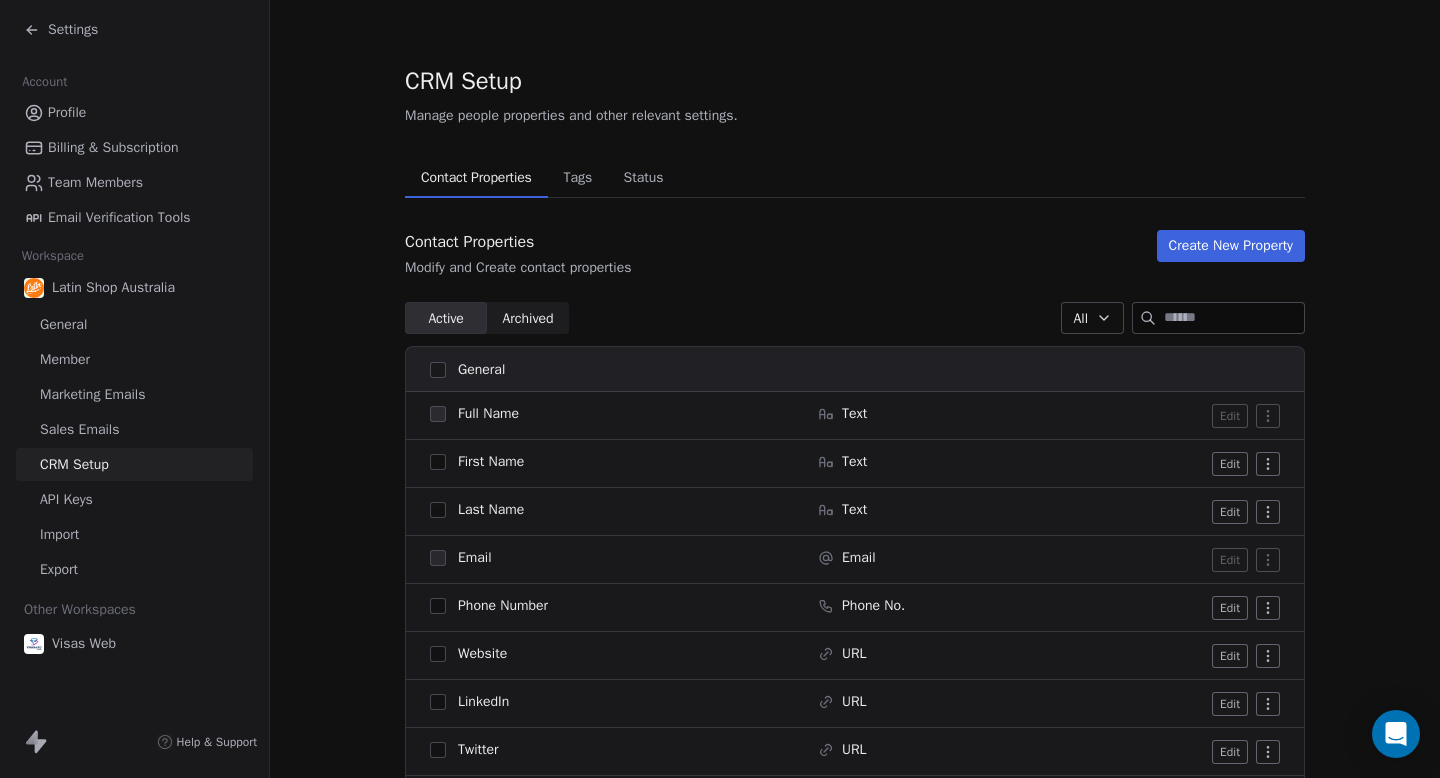click on "Tags" at bounding box center [577, 178] 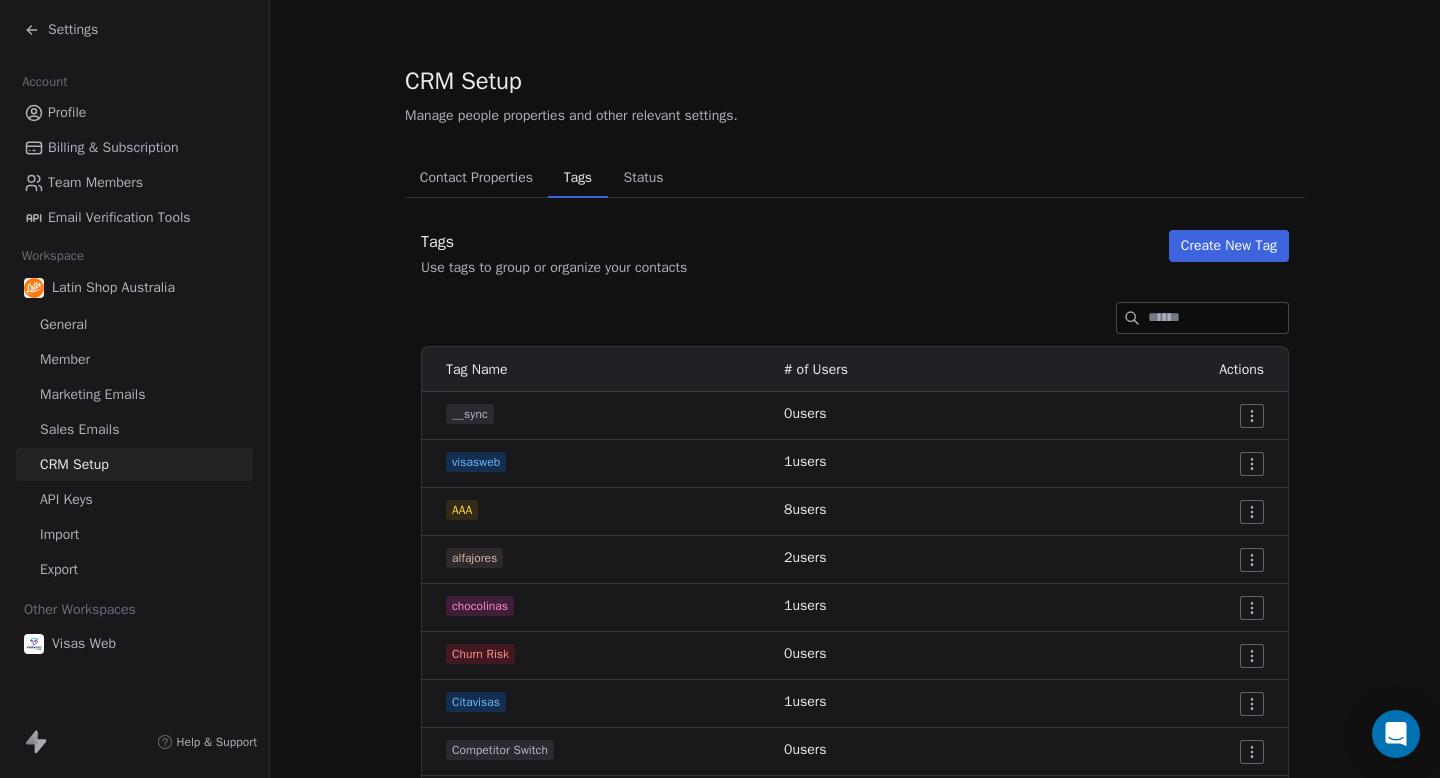 click at bounding box center [1218, 318] 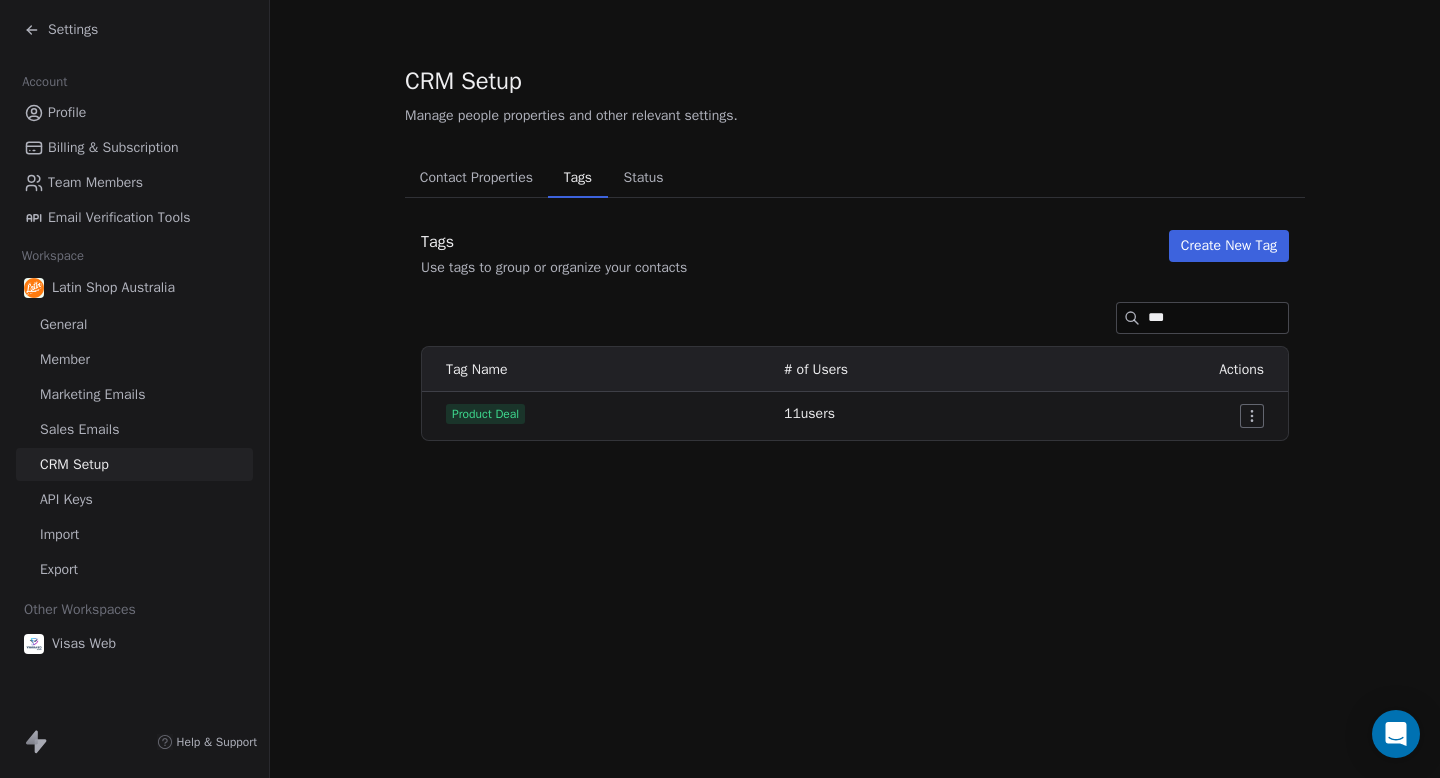 type on "***" 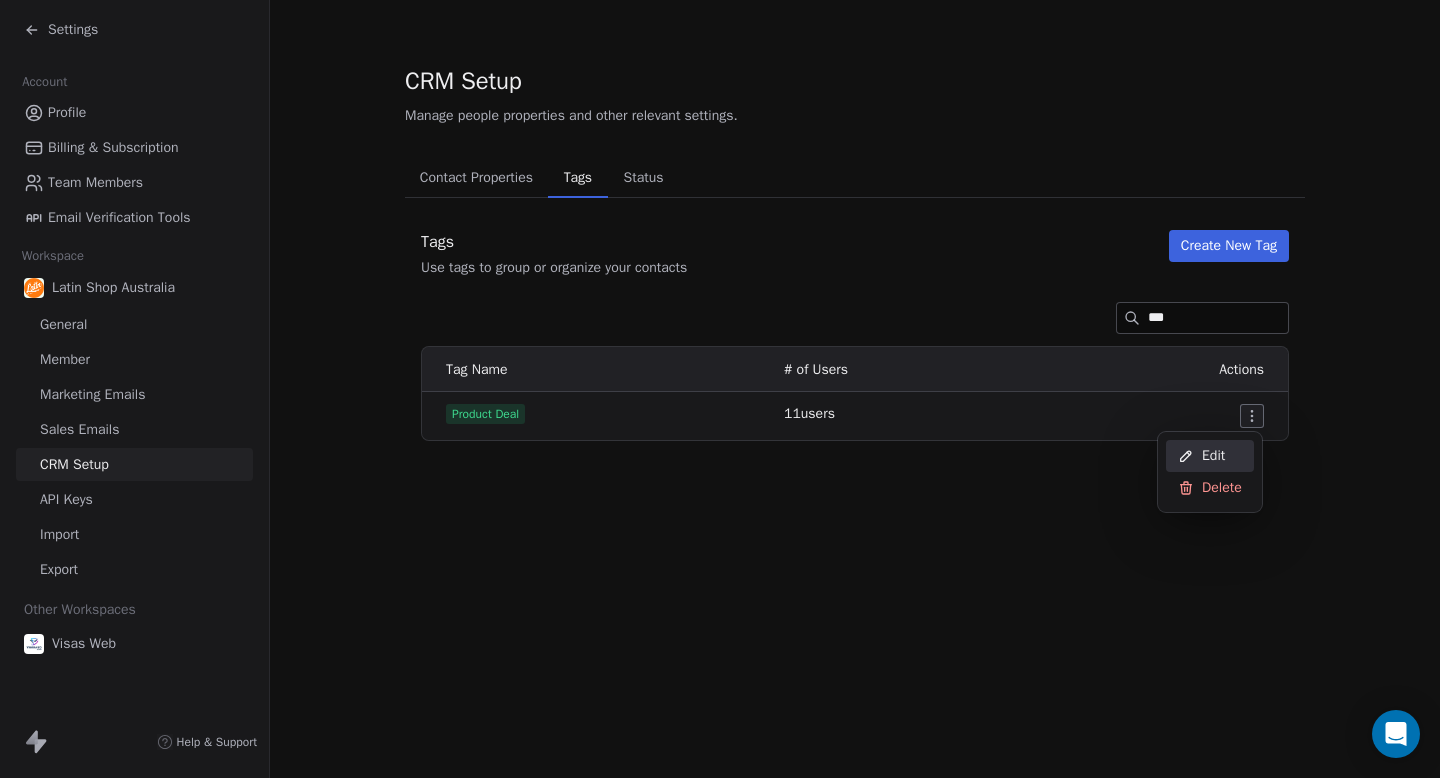 click on "Edit" at bounding box center [1210, 456] 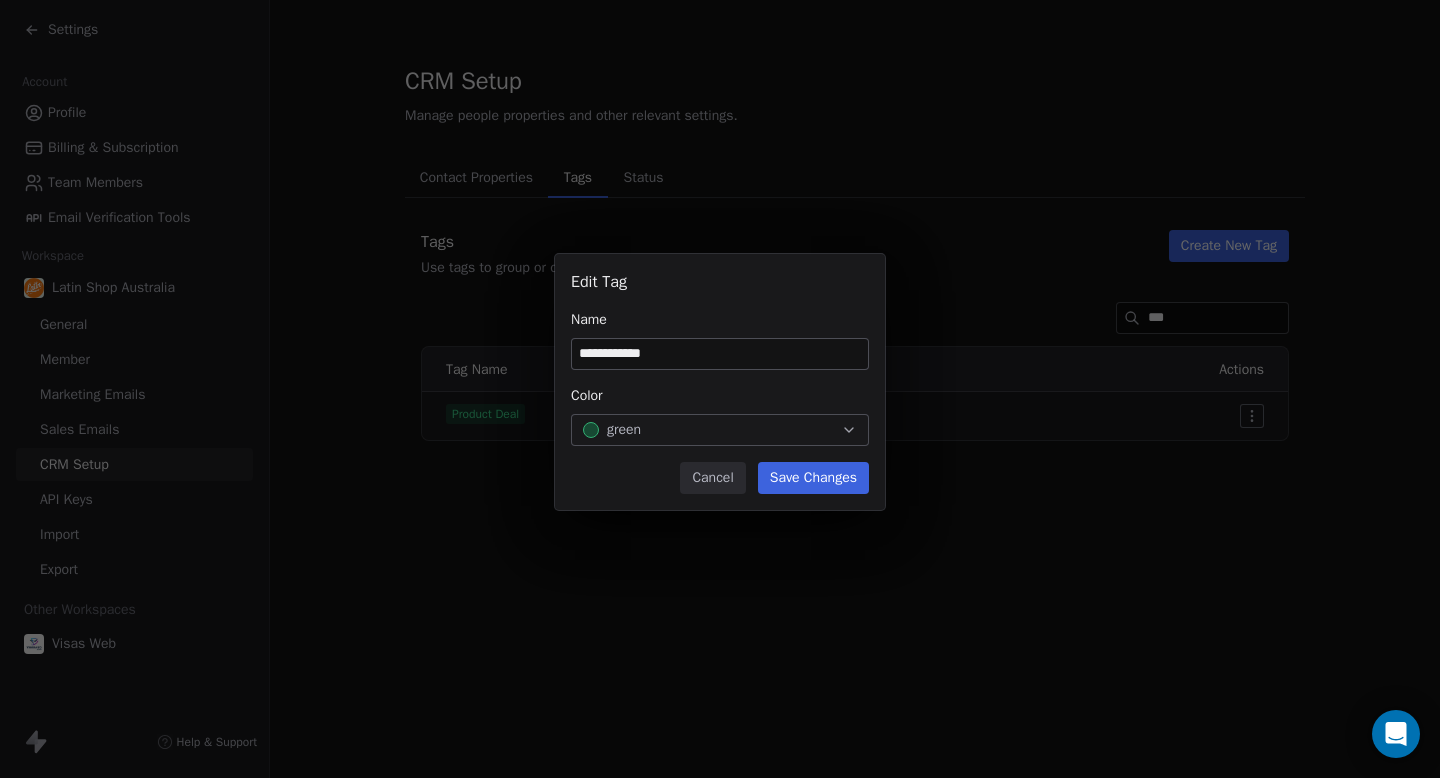 click on "**********" at bounding box center [720, 354] 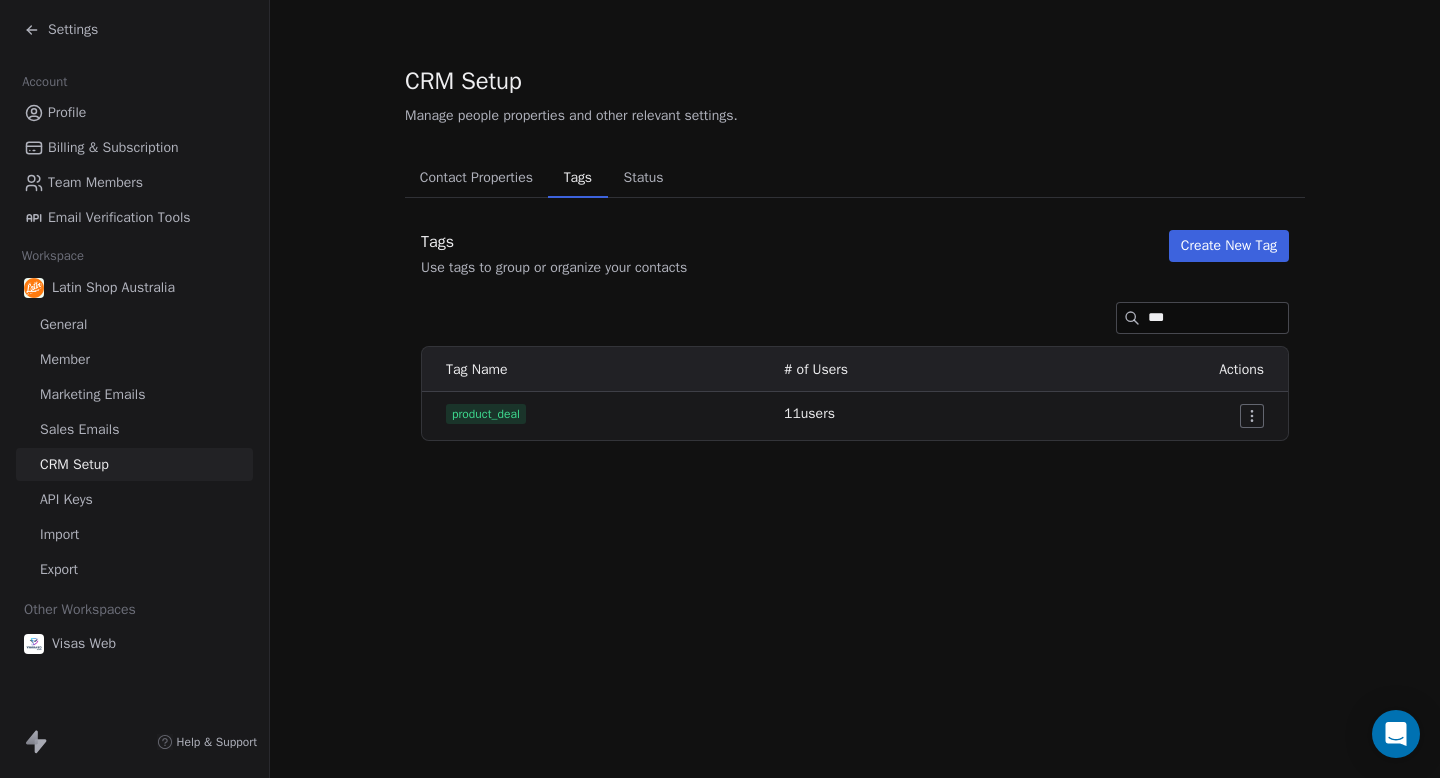 click on "Contact Properties" at bounding box center [476, 178] 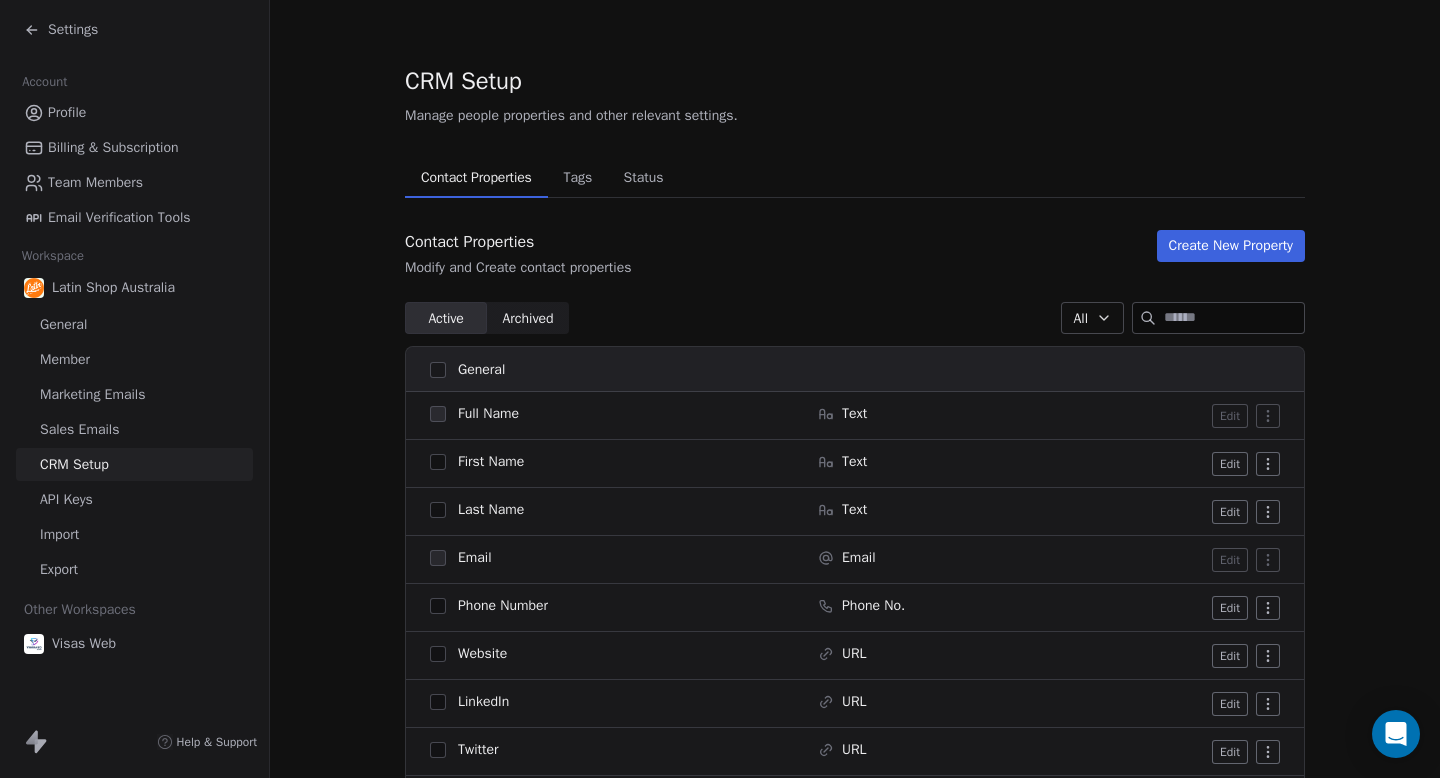 click on "Settings" at bounding box center (73, 30) 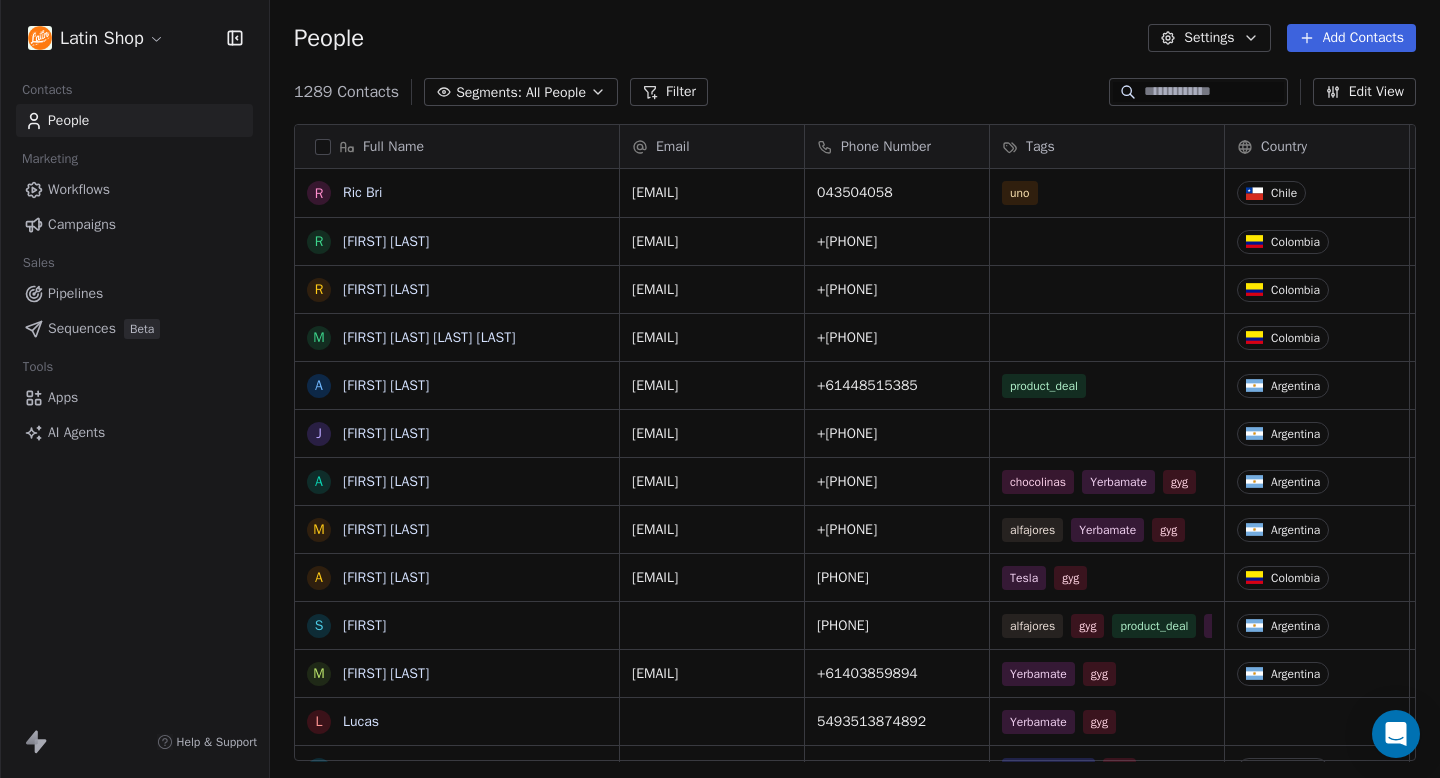 scroll, scrollTop: 1, scrollLeft: 1, axis: both 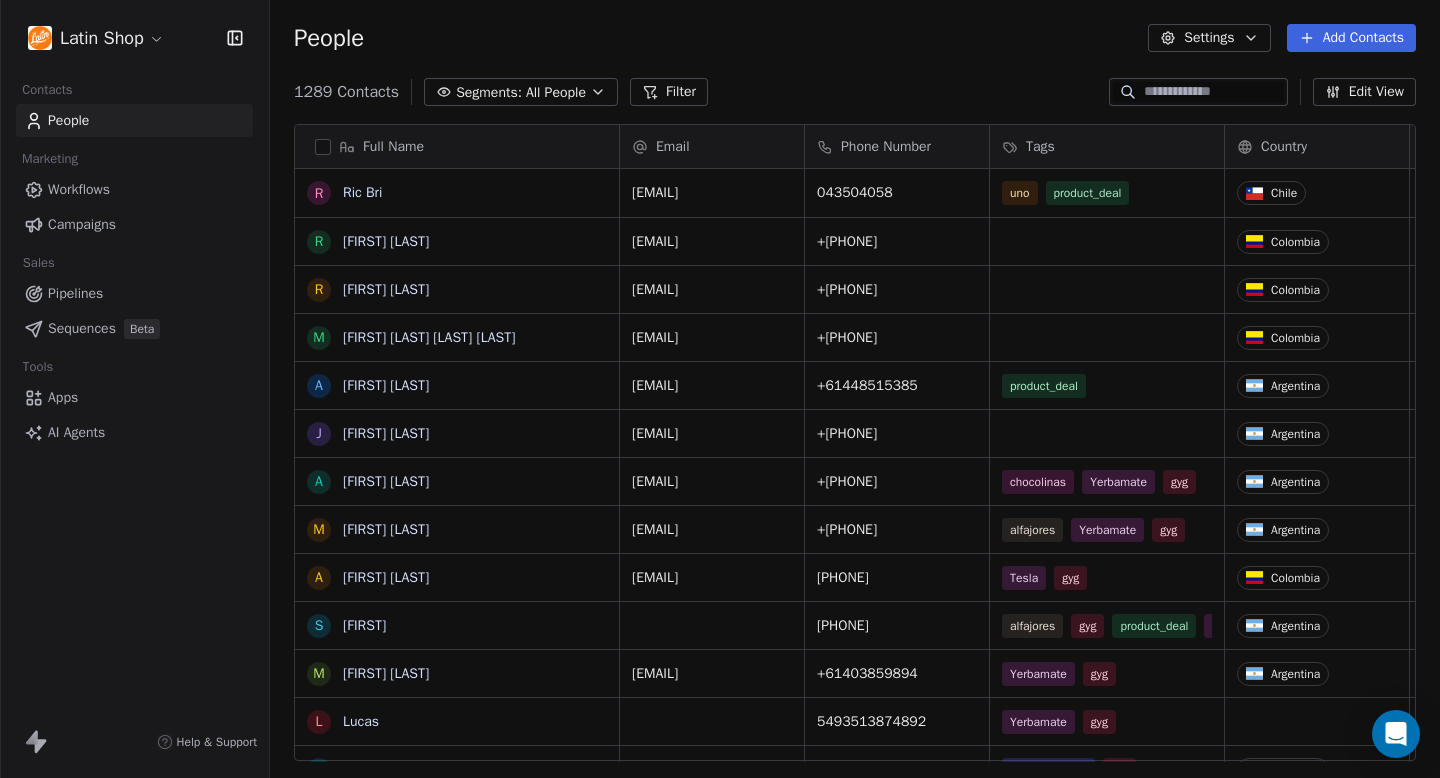 click on "Pipelines" at bounding box center (75, 293) 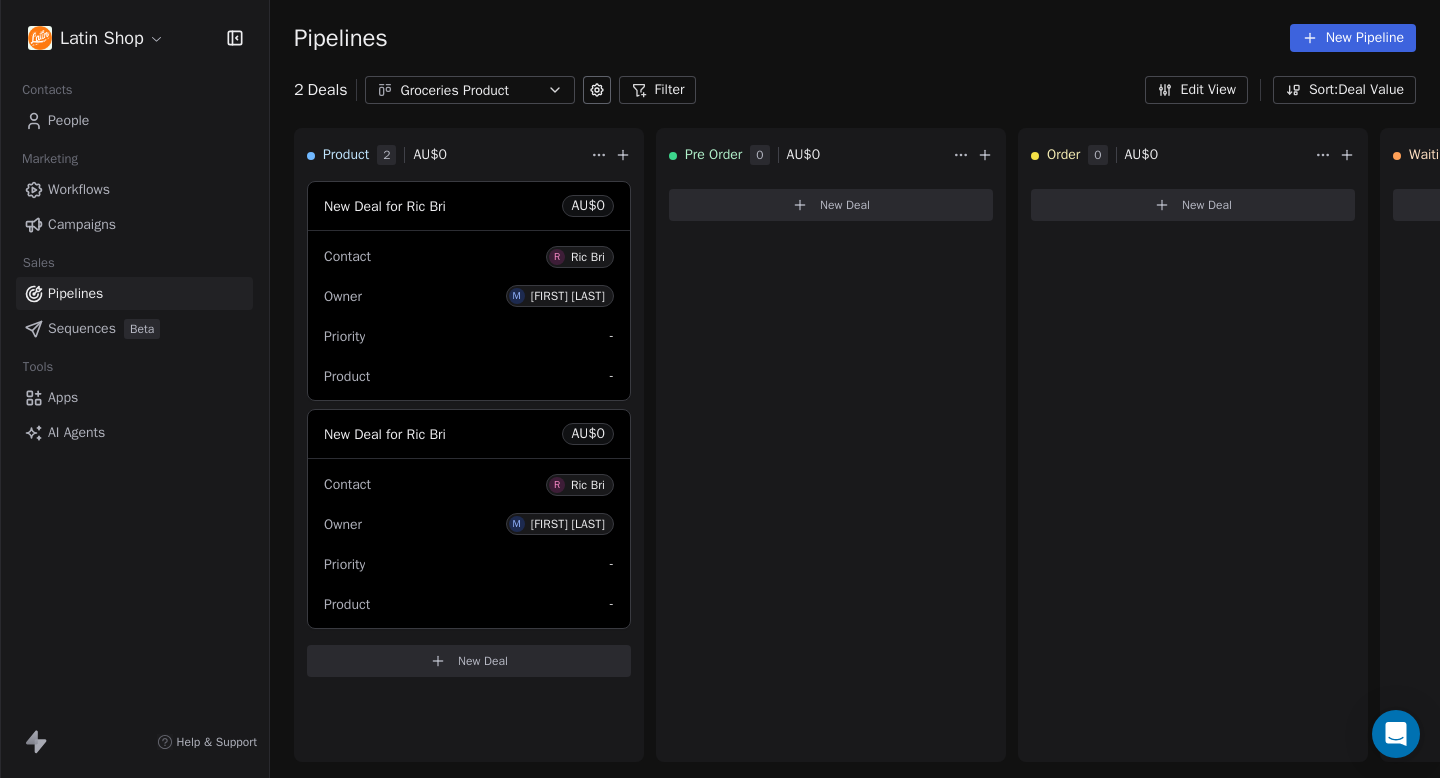 click on "People" at bounding box center (68, 120) 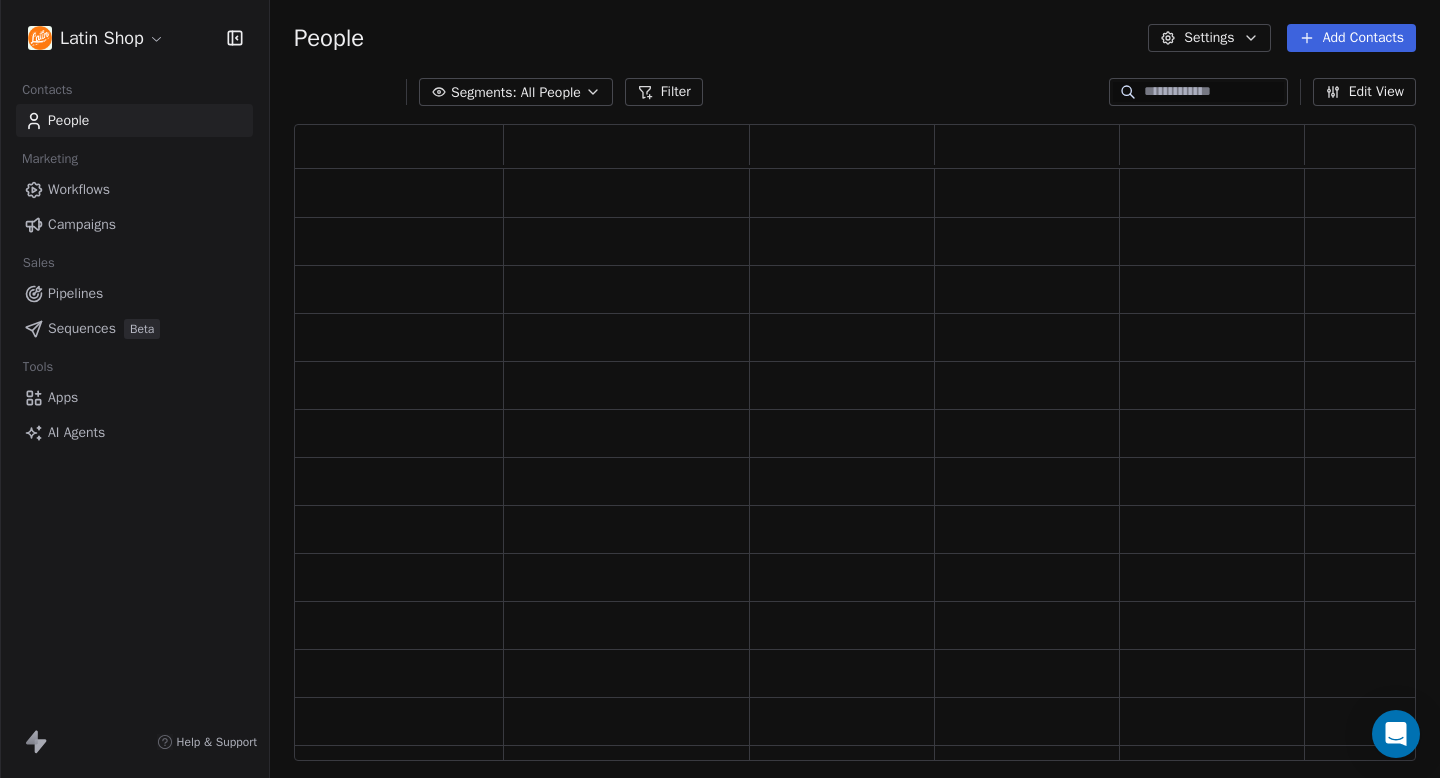 scroll, scrollTop: 1, scrollLeft: 1, axis: both 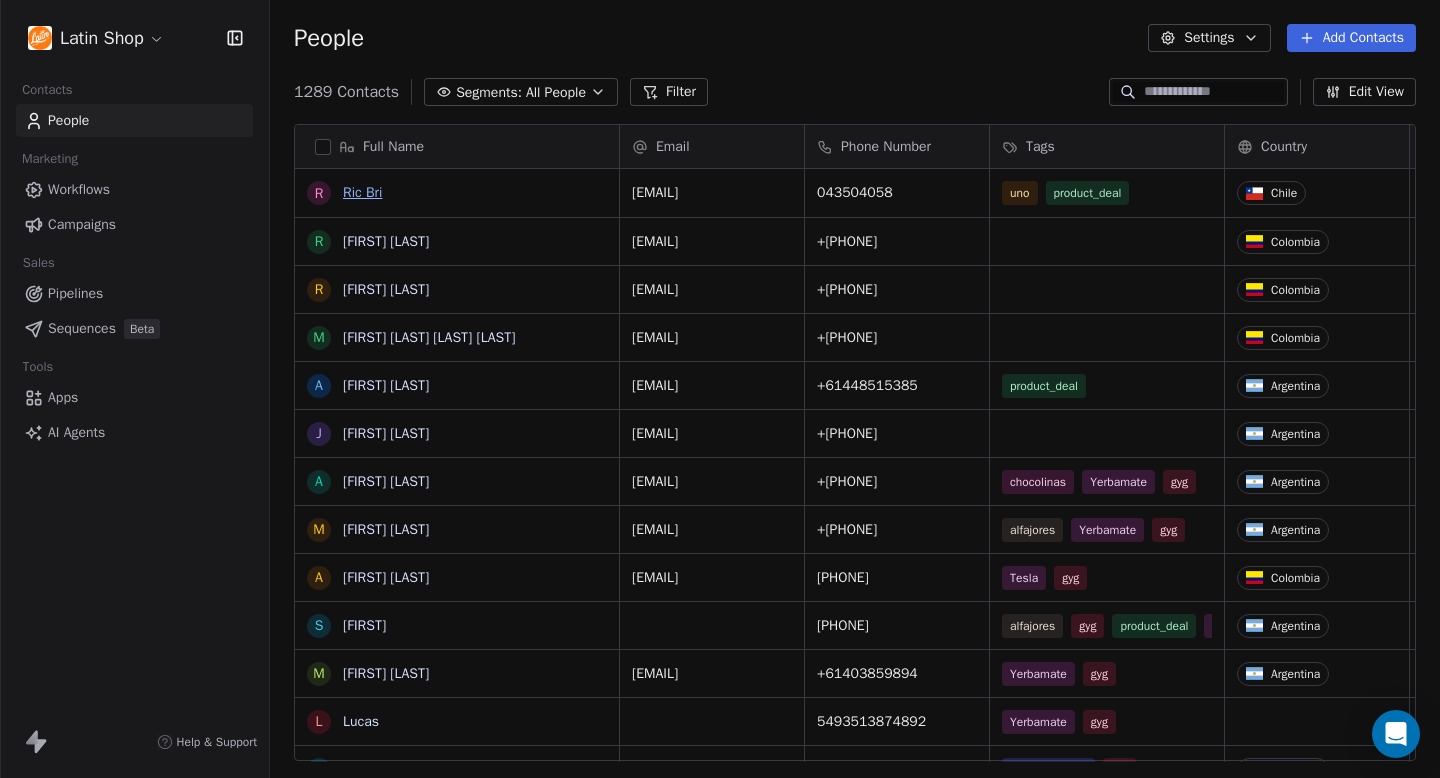 click on "Ric Bri" at bounding box center (362, 192) 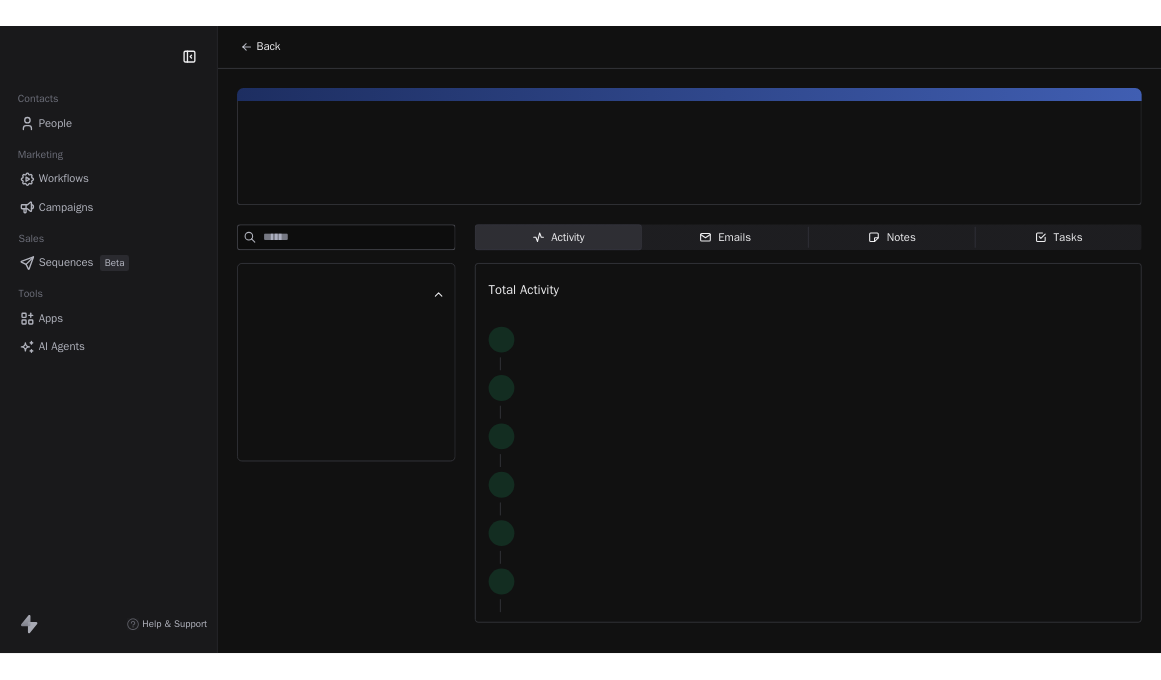 scroll, scrollTop: 0, scrollLeft: 0, axis: both 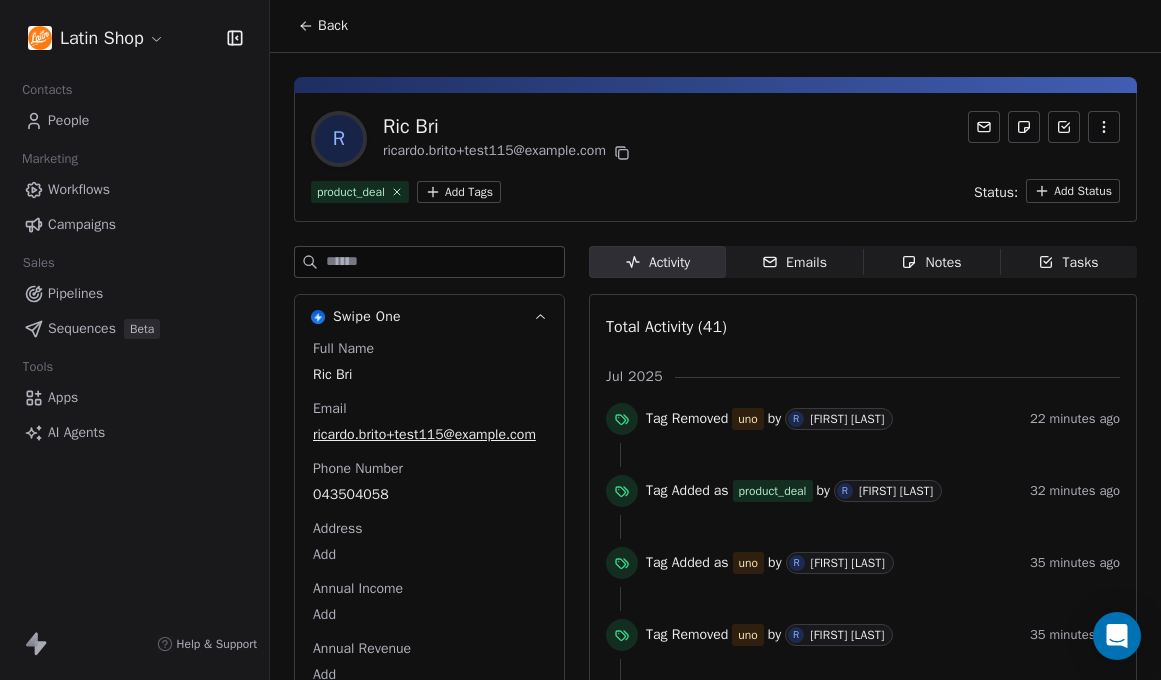 click at bounding box center (445, 262) 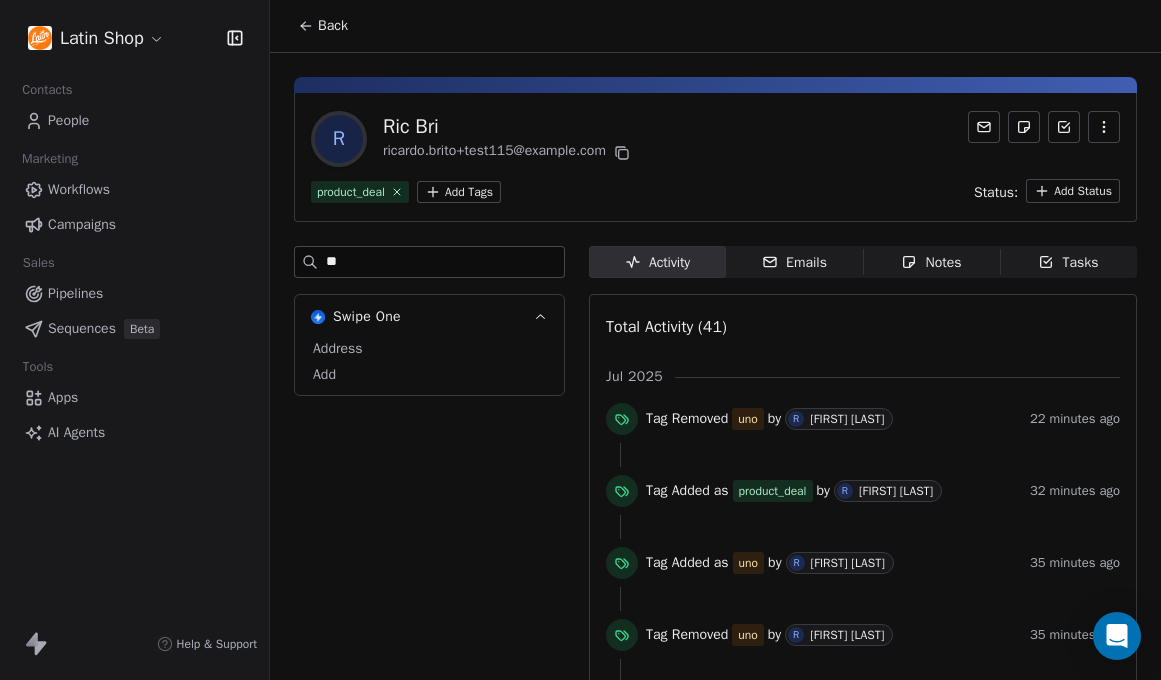 type on "**" 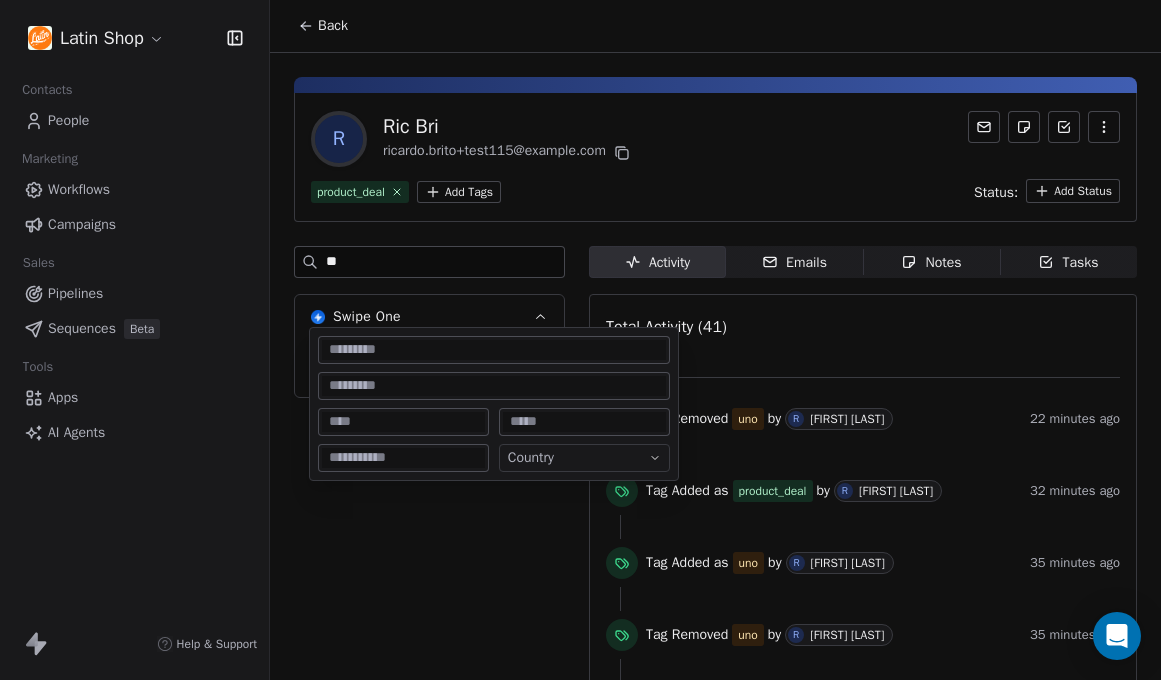scroll, scrollTop: 36, scrollLeft: 0, axis: vertical 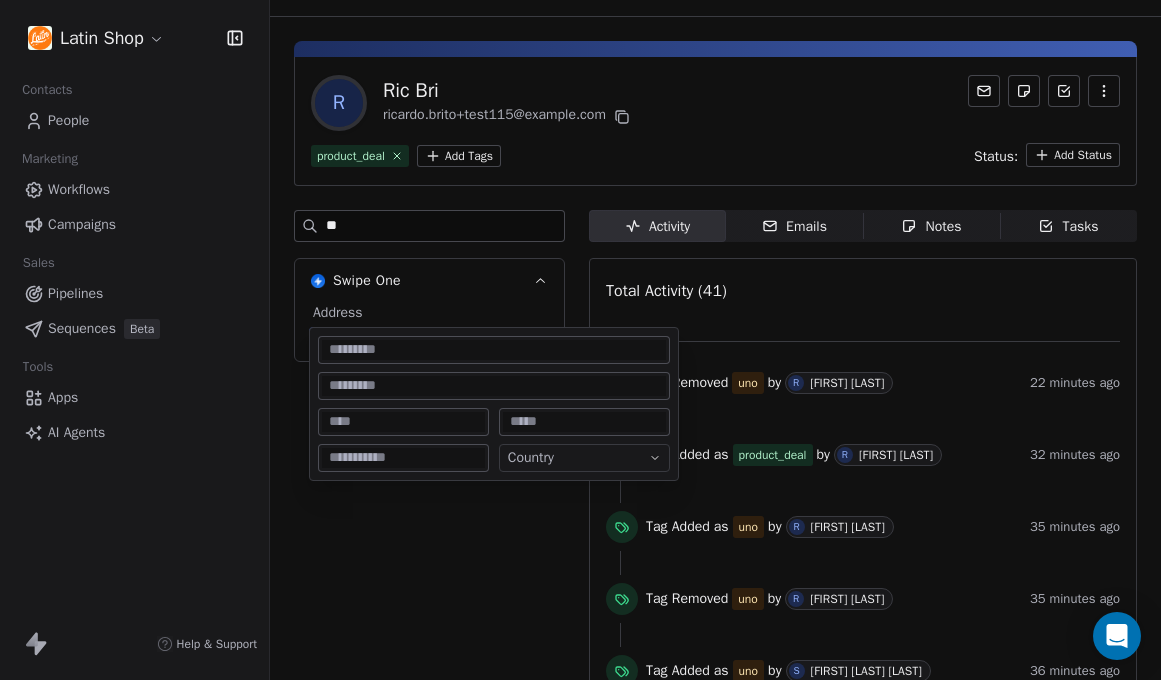 click on "Latin Shop Contacts People Marketing Workflows Campaigns Sales Pipelines Sequences Beta Tools Apps AI Agents Help & Support Back R Ric Bri ricardo.brito+test115@example.com product_deal Add Tags Status: Add Status ** Swipe One Address Add Activity Activity Emails Emails Notes Notes Tasks Tasks Total Activity (41) Jul 2025 Tag Removed uno by R Ricardo Brito 22 minutes ago Tag Added as product_deal by R Ricardo Brito 32 minutes ago Tag Added as uno by R Ricardo Brito 35 minutes ago Tag Removed uno by R Ricardo Brito 35 minutes ago Tag Added as uno by S Susan Camila Pava Garcia 36 minutes ago Tag Removed Waiting_Food by R Ricardo Brito 43 minutes ago Tag Added as Waiting_Food by S Susan Camila Pava Garcia 44 minutes ago Left segment "Test Guille" about 1 hour ago Tag Removed by R Ricardo Brito about 1 hour ago Tag Removed test by R Ricardo Brito about 1 hour ago Tag Removed gyg by R Ricardo Brito about 1 hour ago Tag Added as by S Susan Camila Pava Garcia about 1 hour ago as test" at bounding box center (580, 340) 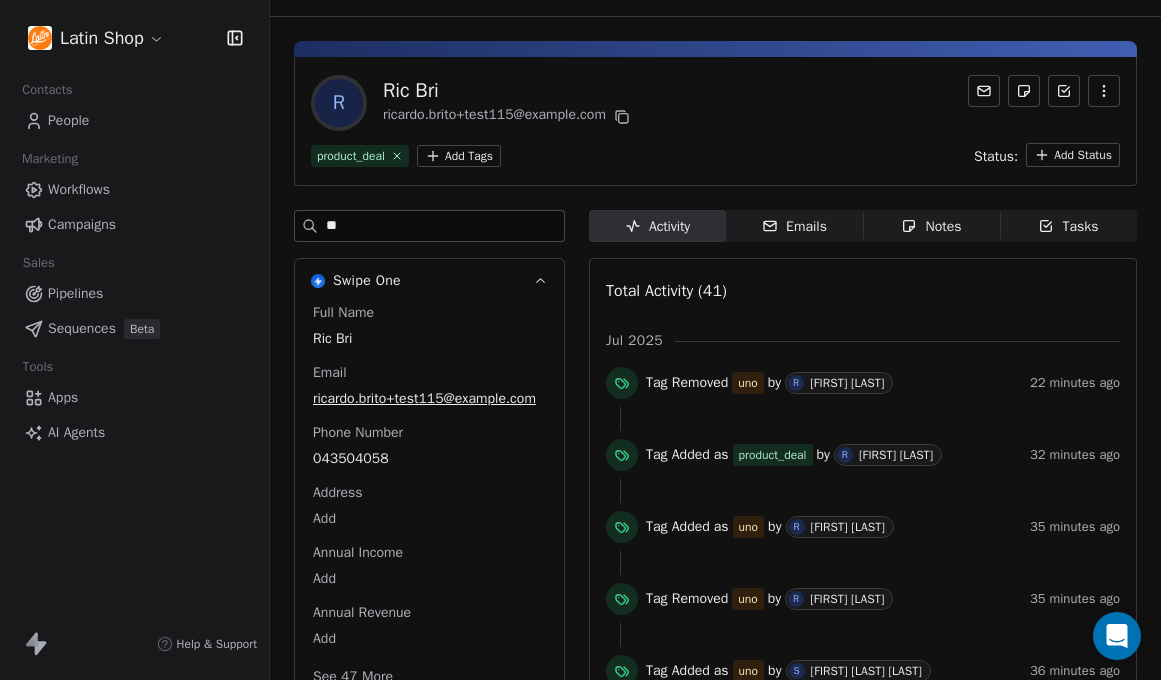 click on "Latin Shop Contacts People Marketing Workflows Campaigns Sales Pipelines Sequences Beta Tools Apps AI Agents Help & Support Back R Ric Bri ricardo.brito+test115@example.com product_deal Add Tags Status: Add Status ** Swipe One Full Name Ric Bri Email ricardo.brito+test115@example.com Phone Number [PHONE] Address Add Annual Income Add Annual Revenue Add See 47 More Activity Activity Emails Emails Notes Notes Tasks Tasks Total Activity (41) Jul 2025 Tag Removed uno by R Ricardo Brito 22 minutes ago Tag Added as product_deal by R Ricardo Brito 32 minutes ago Tag Added as uno by R Ricardo Brito 35 minutes ago Tag Removed uno by R Ricardo Brito 35 minutes ago Tag Added as uno by S Susan Camila Pava Garcia 36 minutes ago Tag Removed Waiting_Food by R Ricardo Brito 43 minutes ago Tag Added as Waiting_Food by S Susan Camila Pava Garcia 44 minutes ago Left segment "Test Guille" about 1 hour ago Tag Removed by R Ricardo Brito about 1 hour ago Tag Removed test by R Ricardo Brito gyg by R" at bounding box center (580, 340) 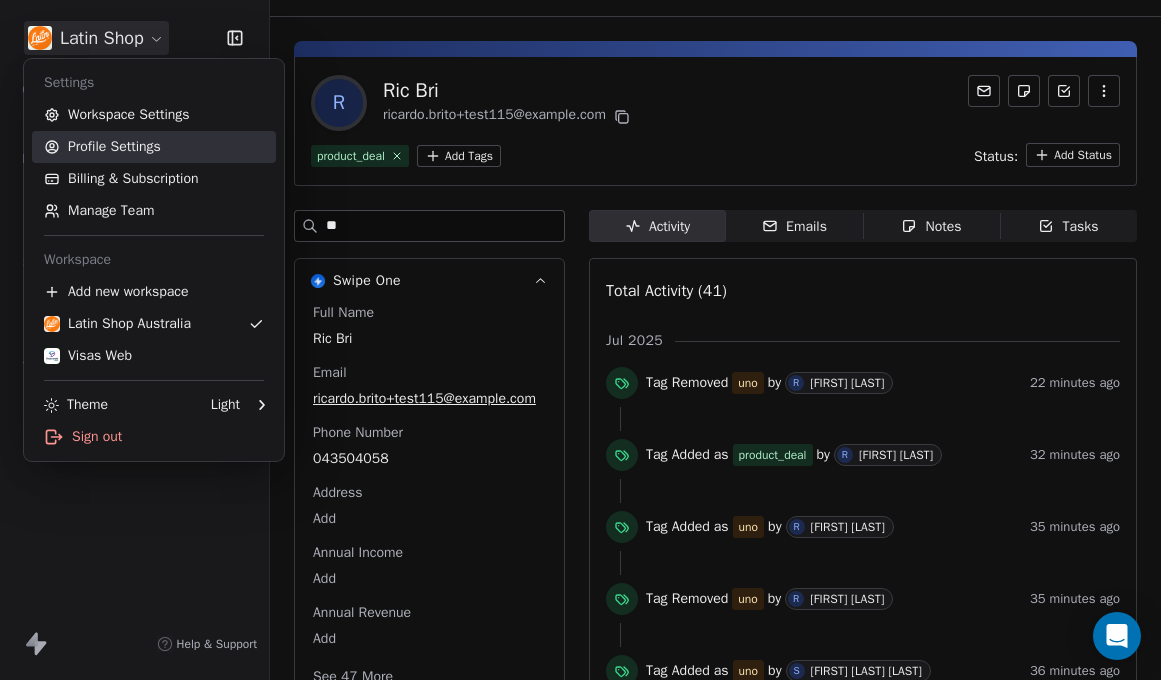 click on "Profile Settings" at bounding box center [154, 147] 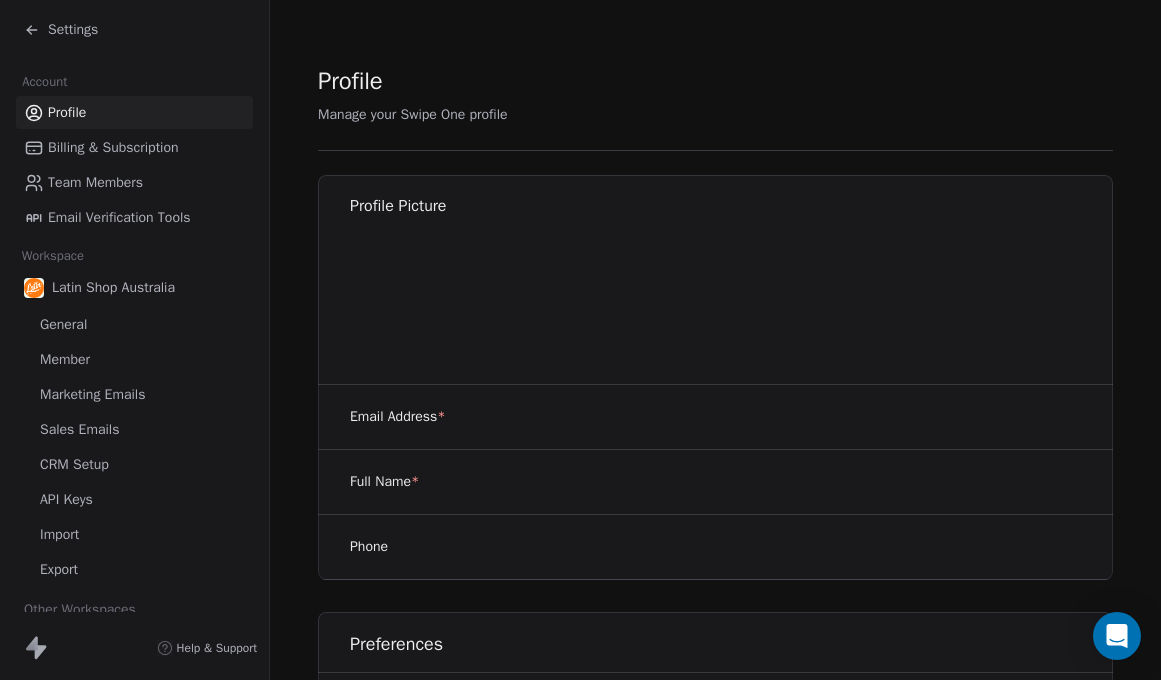 click on "CRM Setup" at bounding box center [74, 464] 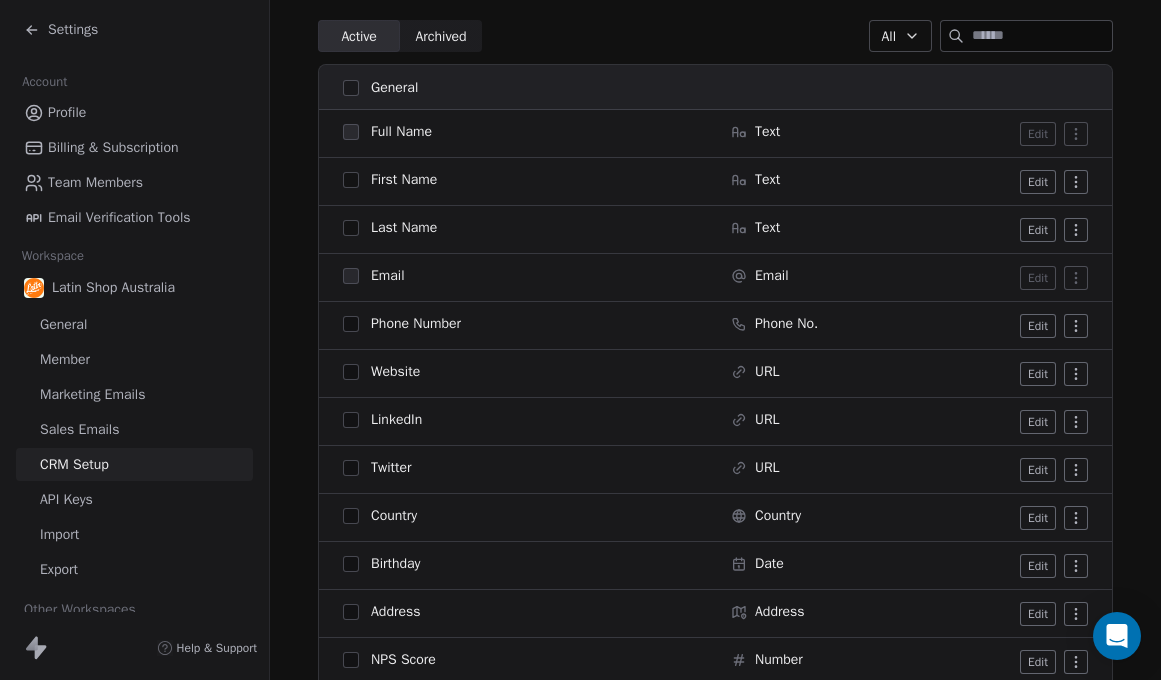 scroll, scrollTop: 0, scrollLeft: 0, axis: both 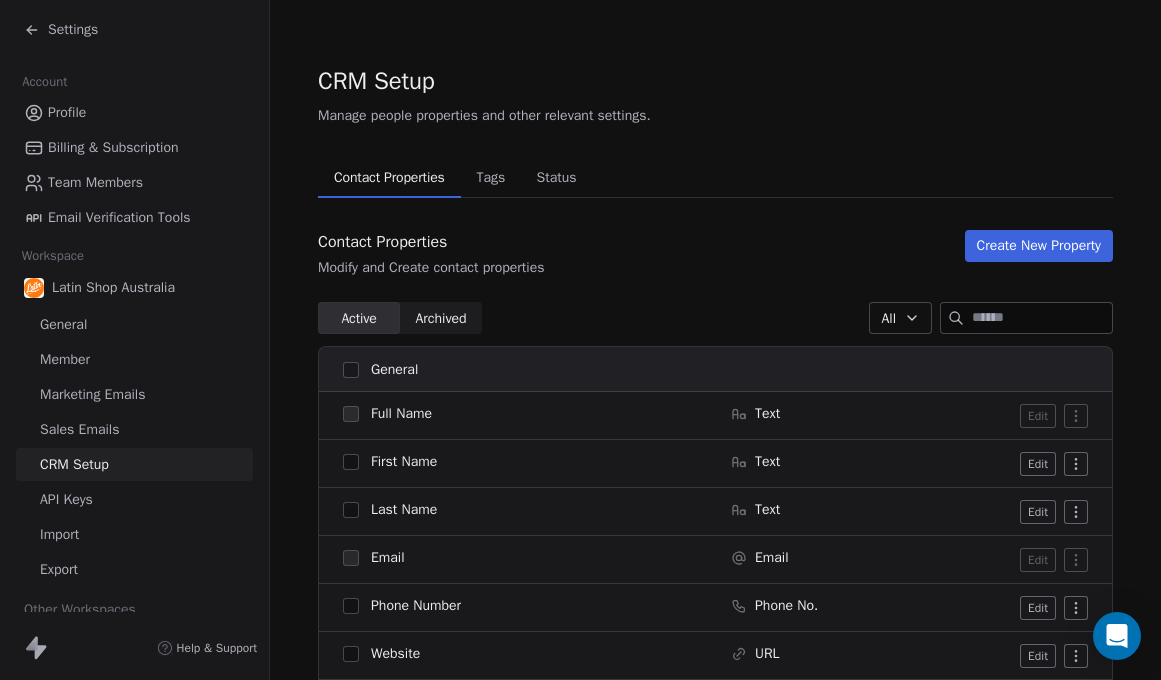click on "Create New Property" at bounding box center (1039, 246) 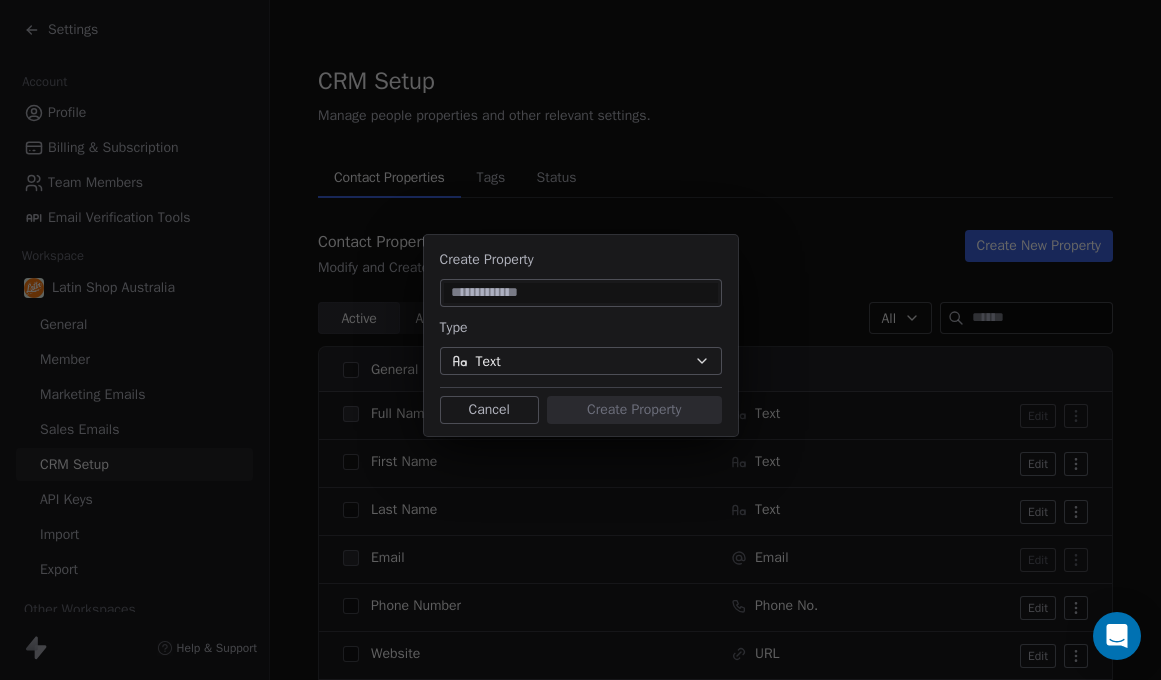 click on "Text" at bounding box center [581, 361] 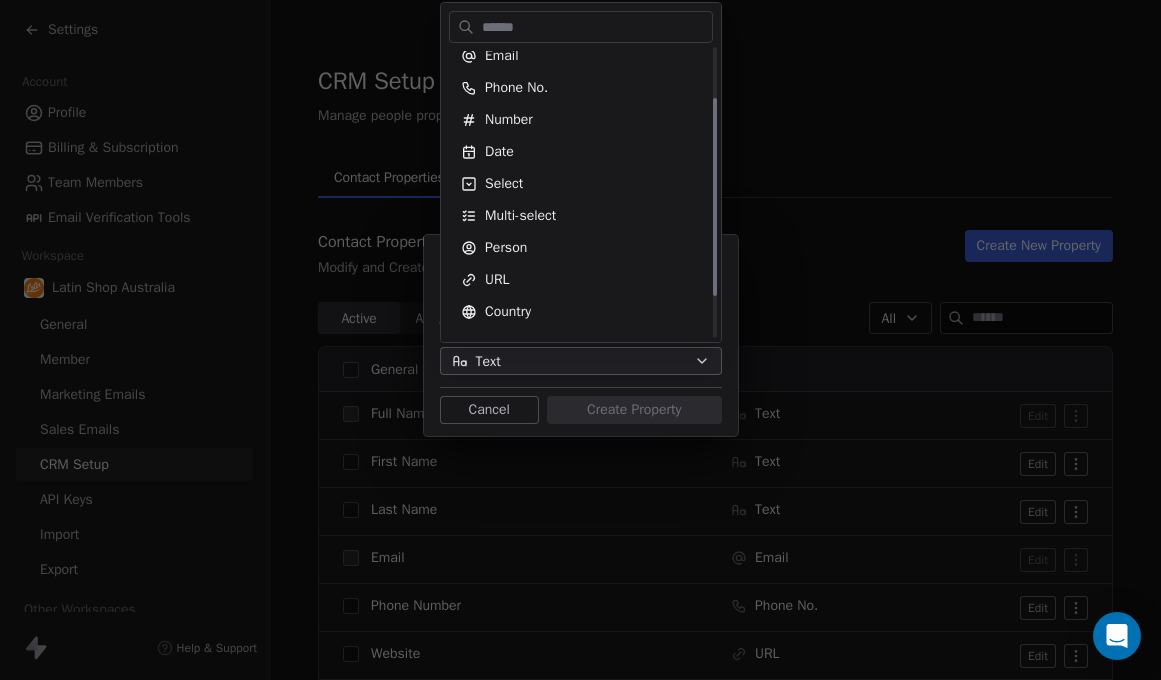 scroll, scrollTop: 72, scrollLeft: 0, axis: vertical 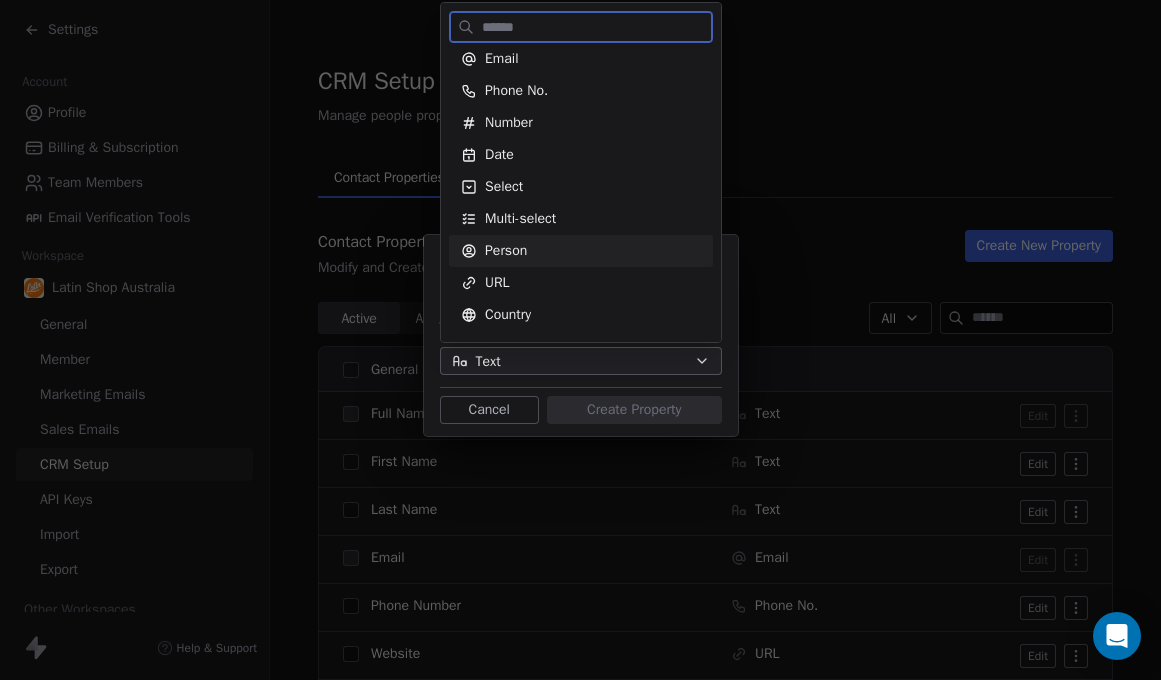 click on "Person" at bounding box center (581, 251) 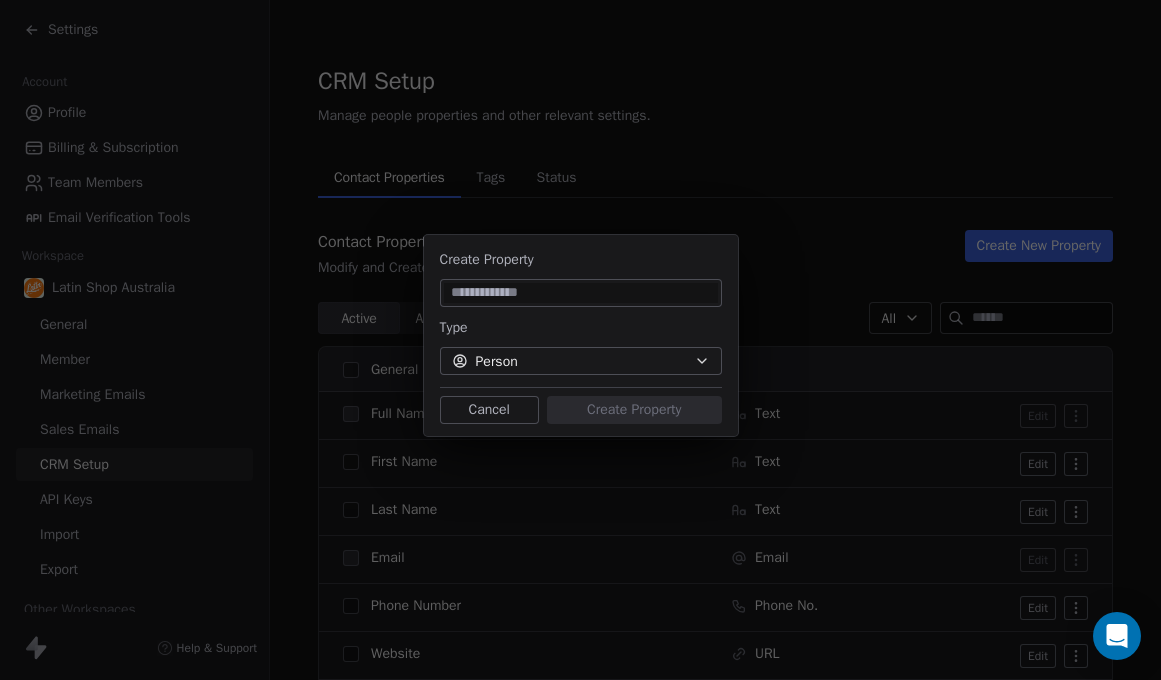 click on "Person" at bounding box center (497, 361) 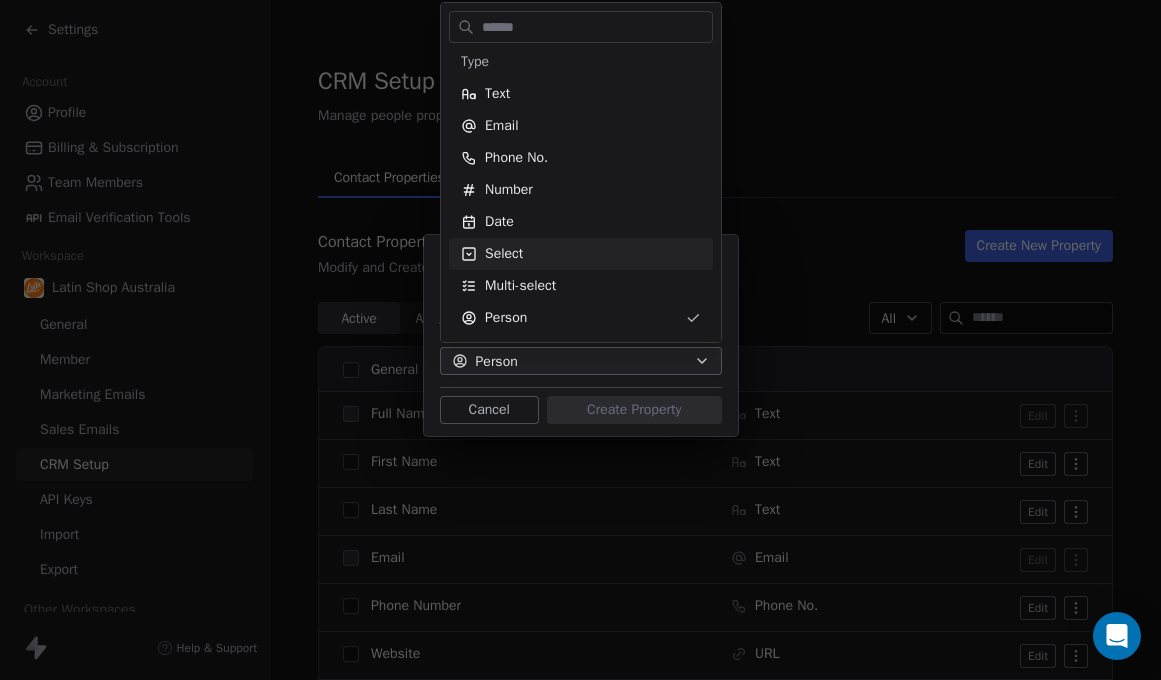 scroll, scrollTop: 0, scrollLeft: 0, axis: both 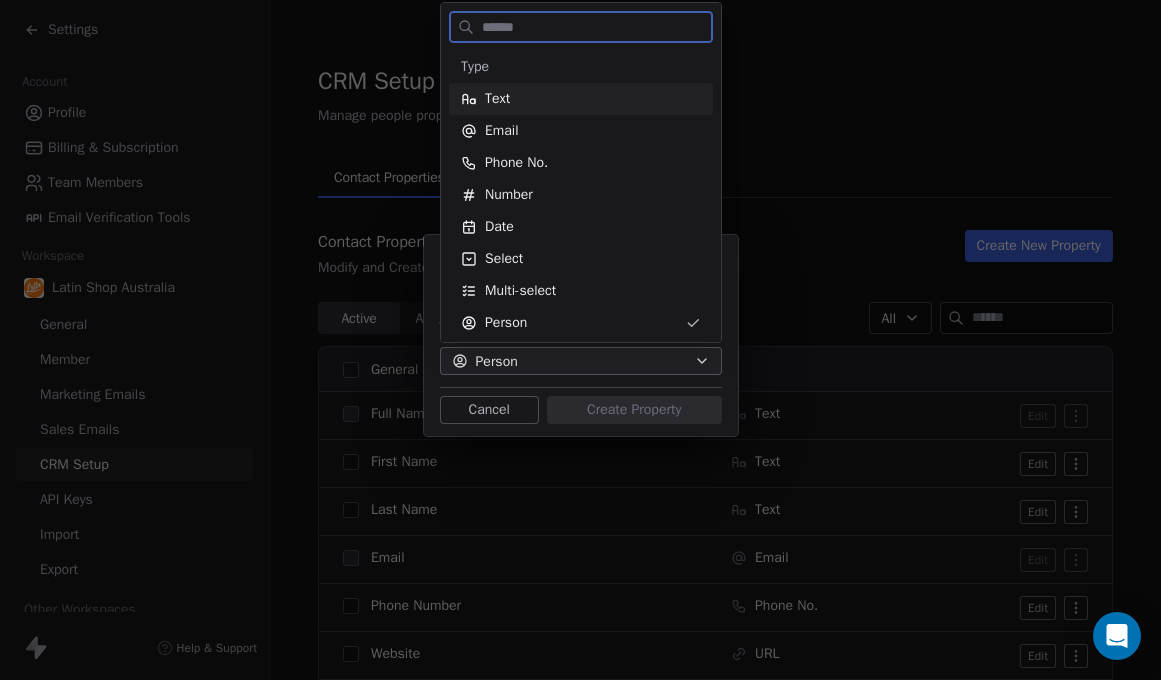 click on "Text" at bounding box center [581, 99] 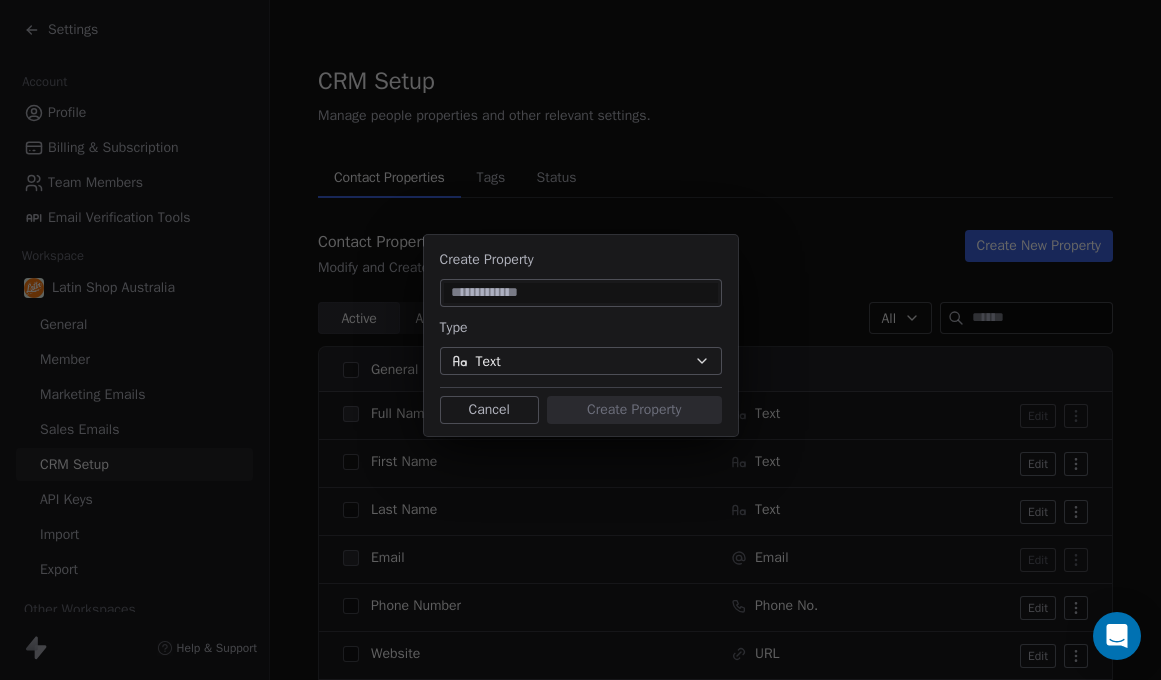 click on "Create Property Type Text Cancel Create Property" at bounding box center [580, 340] 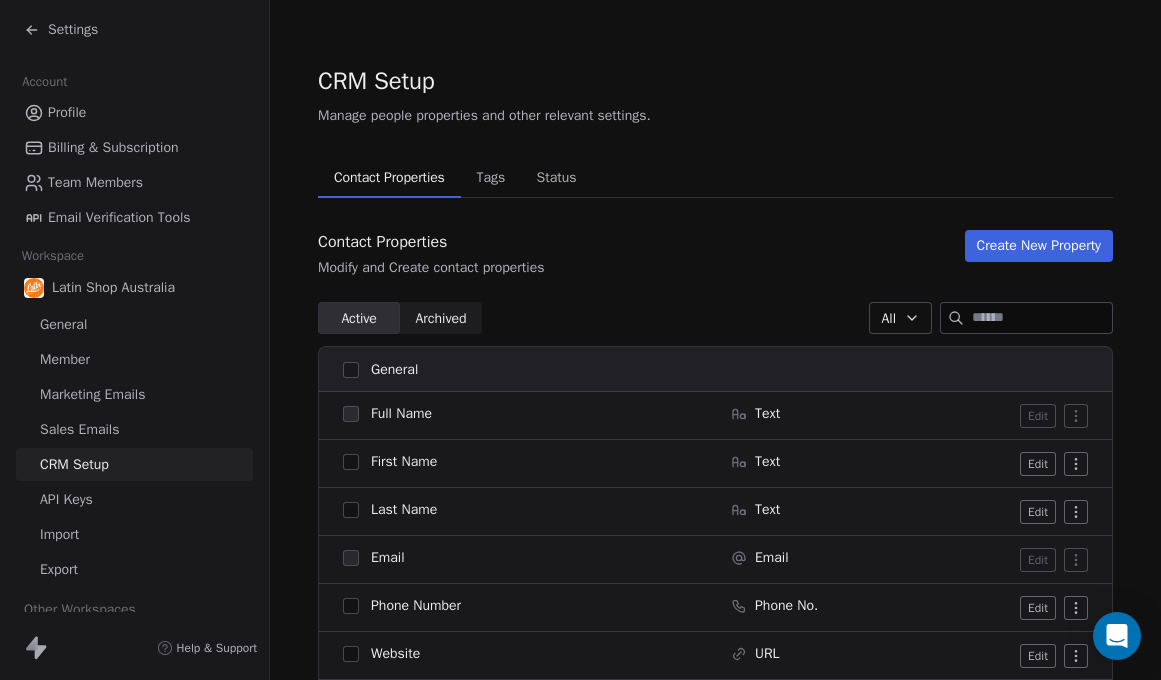 click on "Create New Property" at bounding box center [1039, 246] 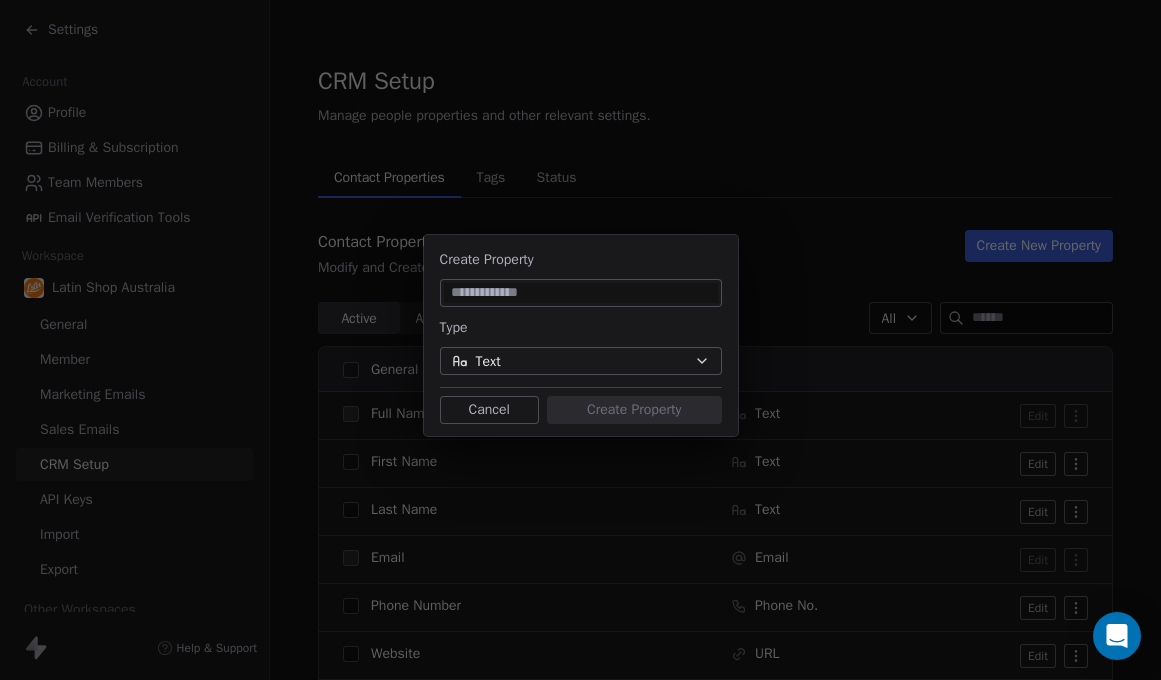type on "*" 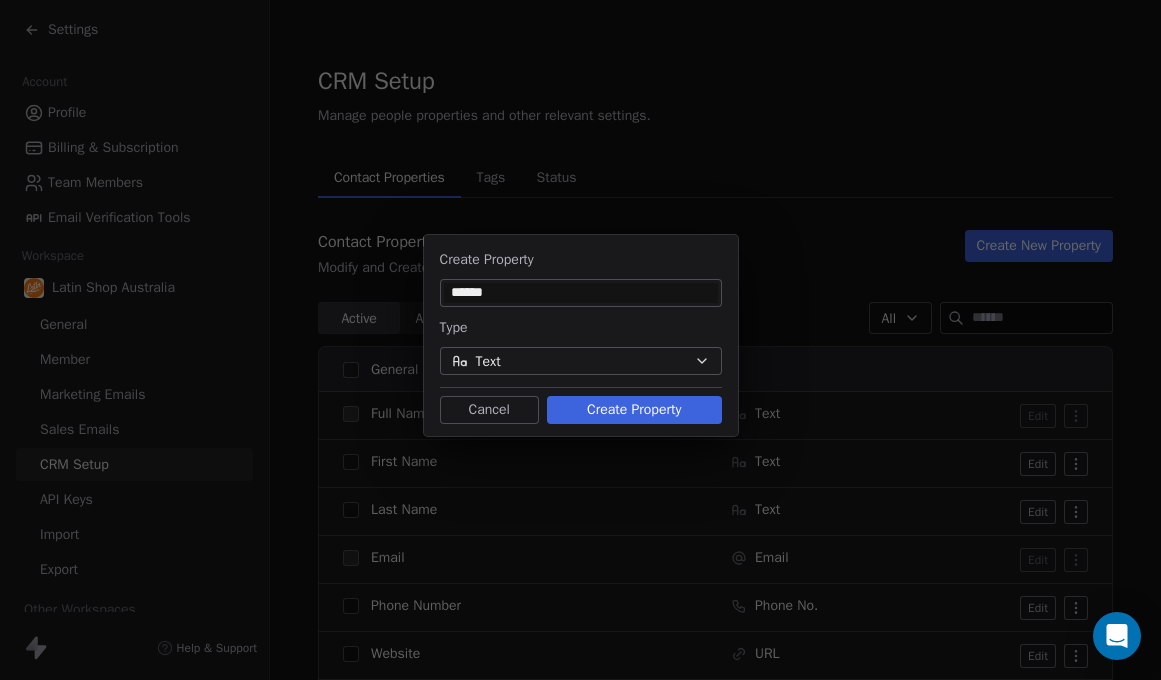 type on "******" 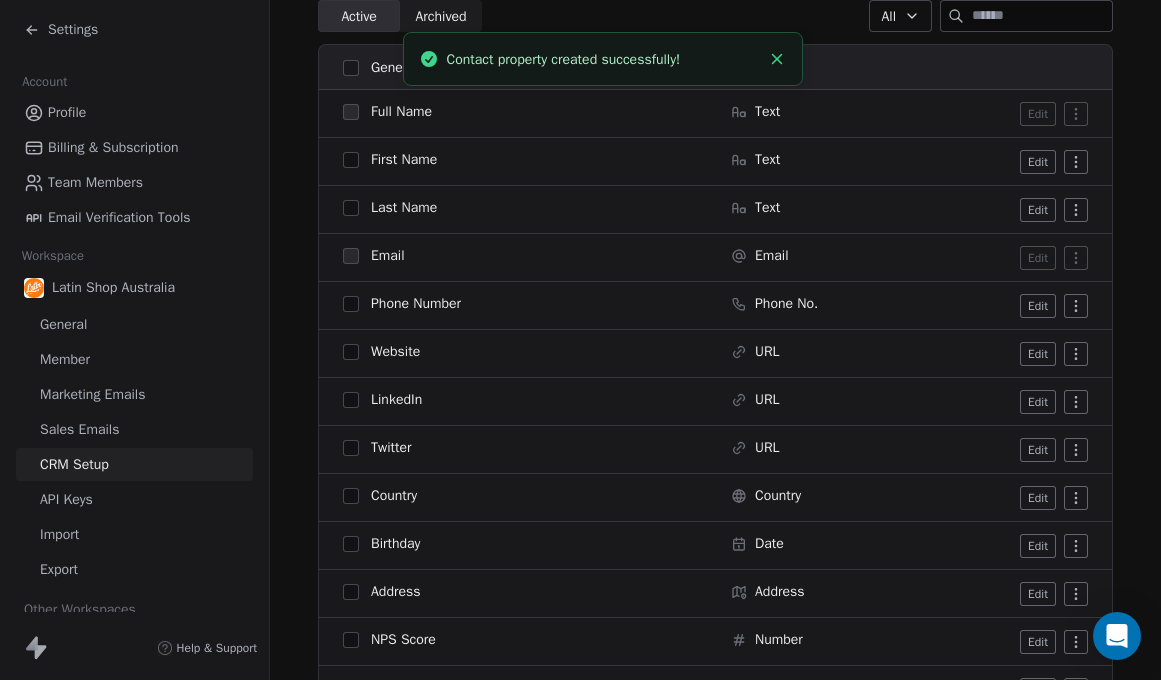 scroll, scrollTop: 0, scrollLeft: 0, axis: both 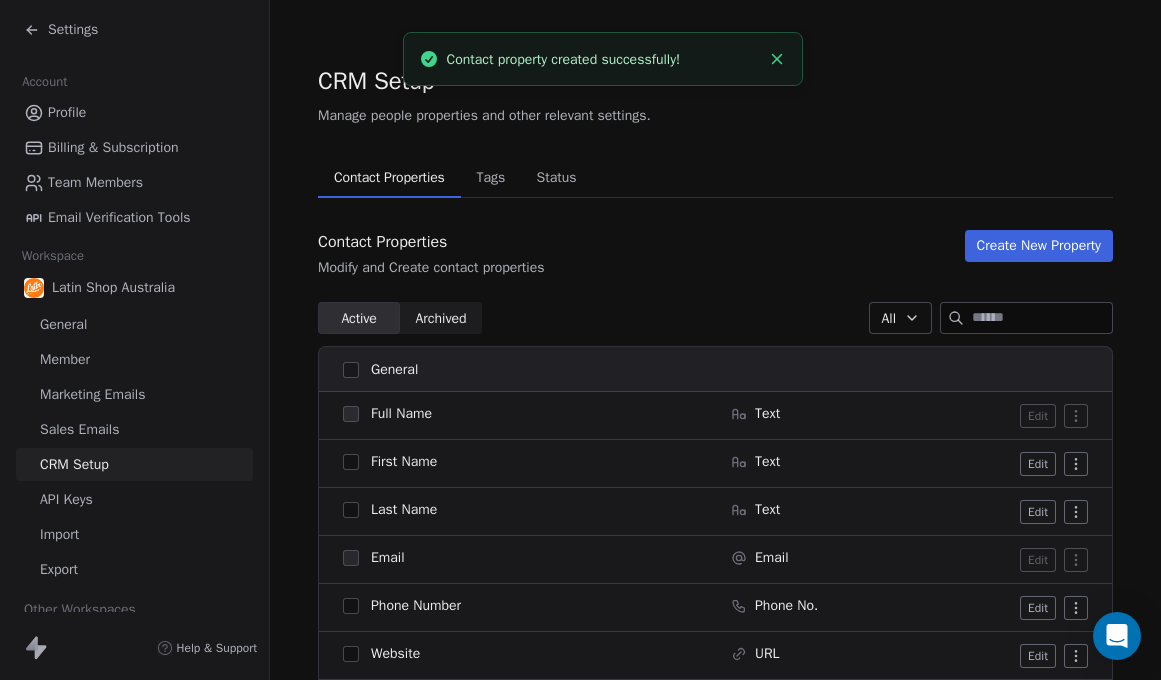 click on "Archived" at bounding box center [440, 318] 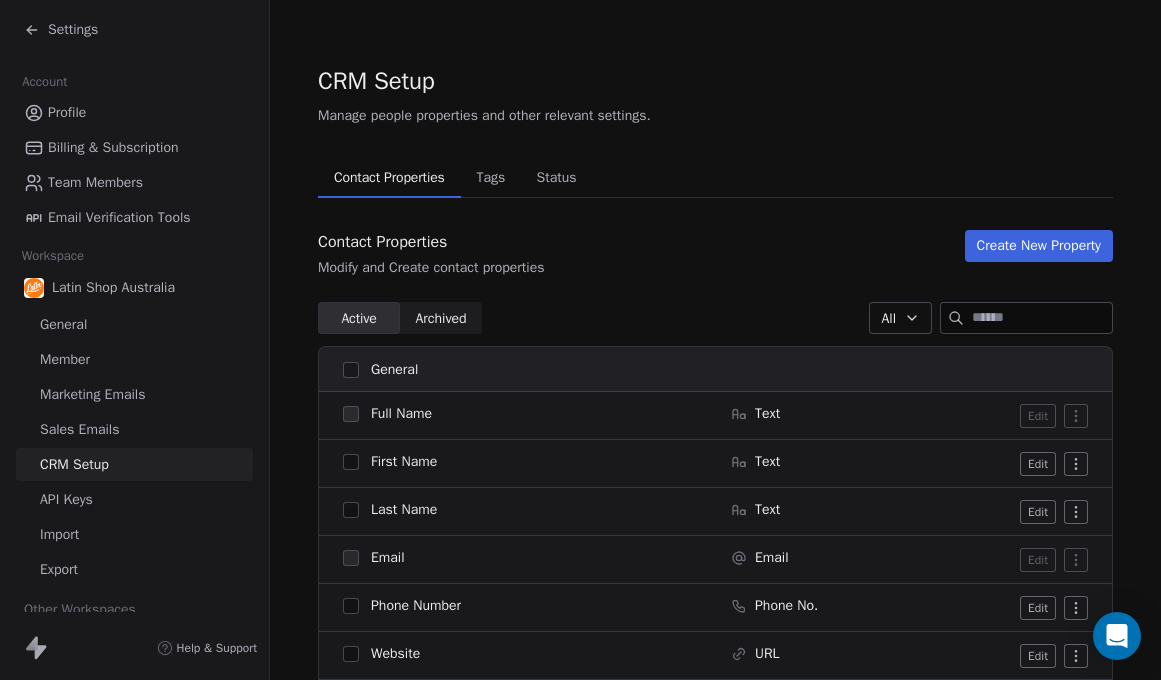 click on "Archived" at bounding box center [440, 318] 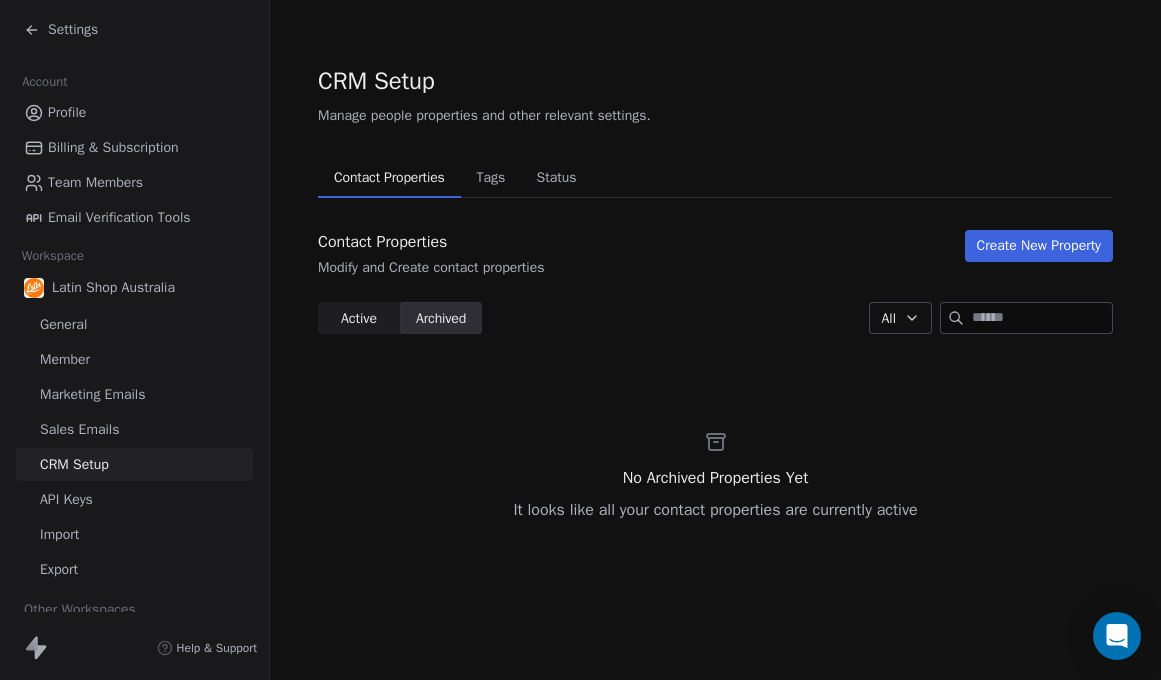 click on "Active" at bounding box center (359, 318) 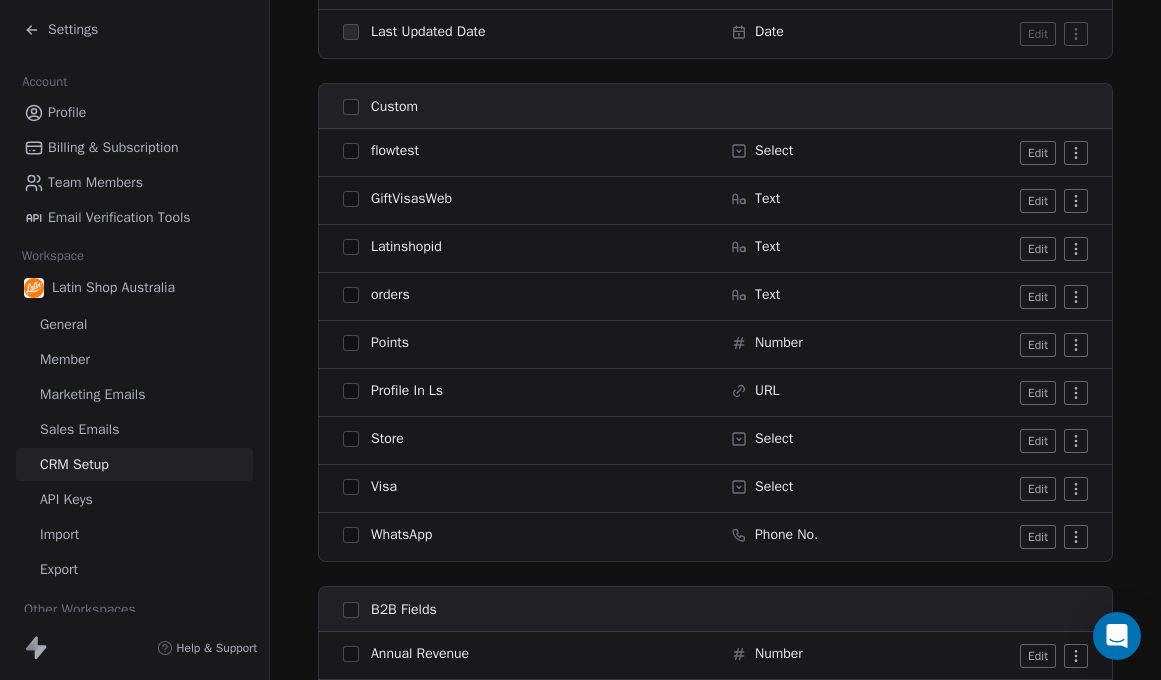 scroll, scrollTop: 1884, scrollLeft: 0, axis: vertical 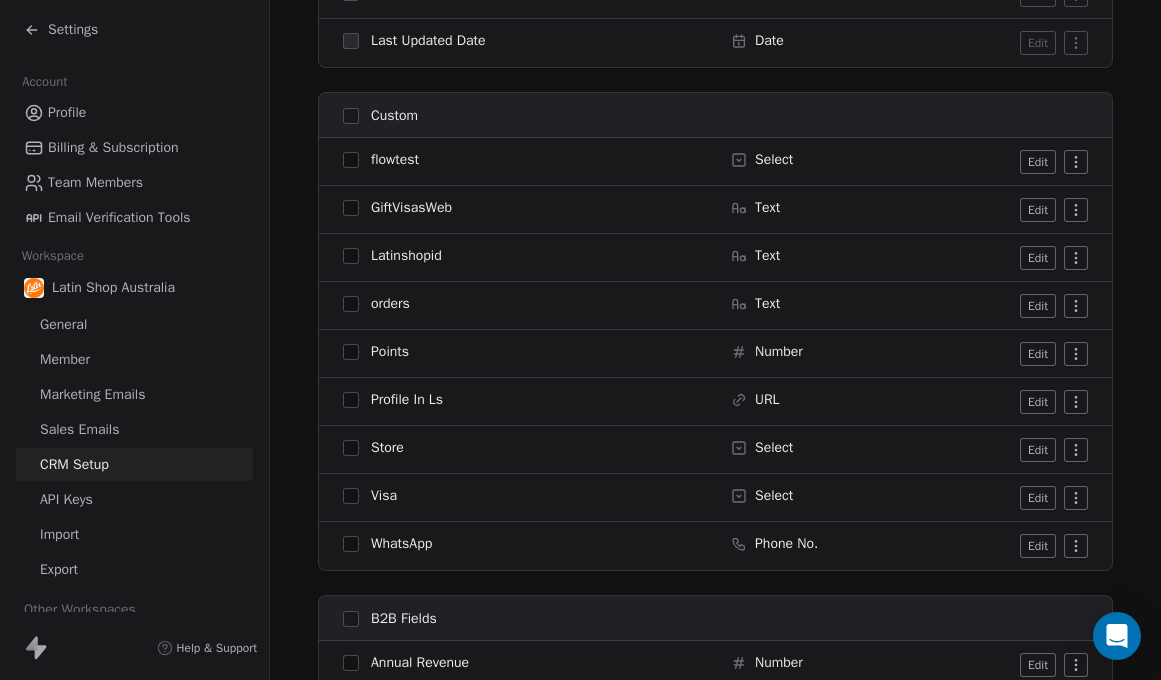 click on "Edit" at bounding box center [1038, 306] 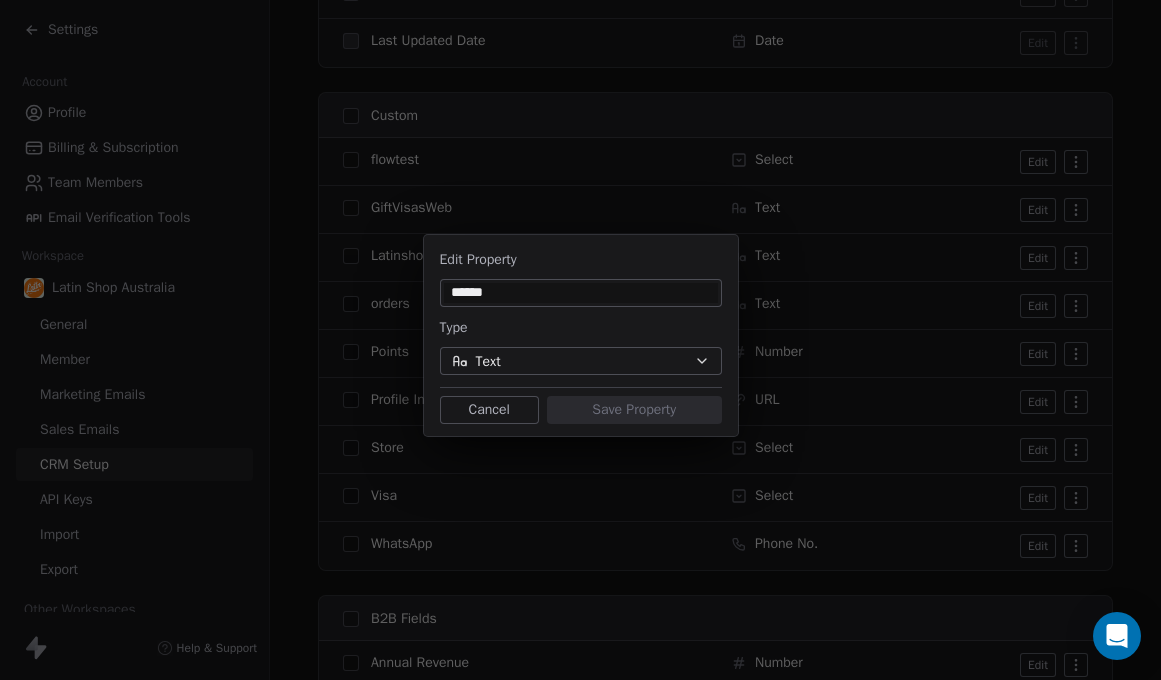 click on "Edit Property ****** Type Text Cancel Save Property" at bounding box center (580, 340) 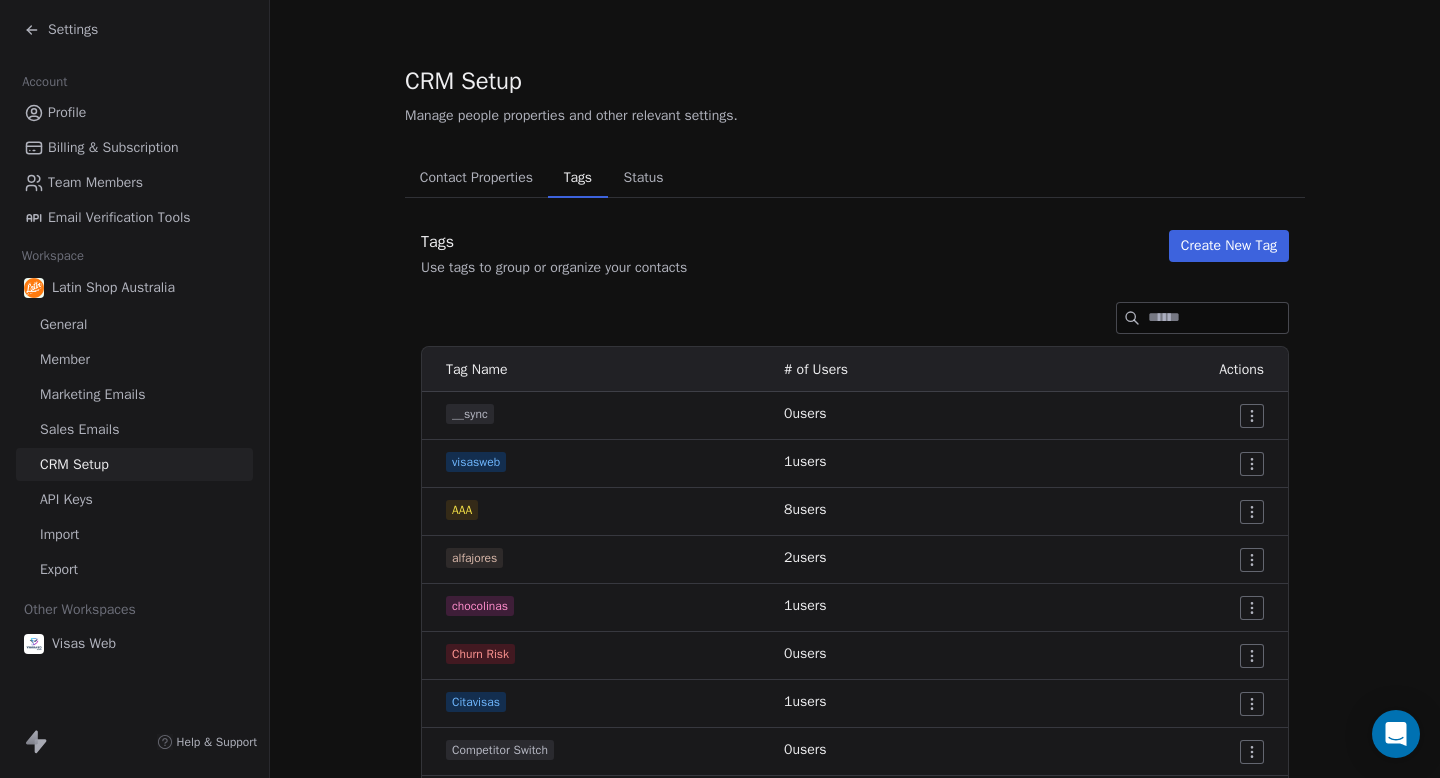 scroll, scrollTop: 0, scrollLeft: 0, axis: both 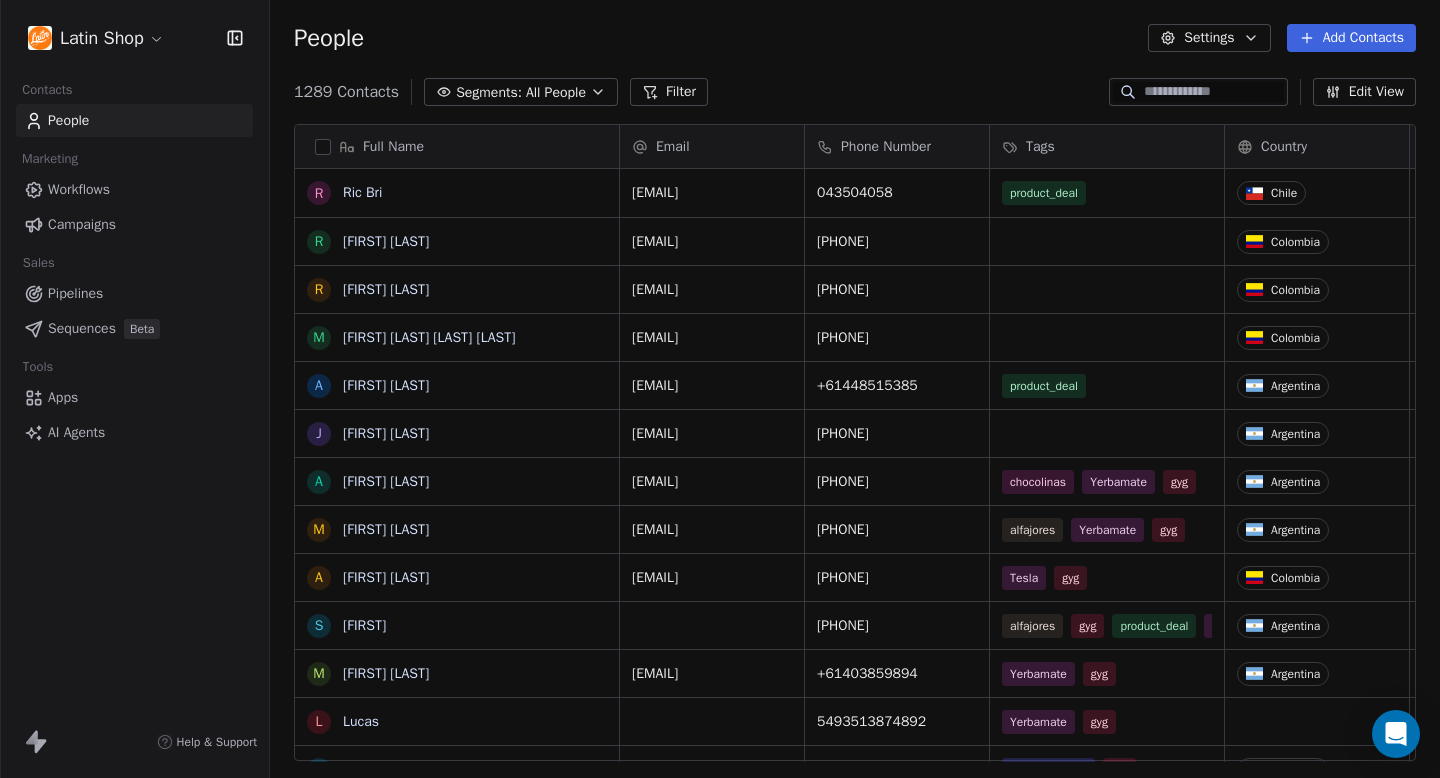 click on "Sequences" at bounding box center [82, 328] 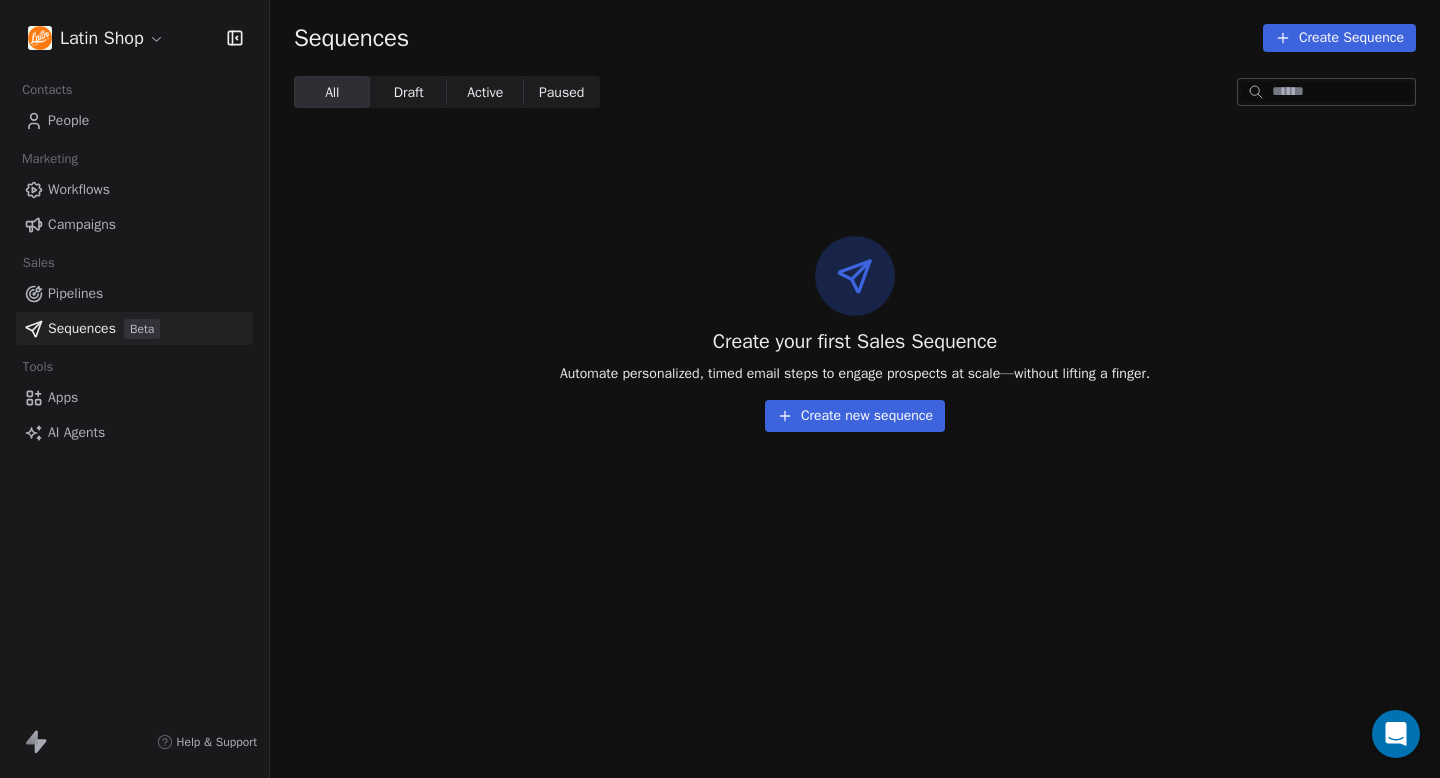 click on "Create new sequence" at bounding box center [855, 416] 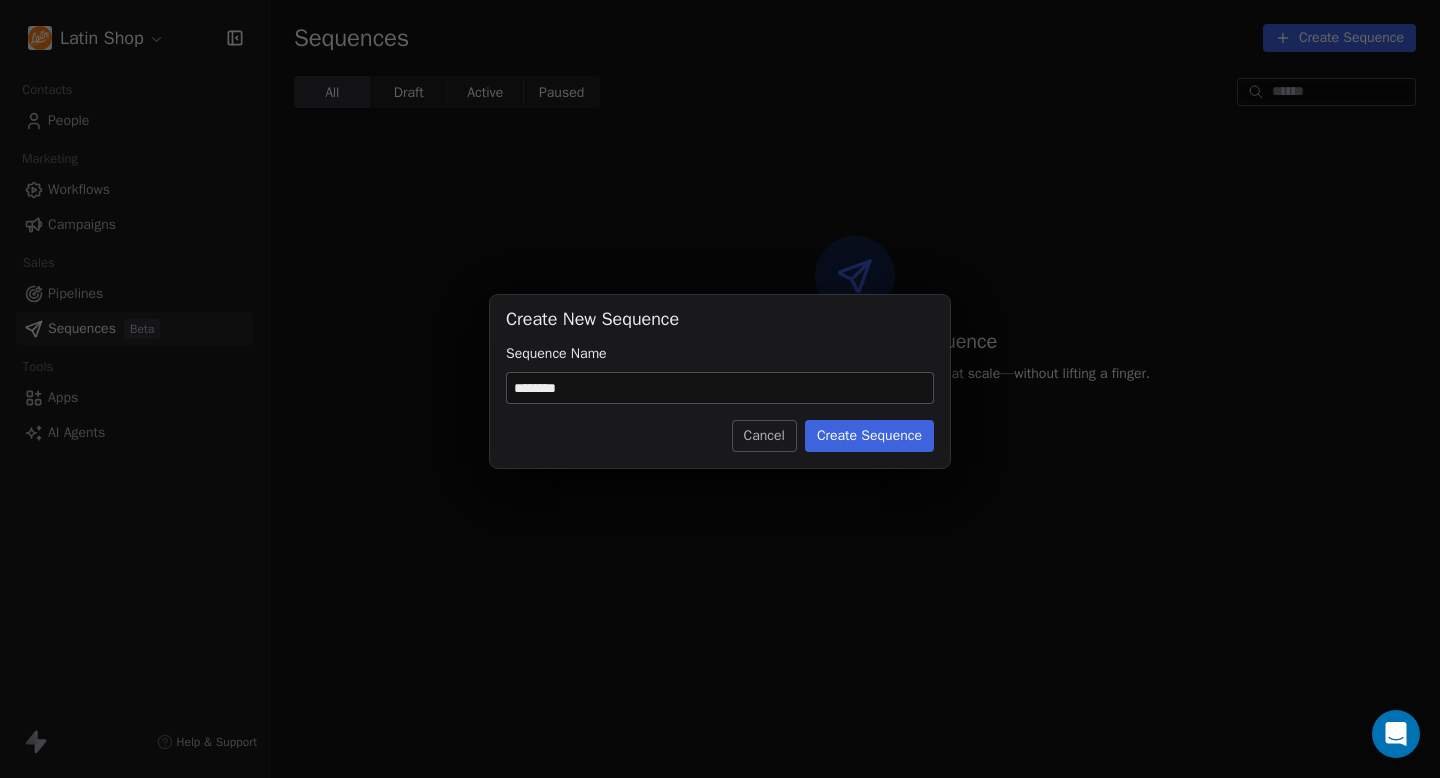 type on "********" 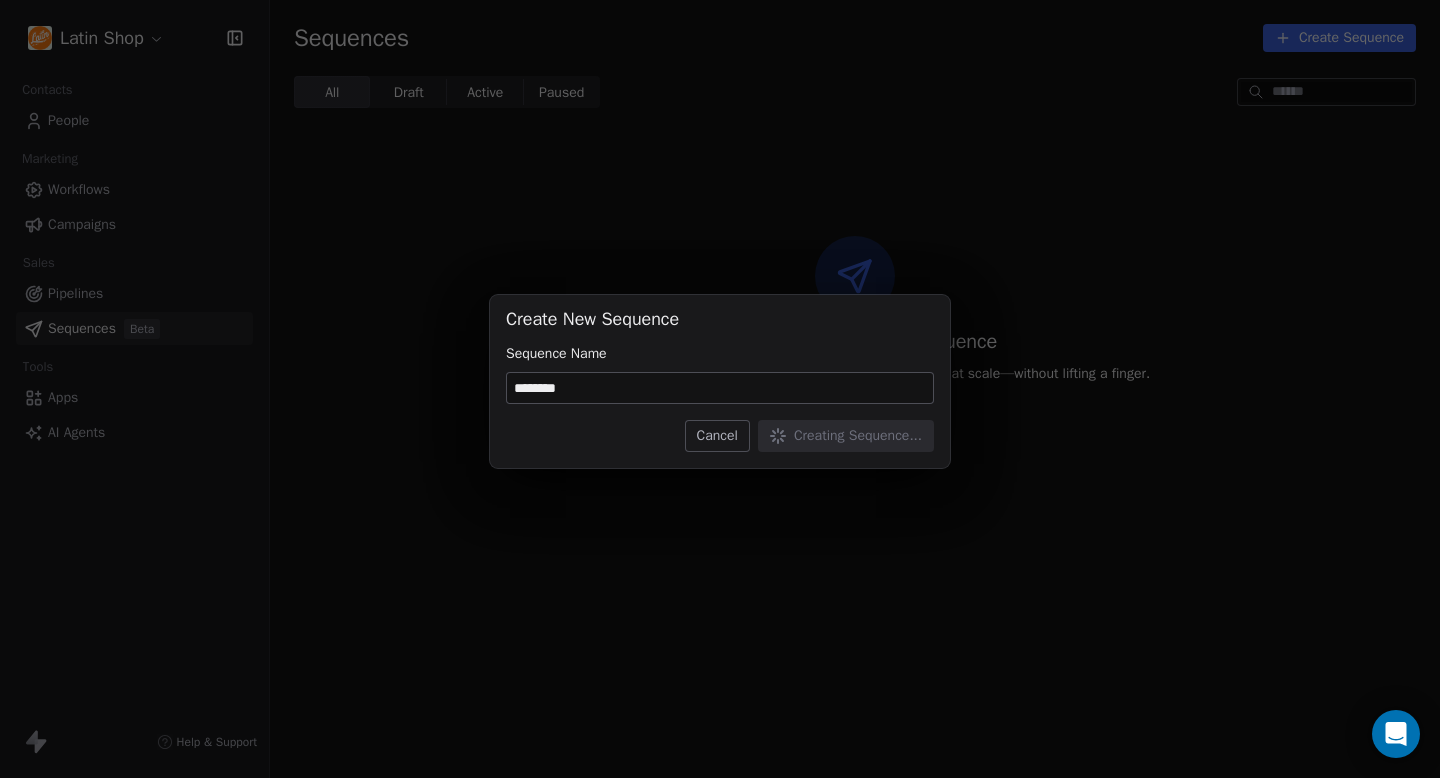 type 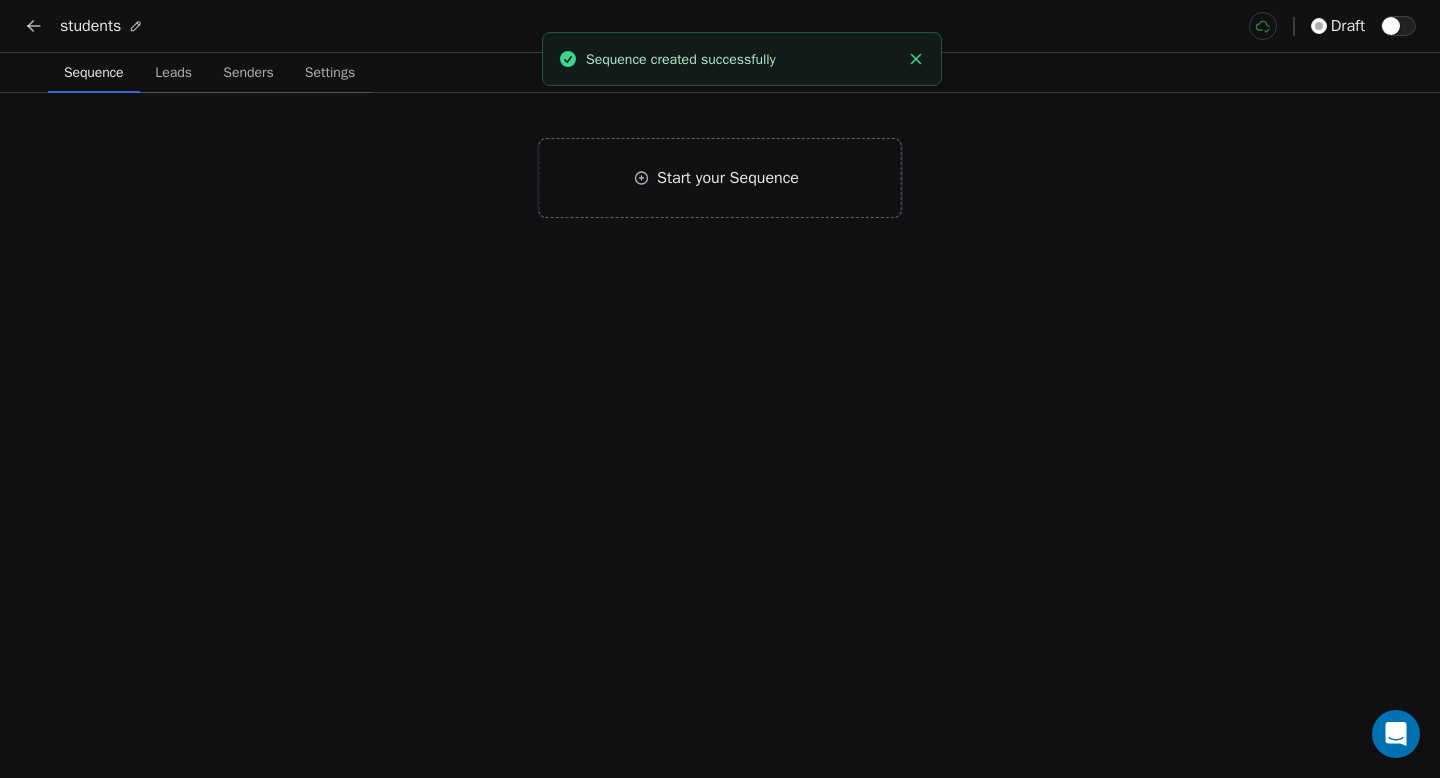 click 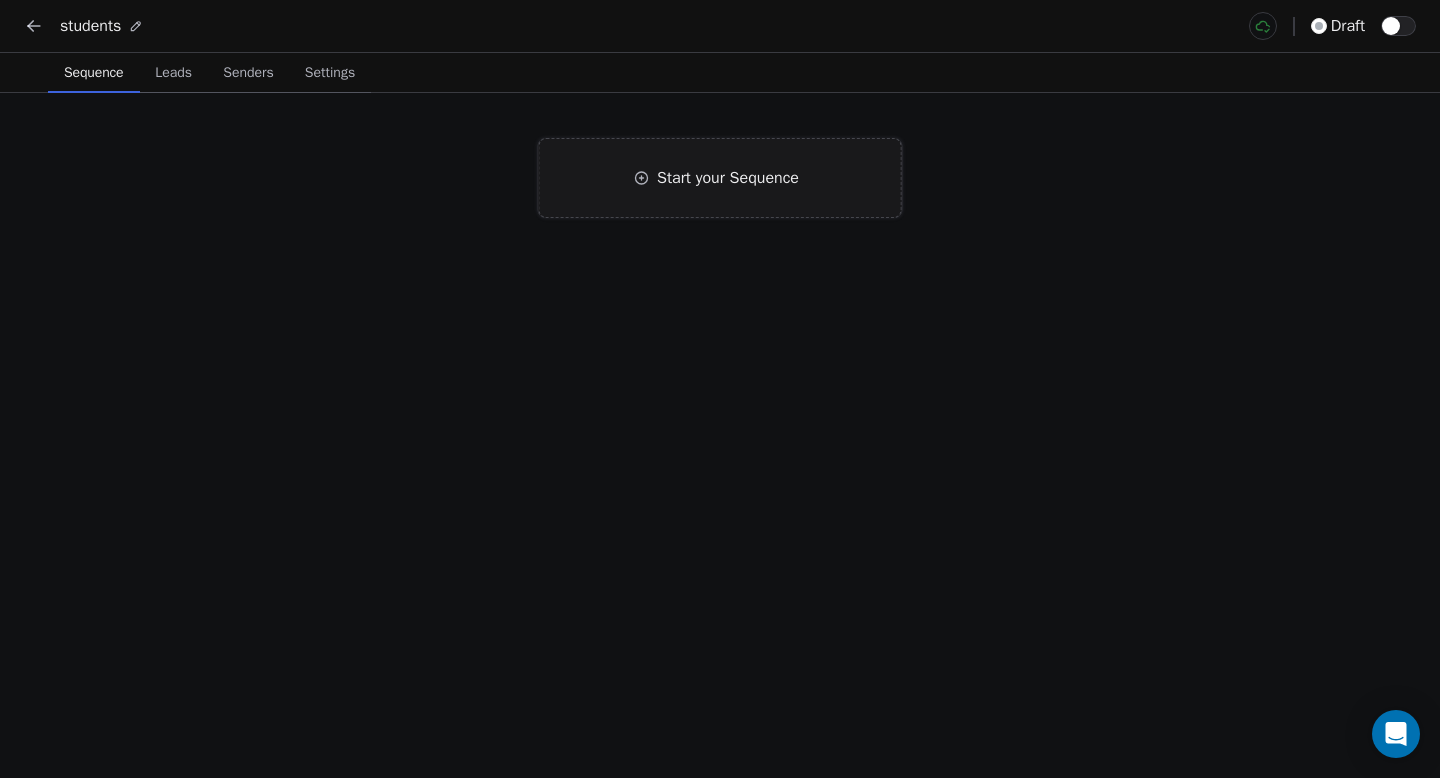 click on "Start your Sequence" at bounding box center [728, 178] 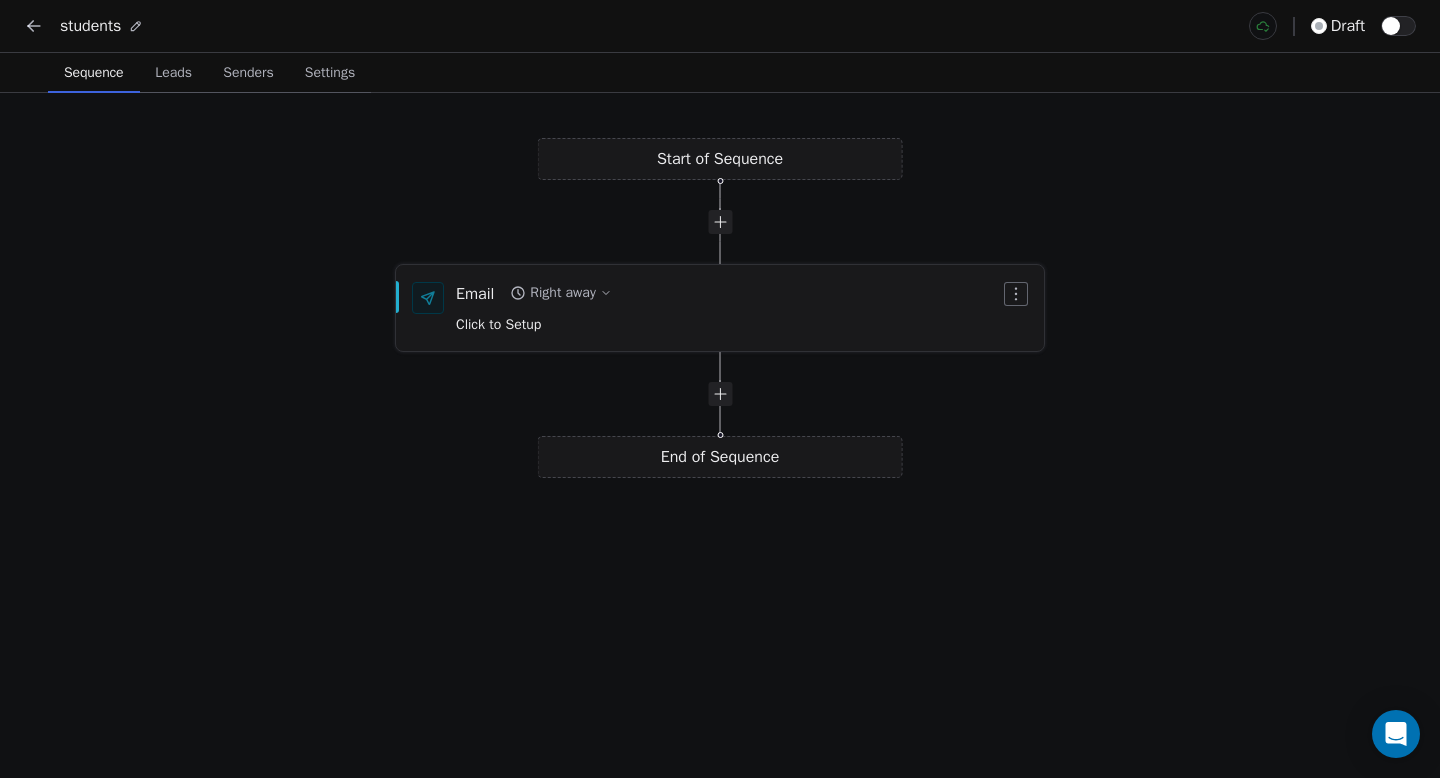 click on "Email Right away Click to Setup" at bounding box center (728, 308) 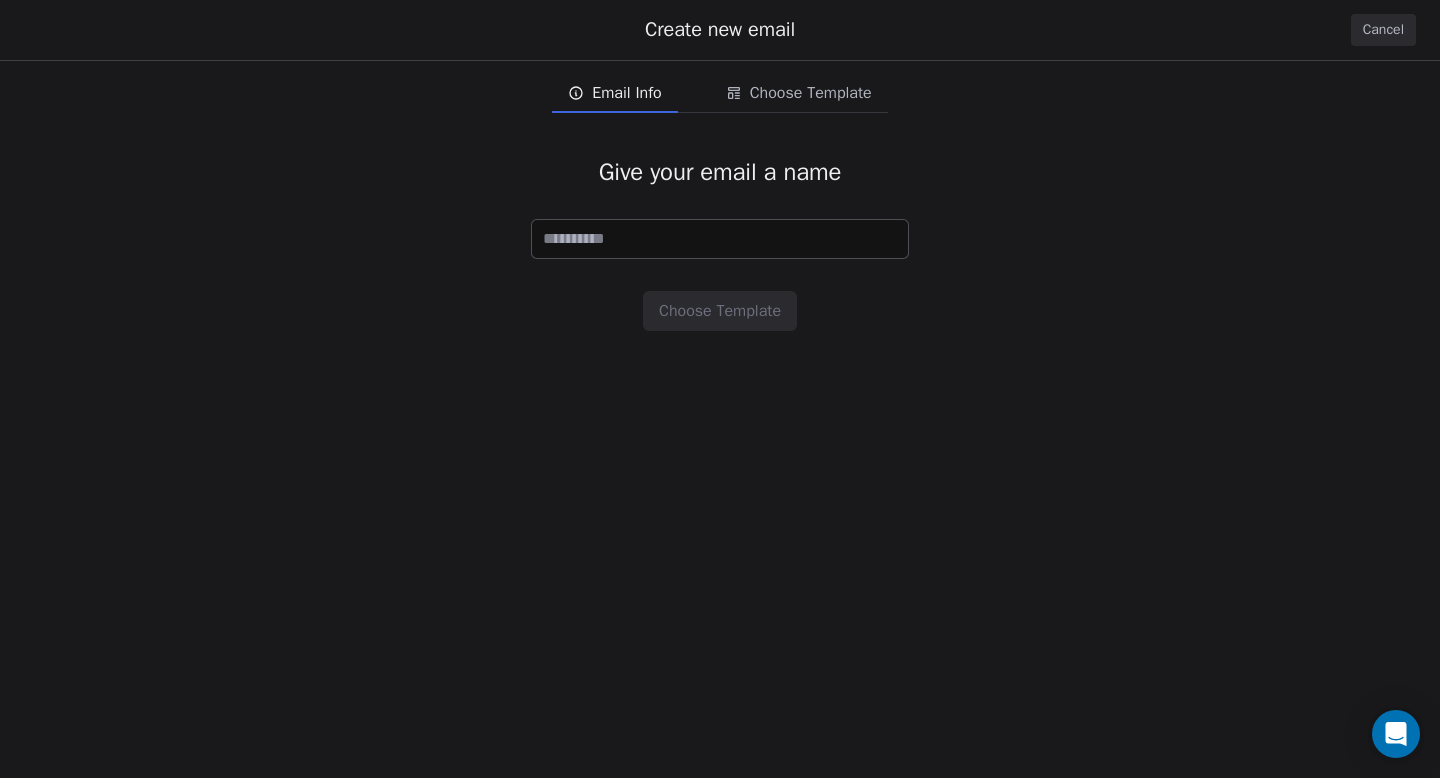 click on "Cancel" at bounding box center (1383, 30) 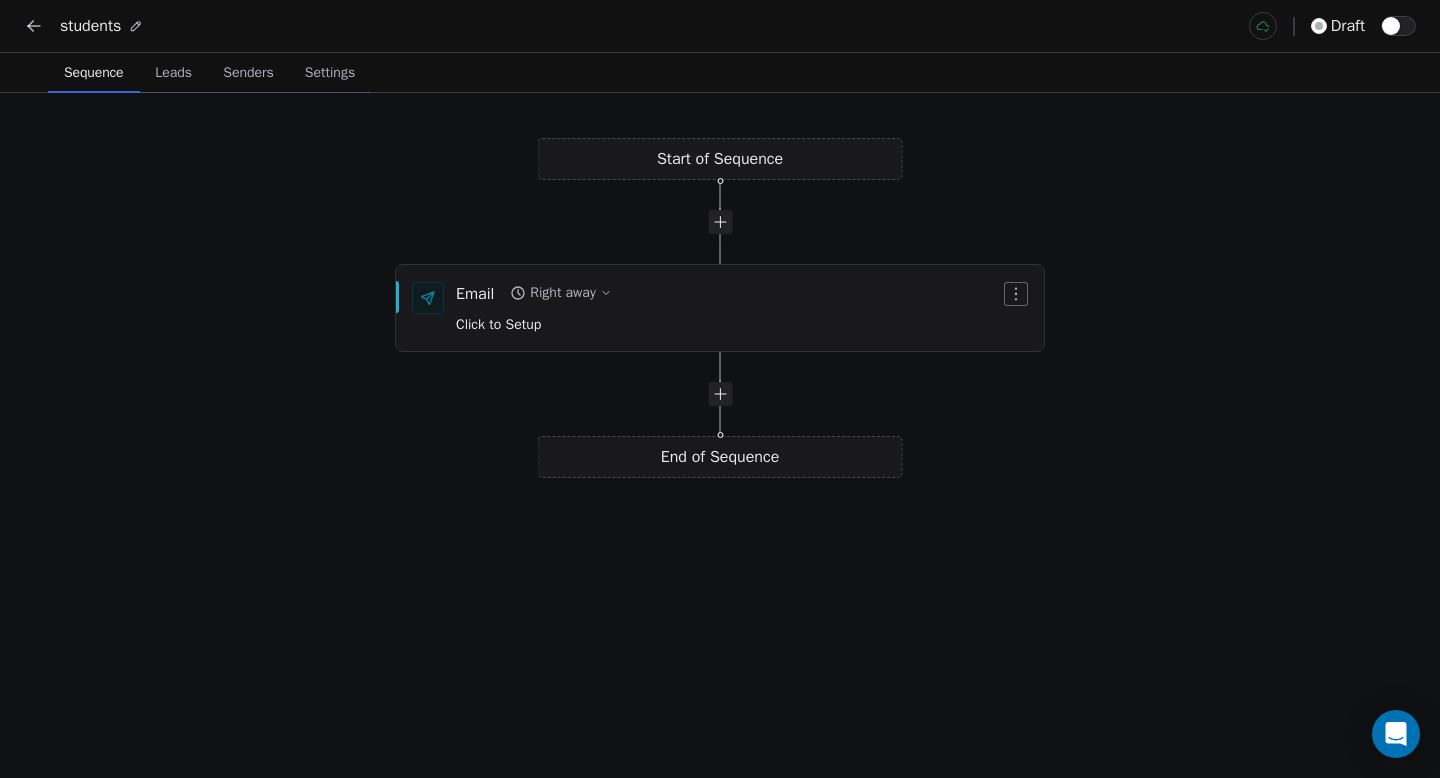 click on "Start of Sequence Email Right away Click to Setup End of Sequence" at bounding box center (720, 435) 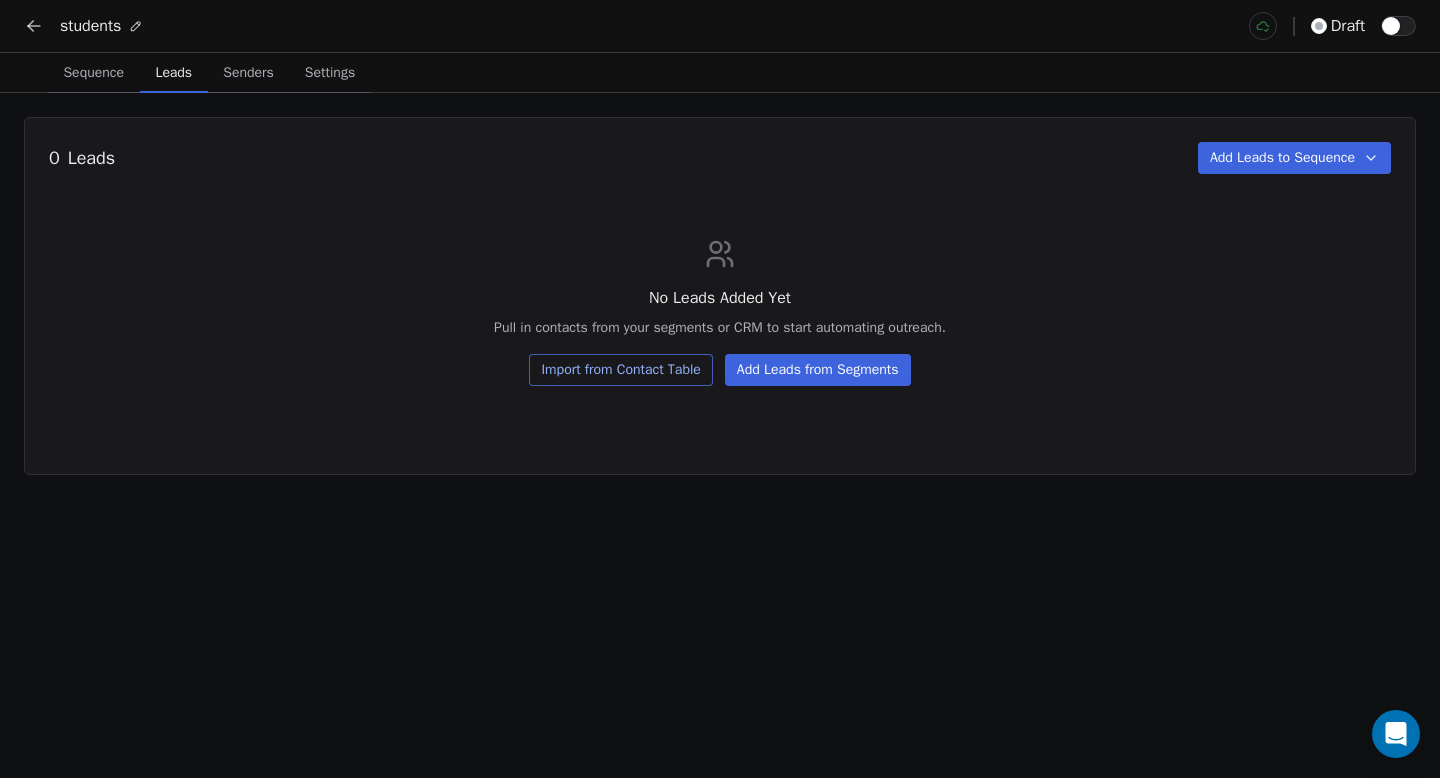 click on "Add Leads to Sequence" at bounding box center [1294, 158] 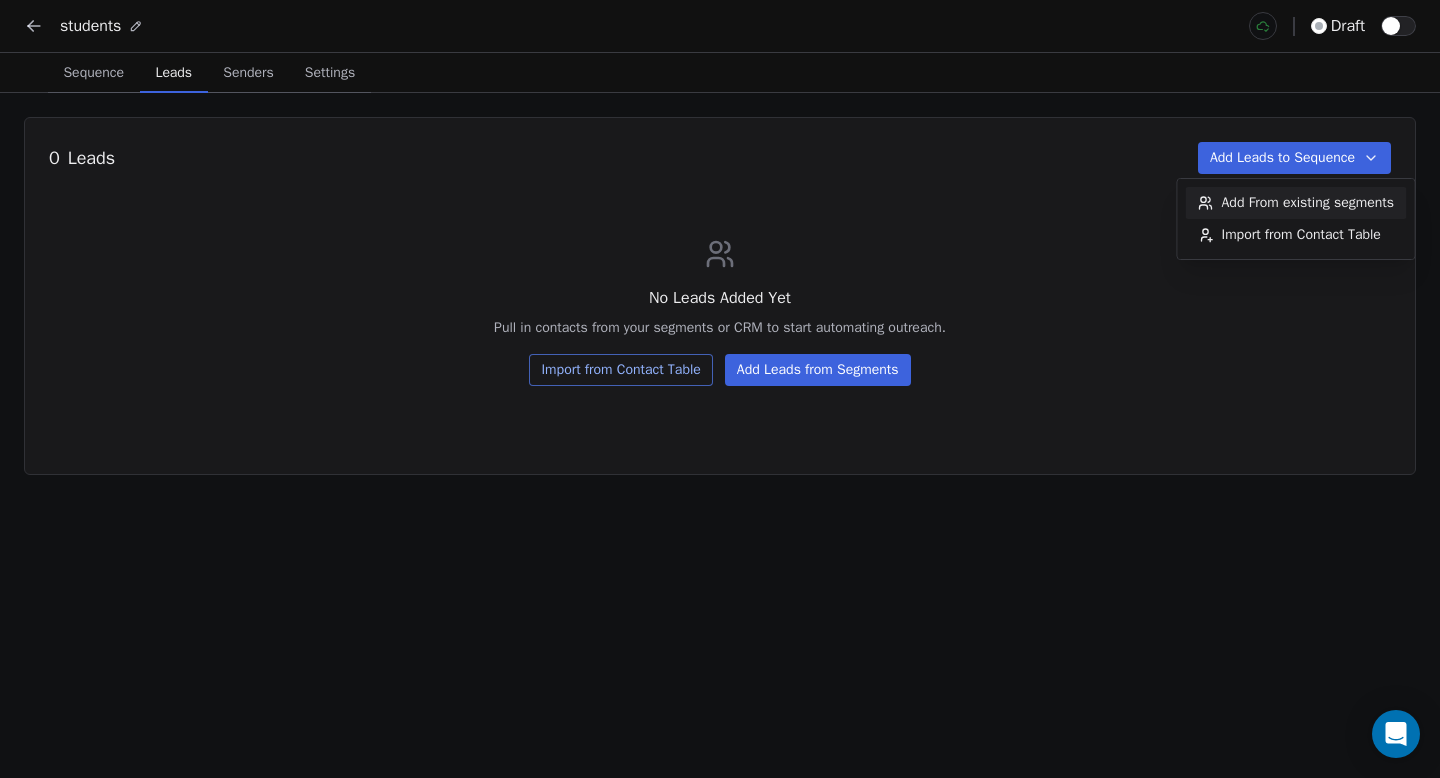 click on "students draft Sequence Sequence Leads Leads Senders Senders Settings Settings 0   Leads Add Leads to Sequence No Leads Added Yet Pull in contacts from your segments or CRM to start automating outreach. Import from Contact Table Add Leads from Segments
Add From existing segments Import from Contact Table" at bounding box center (720, 389) 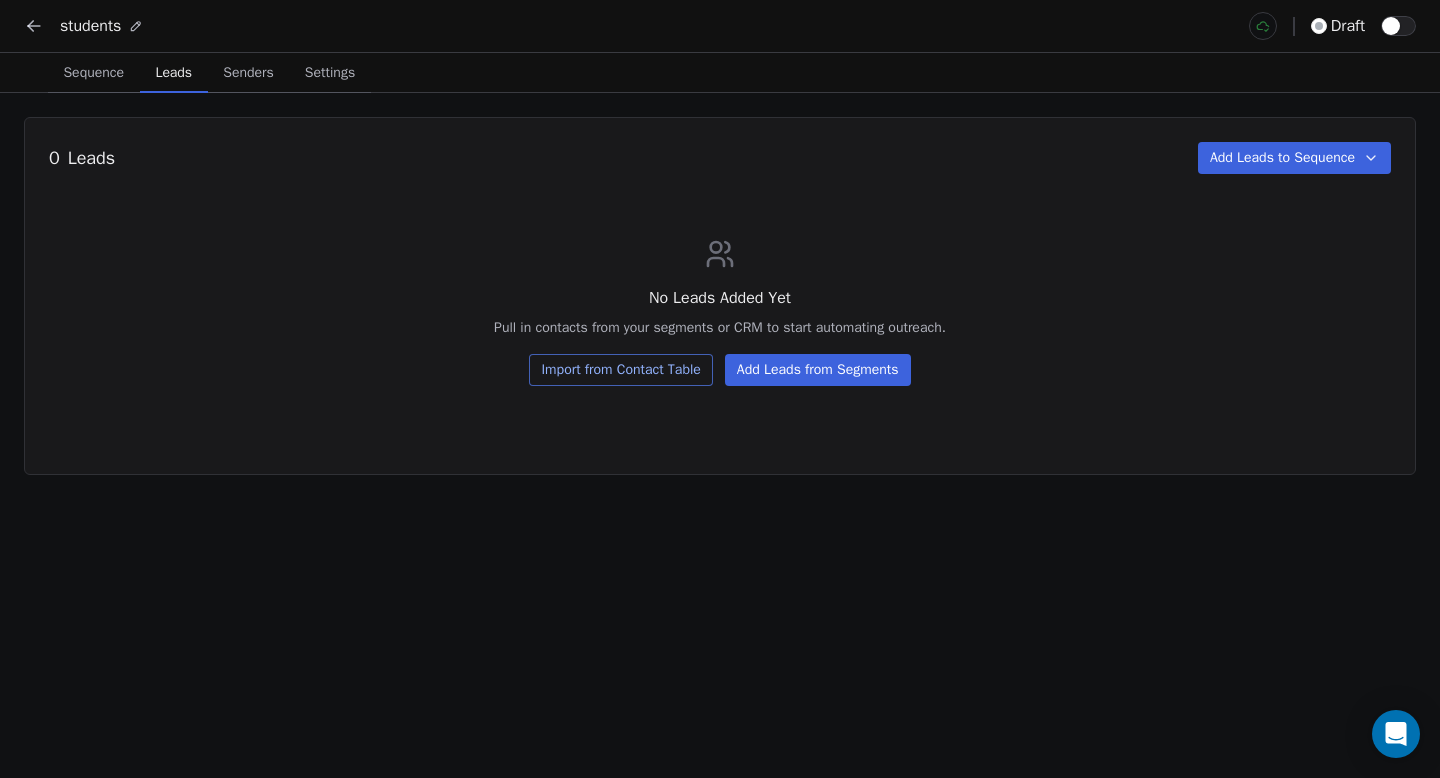click on "Senders Senders" at bounding box center [249, 73] 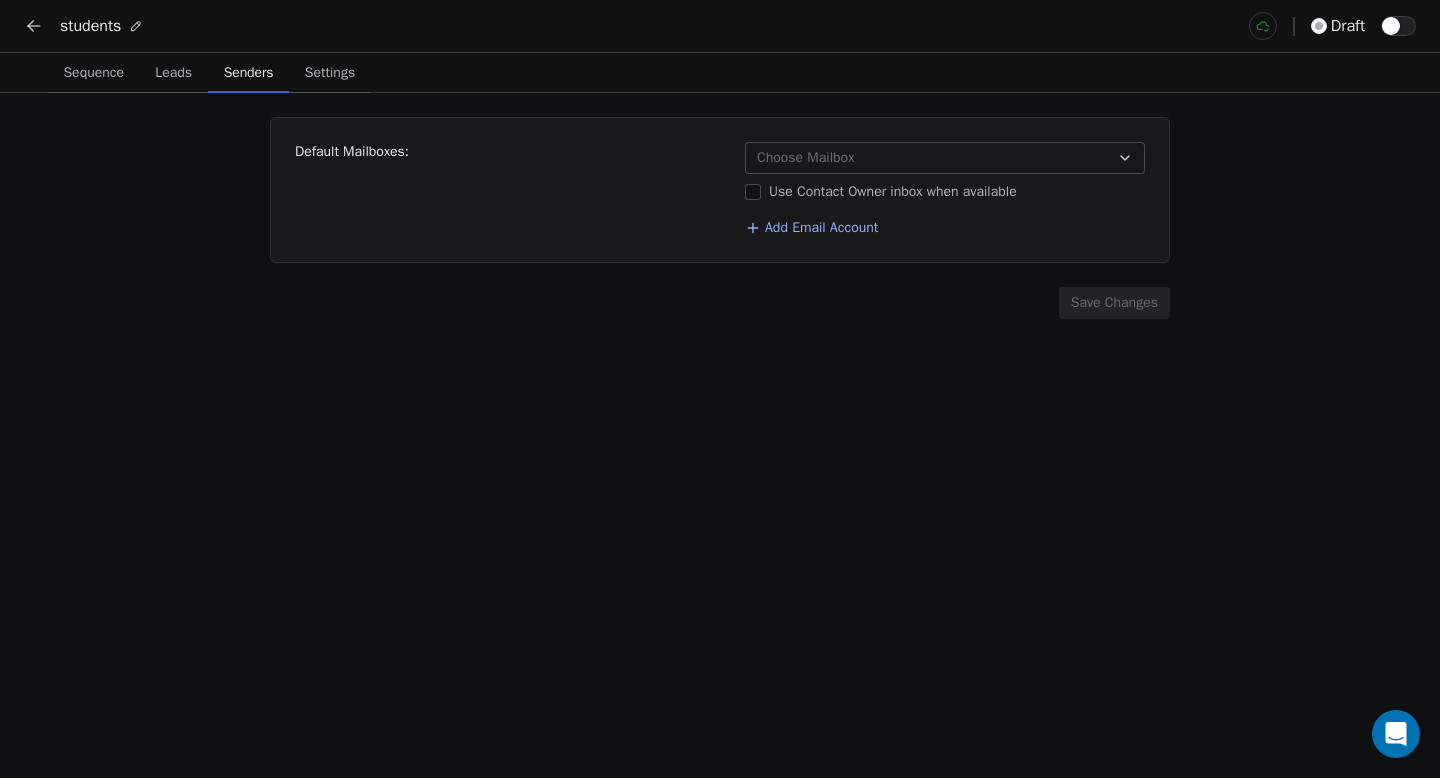 click on "Choose Mailbox" at bounding box center (945, 158) 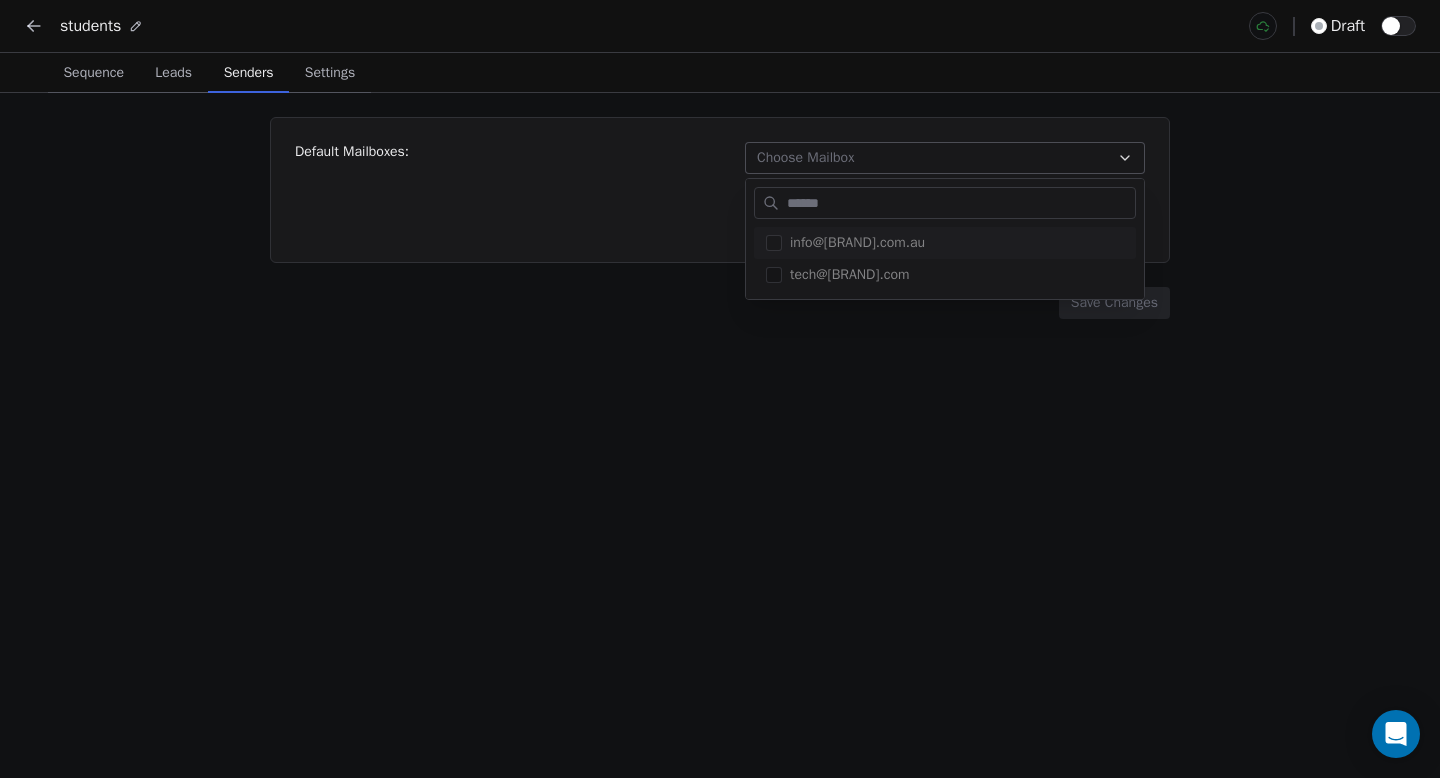 click on "students draft Sequence Sequence Leads Leads Senders Senders Settings Settings Default Mailboxes: Choose Mailbox Use Contact Owner inbox when available Add Email Account Save Changes
info@latinshop.com.au tech@latinshop.com" at bounding box center [720, 389] 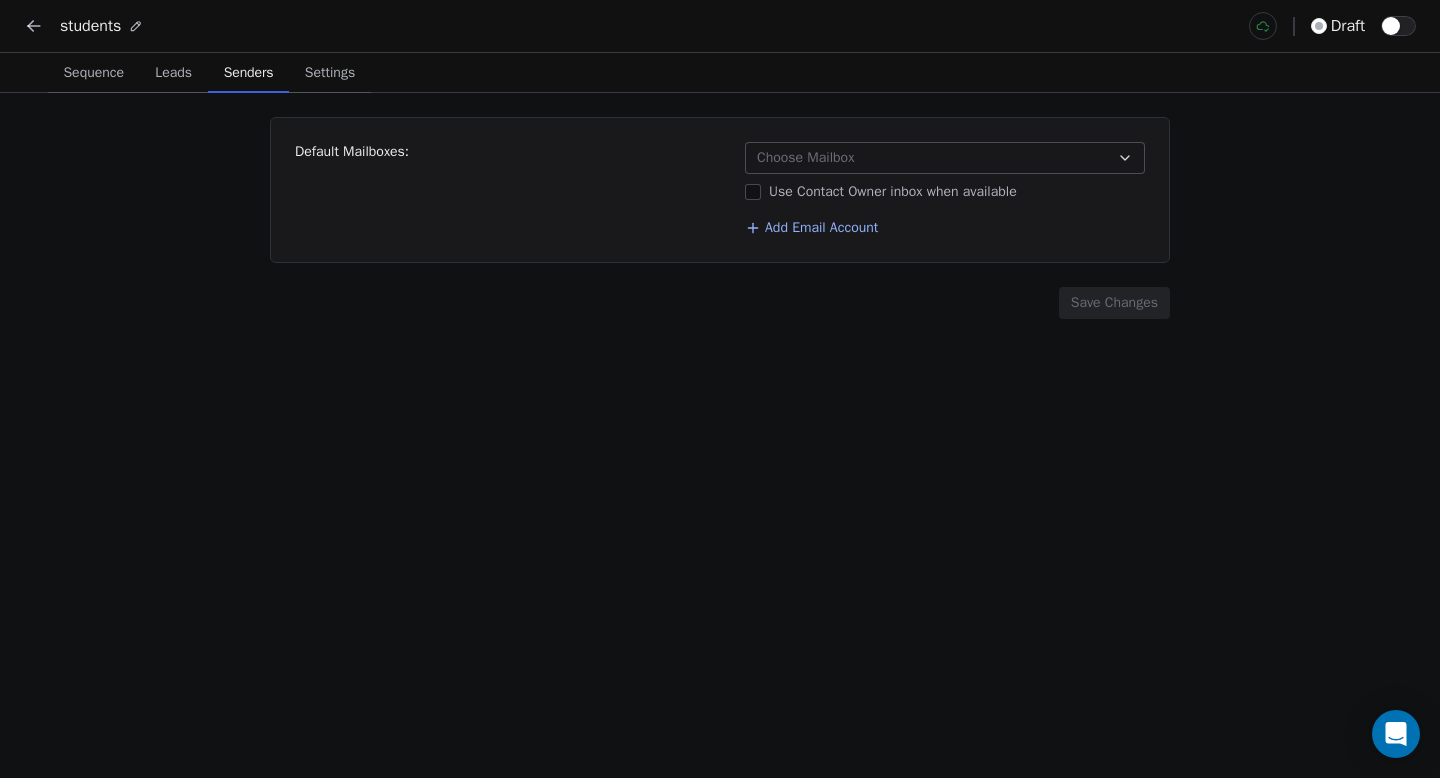 click on "Settings" at bounding box center (330, 73) 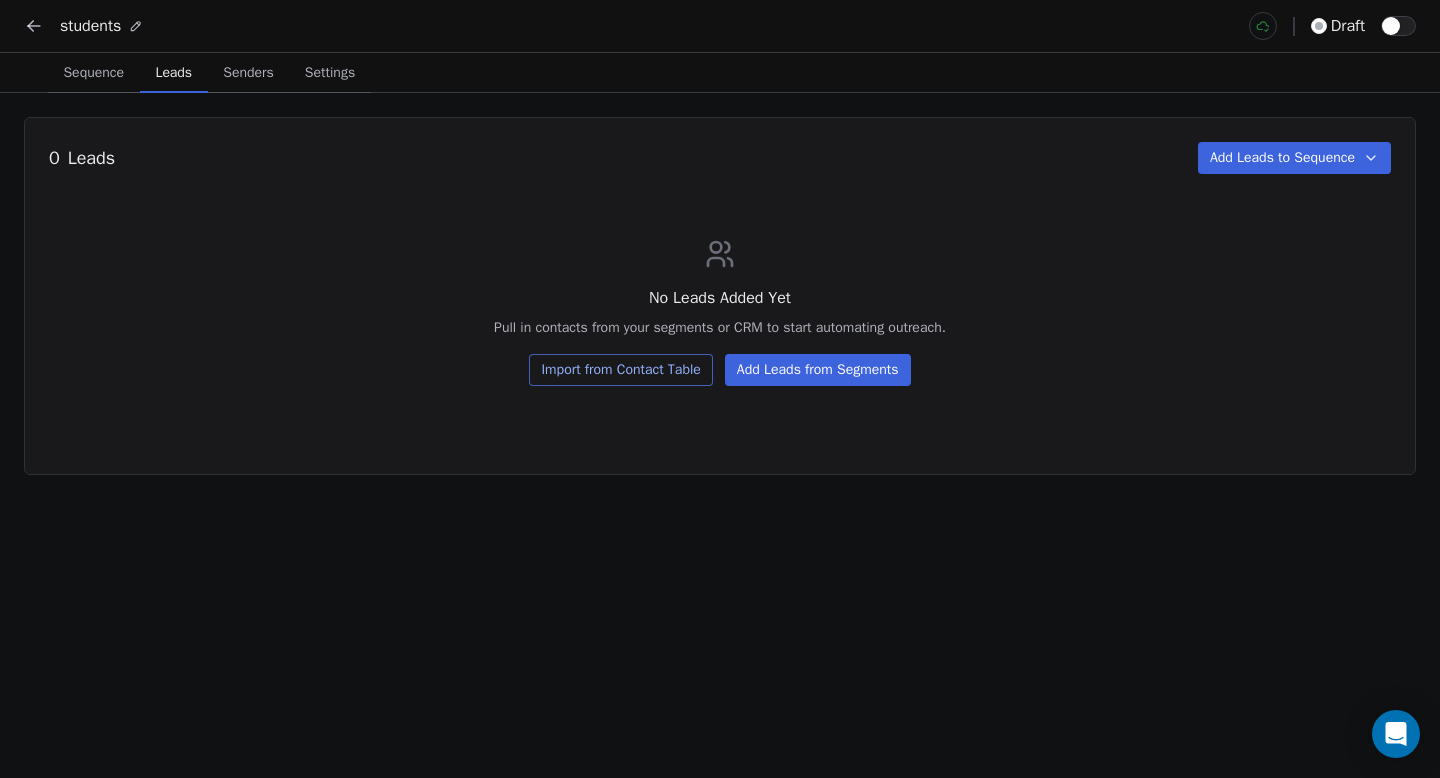 click on "Add Leads from Segments" at bounding box center [818, 370] 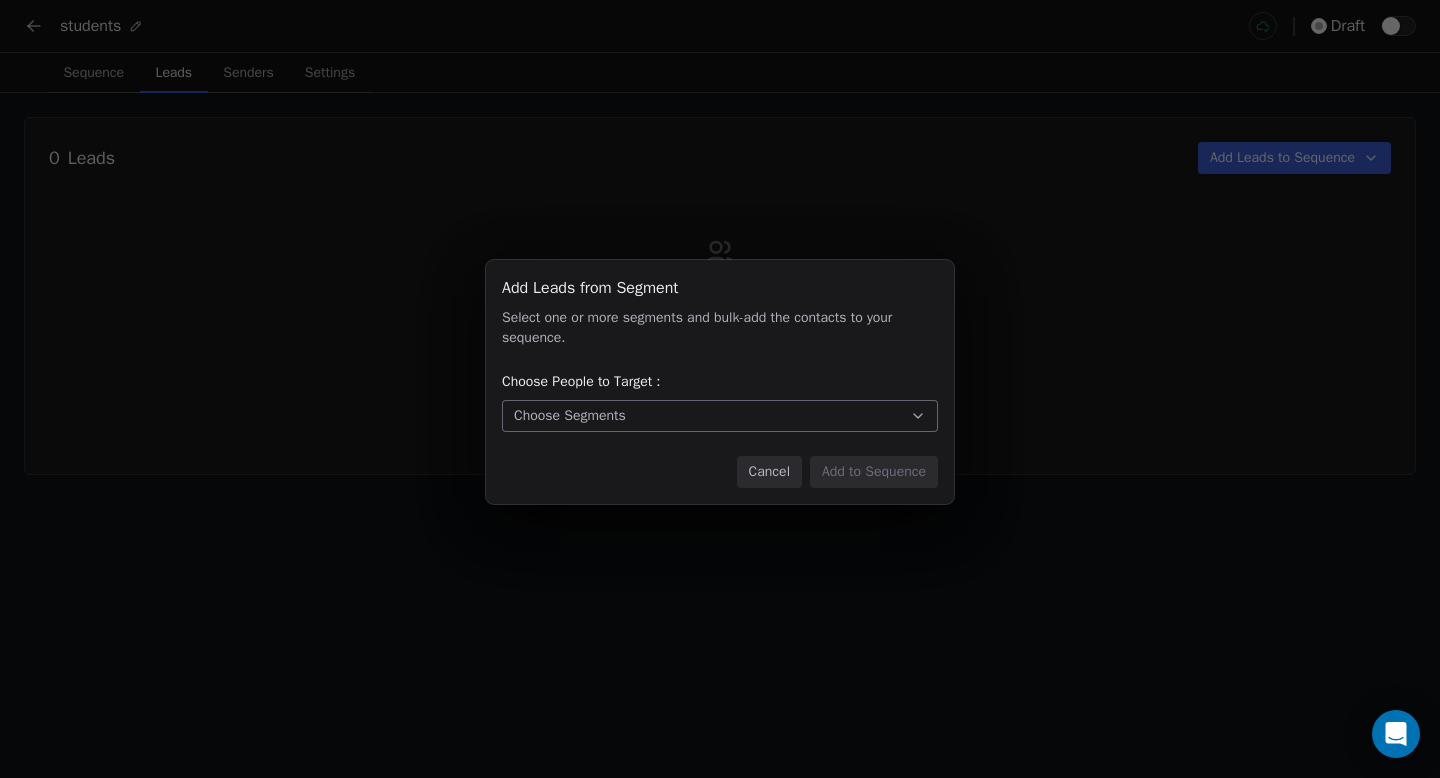 click on "Choose Segments" at bounding box center [720, 416] 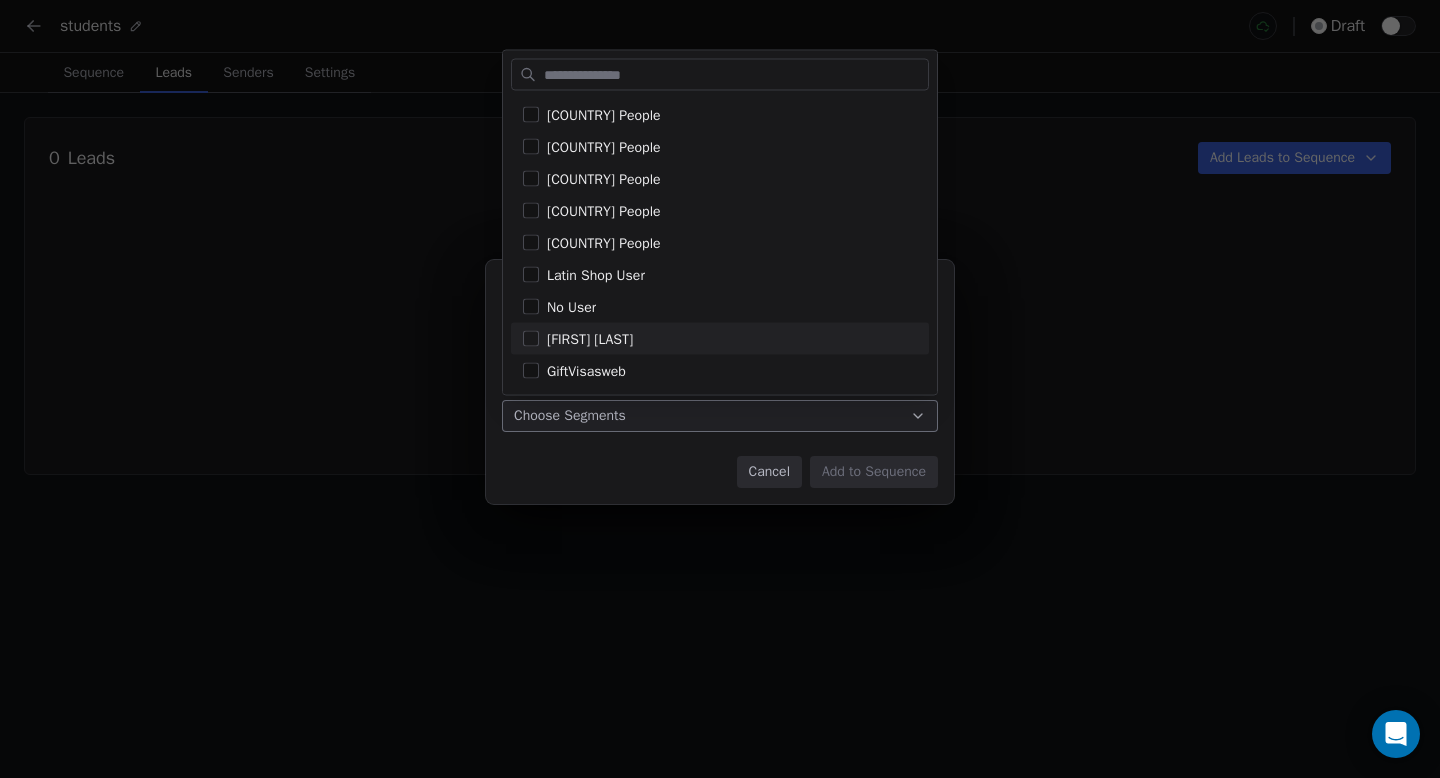 click on "Add Leads from Segment Add Leads from Segment Select one or more segments and bulk-add the contacts to your sequence. Choose People to Target : Choose Segments Cancel Add to Sequence" at bounding box center (720, 389) 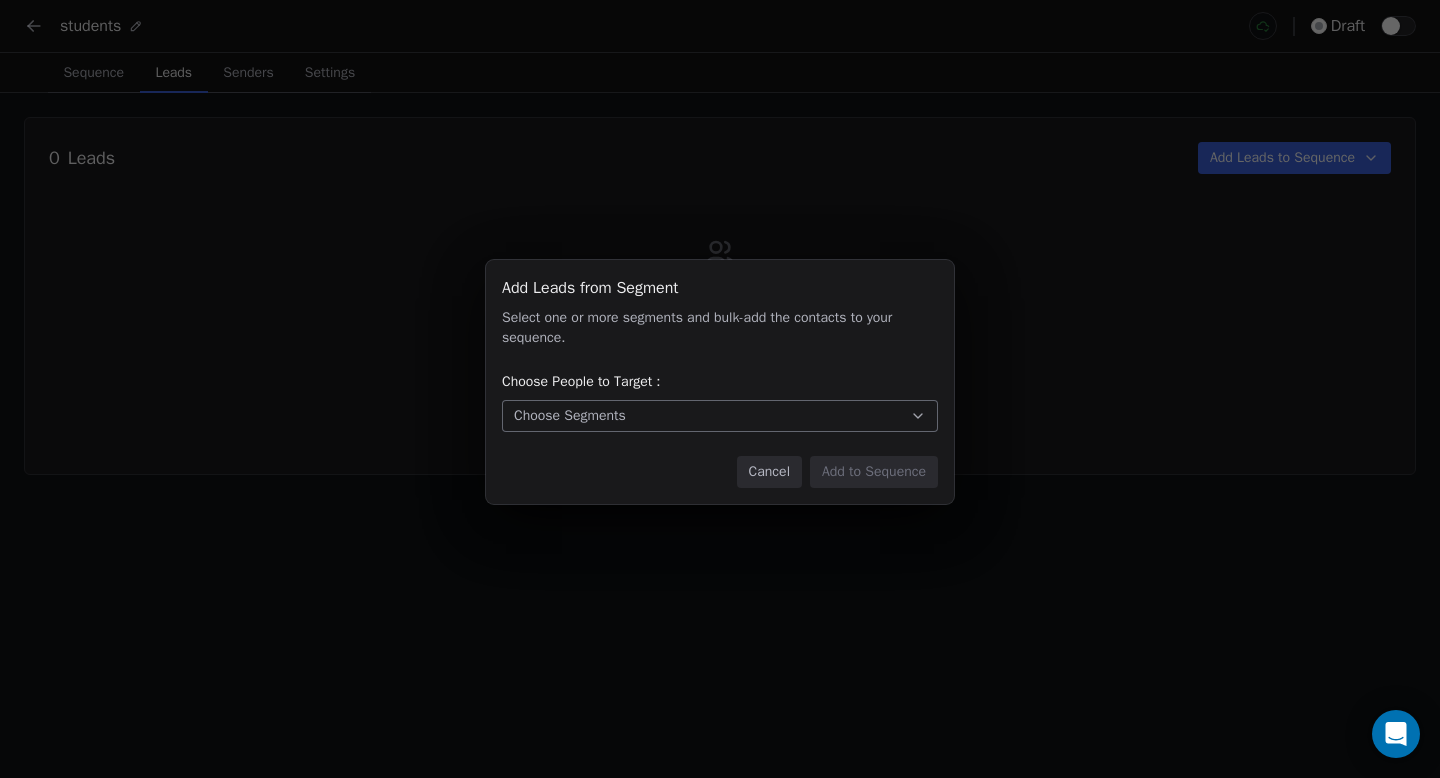 click on "Add Leads from Segment Add Leads from Segment Select one or more segments and bulk-add the contacts to your sequence. Choose People to Target : Choose Segments Cancel Add to Sequence" at bounding box center (720, 389) 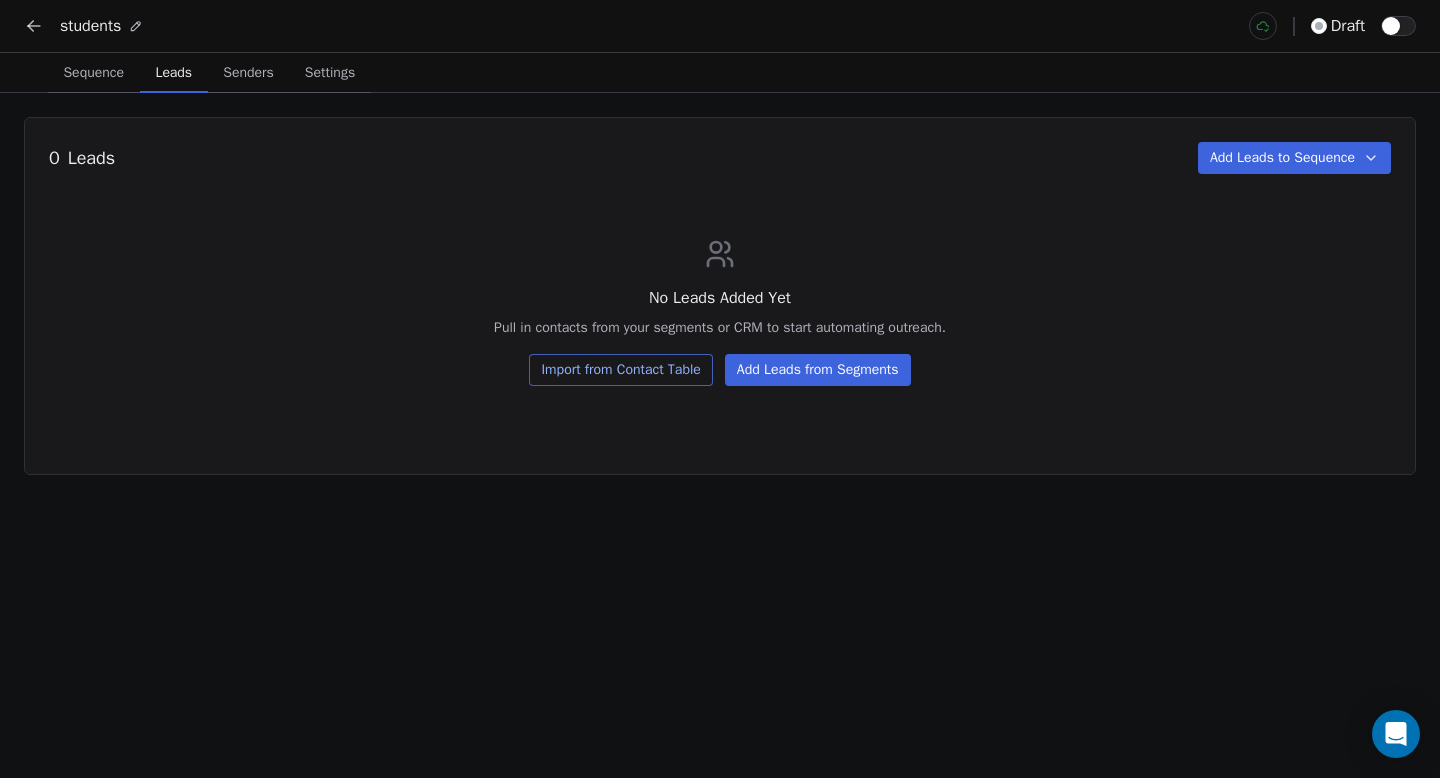 click on "Sequence" at bounding box center [93, 73] 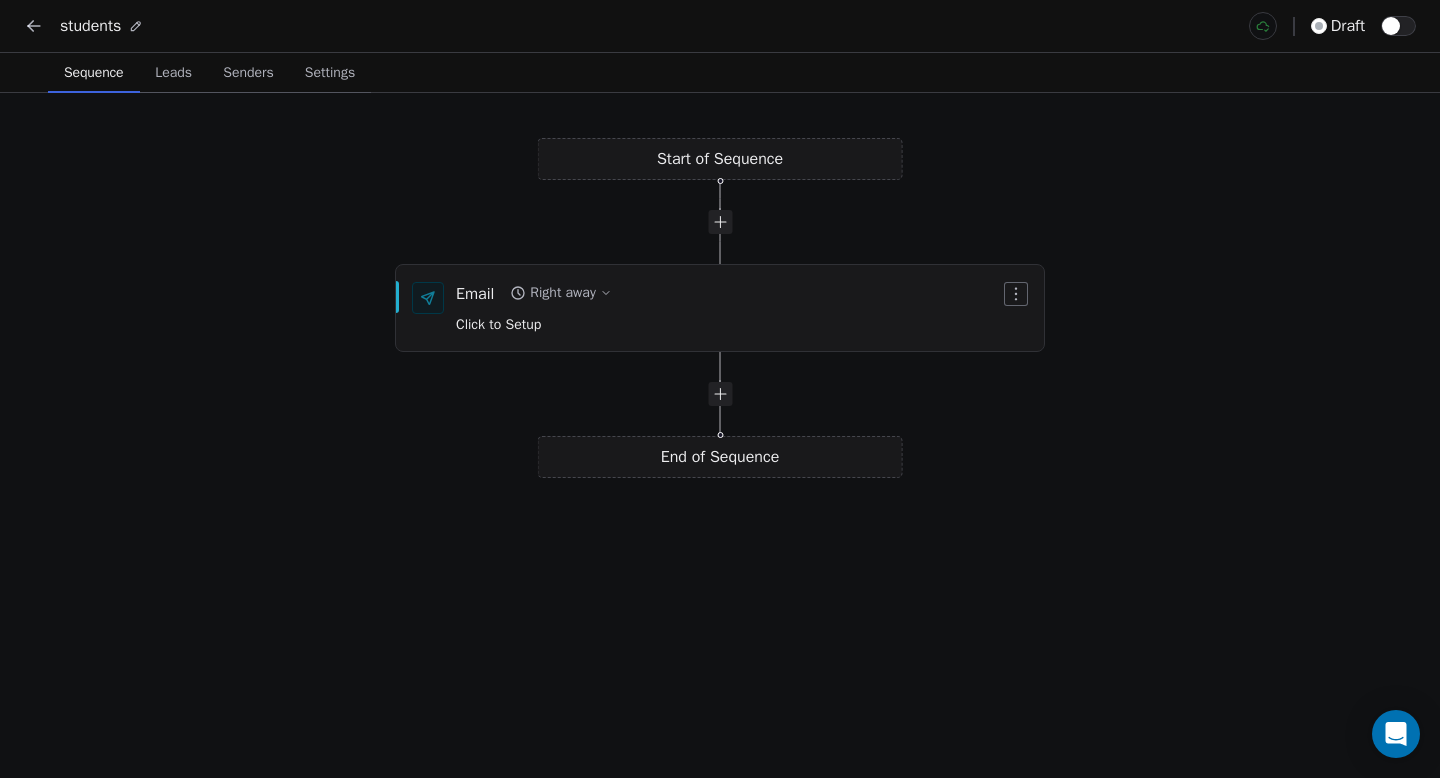 click 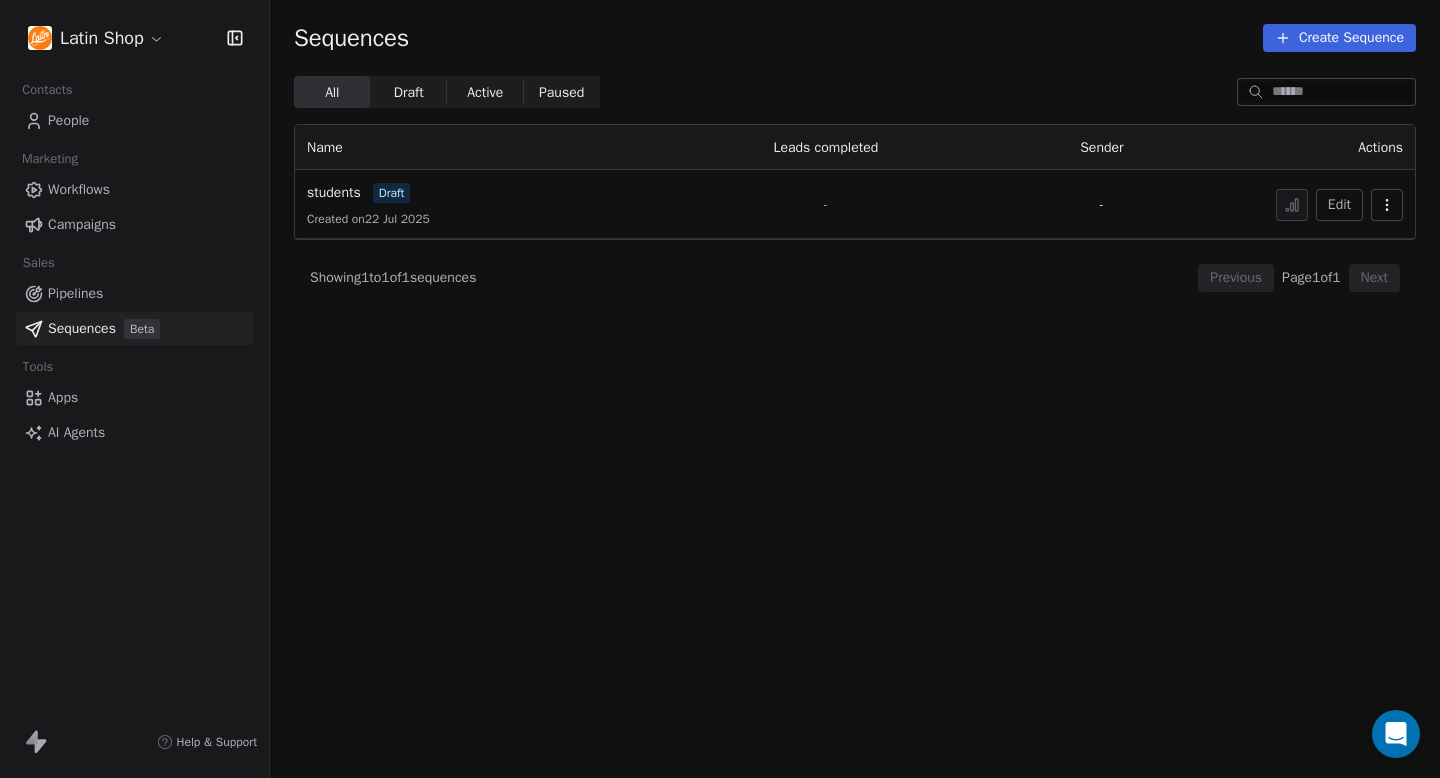 click at bounding box center [1387, 205] 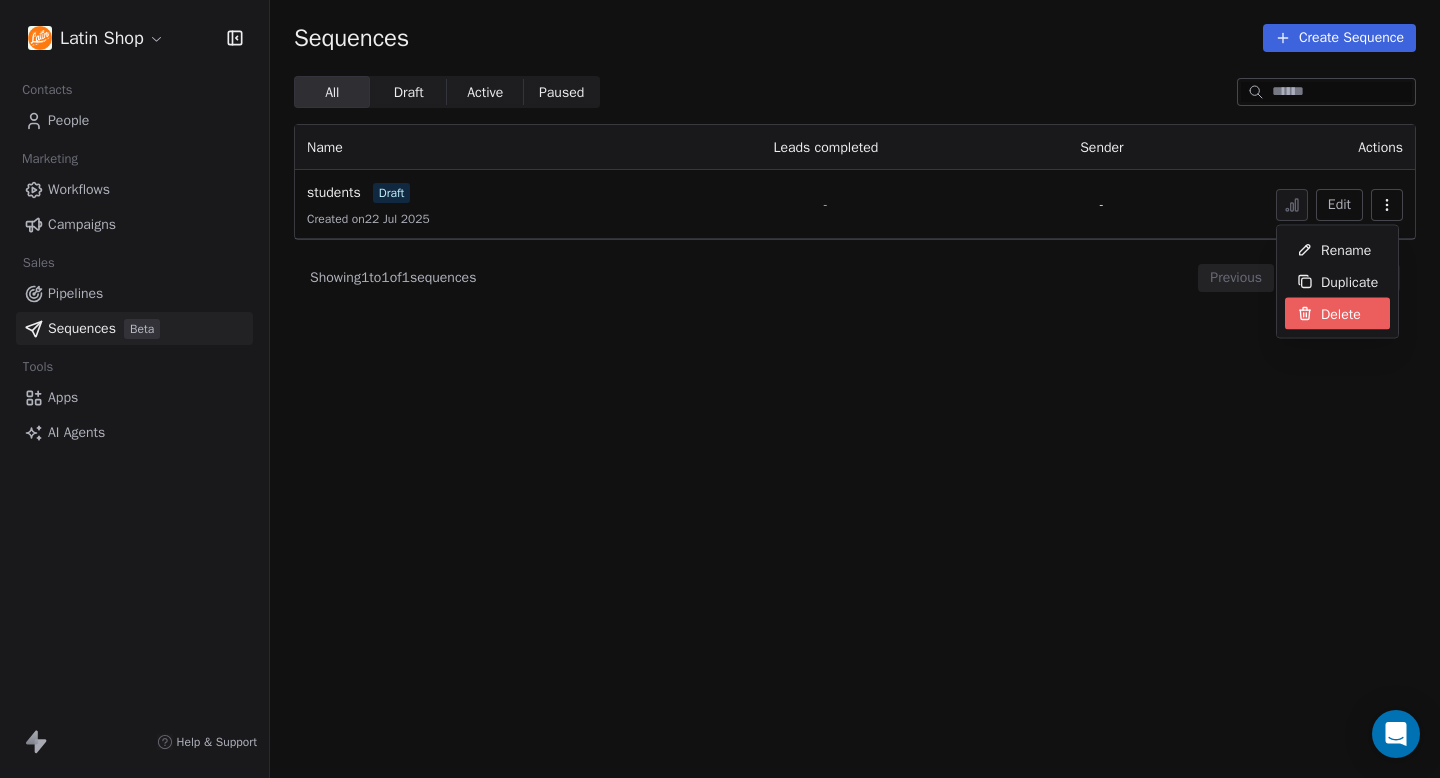 click on "Latin Shop Contacts People Marketing Workflows Campaigns Sales Pipelines Sequences Beta Tools Apps AI Agents Help & Support Sequences  Create Sequence All All Draft Draft Active Active Paused Paused Name Leads completed Sender Actions students draft Created on  22 Jul 2025 - - Edit Showing  1  to  1  of  1  sequences Previous Page  1  of  1 Next
Rename Duplicate Delete" at bounding box center [720, 389] 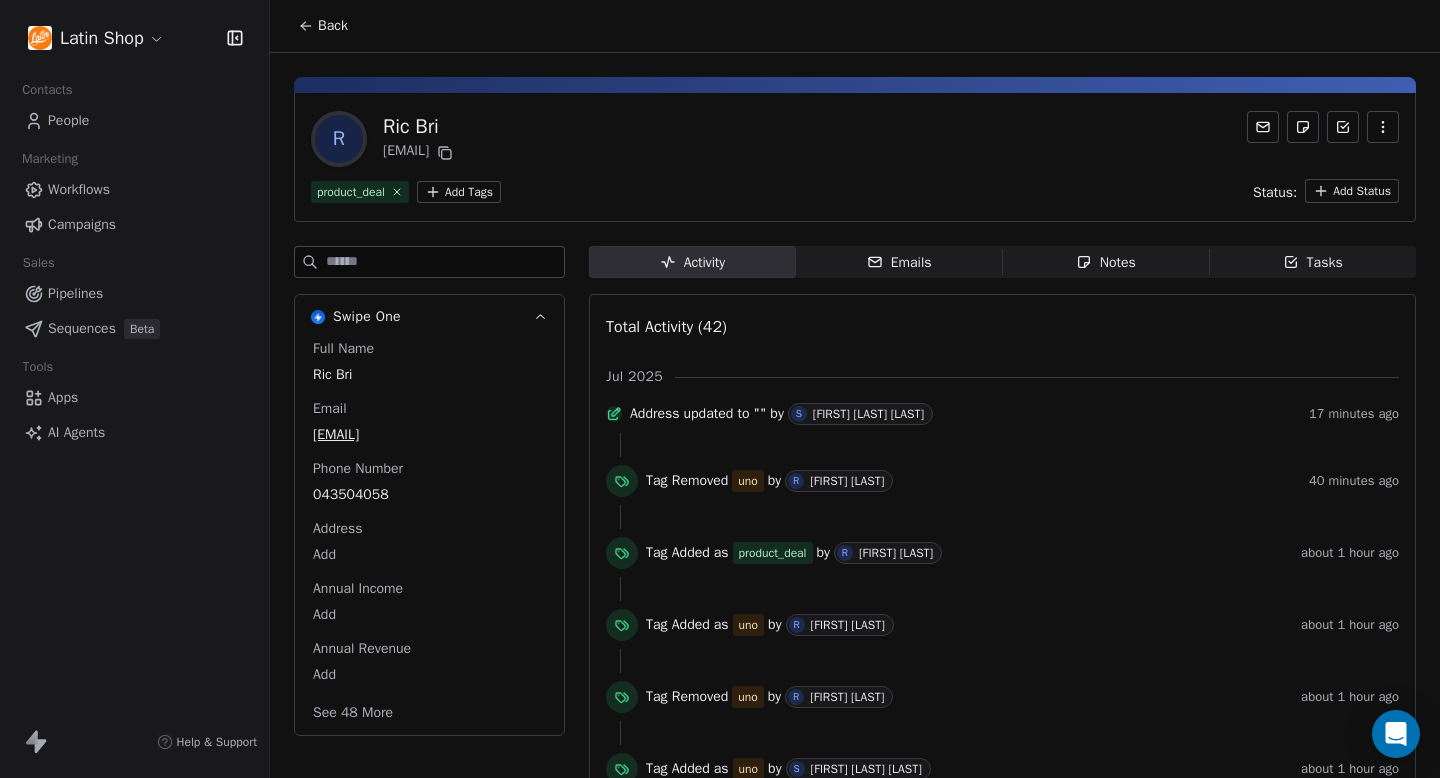 scroll, scrollTop: 0, scrollLeft: 0, axis: both 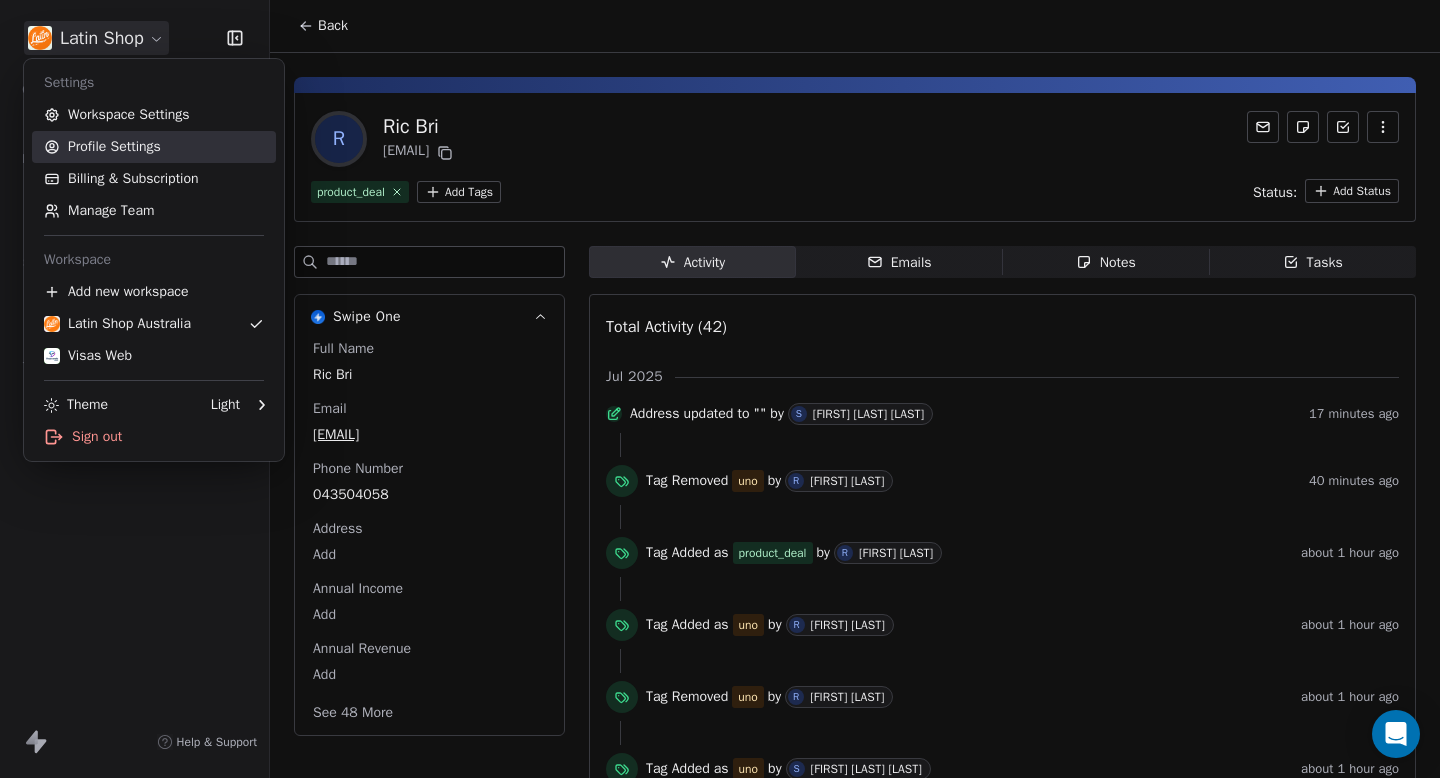 click on "Profile Settings" at bounding box center (154, 147) 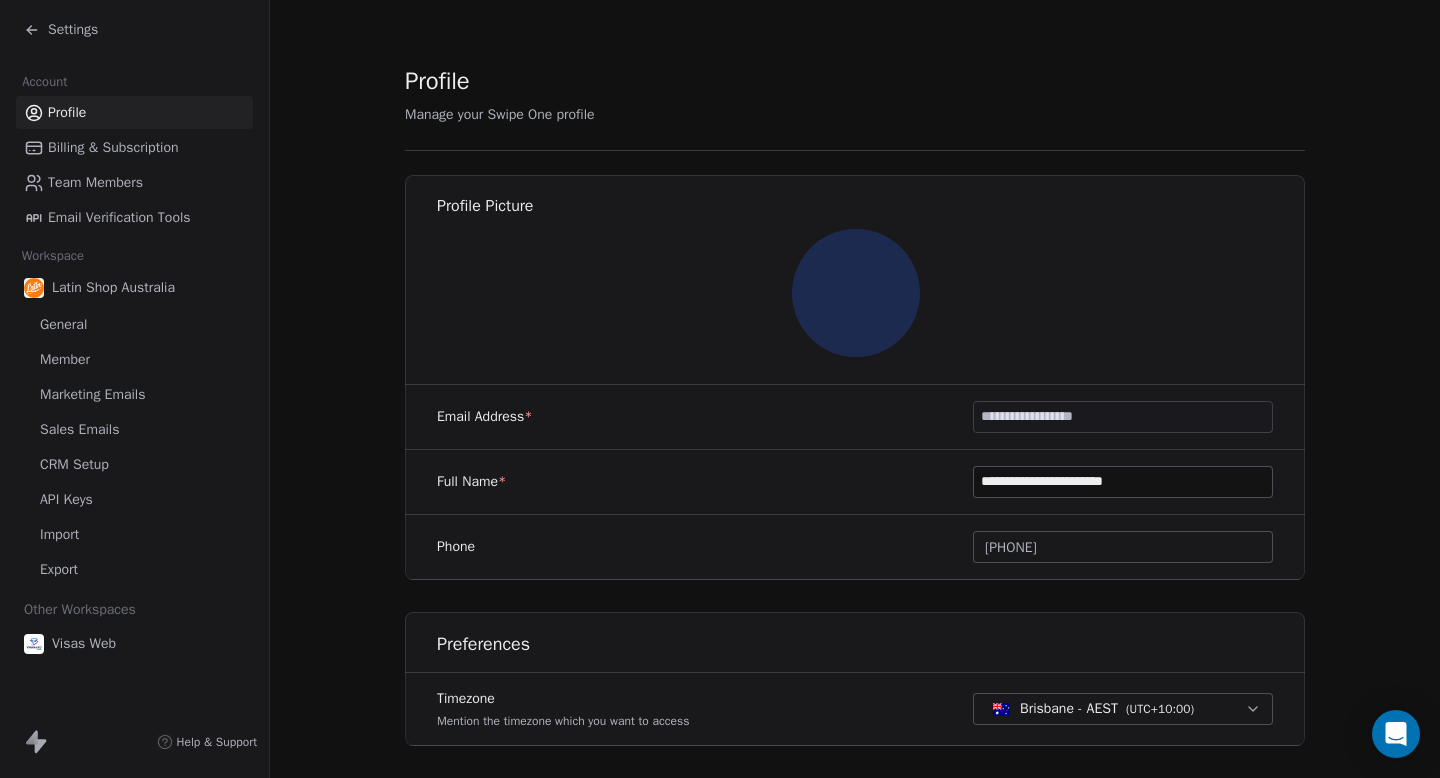 click on "CRM Setup" at bounding box center (74, 464) 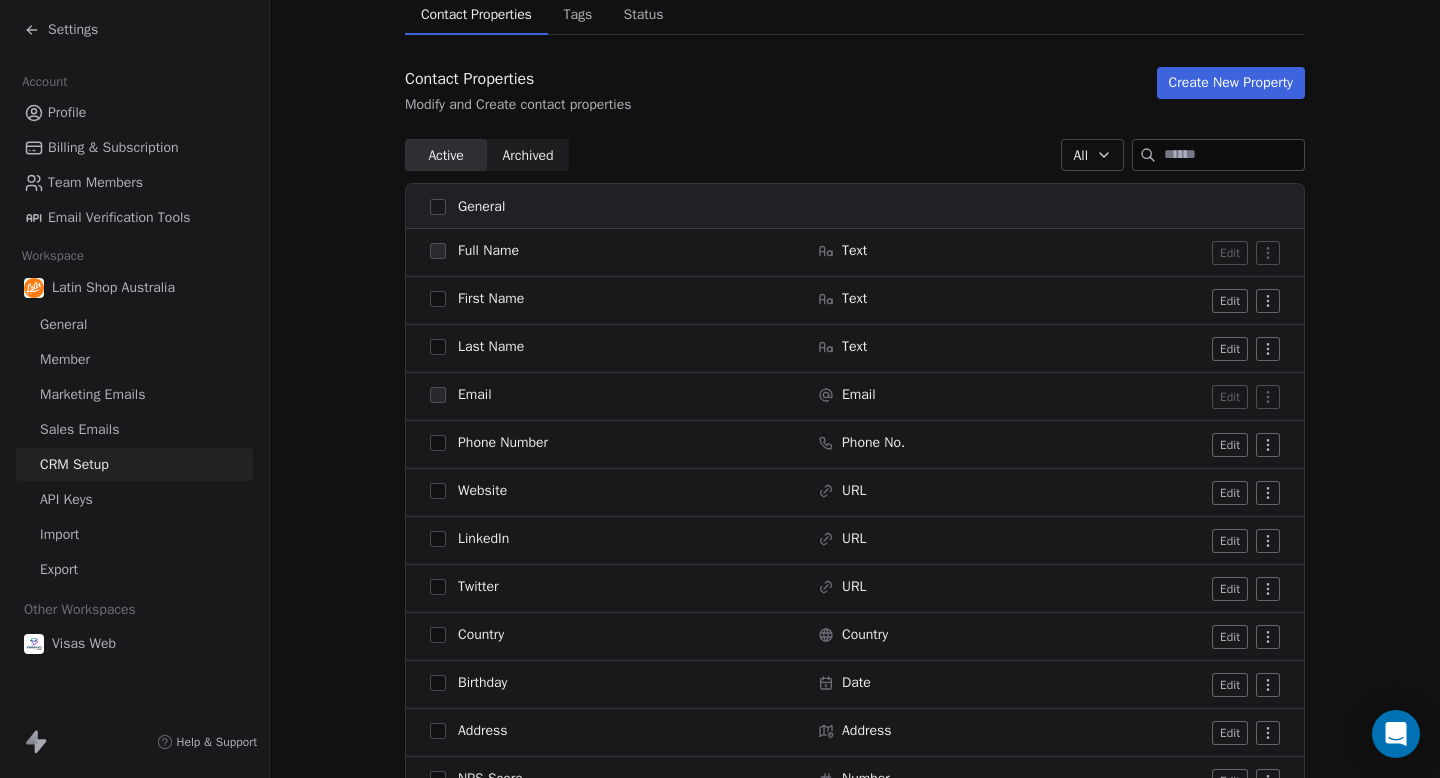 scroll, scrollTop: 0, scrollLeft: 0, axis: both 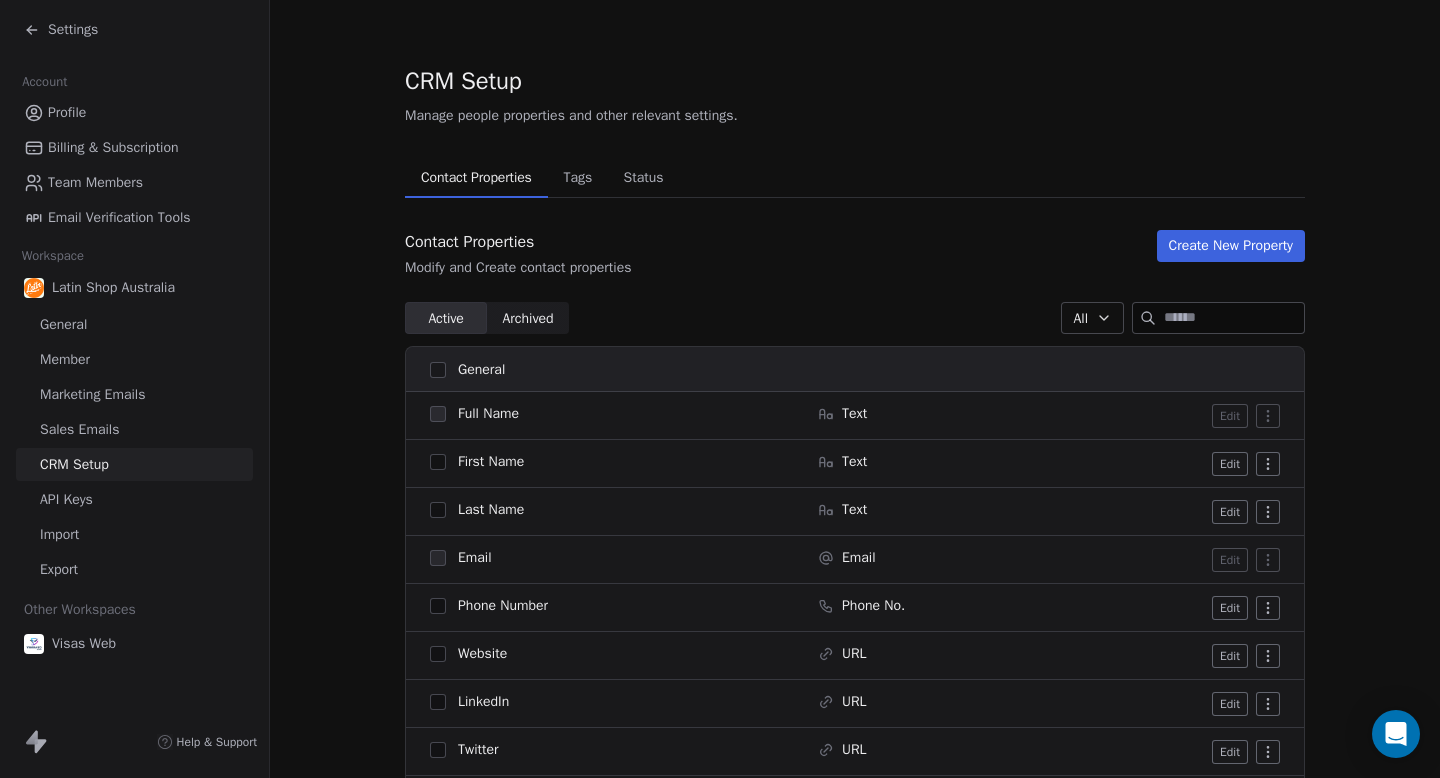 click at bounding box center (1234, 318) 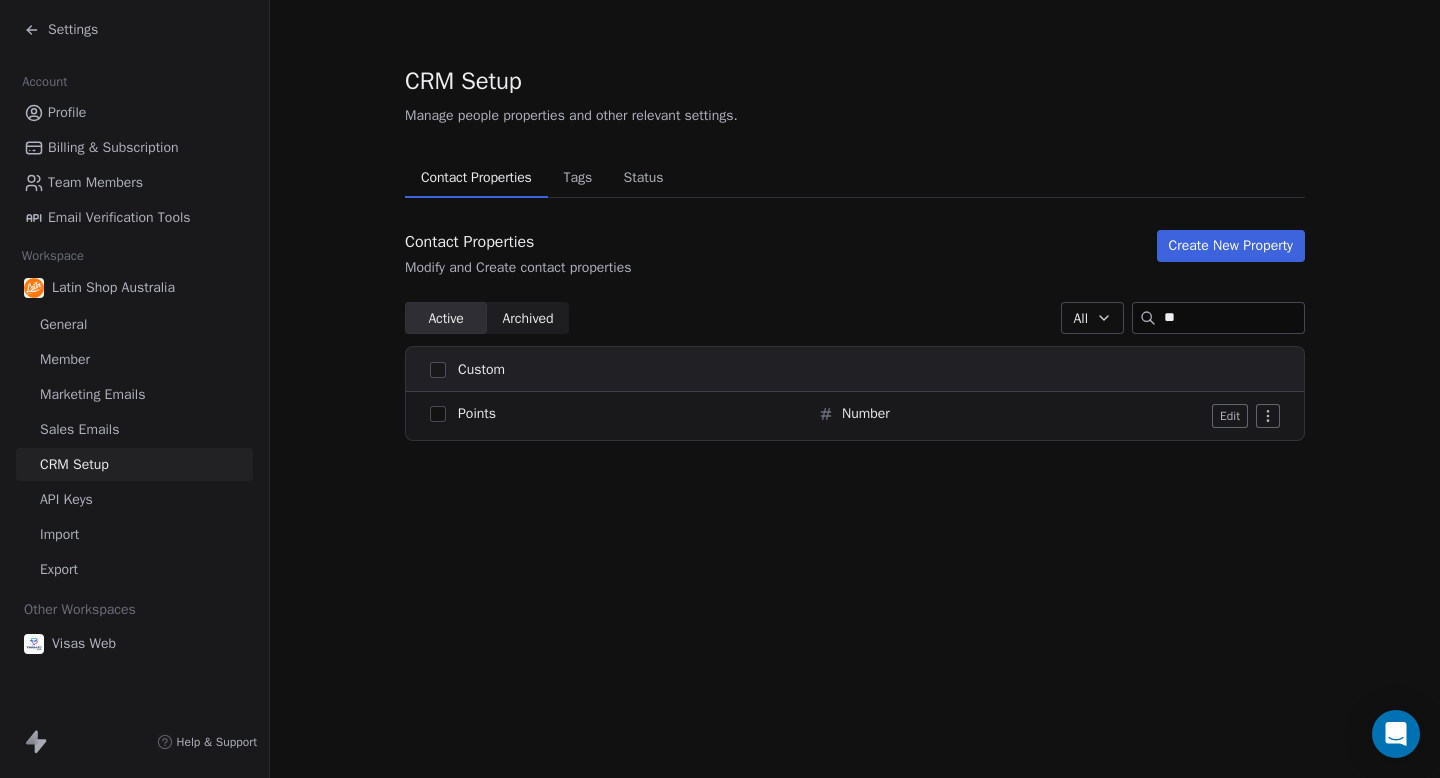 type on "**" 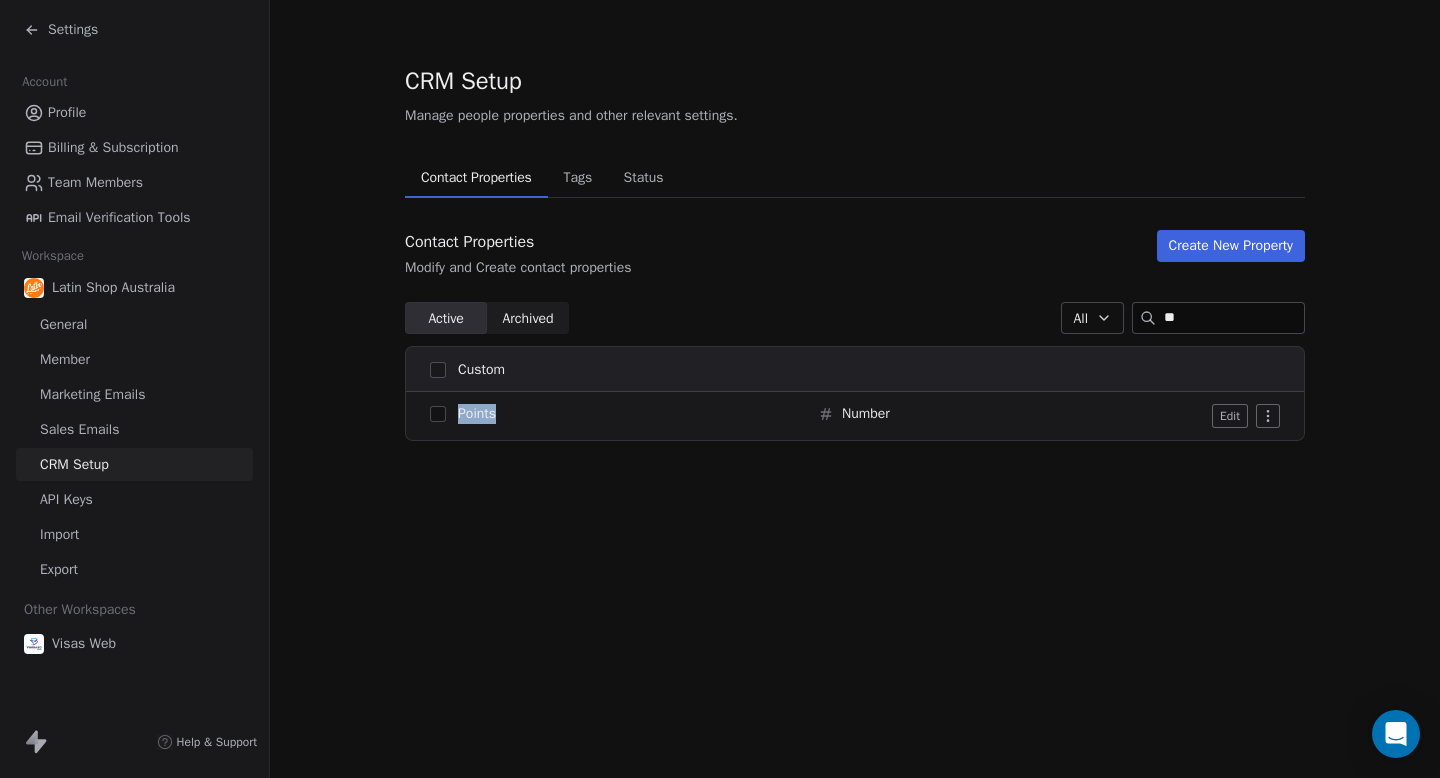 drag, startPoint x: 506, startPoint y: 420, endPoint x: 459, endPoint y: 422, distance: 47.042534 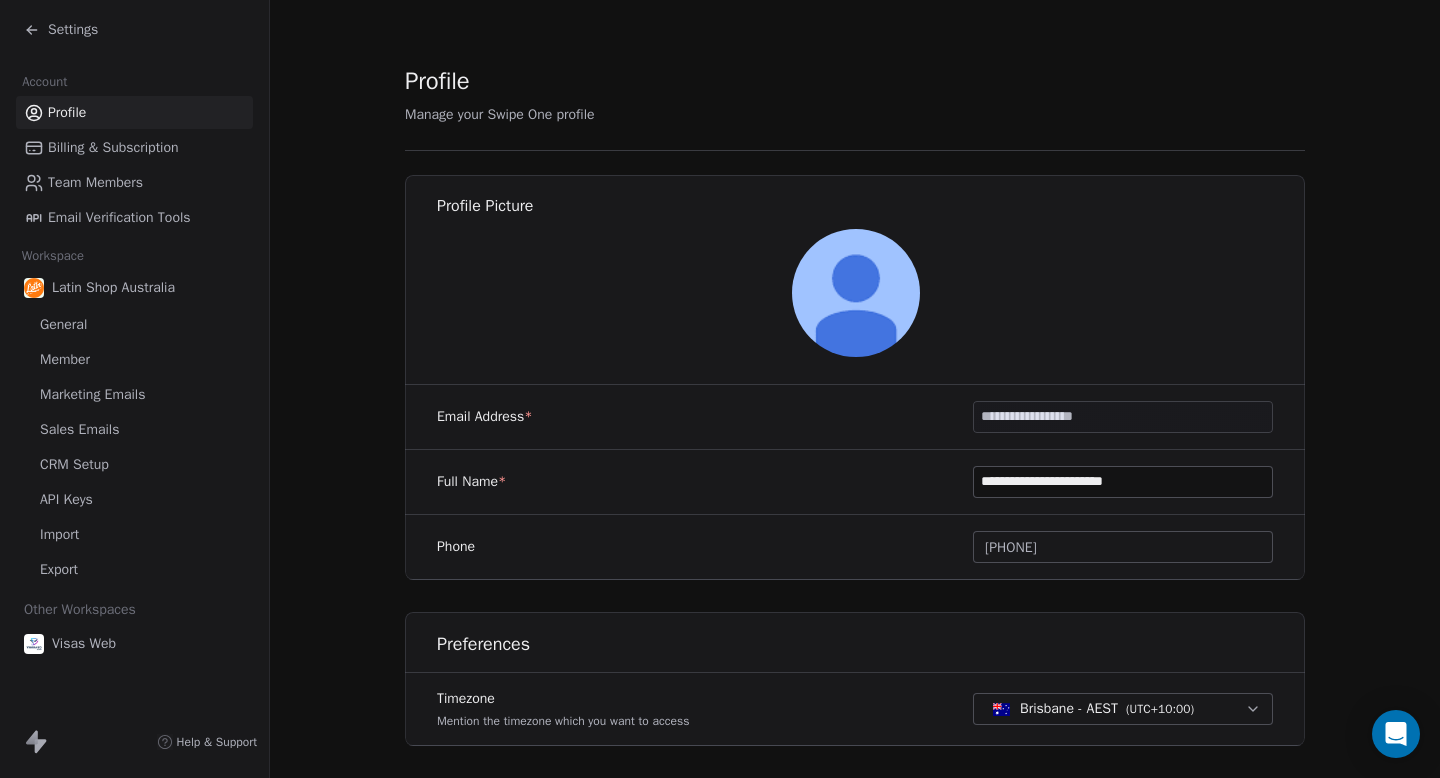 click on "Profile" at bounding box center [67, 112] 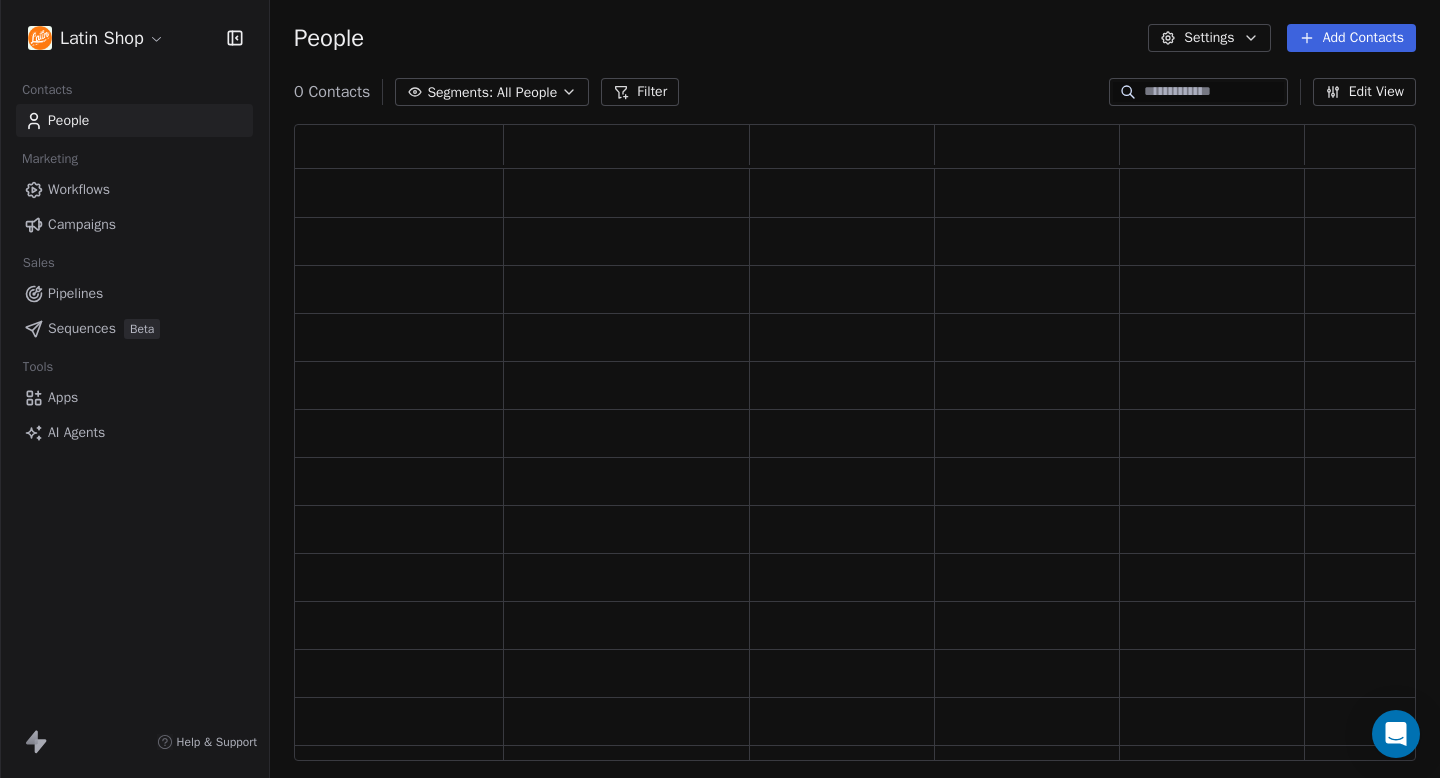 scroll, scrollTop: 1, scrollLeft: 1, axis: both 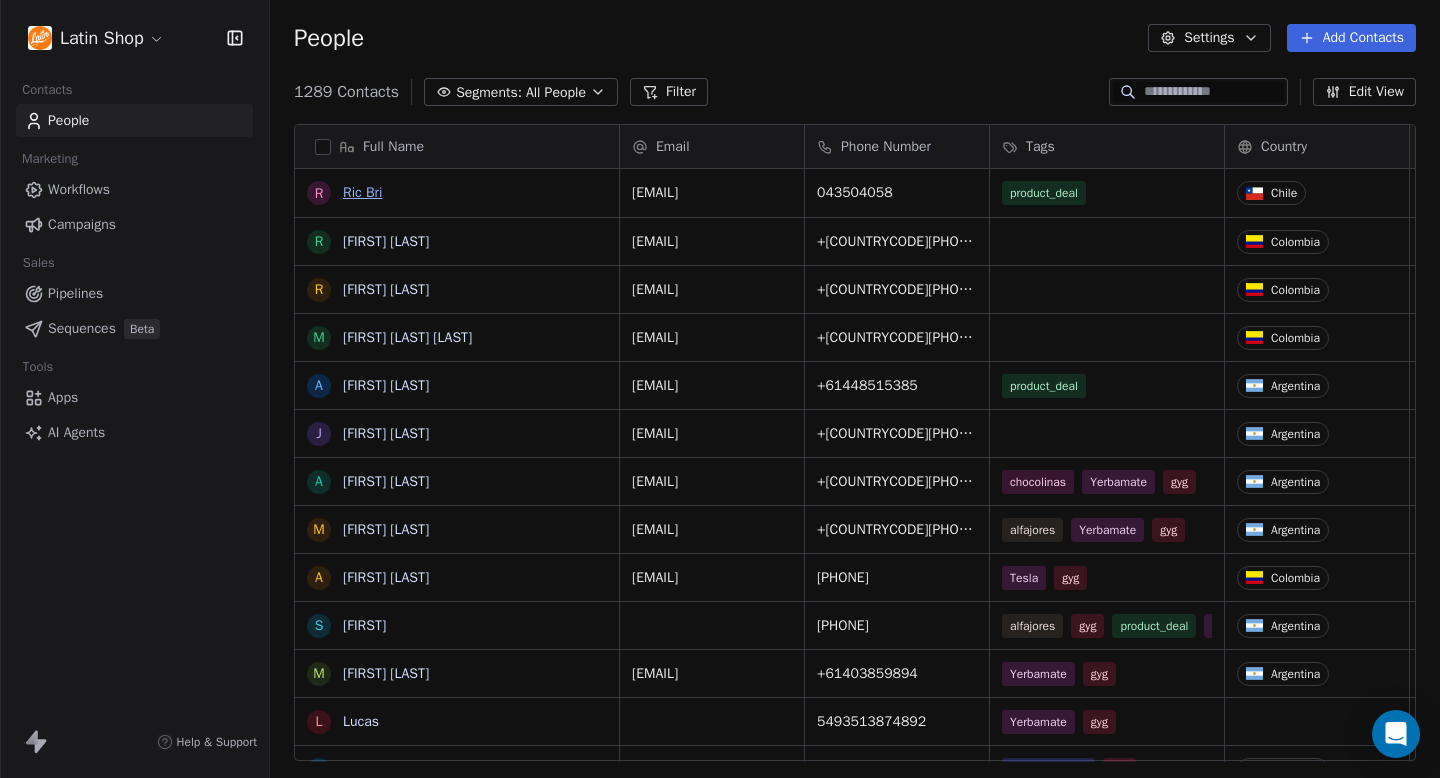 click on "Ric Bri" at bounding box center (362, 192) 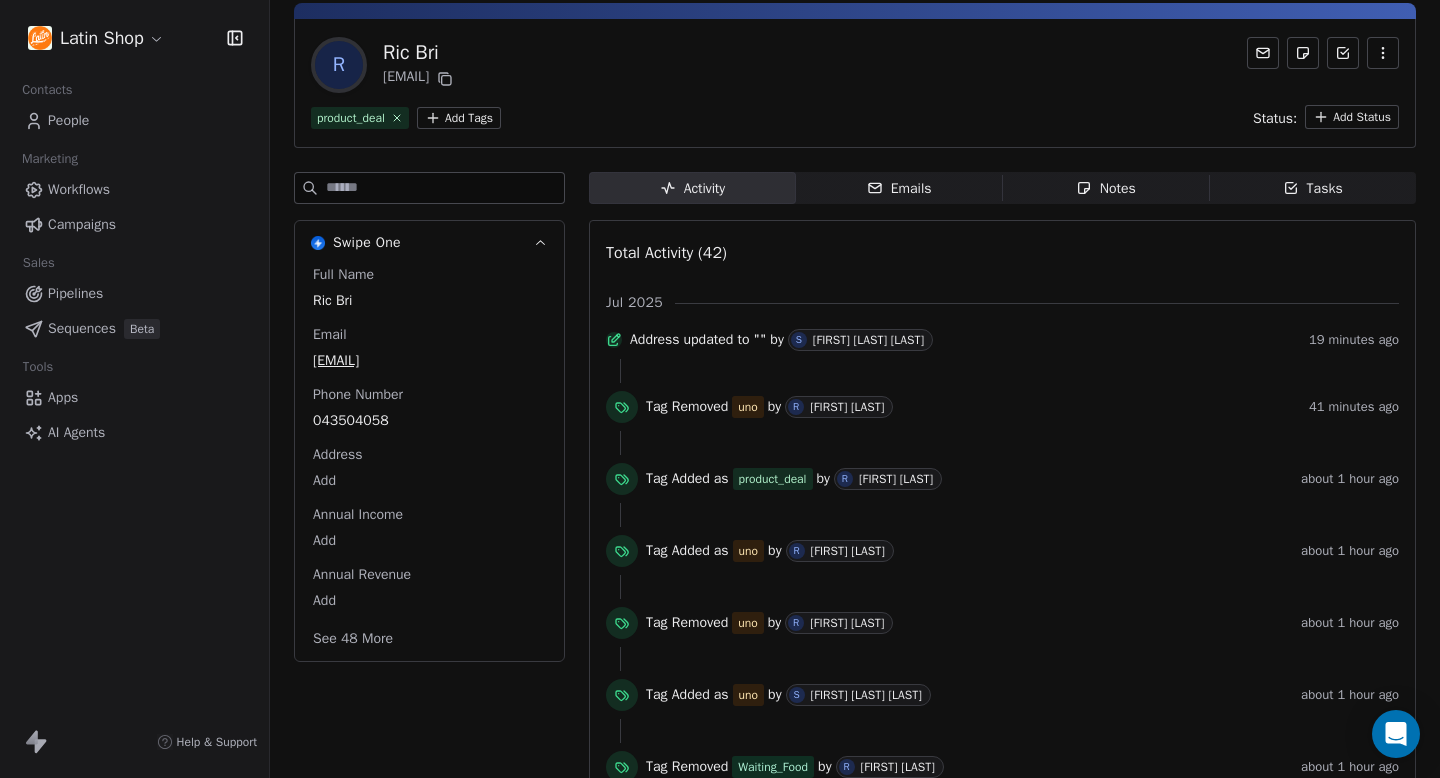 scroll, scrollTop: 0, scrollLeft: 0, axis: both 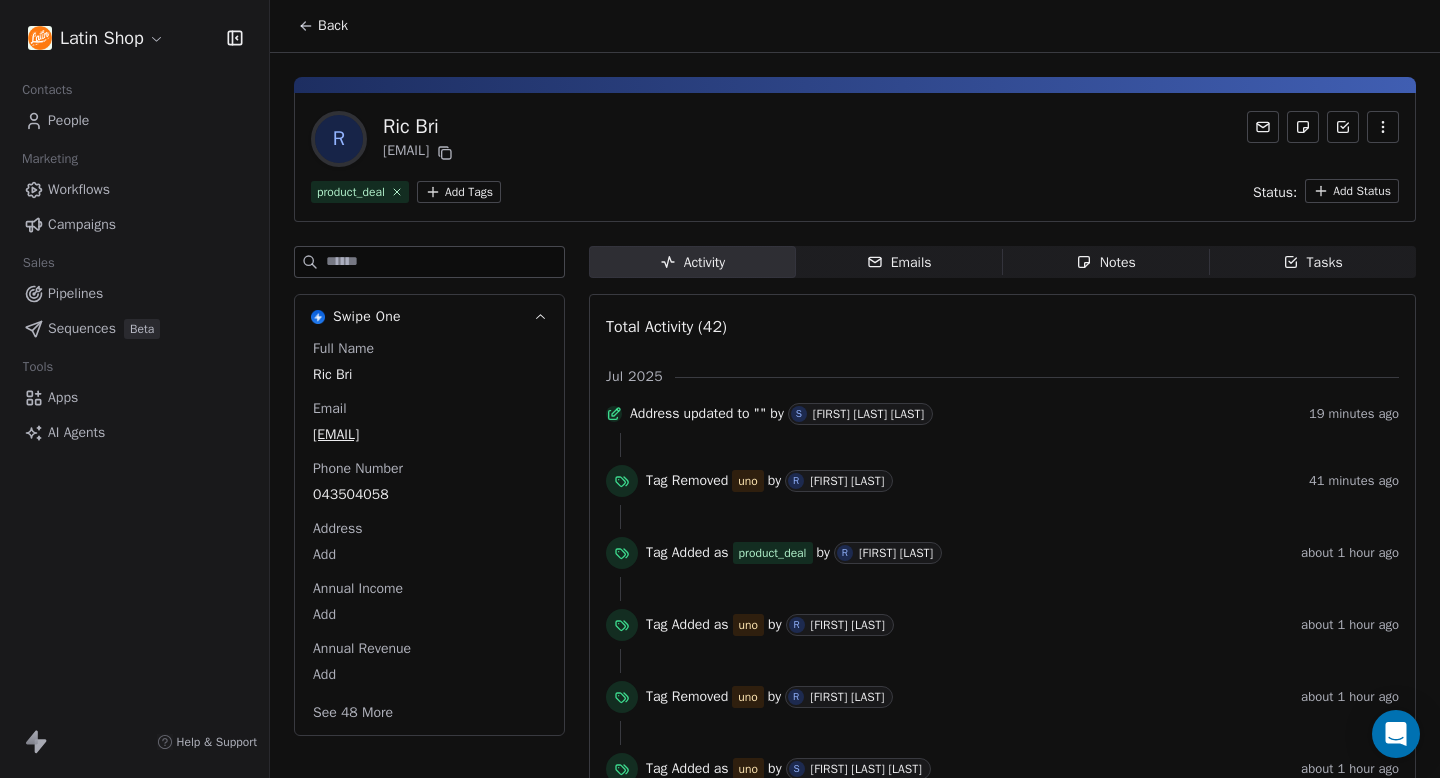 click at bounding box center (445, 262) 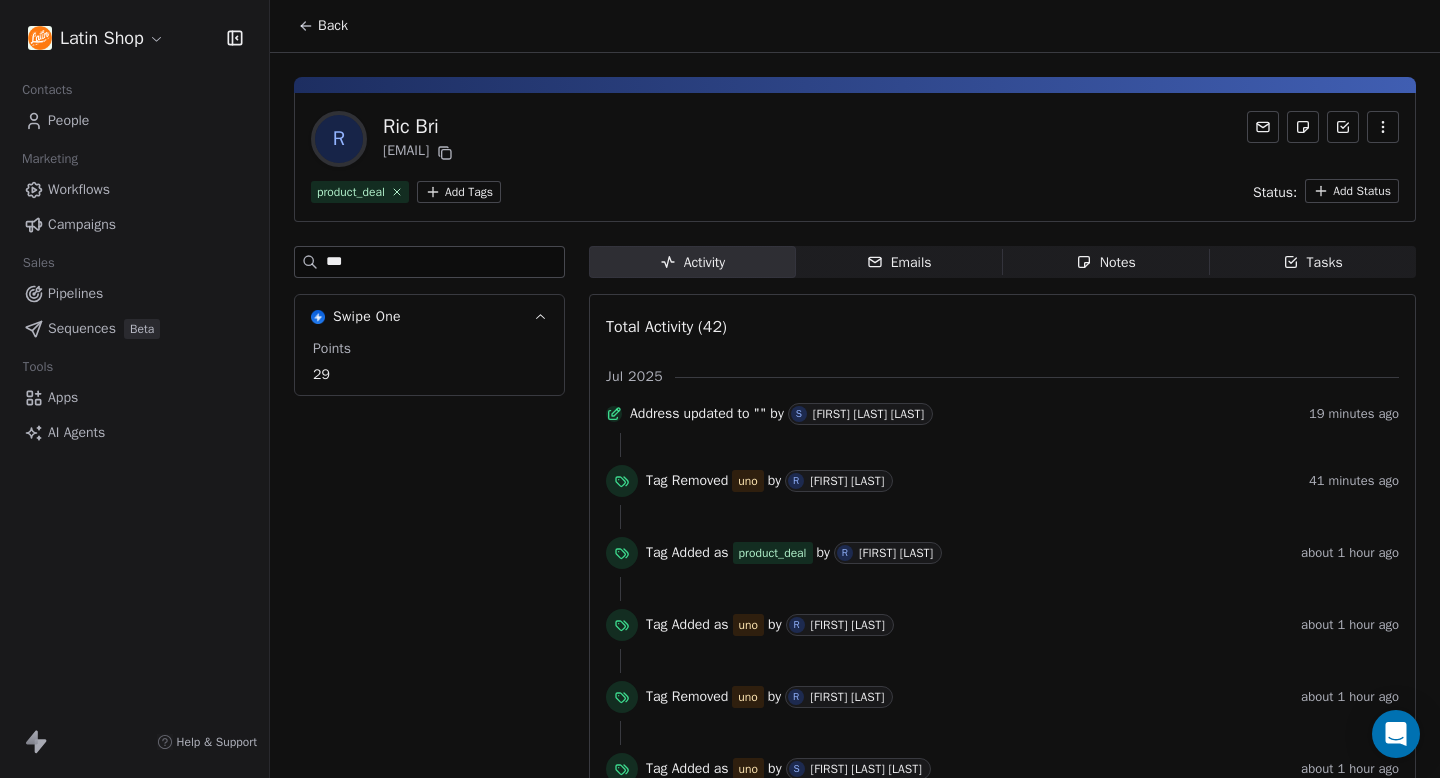 type on "***" 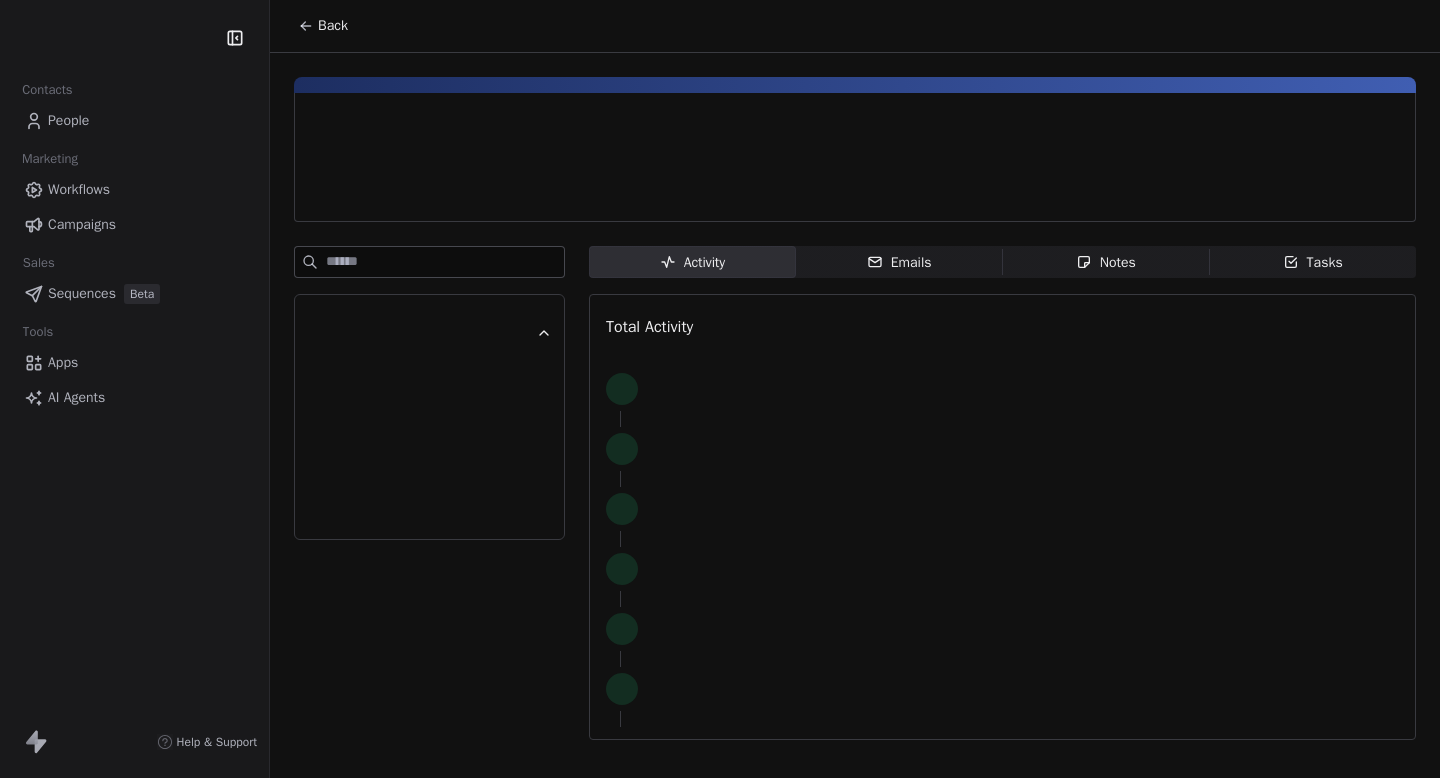 scroll, scrollTop: 0, scrollLeft: 0, axis: both 